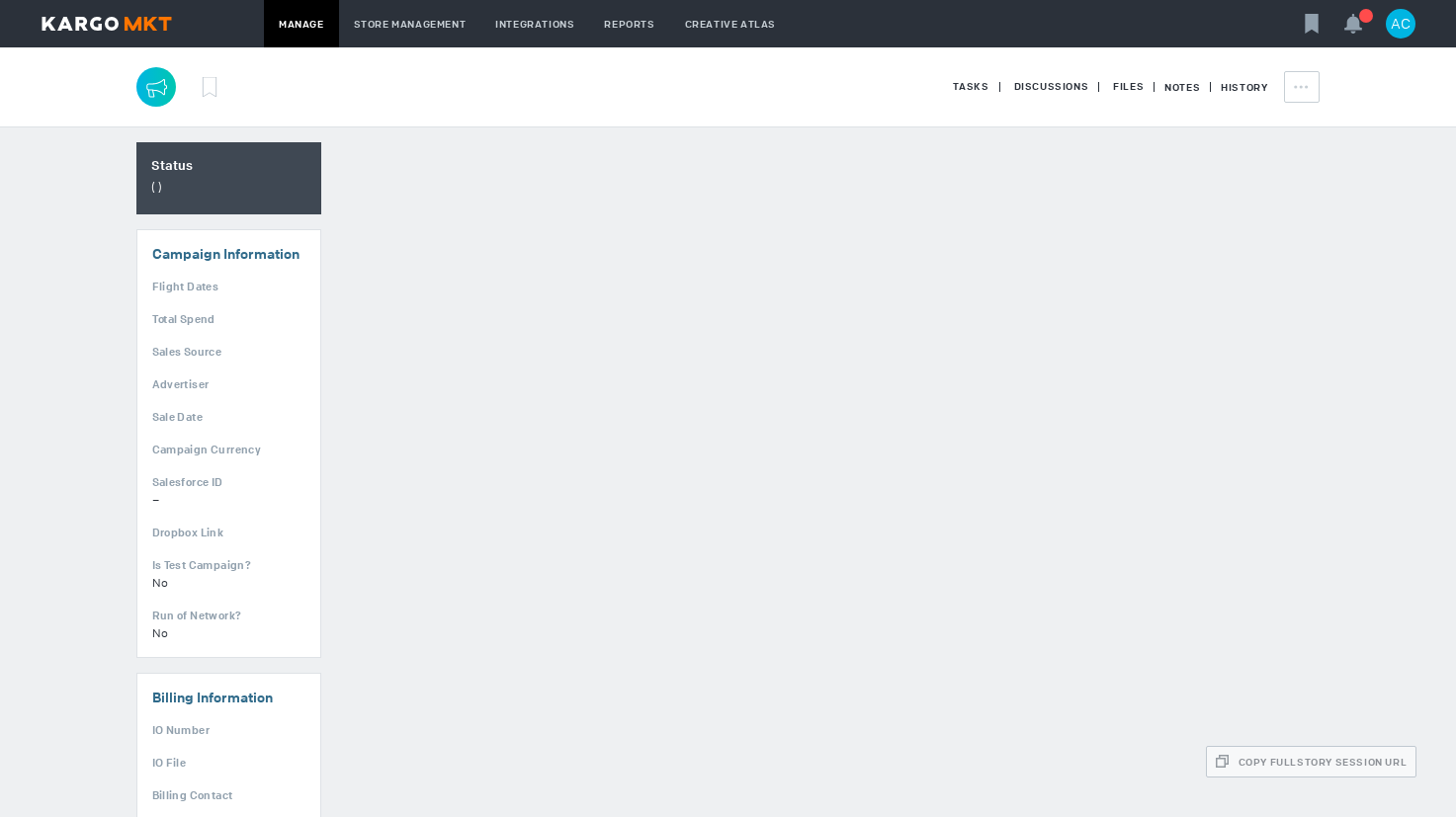 scroll, scrollTop: 0, scrollLeft: 0, axis: both 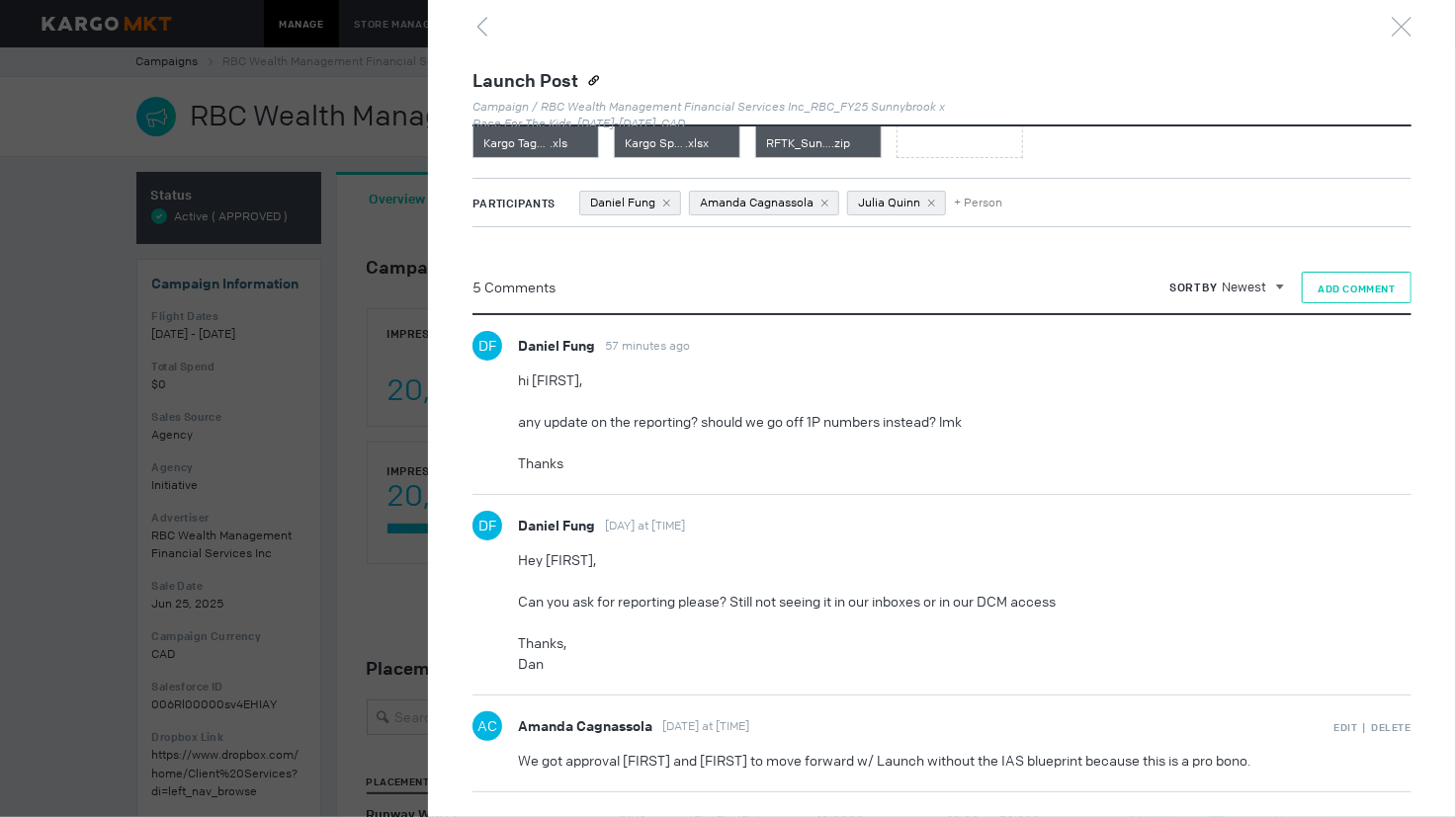 click on "Add Comment" at bounding box center [1356, 288] 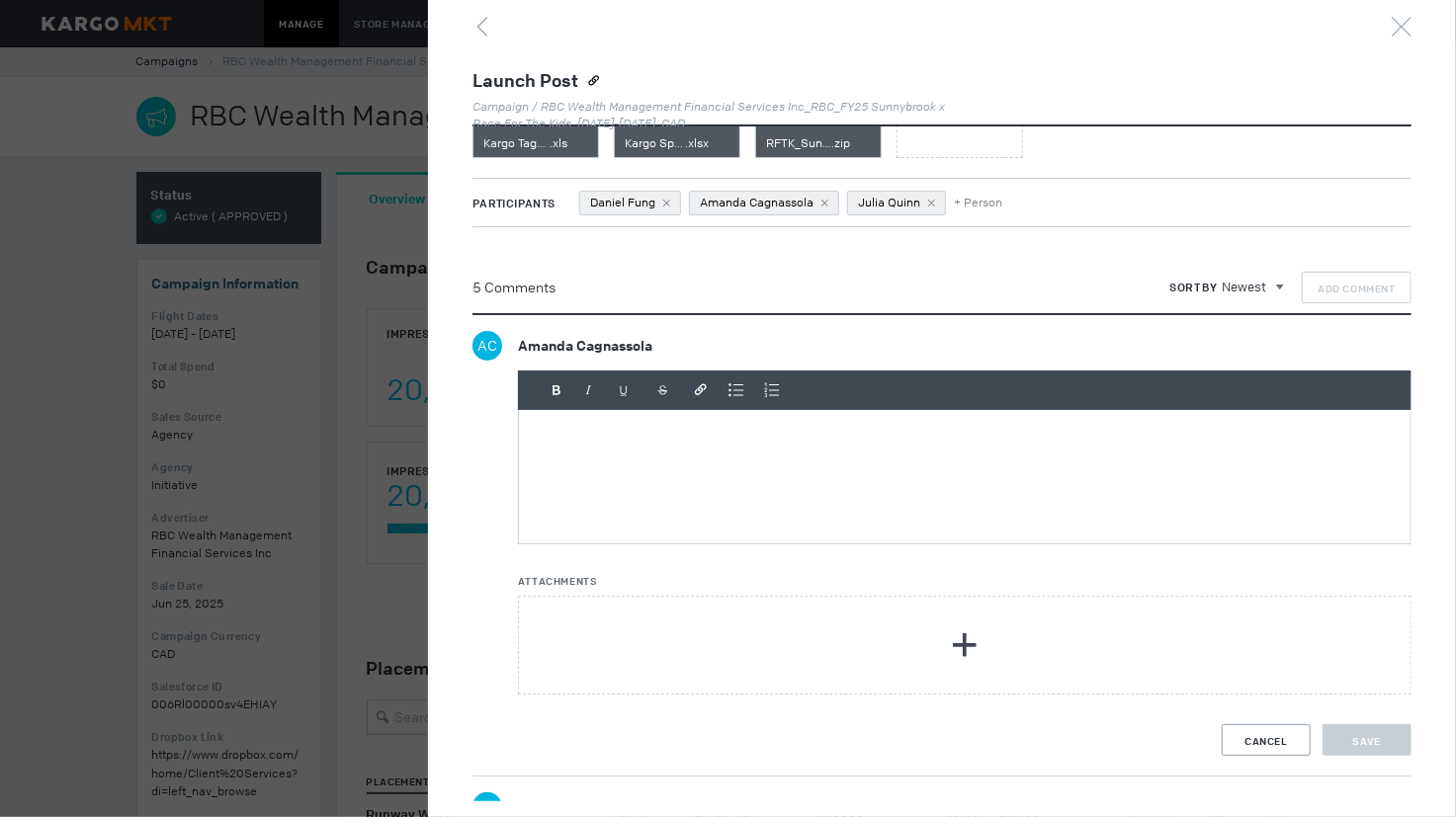 click at bounding box center [965, 476] 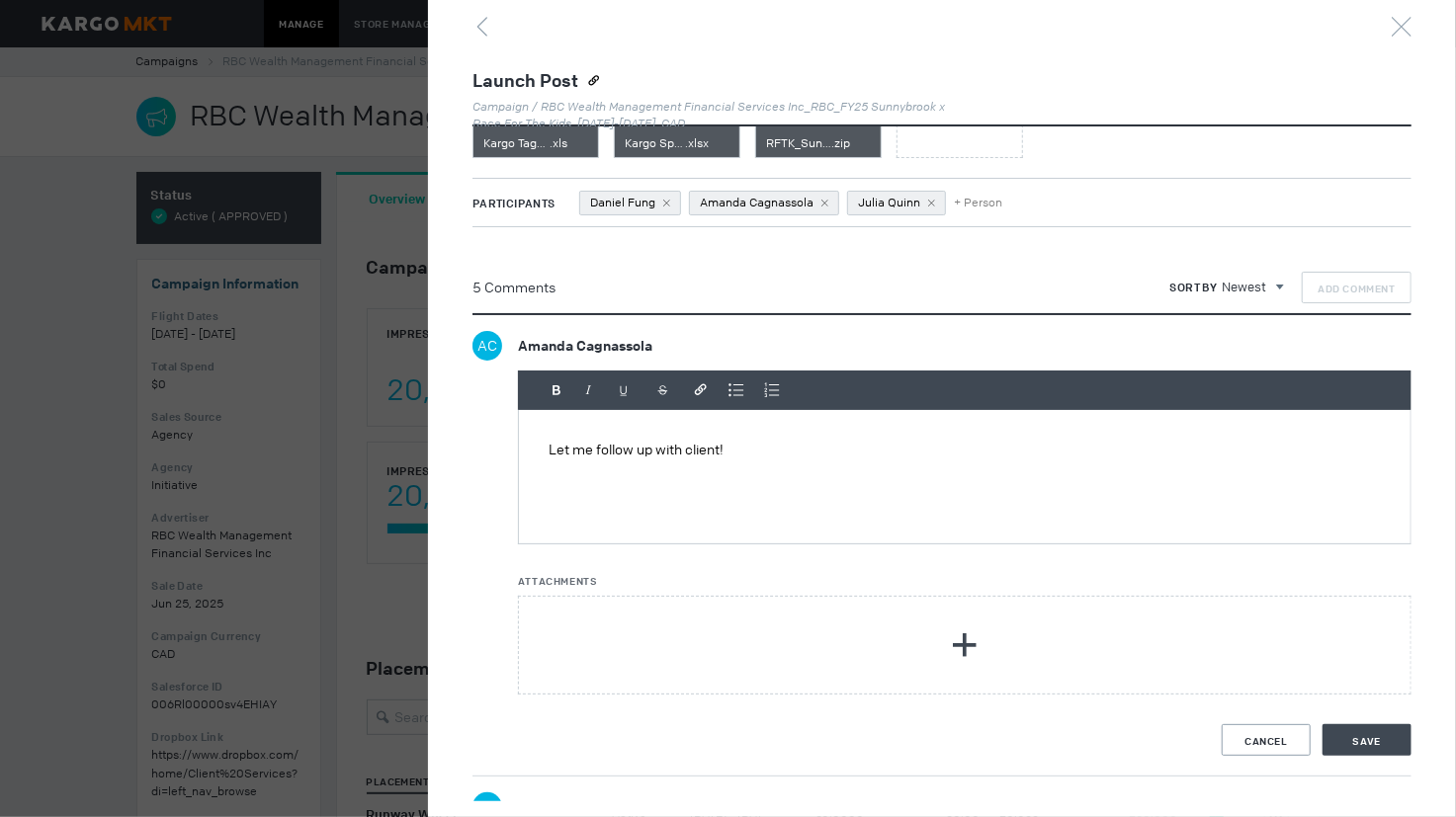 click on "Let me follow up with client!  Visit URL:         -    Change   Remove   Done Attachments" at bounding box center [942, 547] 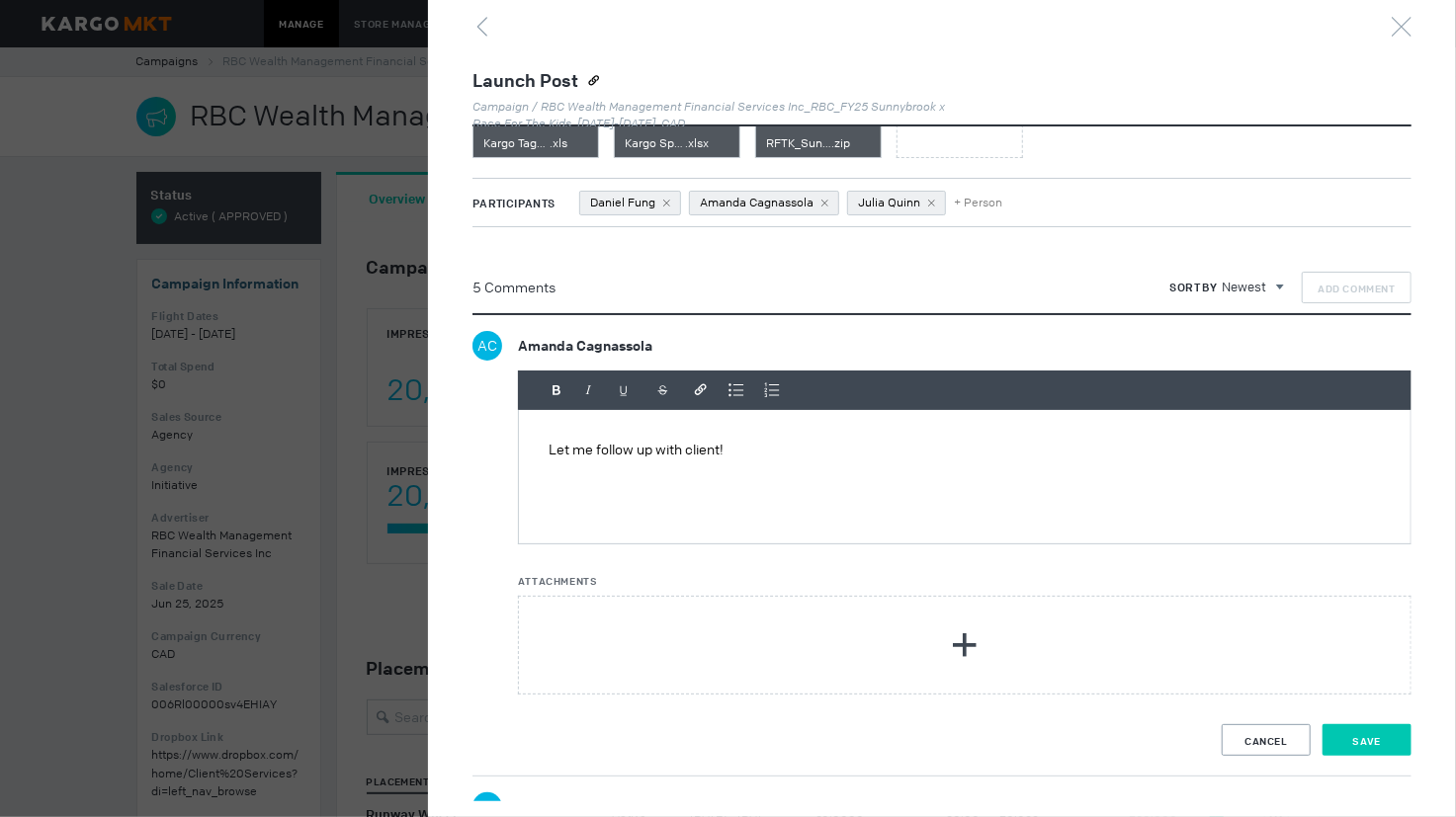 click on "Save" at bounding box center (1367, 740) 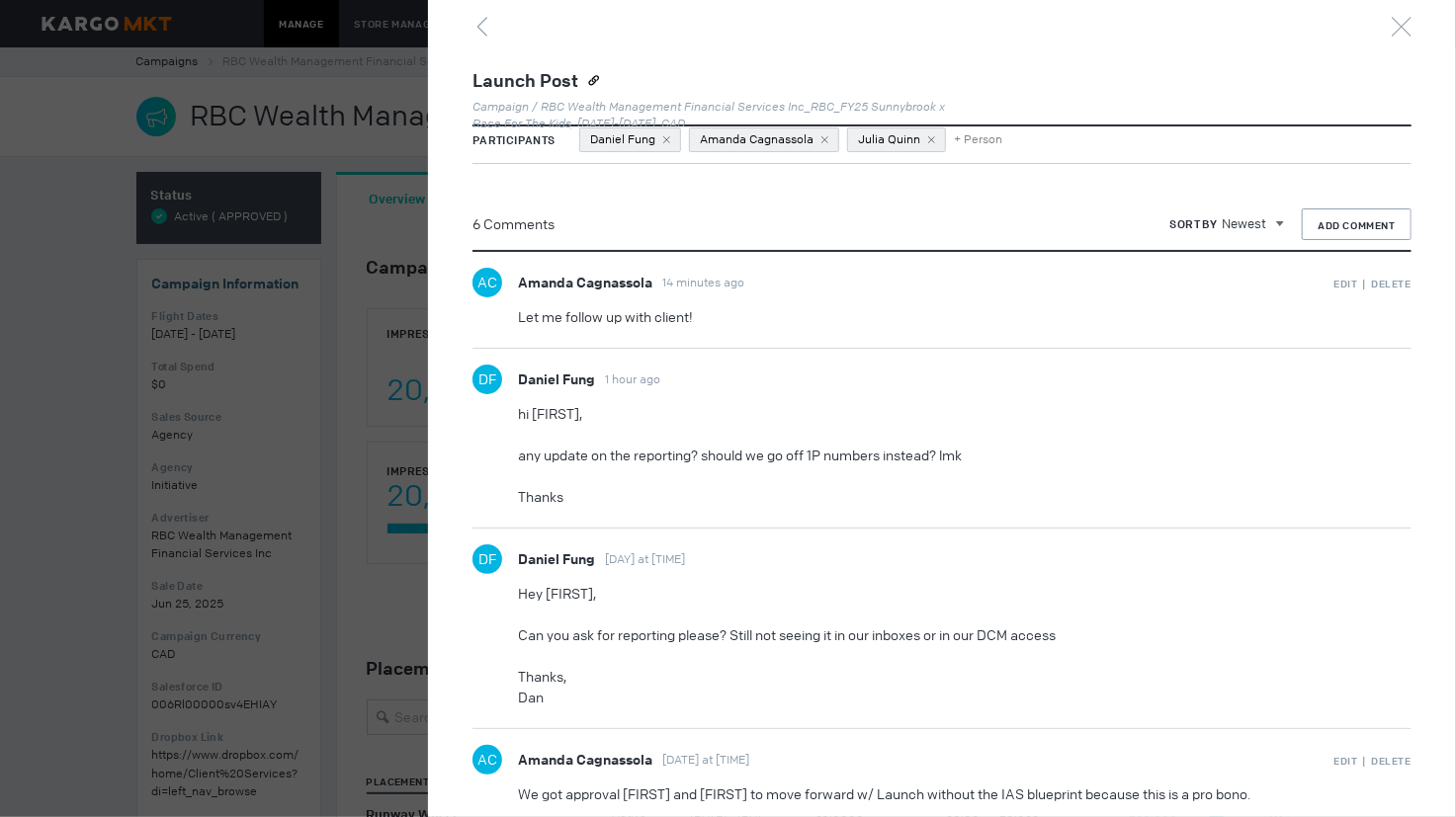 scroll, scrollTop: 563, scrollLeft: 0, axis: vertical 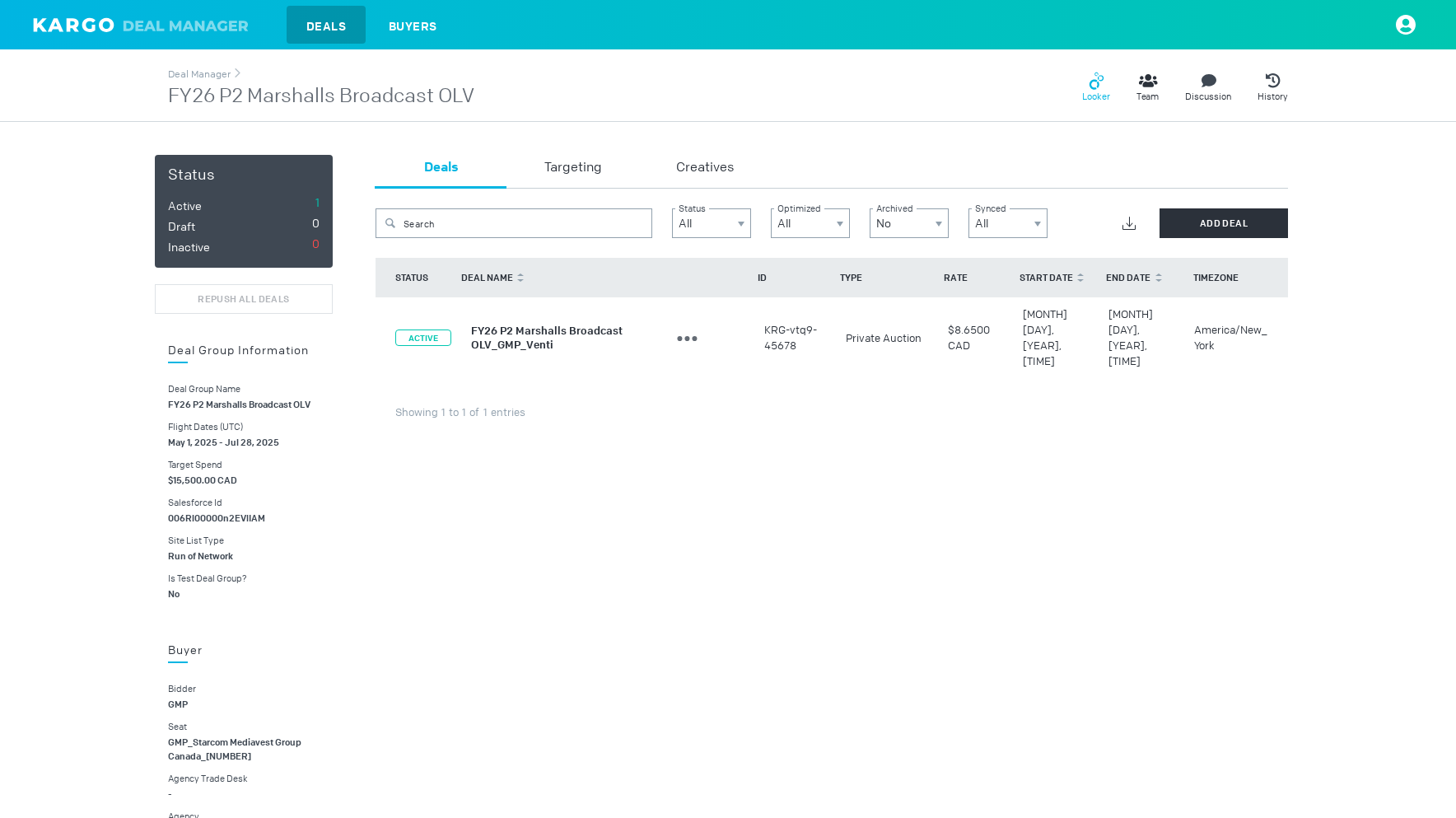 click on "Looker" at bounding box center (1096, 96) 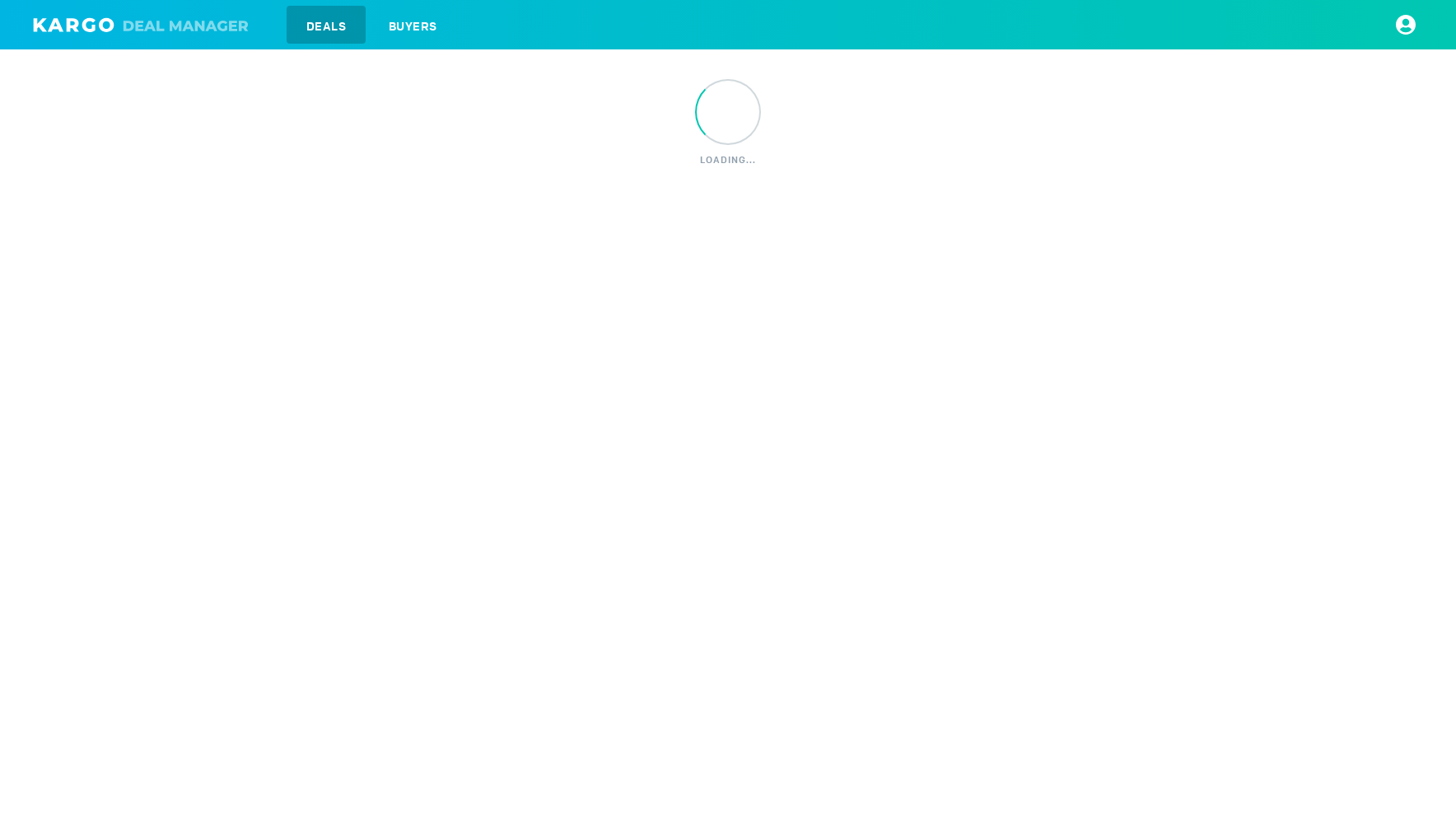 scroll, scrollTop: 0, scrollLeft: 0, axis: both 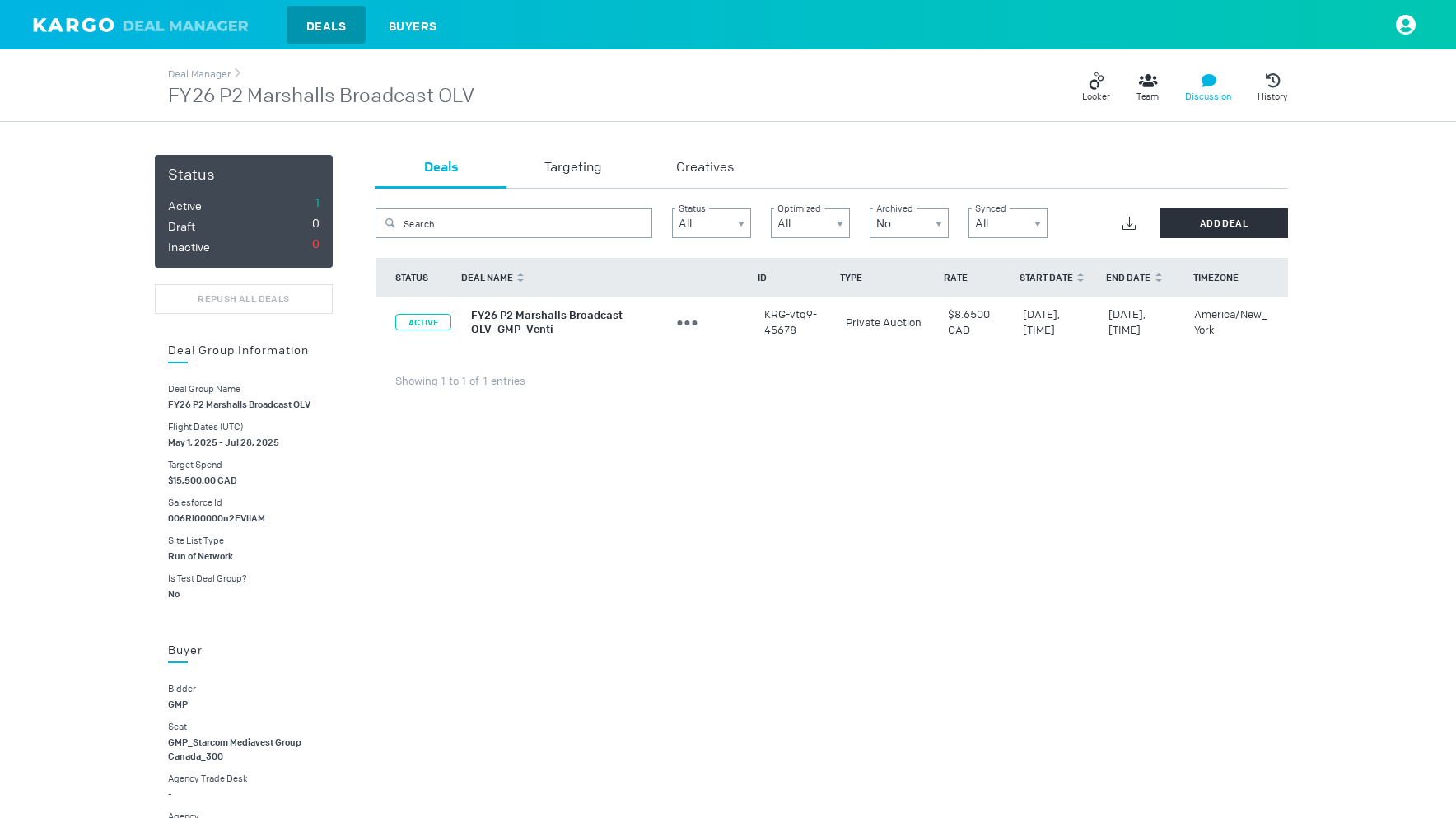 click at bounding box center [1096, 81] 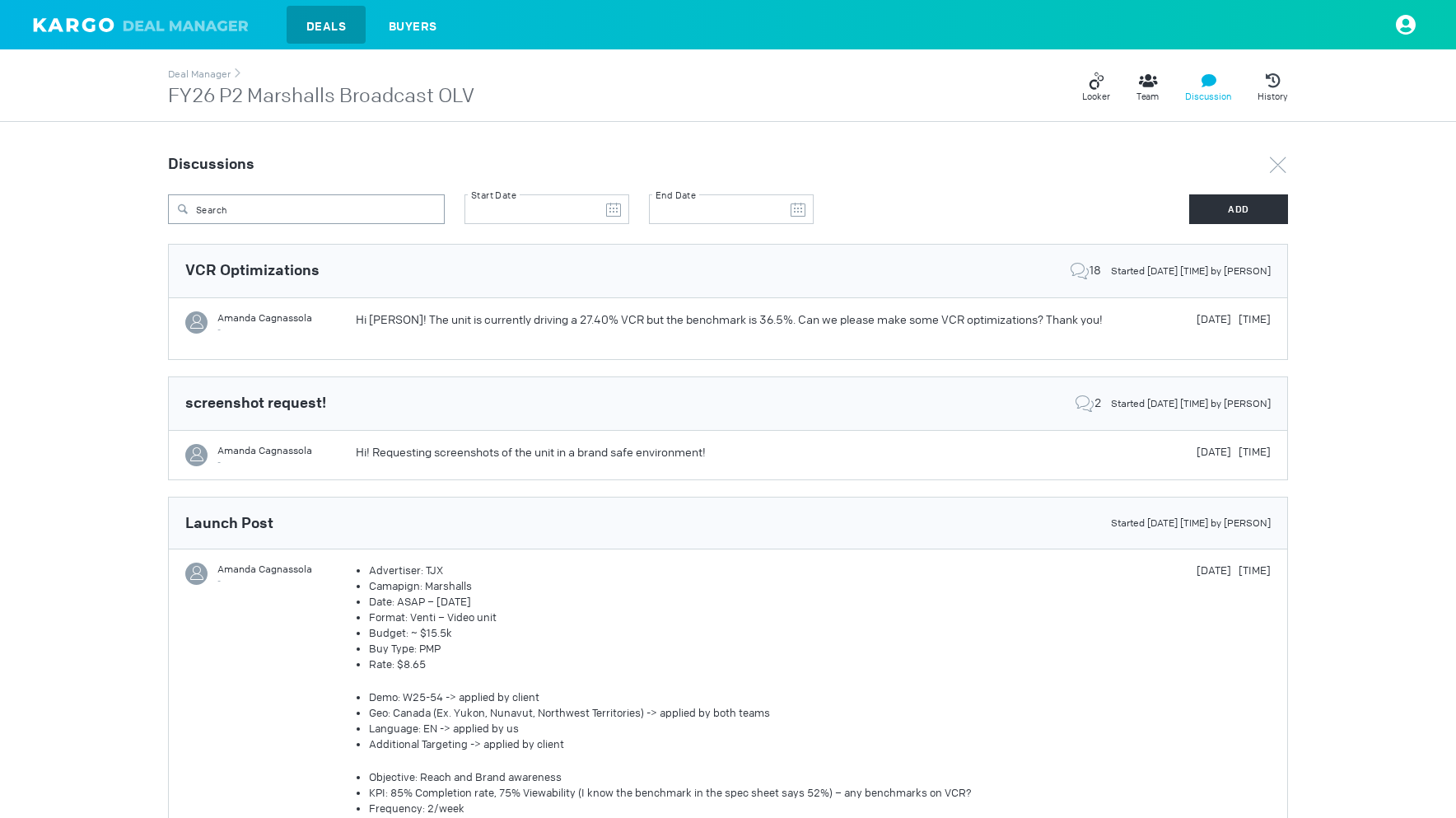 click on "VCR Optimizations 18 Started [DATE] [TIME] by [PERSON]" at bounding box center (728, 271) 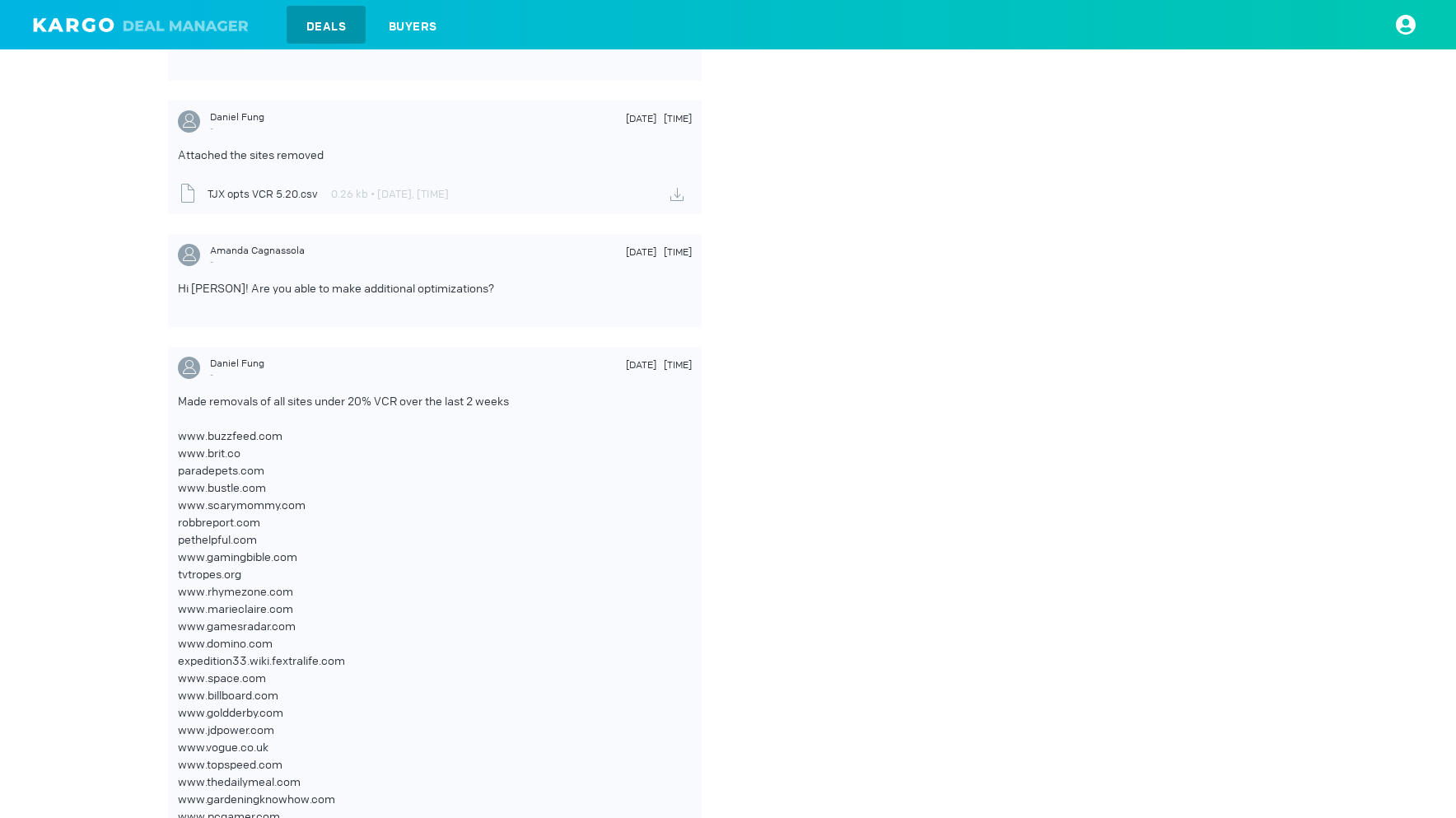 scroll, scrollTop: 2782, scrollLeft: 0, axis: vertical 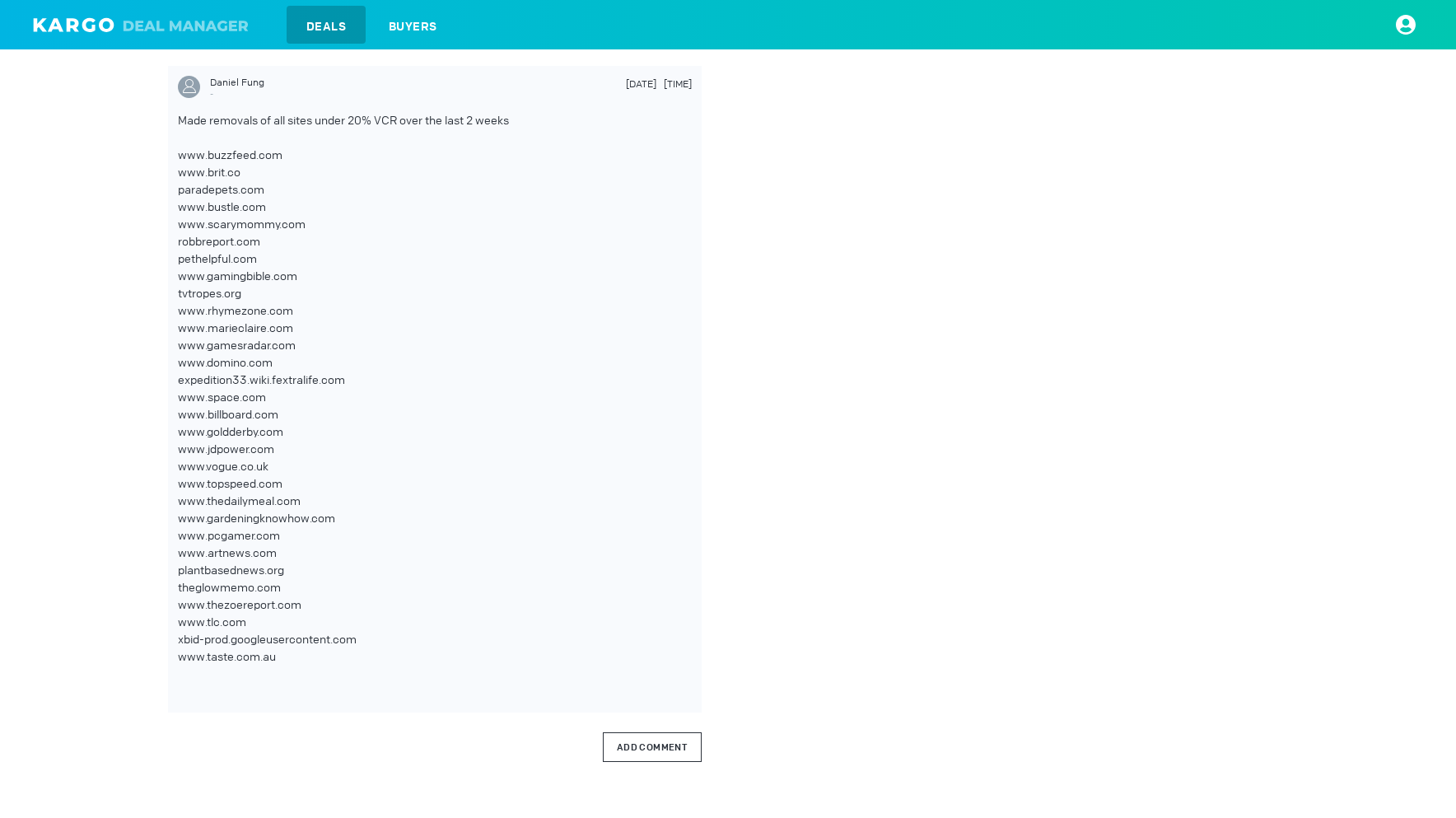 click on "Add Comment" at bounding box center [652, 747] 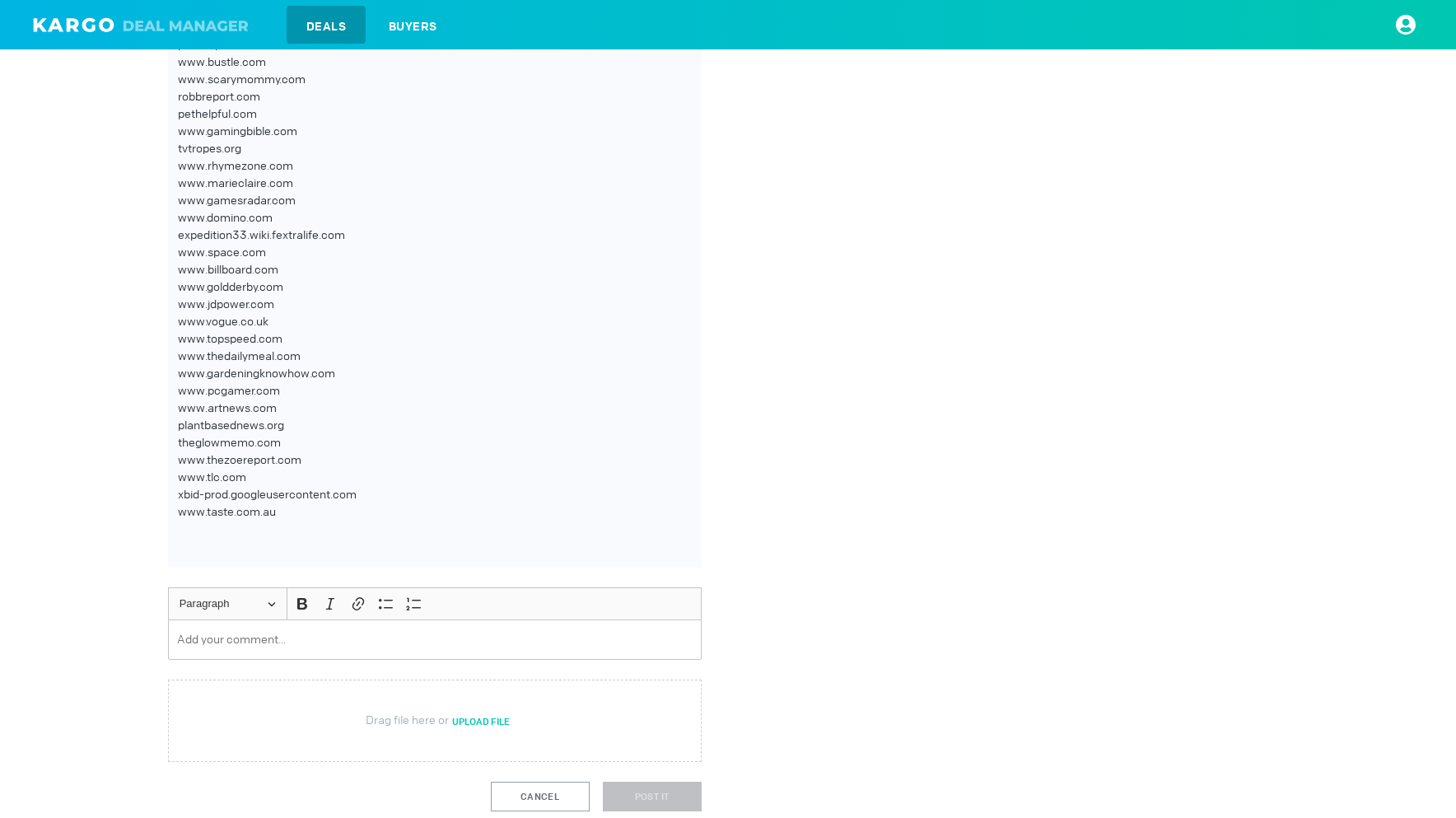 scroll, scrollTop: 2997, scrollLeft: 0, axis: vertical 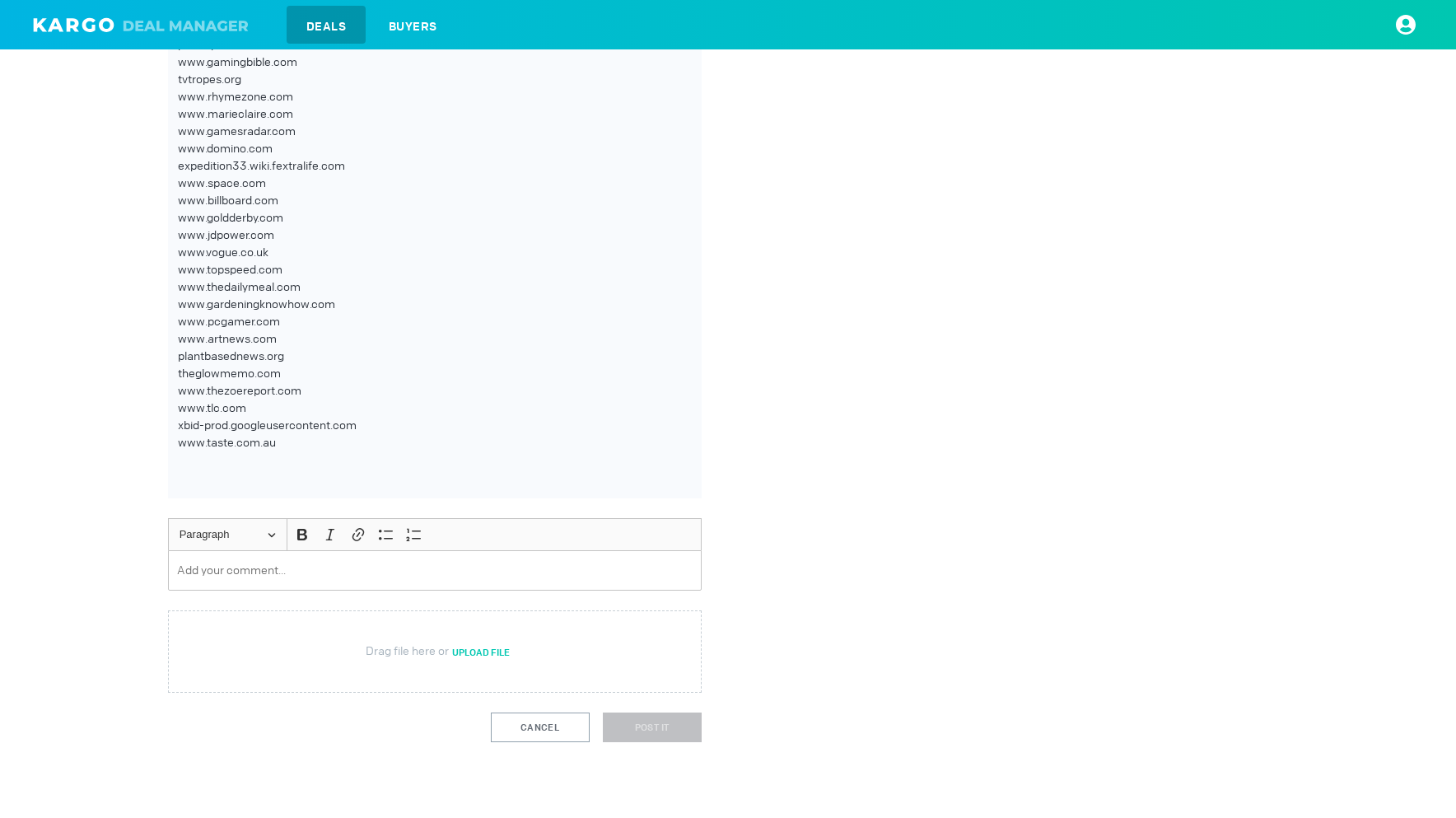 click at bounding box center (435, 570) 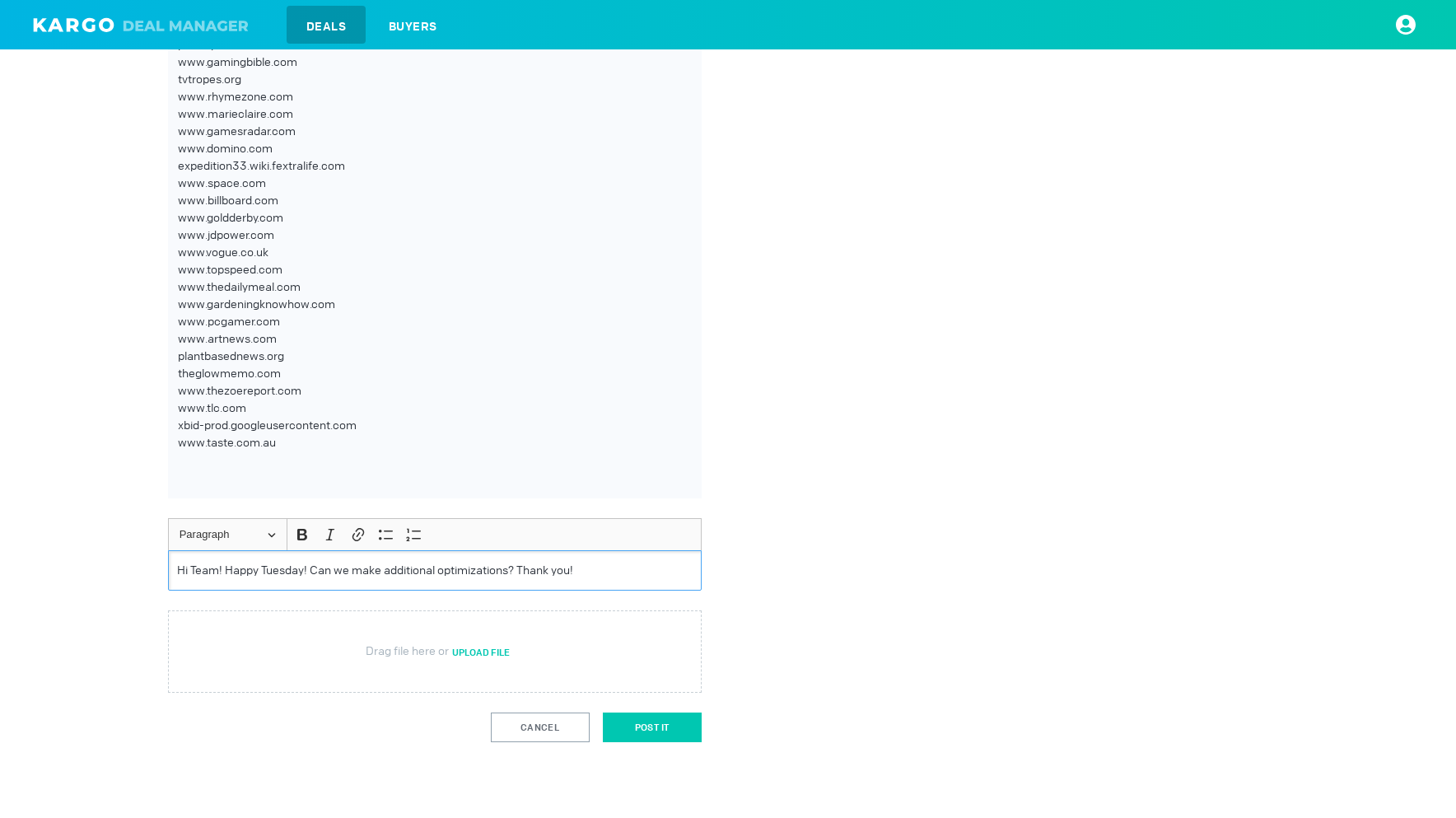 click on "Post It" at bounding box center [652, 727] 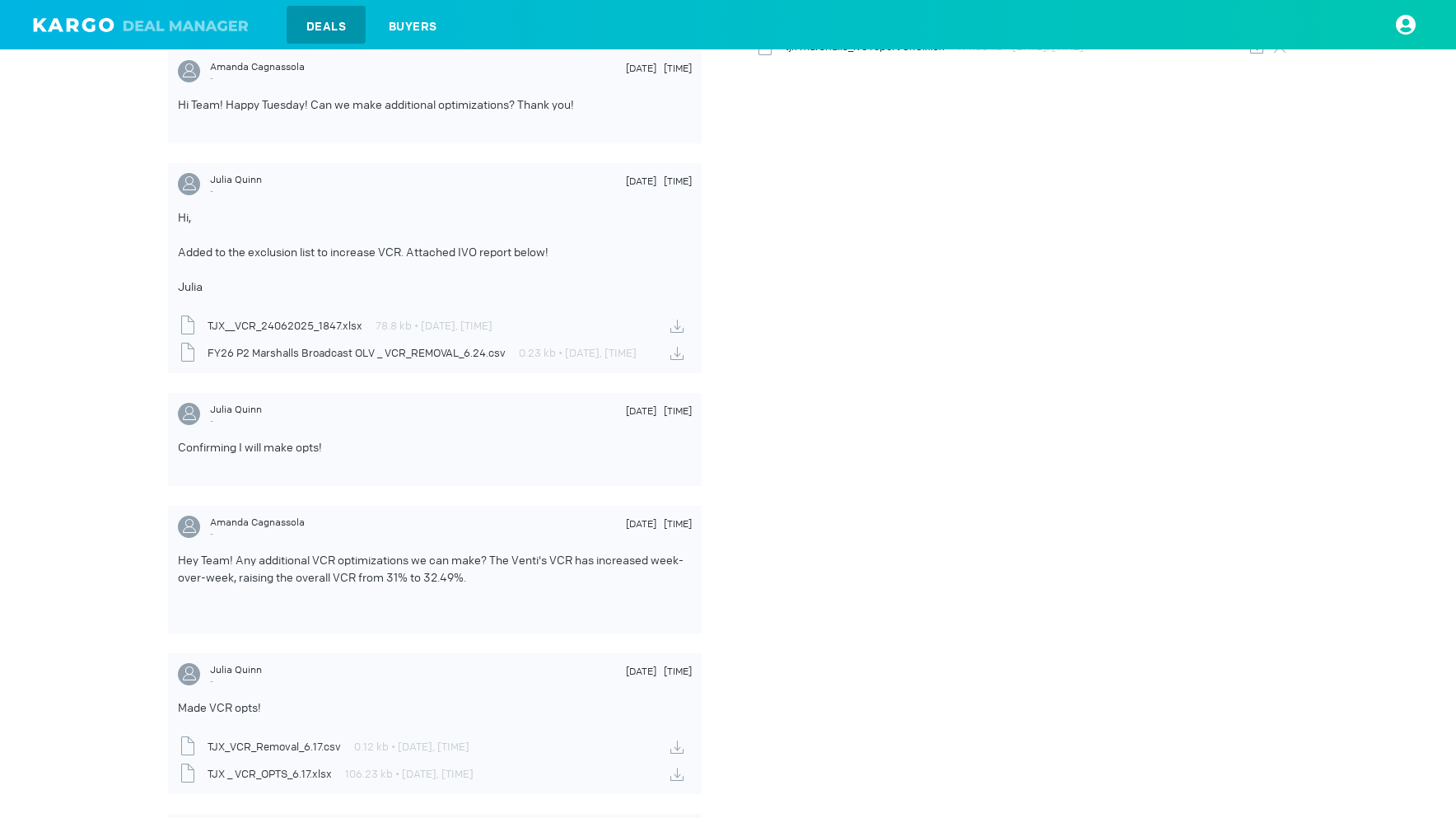 scroll, scrollTop: 0, scrollLeft: 0, axis: both 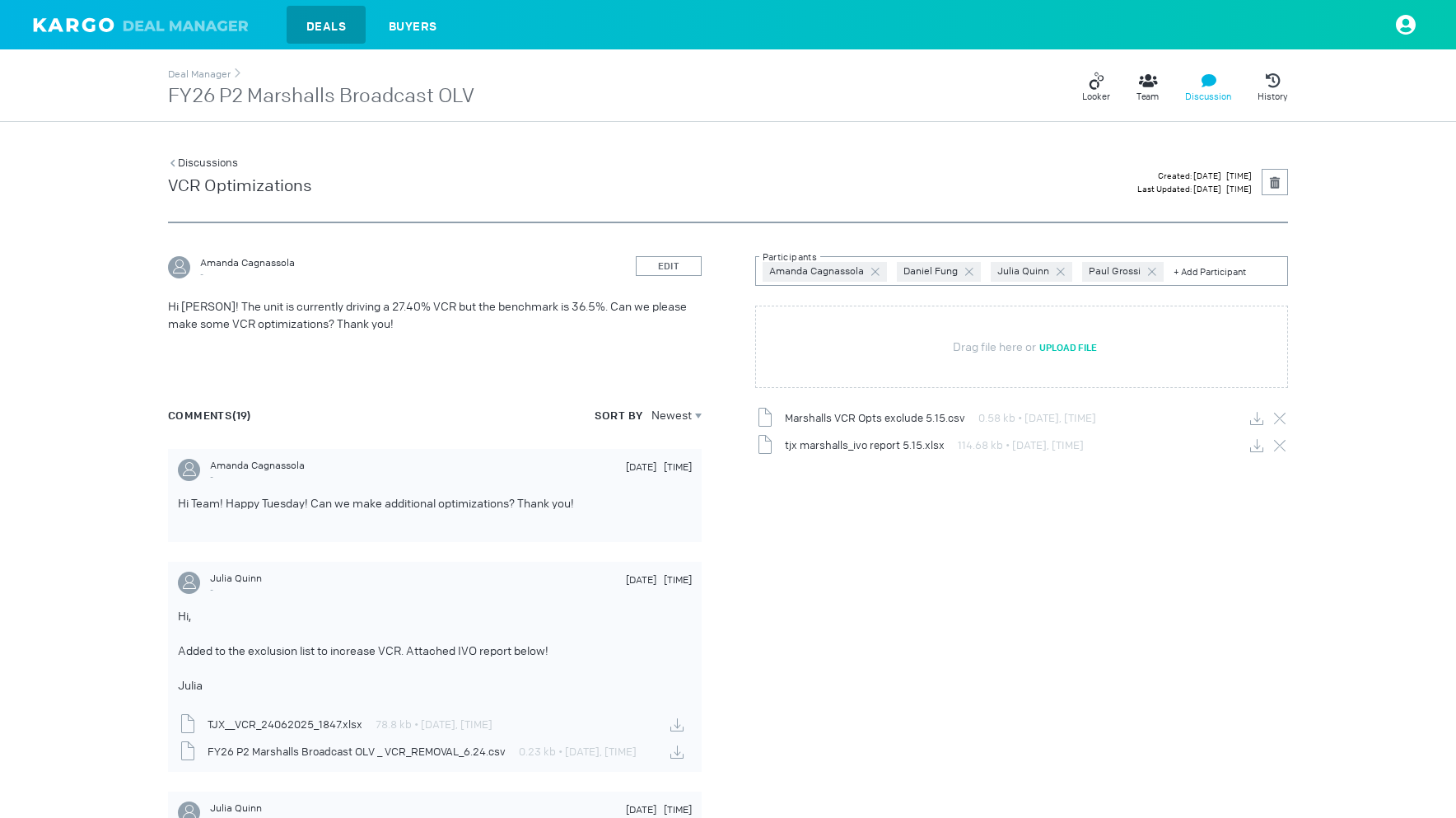 click on "FY26 P2 Marshalls Broadcast OLV" at bounding box center [321, 96] 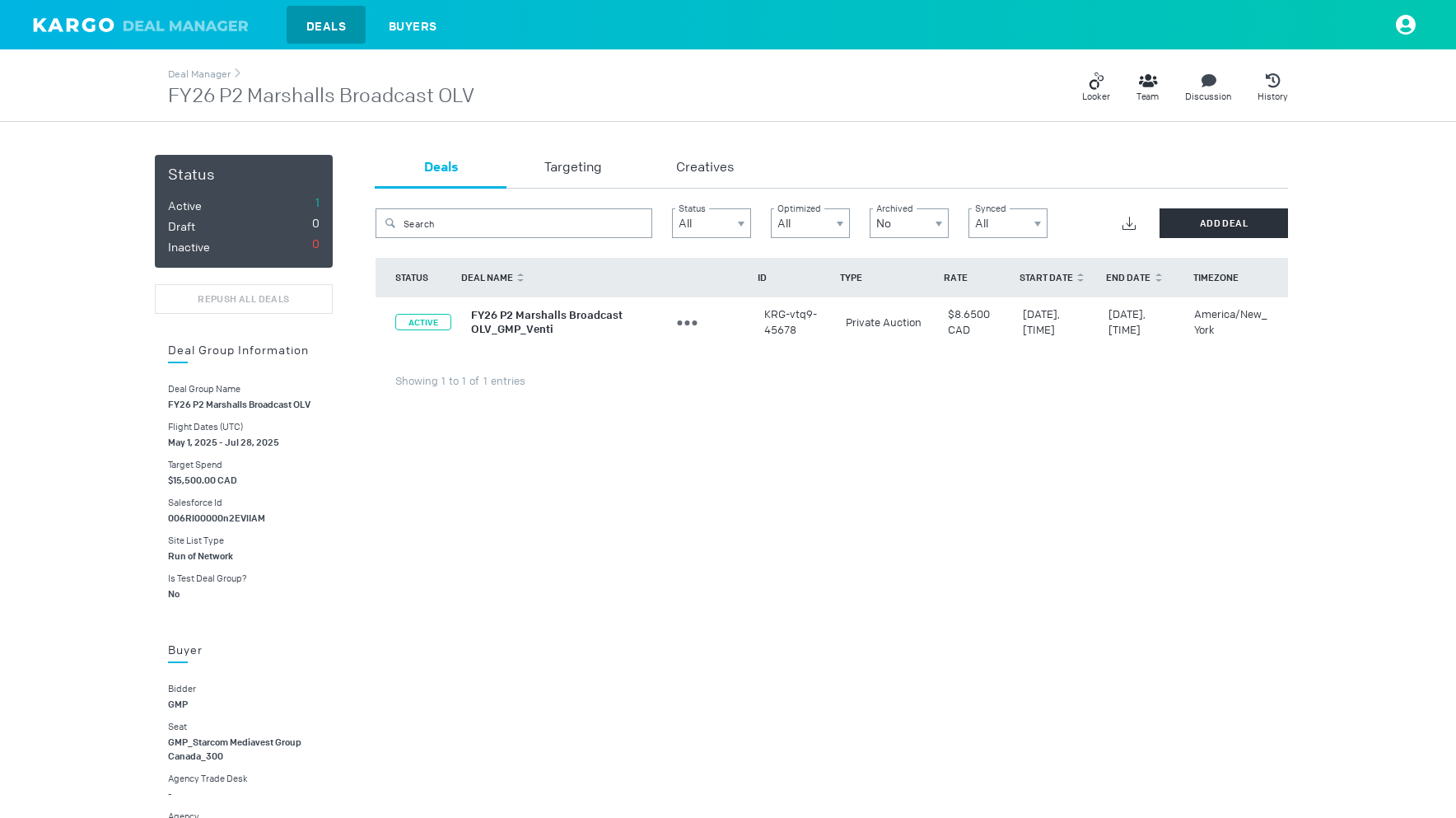 click on "FY26 P2 Marshalls Broadcast OLV_GMP_Venti" at bounding box center (547, 322) 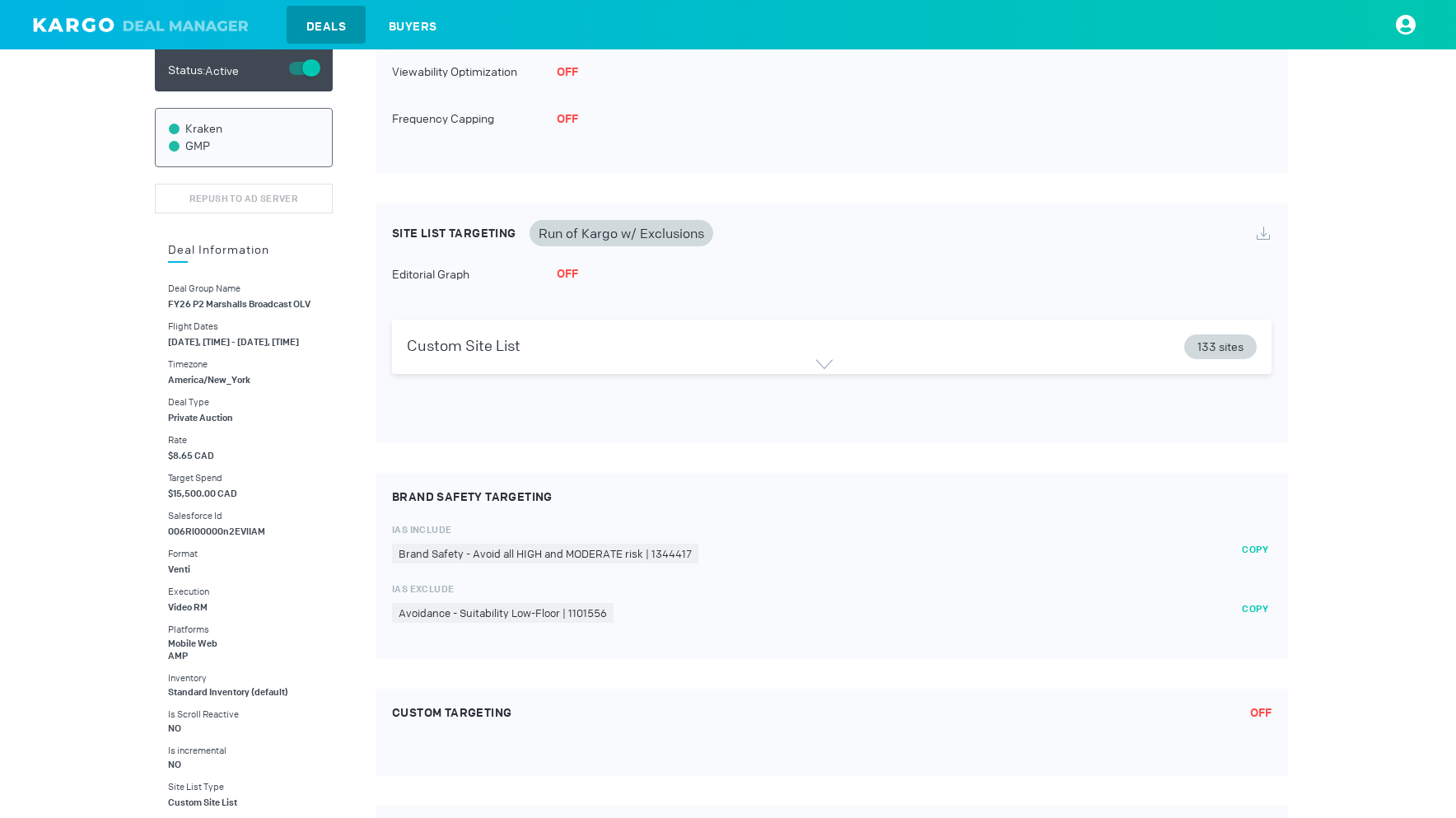 scroll, scrollTop: 0, scrollLeft: 0, axis: both 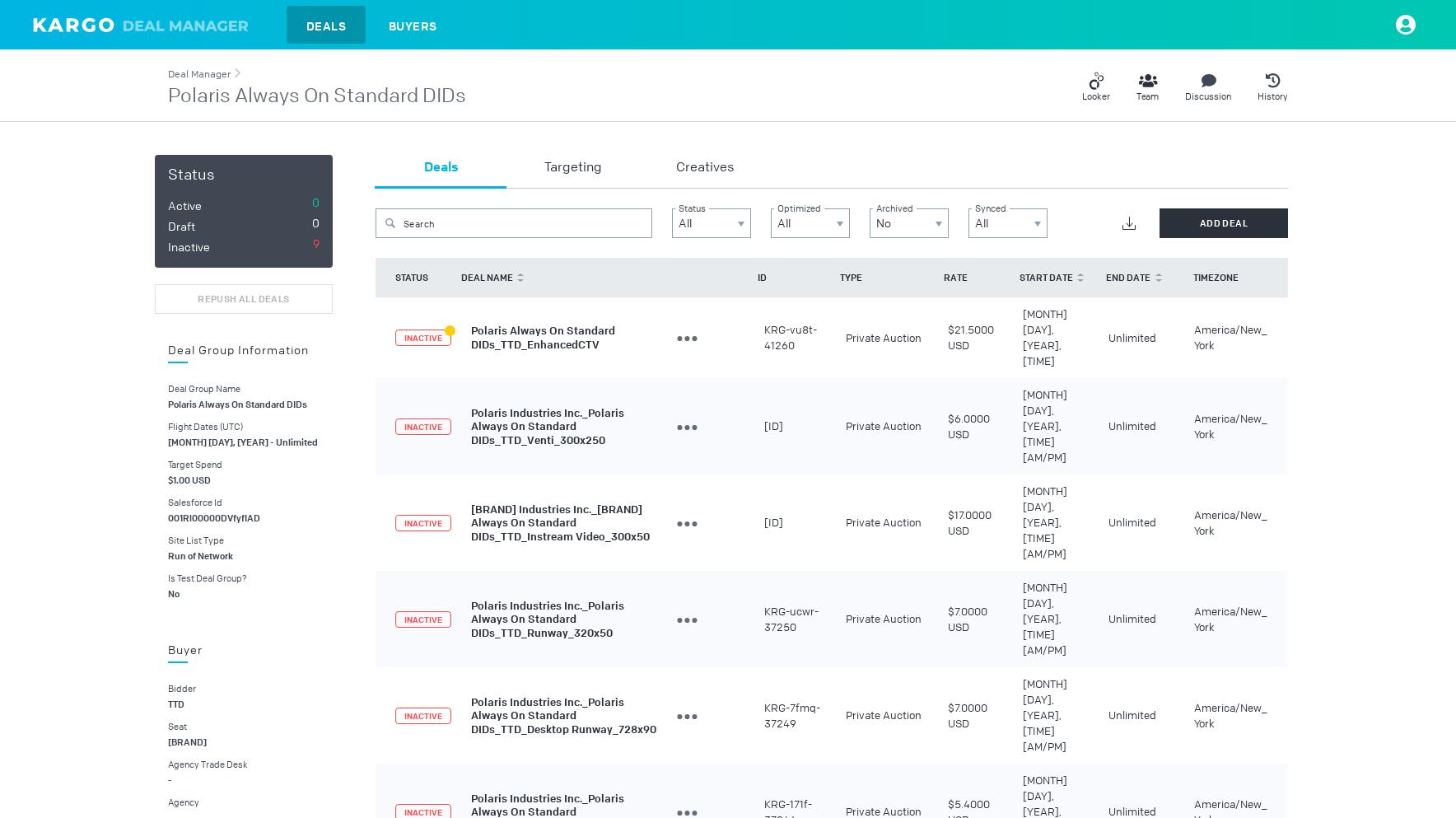 click on "Deal Manager" at bounding box center (199, 74) 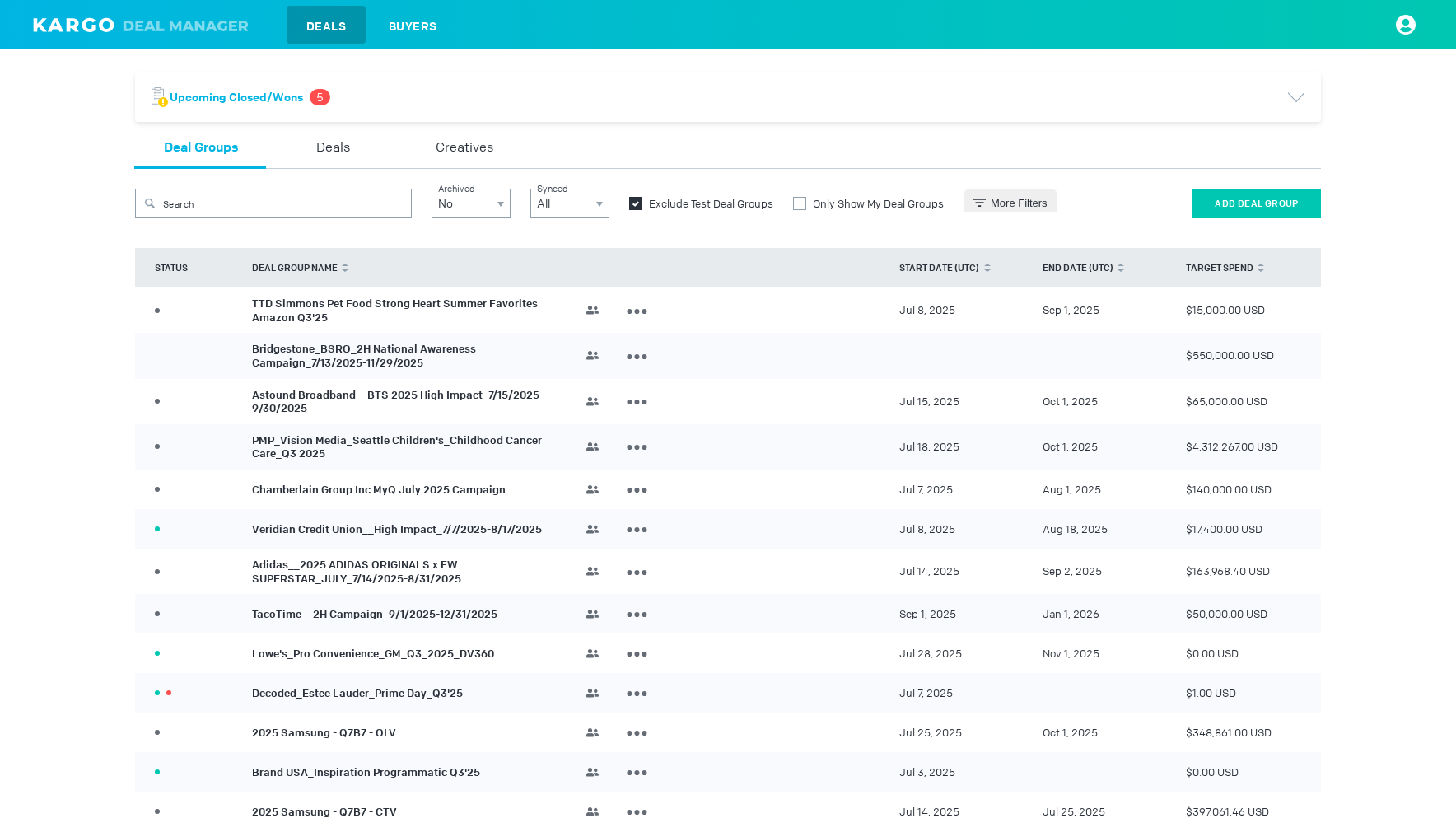 click on "Add Deal Group" at bounding box center (1257, 203) 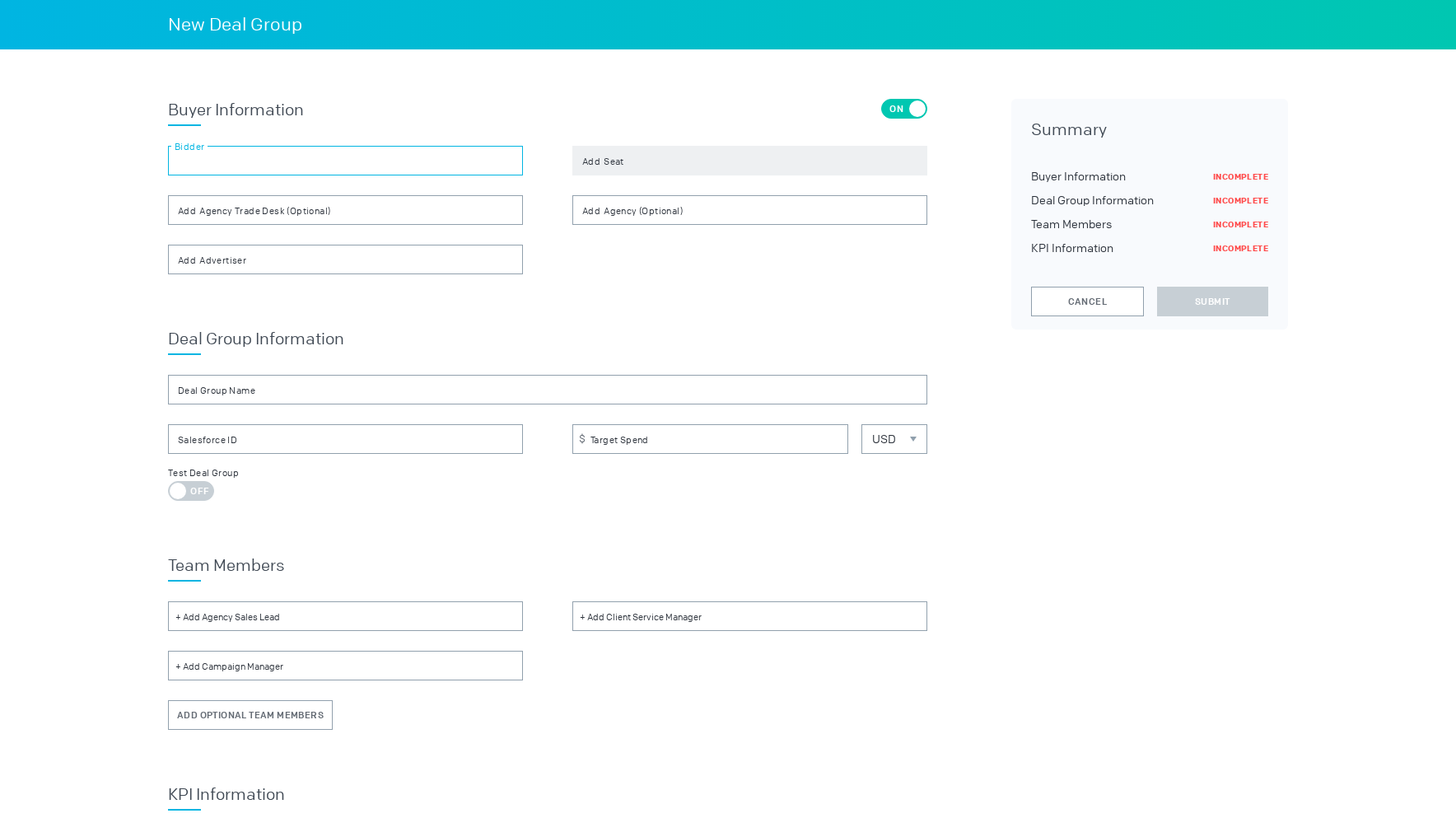 click at bounding box center [345, 161] 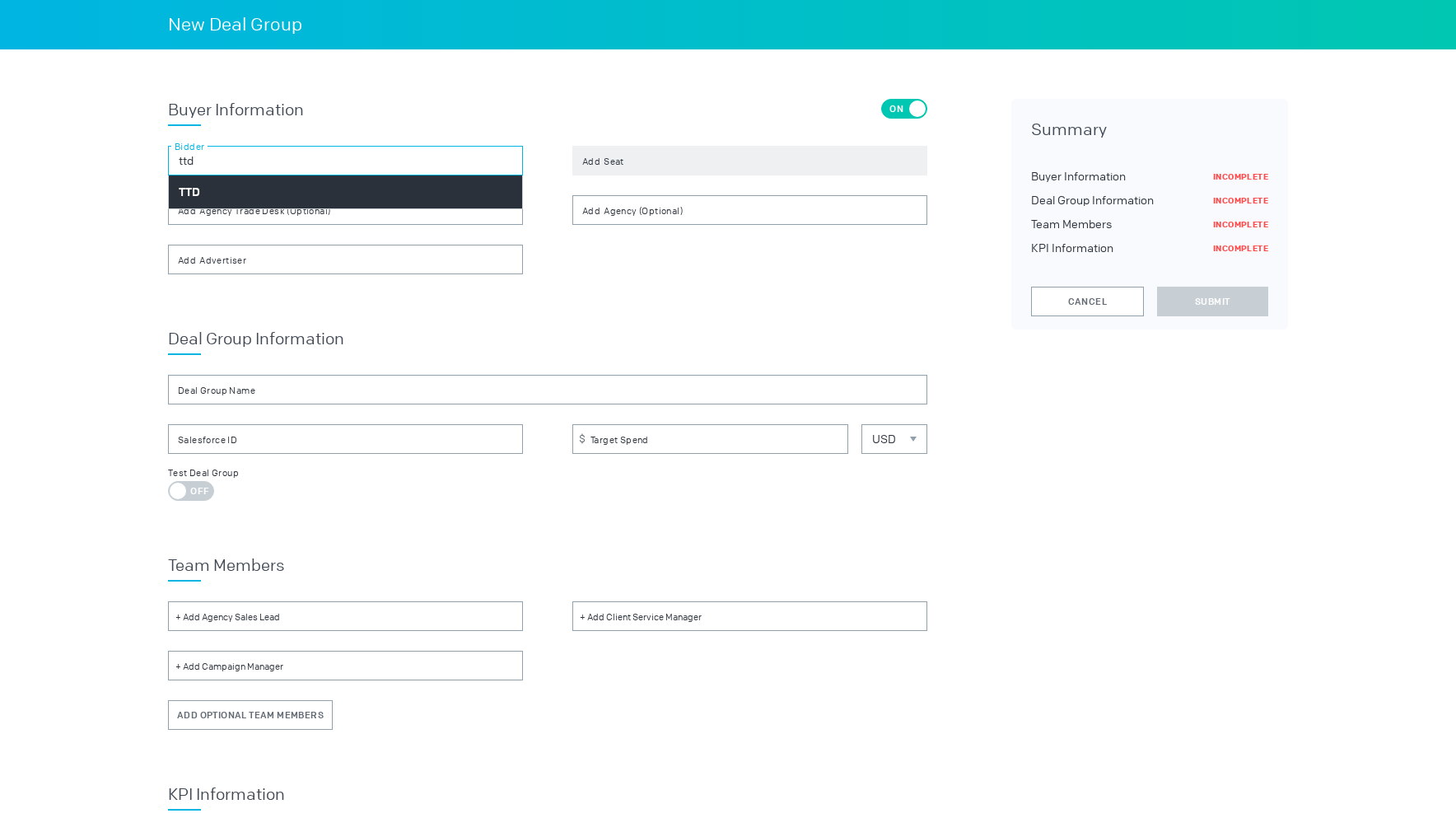 type on "ttd" 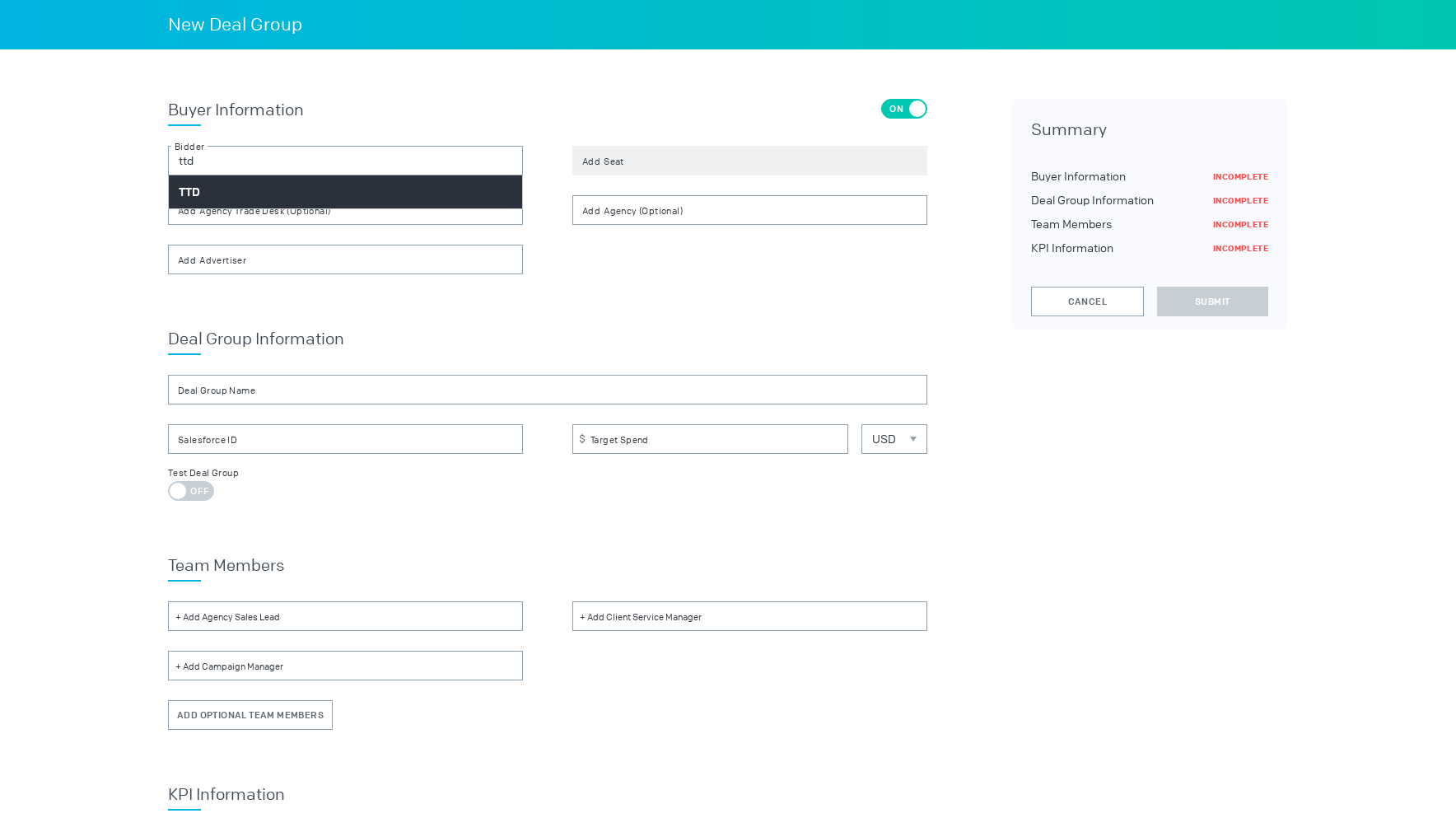 click on "TTD" at bounding box center [345, 192] 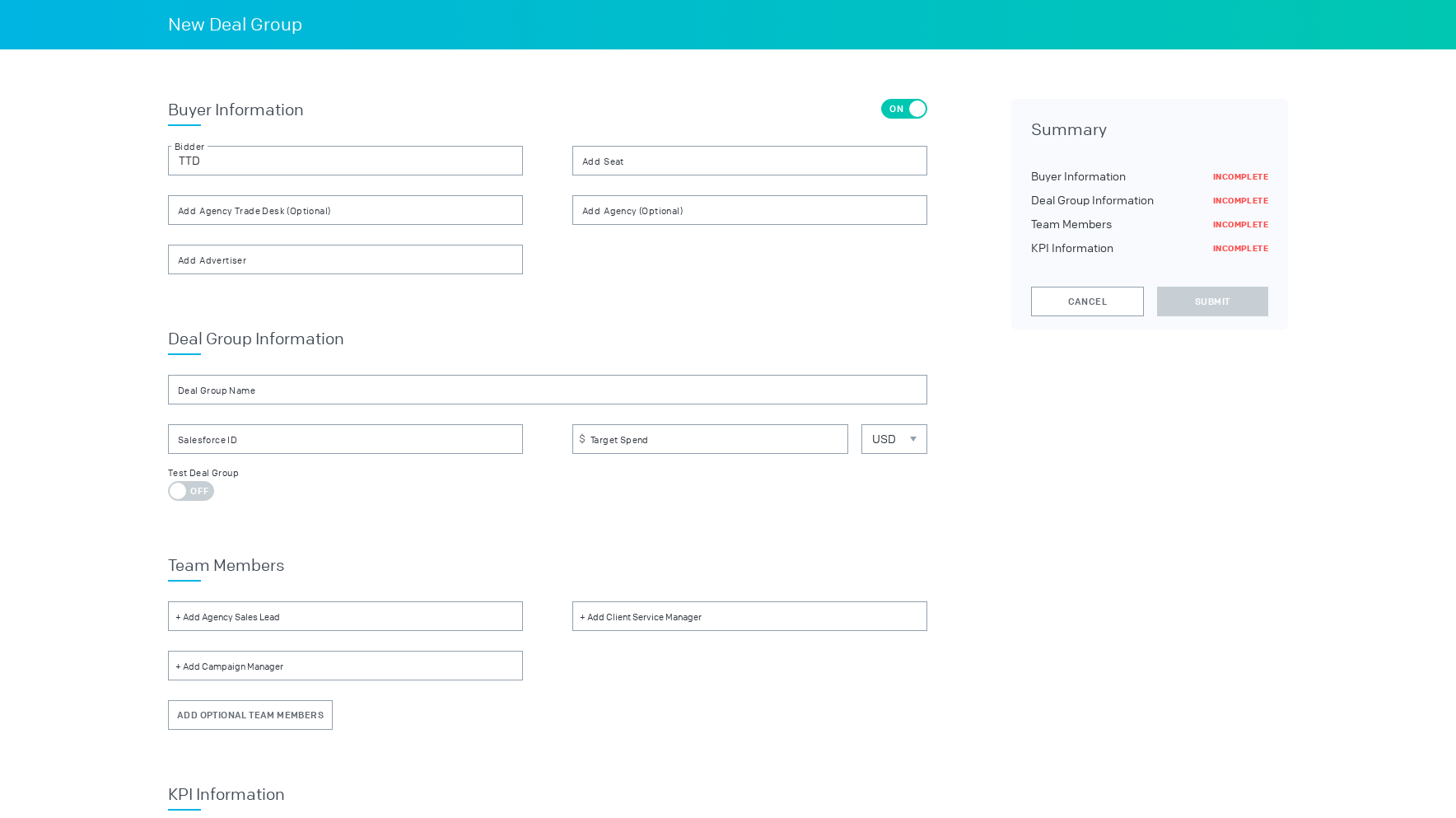 click on "Buyer Information On Off TTD Bidder Seat Agency Trade Desk (Optional) Agency (Optional) Advertiser" at bounding box center (548, 186) 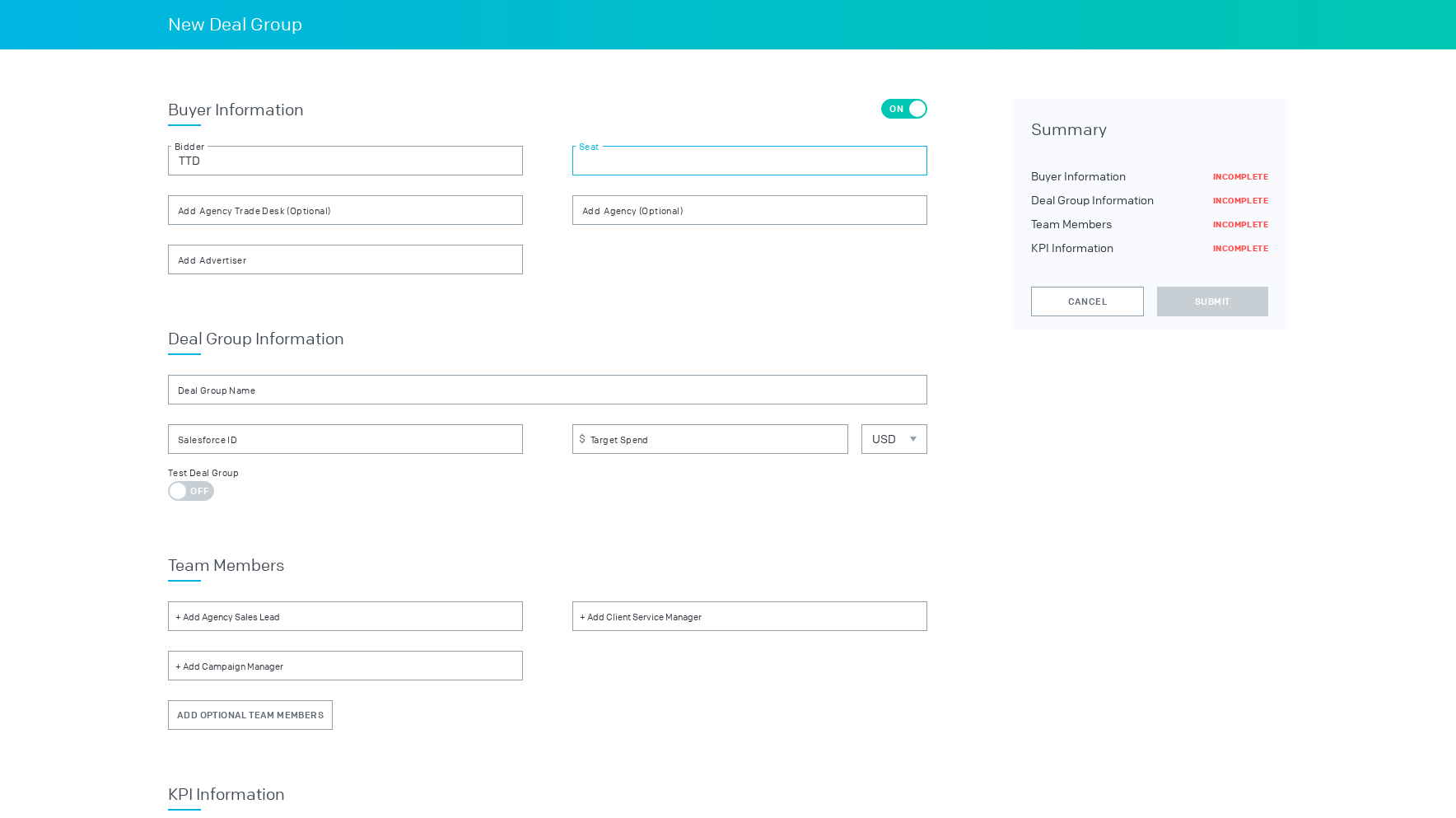 click at bounding box center (749, 161) 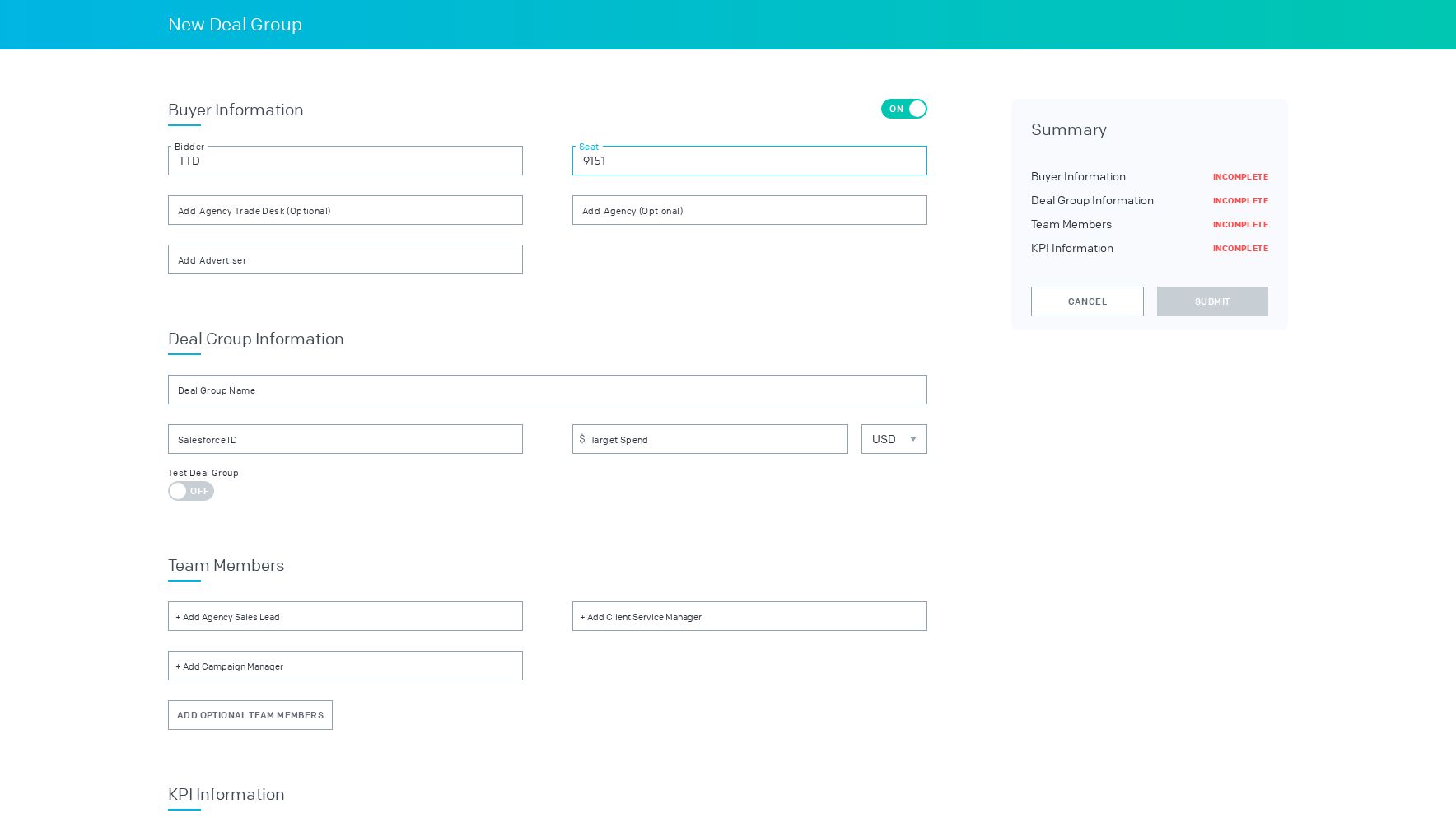 click on "9151" at bounding box center [749, 161] 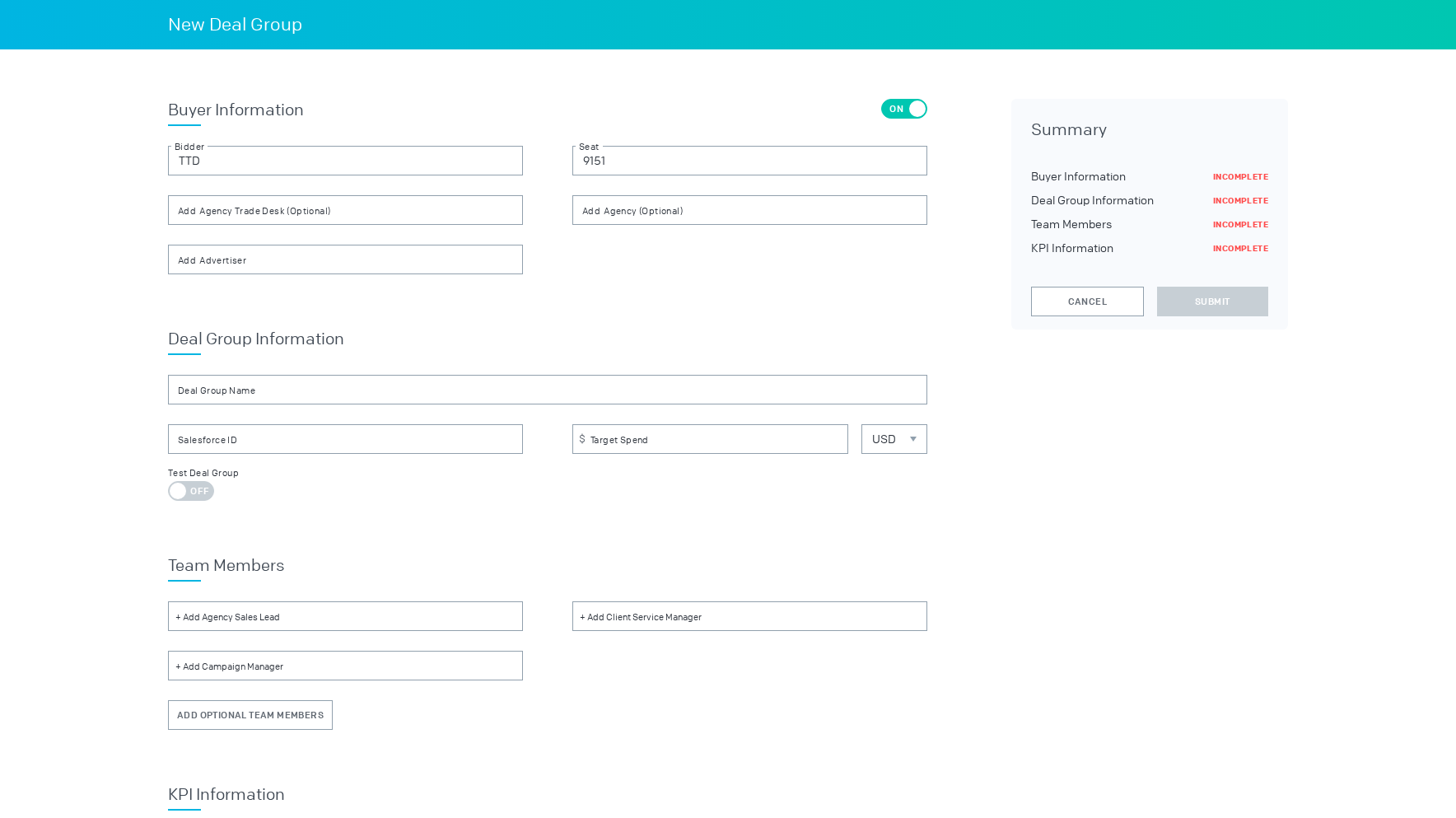 click on "Buyer Information On Off TTD Bidder 9151 Seat Agency Trade Desk (Optional) Agency (Optional) Advertiser Deal Group Information Deal Group Name Salesforce ID Target Spend  USD  USD Test Deal Group On Off Team Members  Key   is already in use   Key   is already in use   Key   is already in use   Add Optional Team Members  KPI Information  Select Optimizable KPI   Select Optimizable KPI Measurement Partner  Optimizable KPI Goal (Optional) Optimizable KPI Performance (Optional)  Select Outcome KPI   Select Outcome KPI Measurement Partner  Outcome Goal (Optional) Outcome Performance (Optional)  Cancel   Submit" at bounding box center [548, 595] 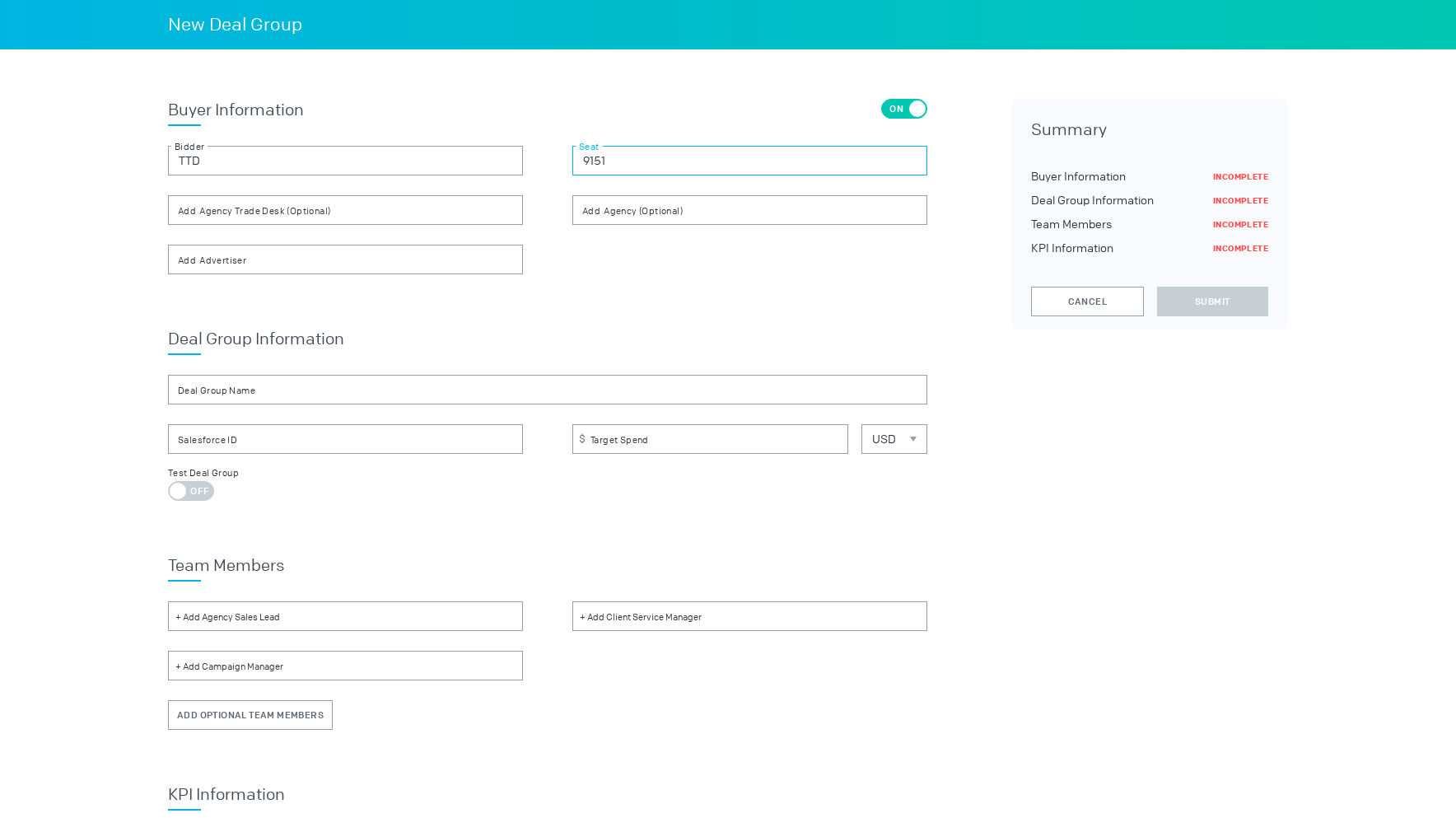 click on "9151" at bounding box center (749, 161) 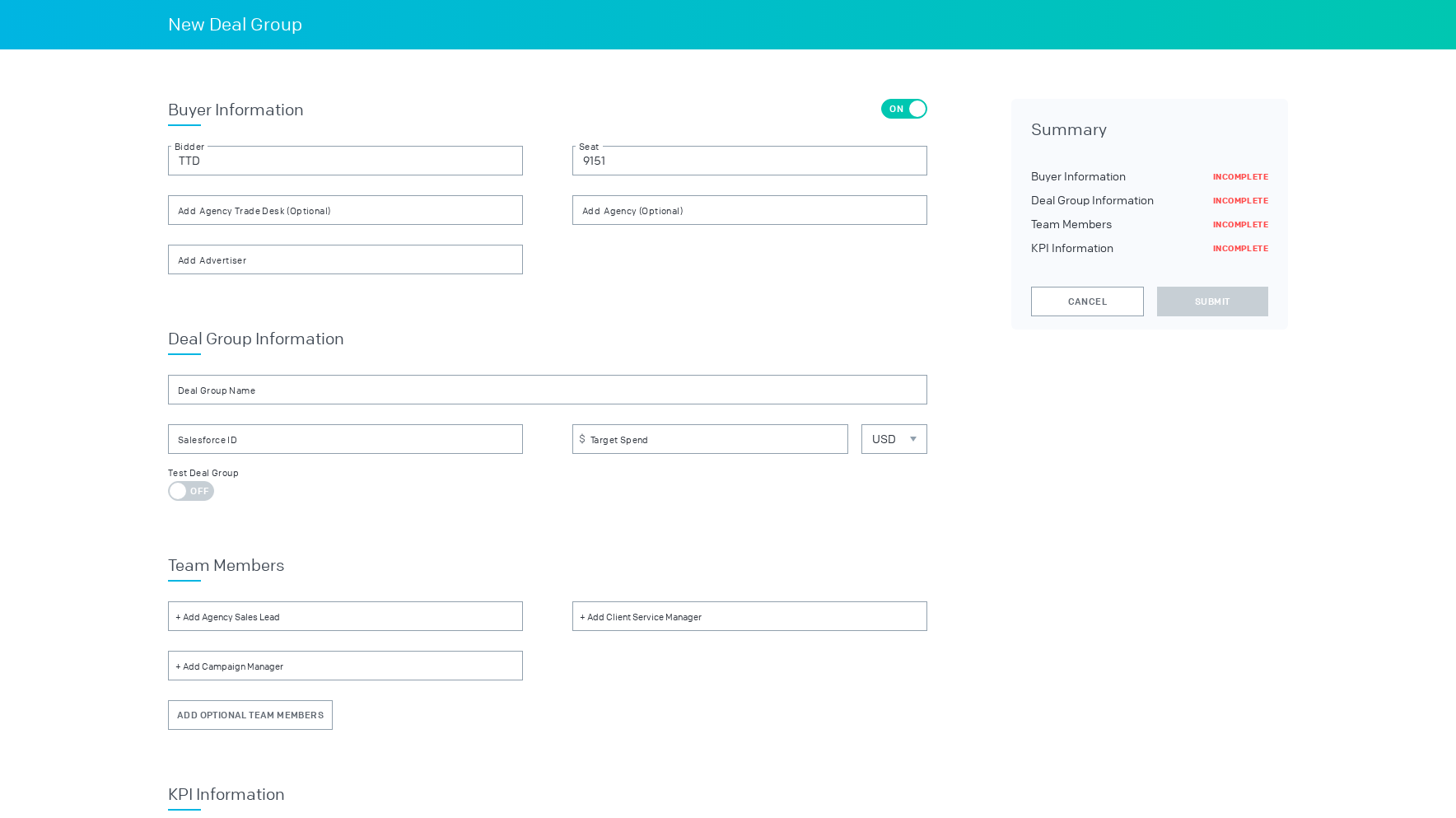 click on "New Deal Group" at bounding box center (728, 25) 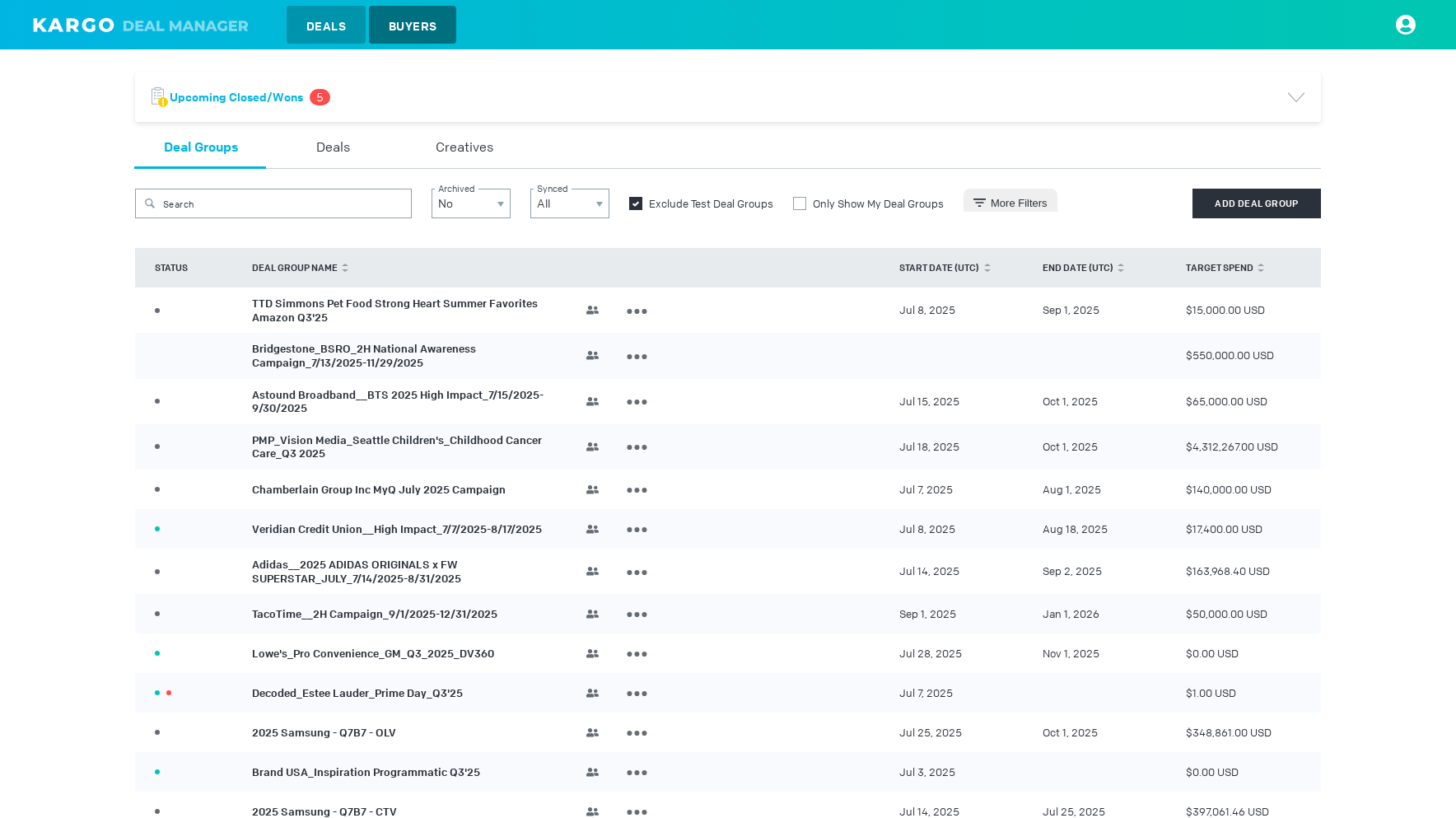 click on "Buyers" at bounding box center (413, 26) 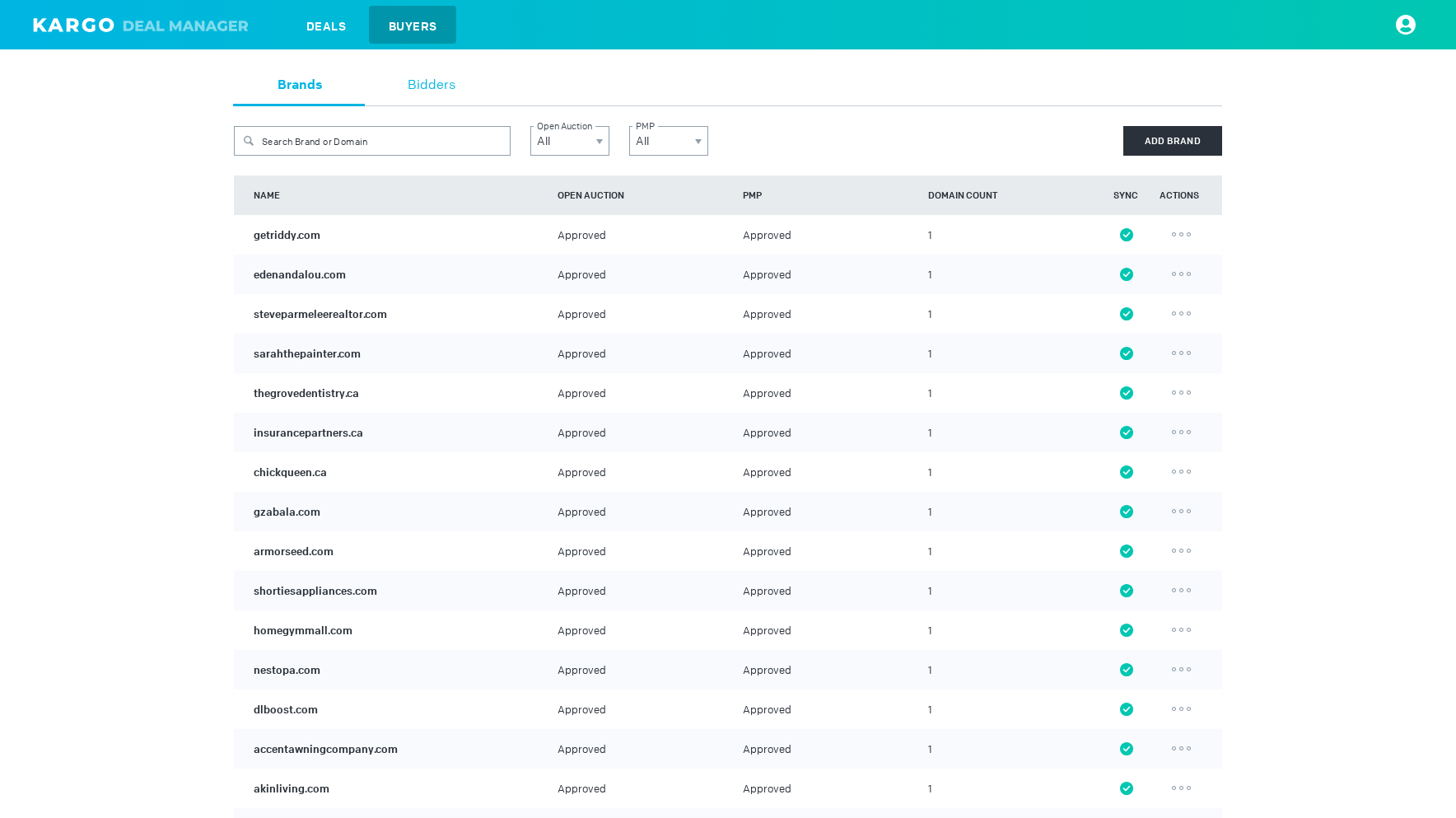 click on "Bidders" at bounding box center (432, 86) 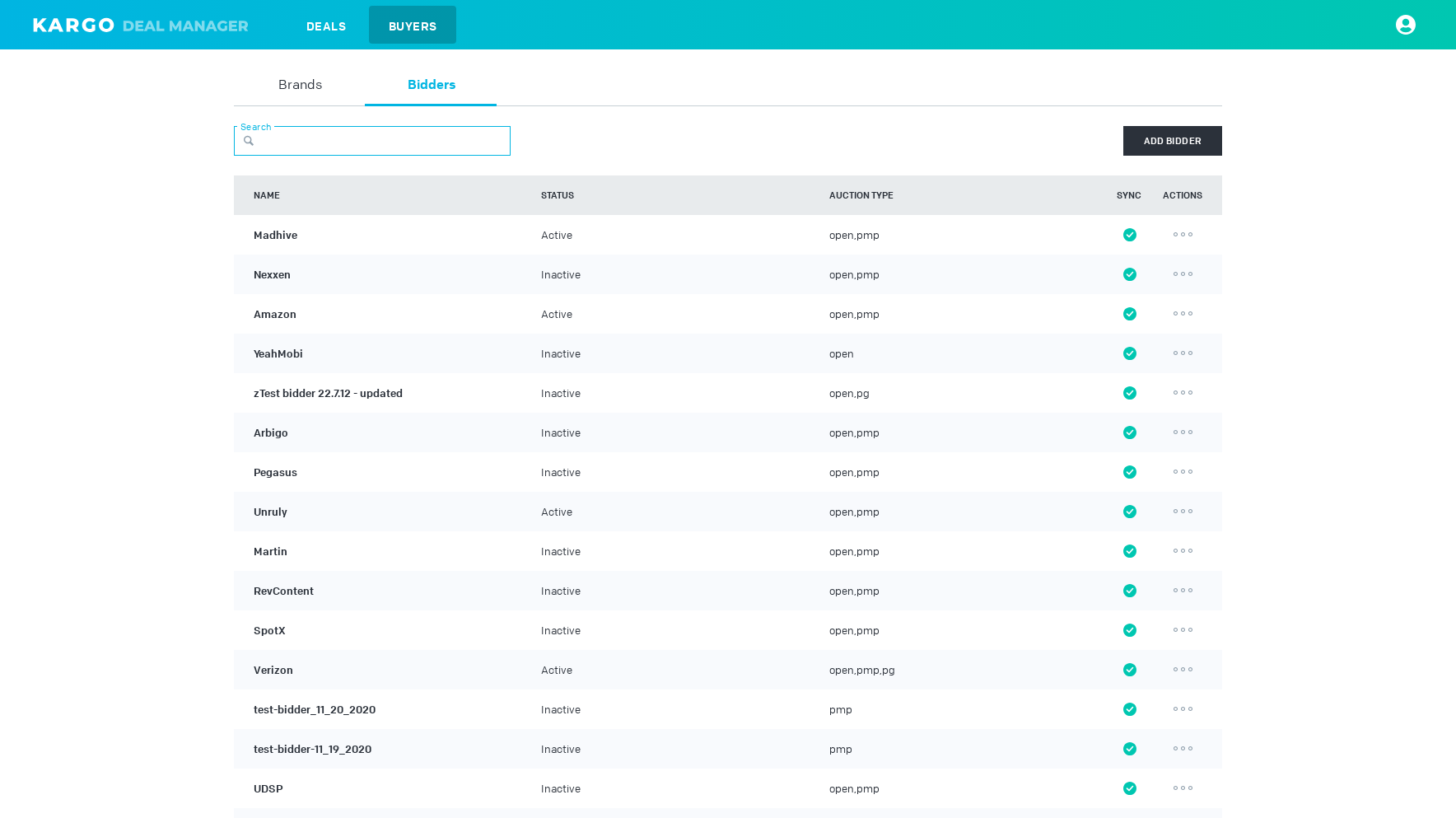 click at bounding box center [372, 141] 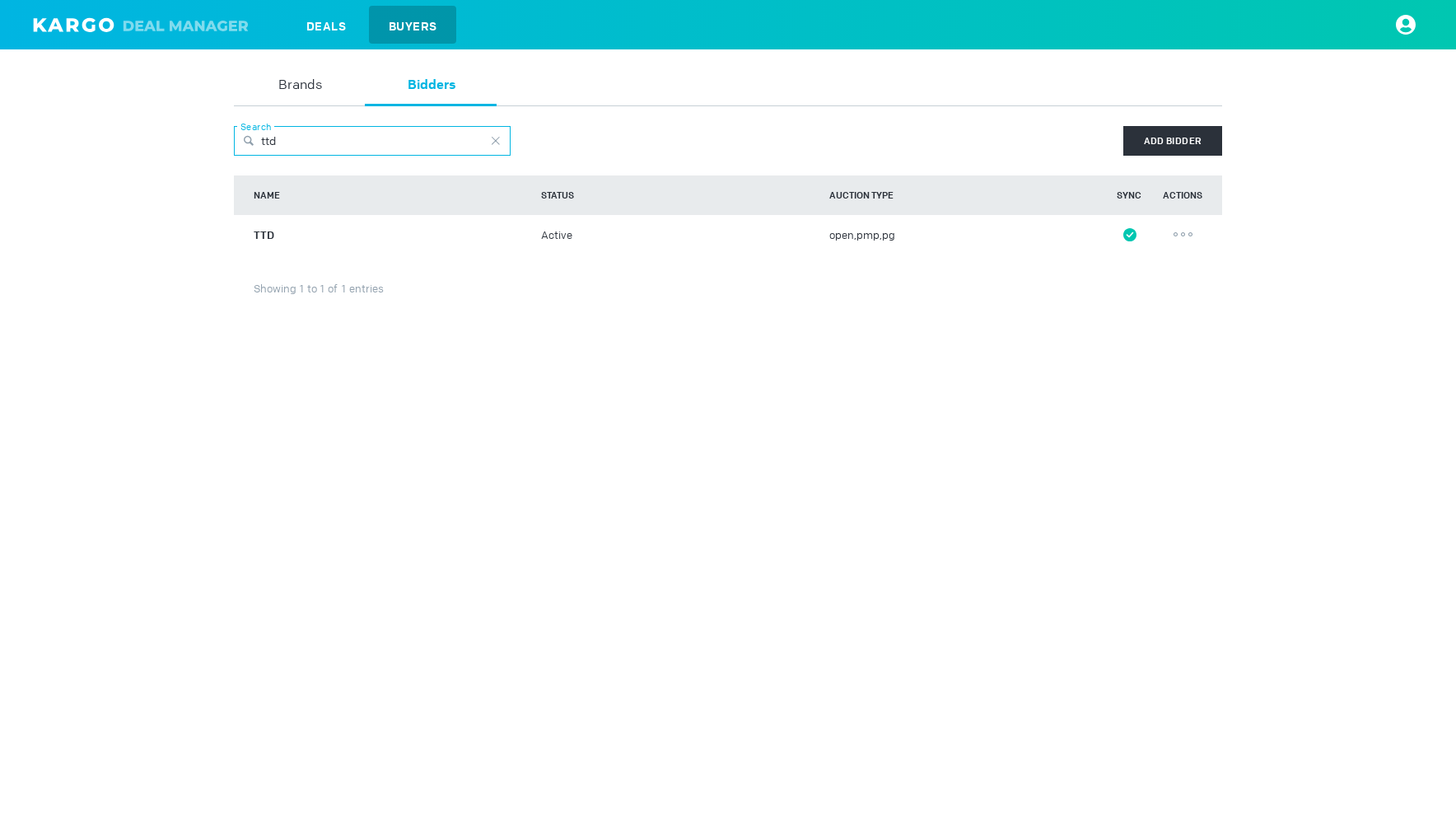 type on "ttd" 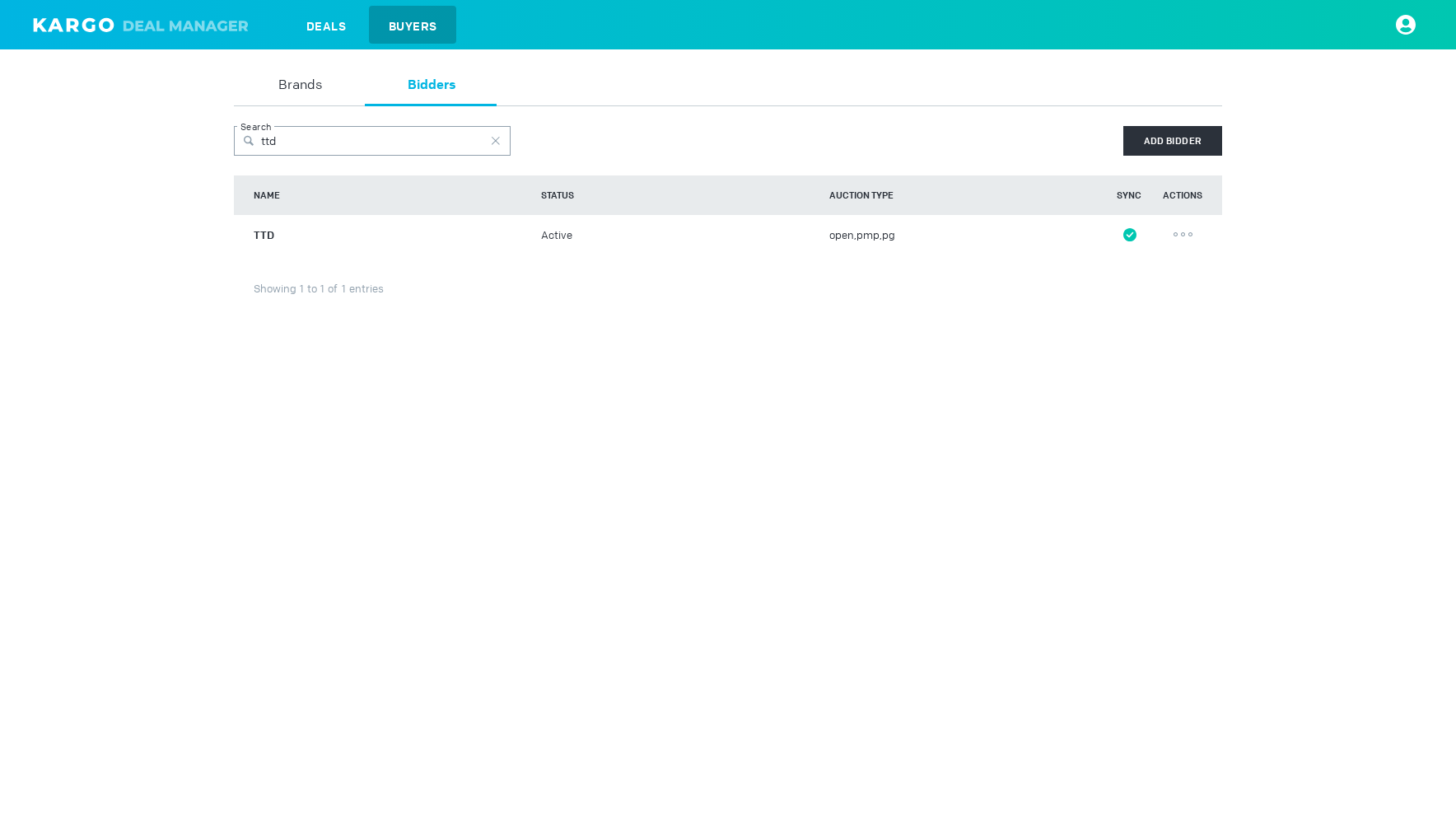 click on "TTD" at bounding box center [264, 234] 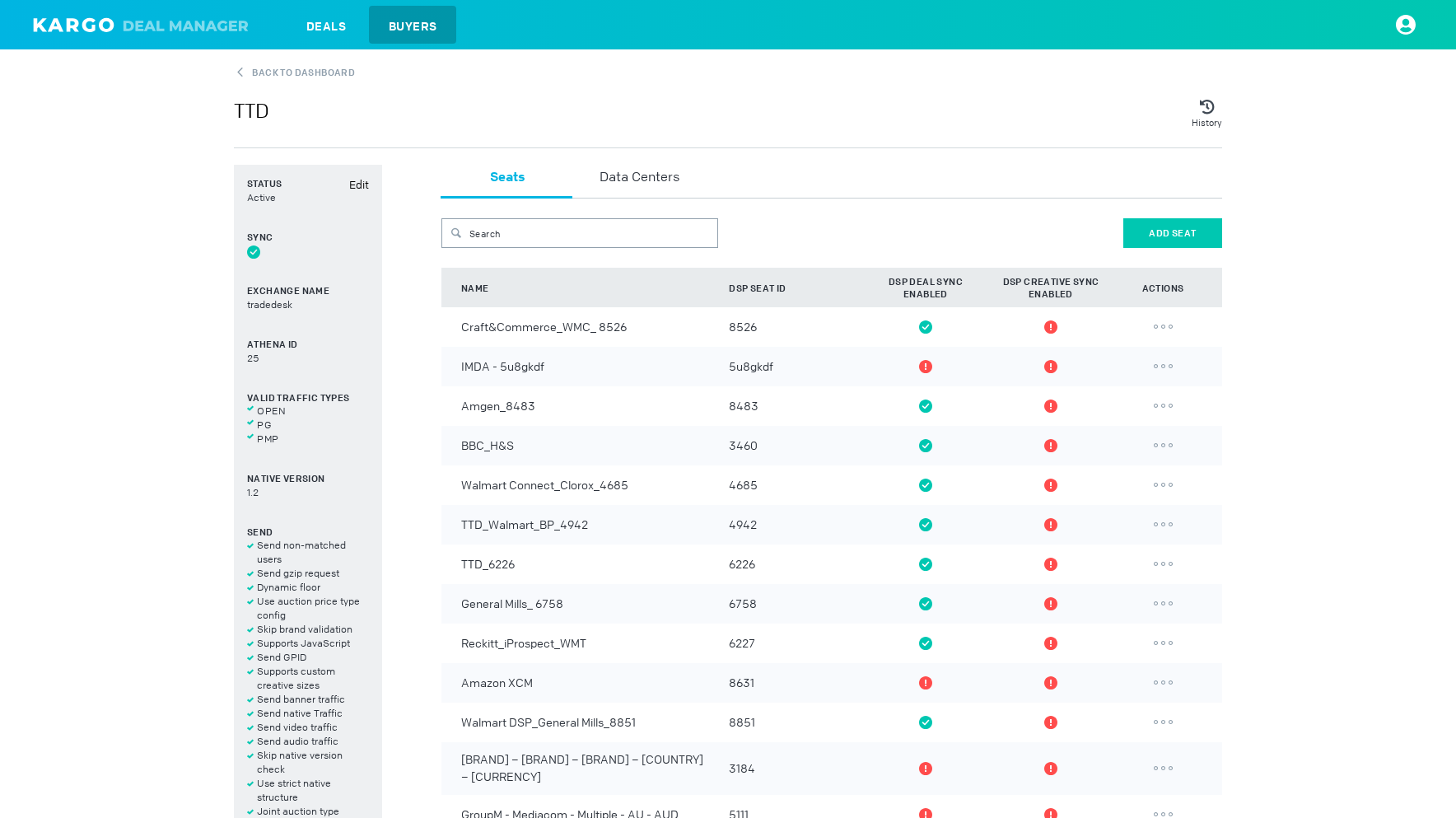 click on "Add Seat" at bounding box center (1172, 233) 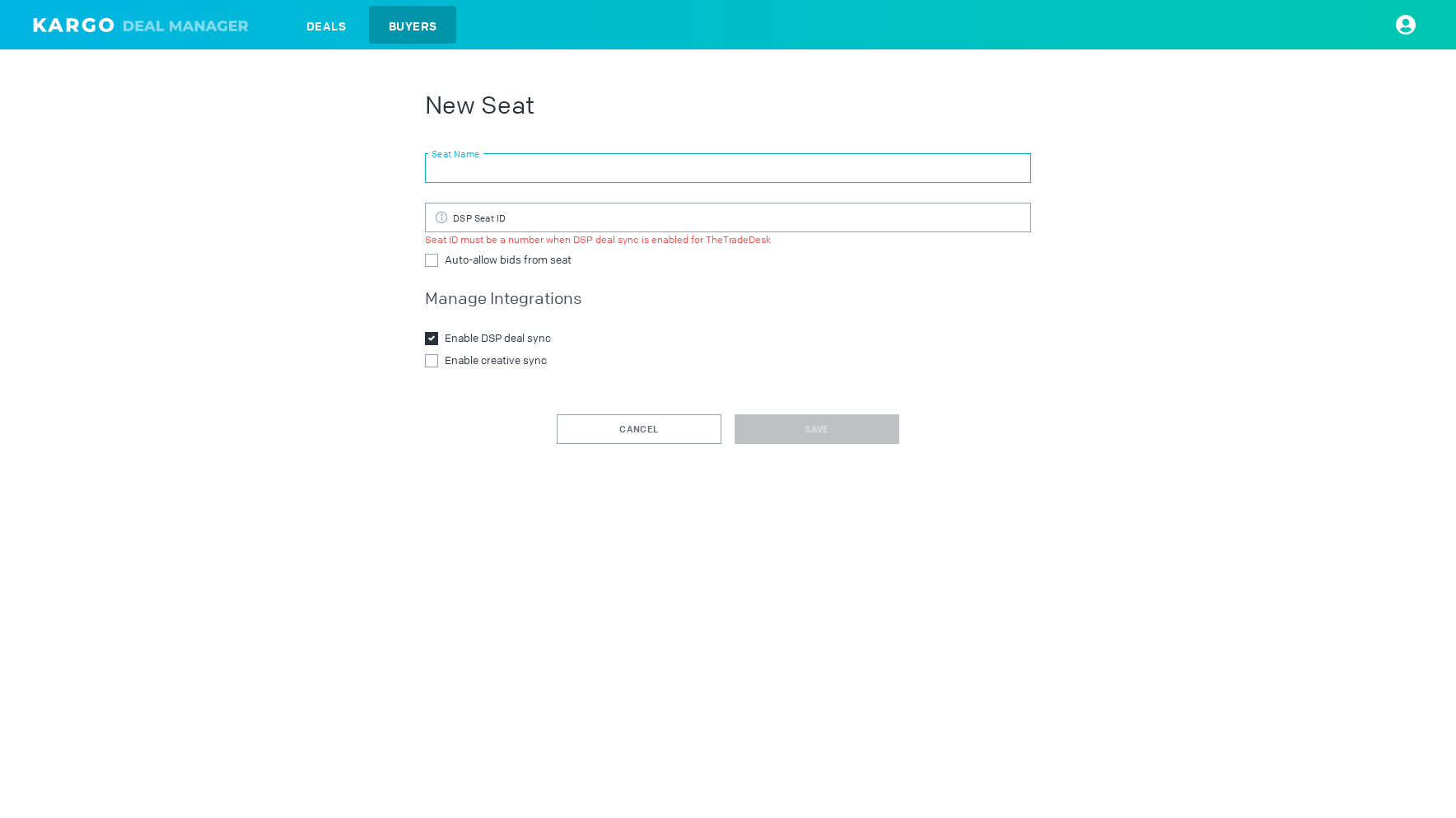 click at bounding box center [728, 168] 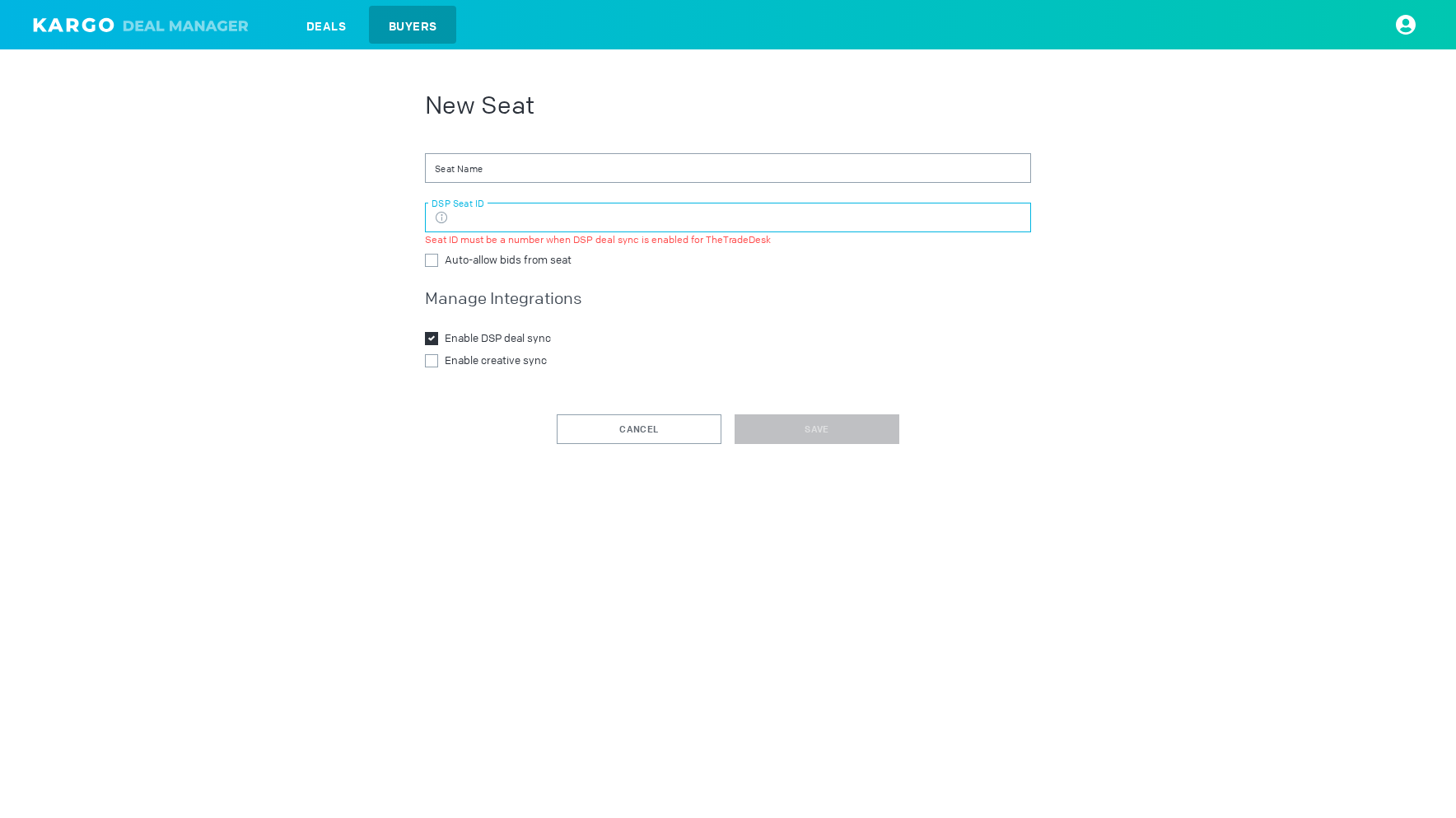 click at bounding box center [728, 217] 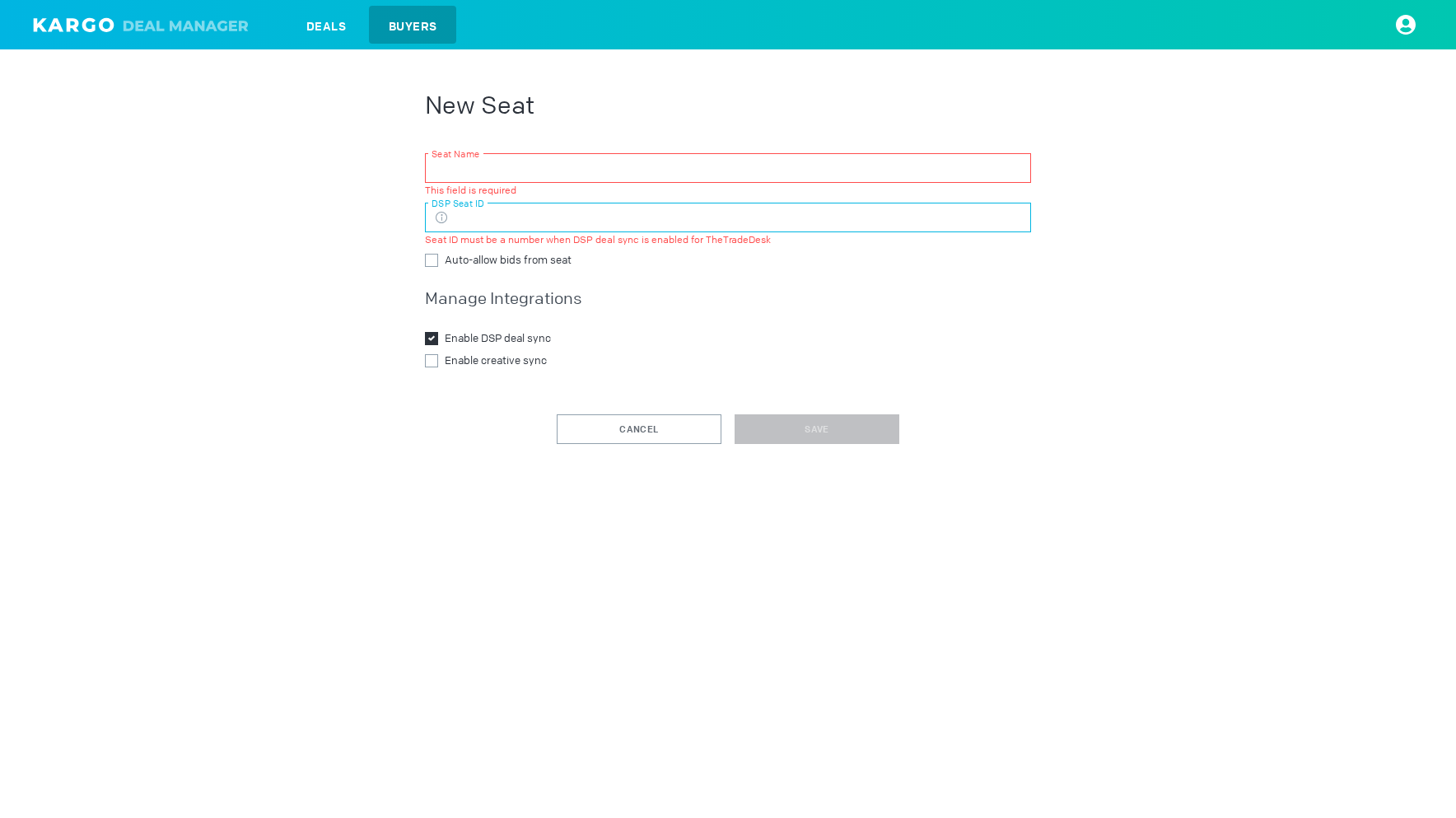 paste on "9151" 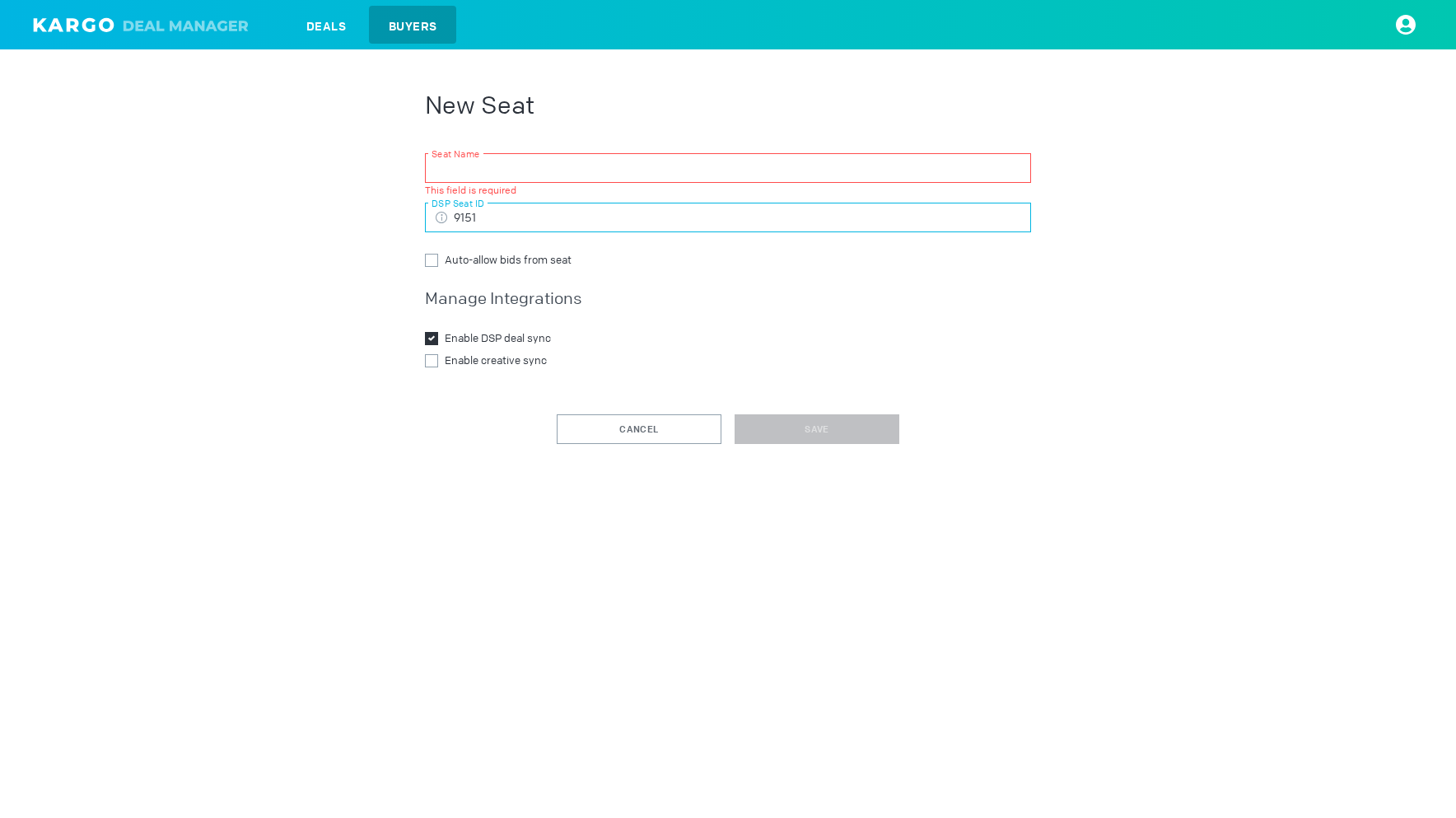 type on "9151" 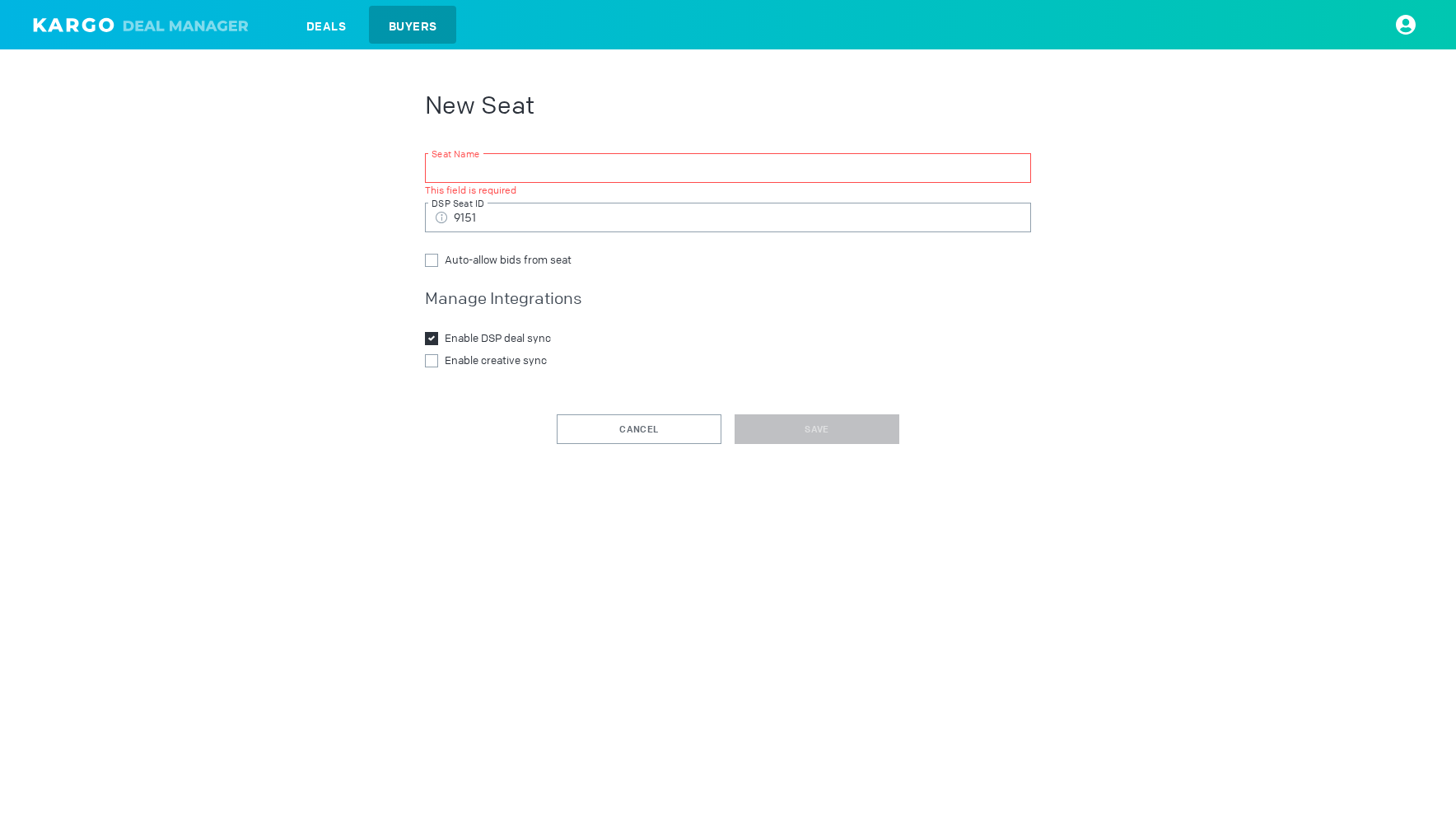 click at bounding box center [728, 168] 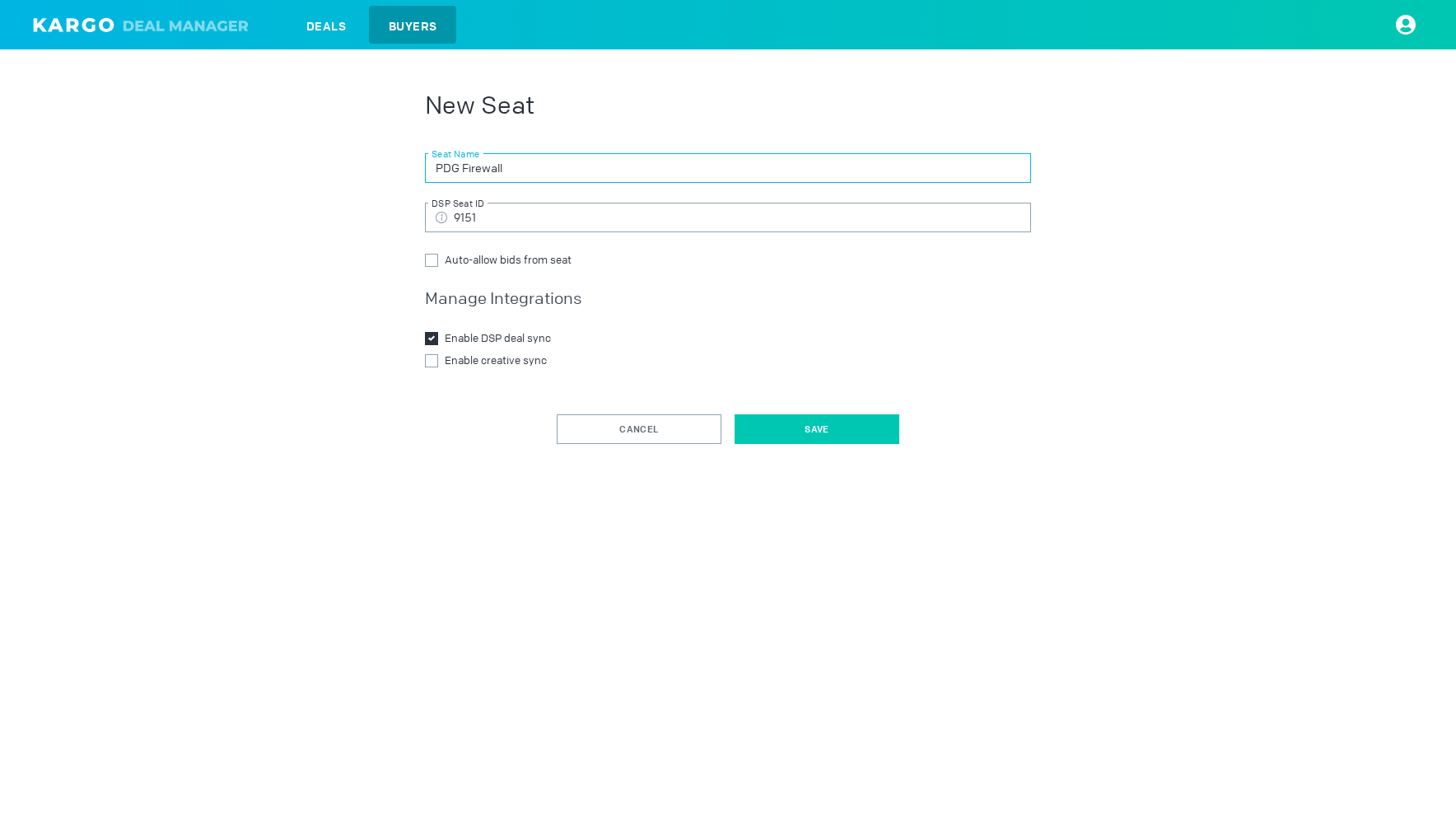 type on "PDG Firewall" 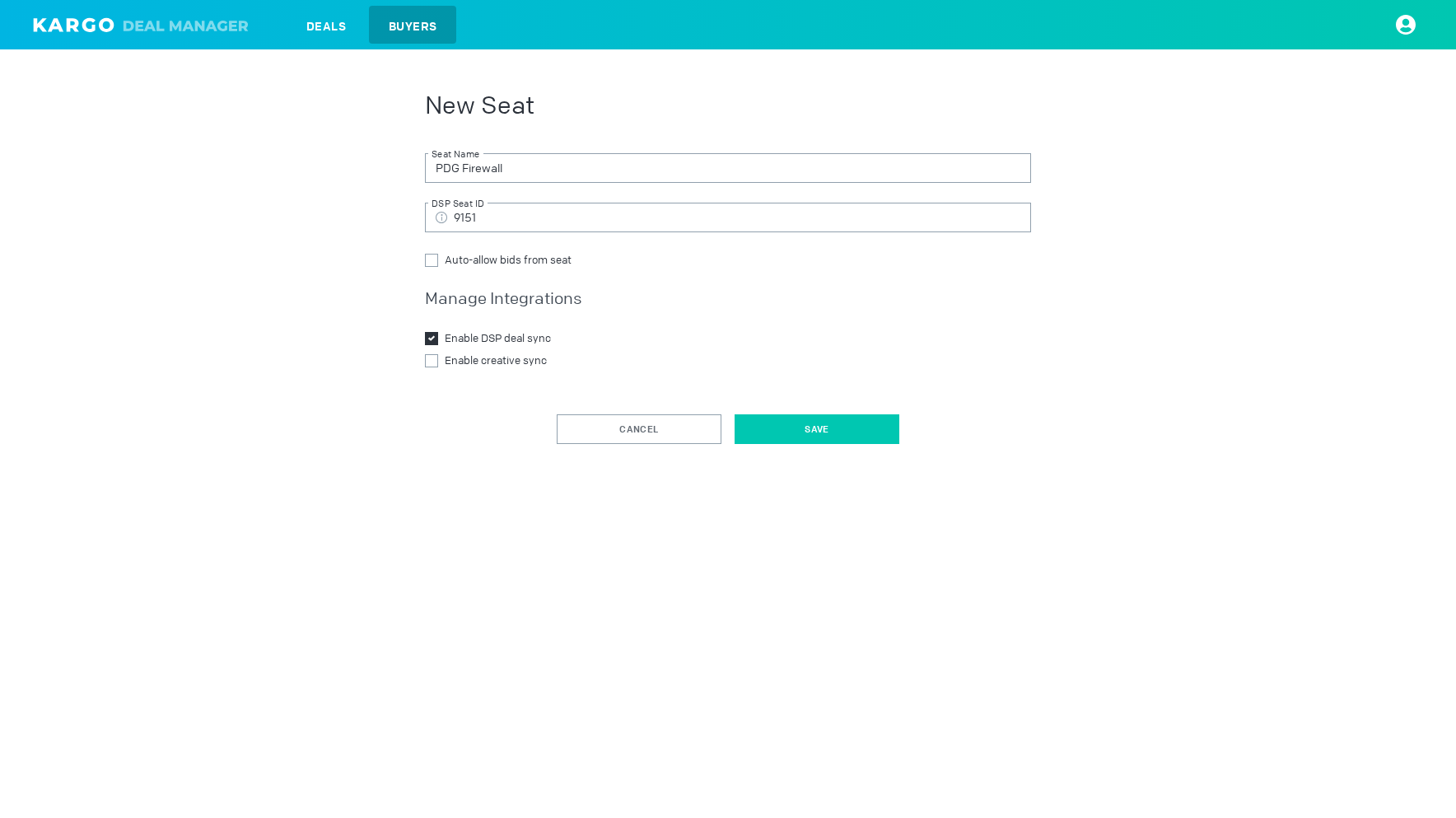 click on "Save" at bounding box center [817, 429] 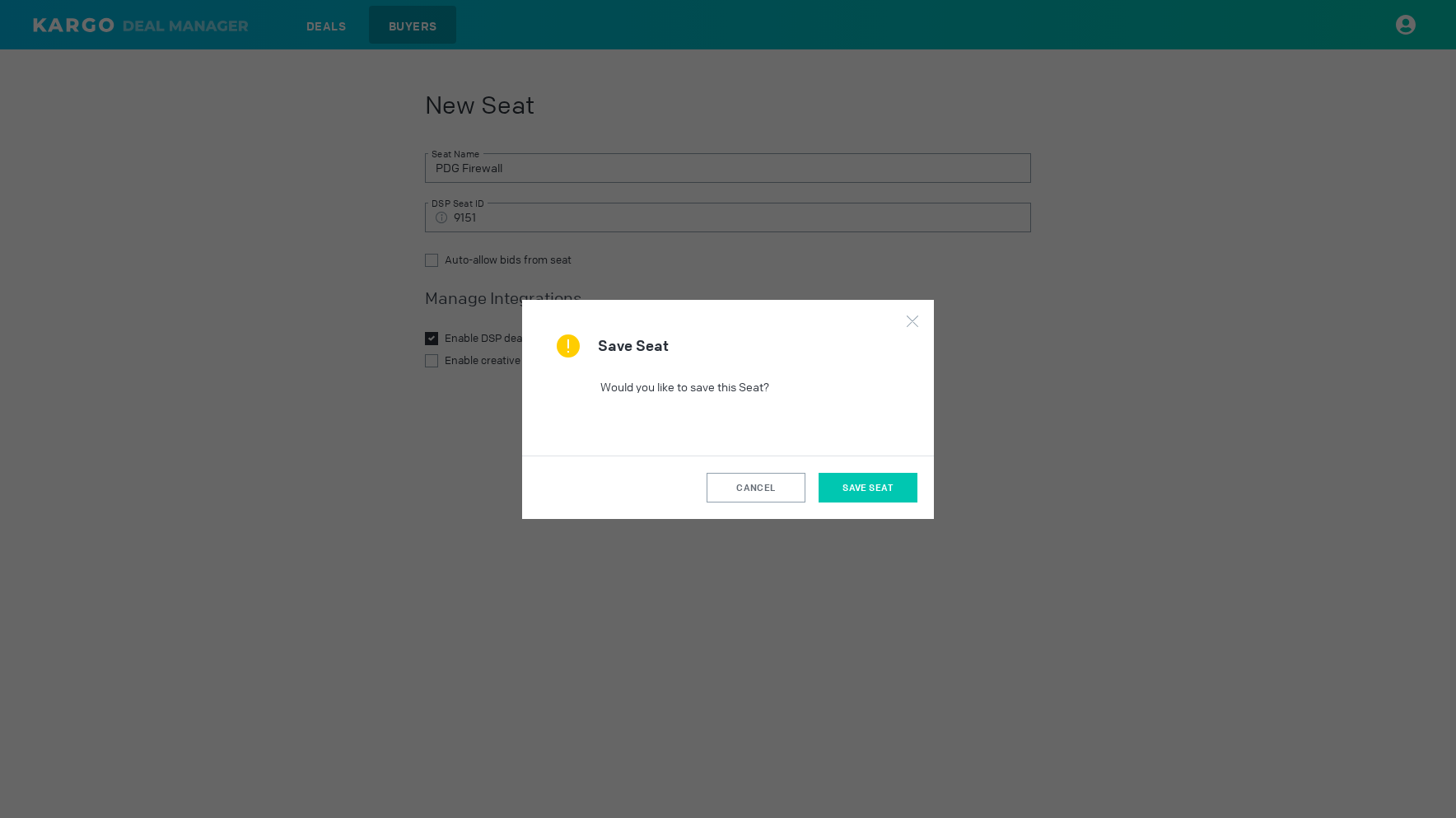 click on "Save Seat" at bounding box center (868, 488) 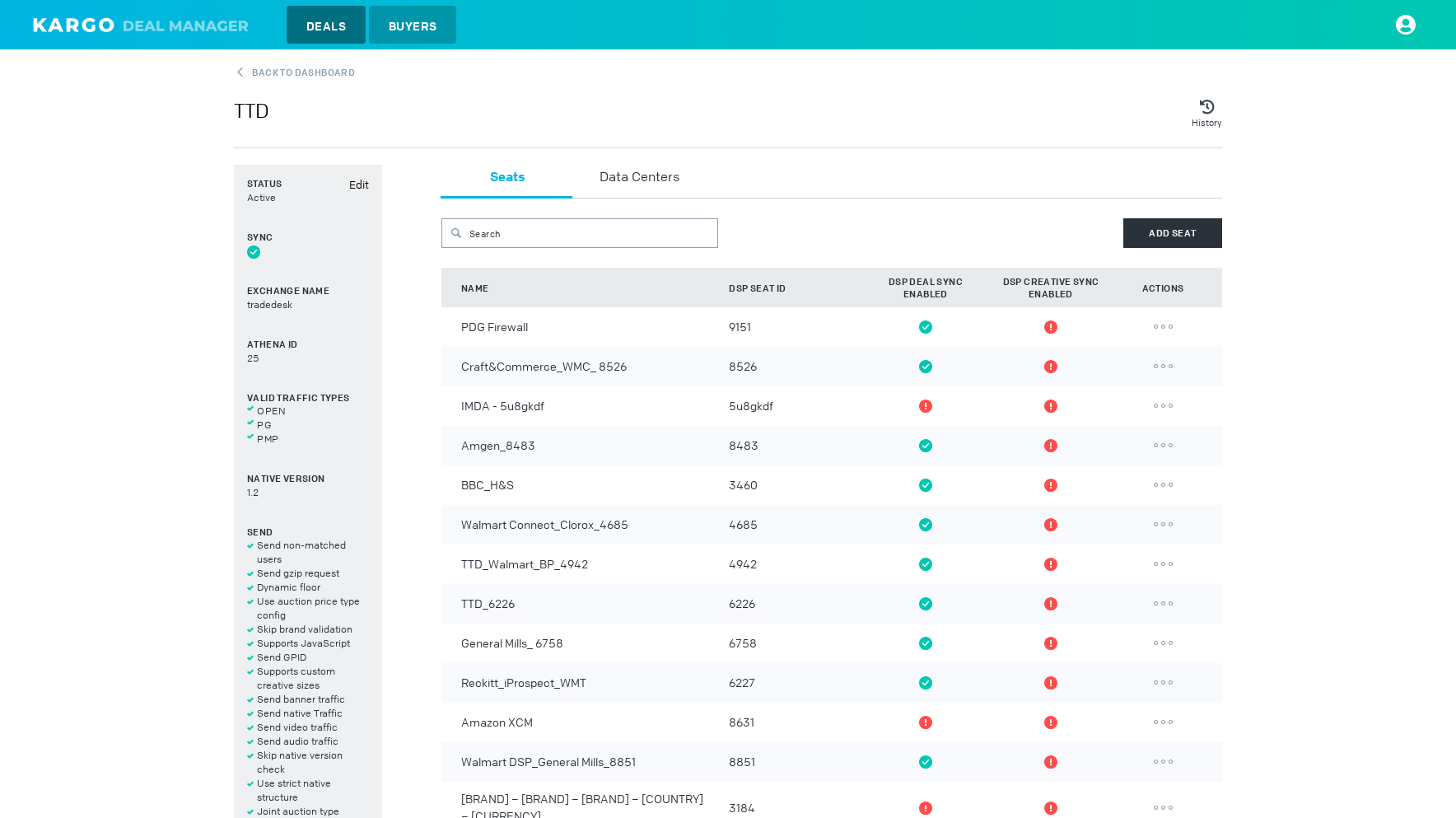 click on "Deals" at bounding box center (326, 26) 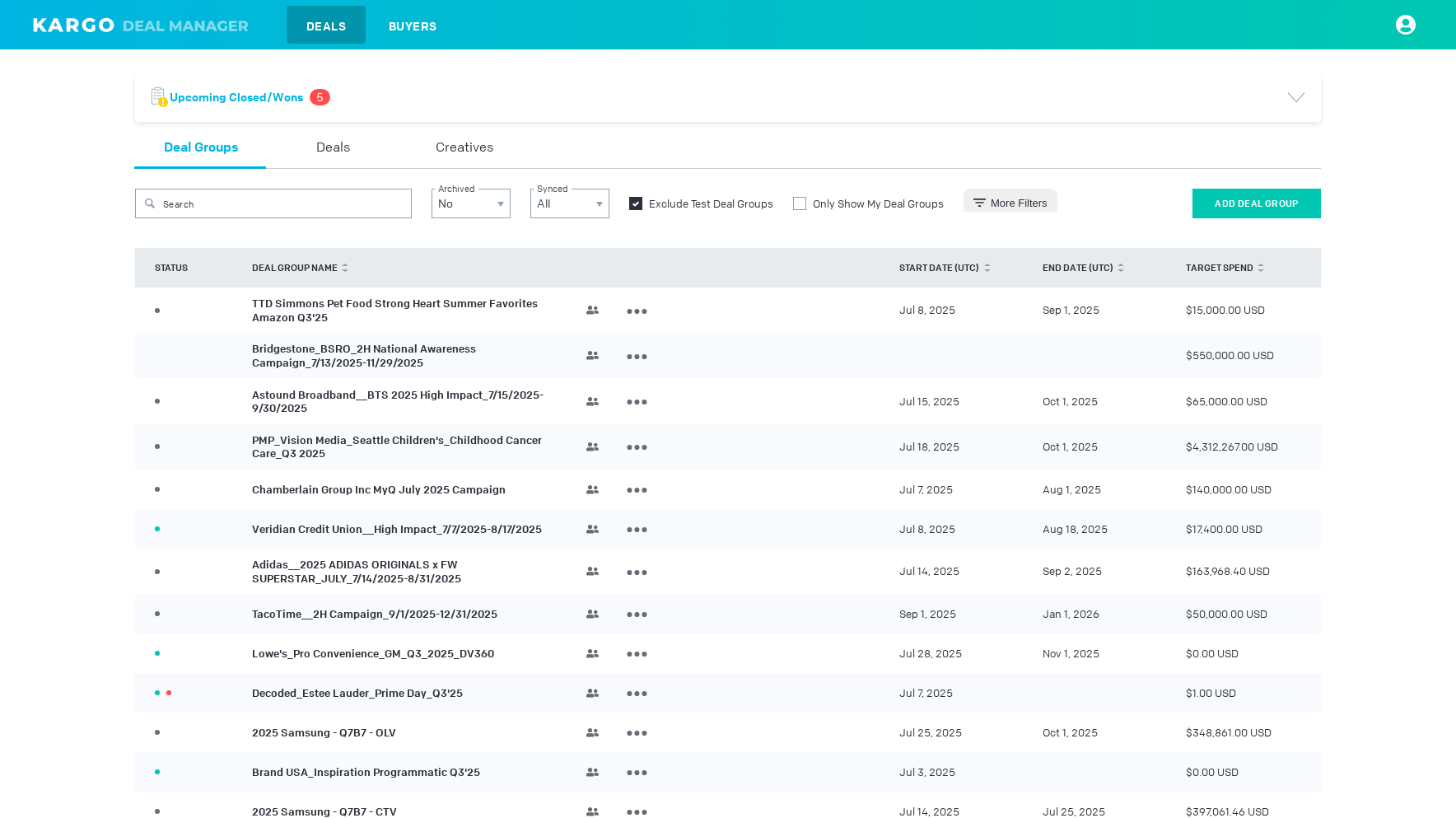click on "Add Deal Group" at bounding box center [1257, 203] 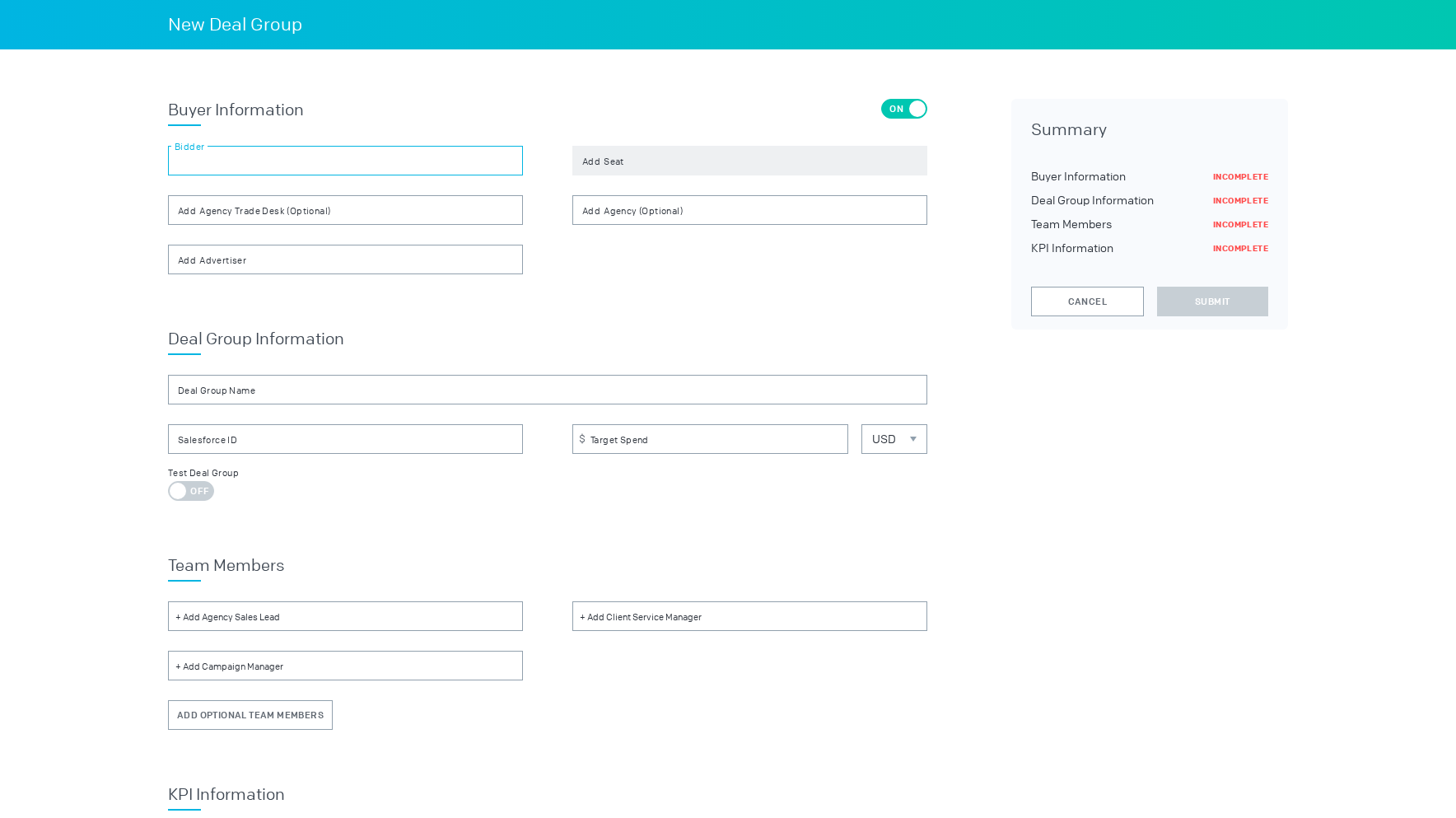 click at bounding box center [345, 161] 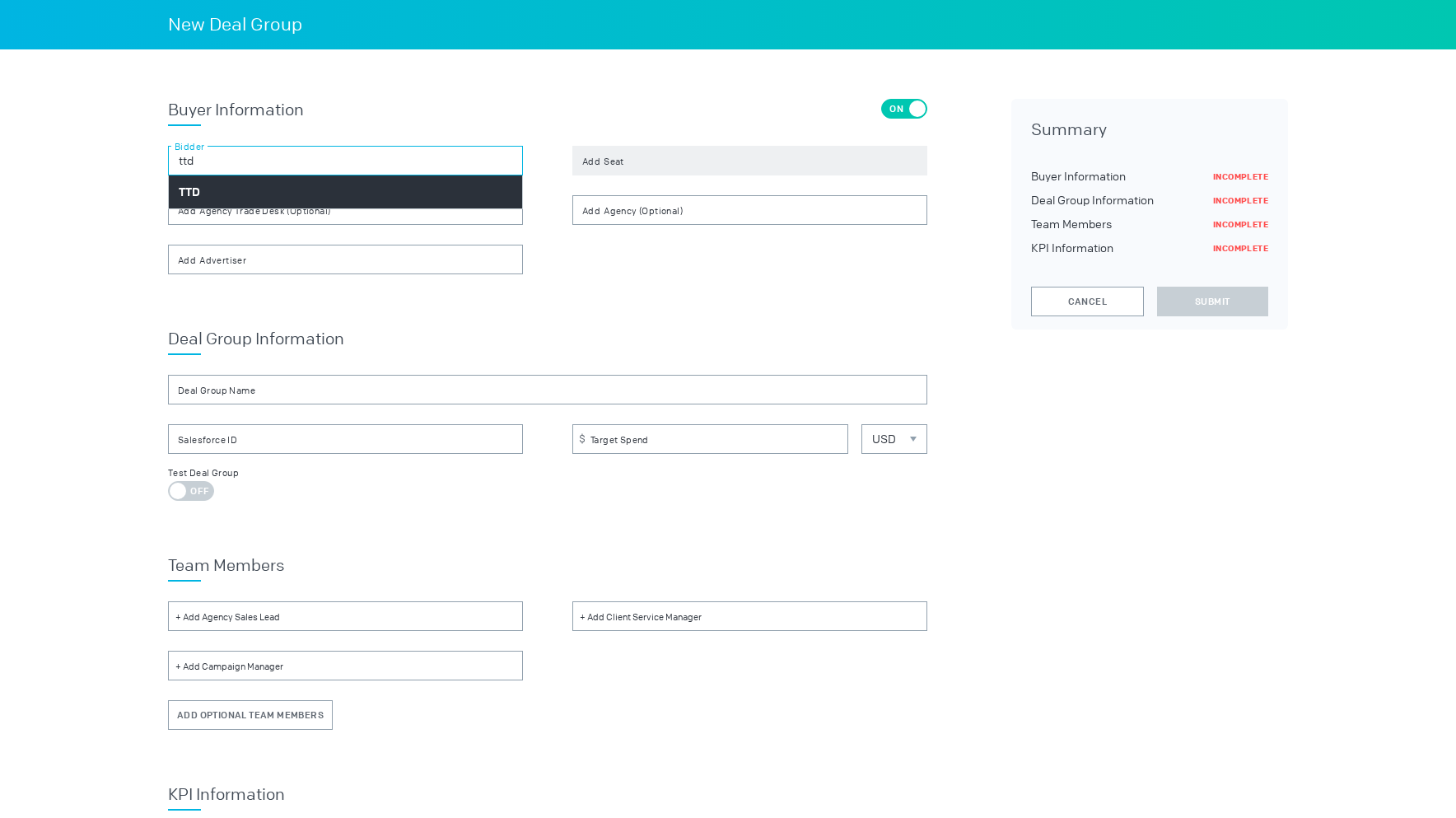 type on "ttd" 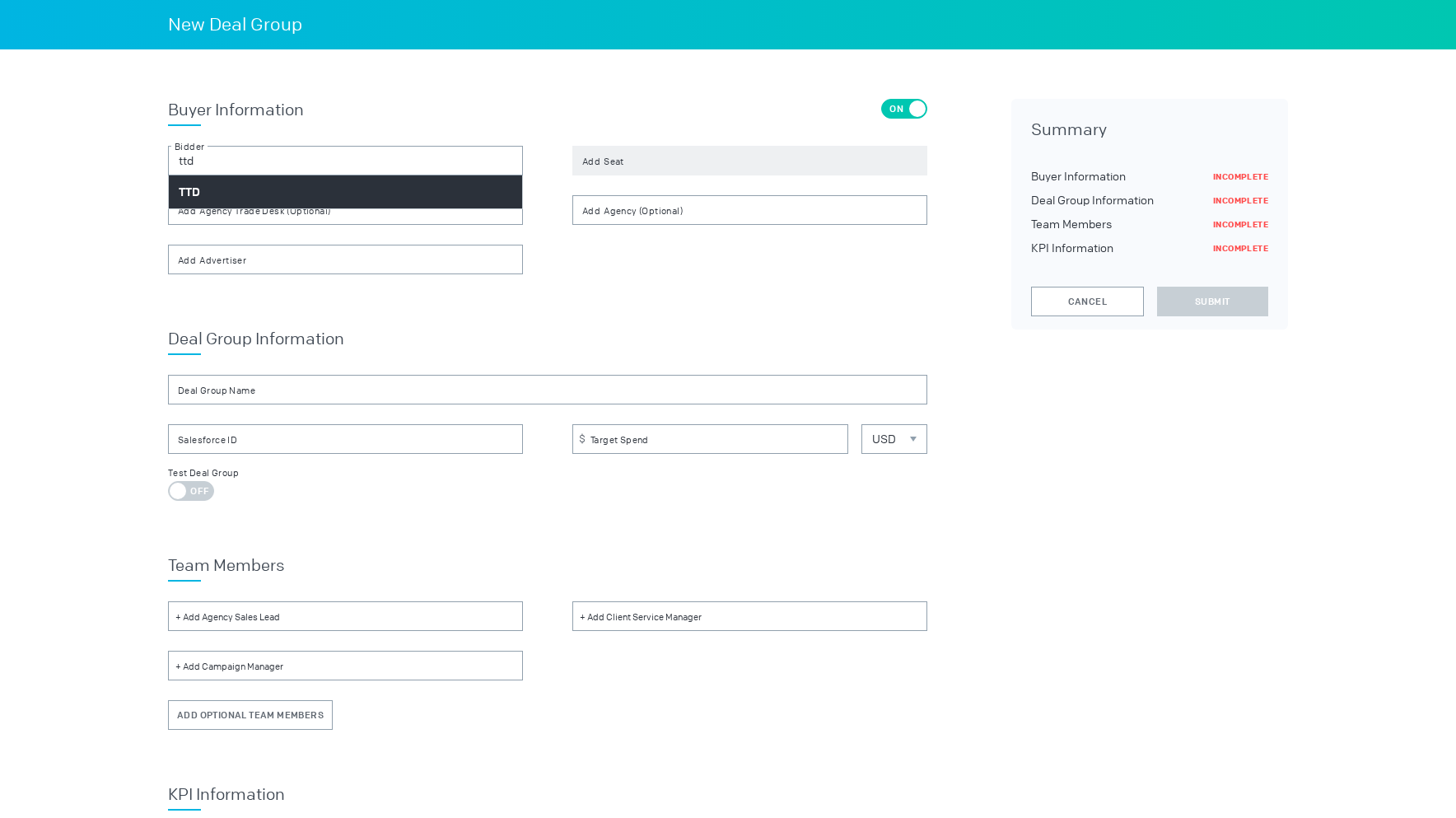 click on "TTD" at bounding box center [345, 192] 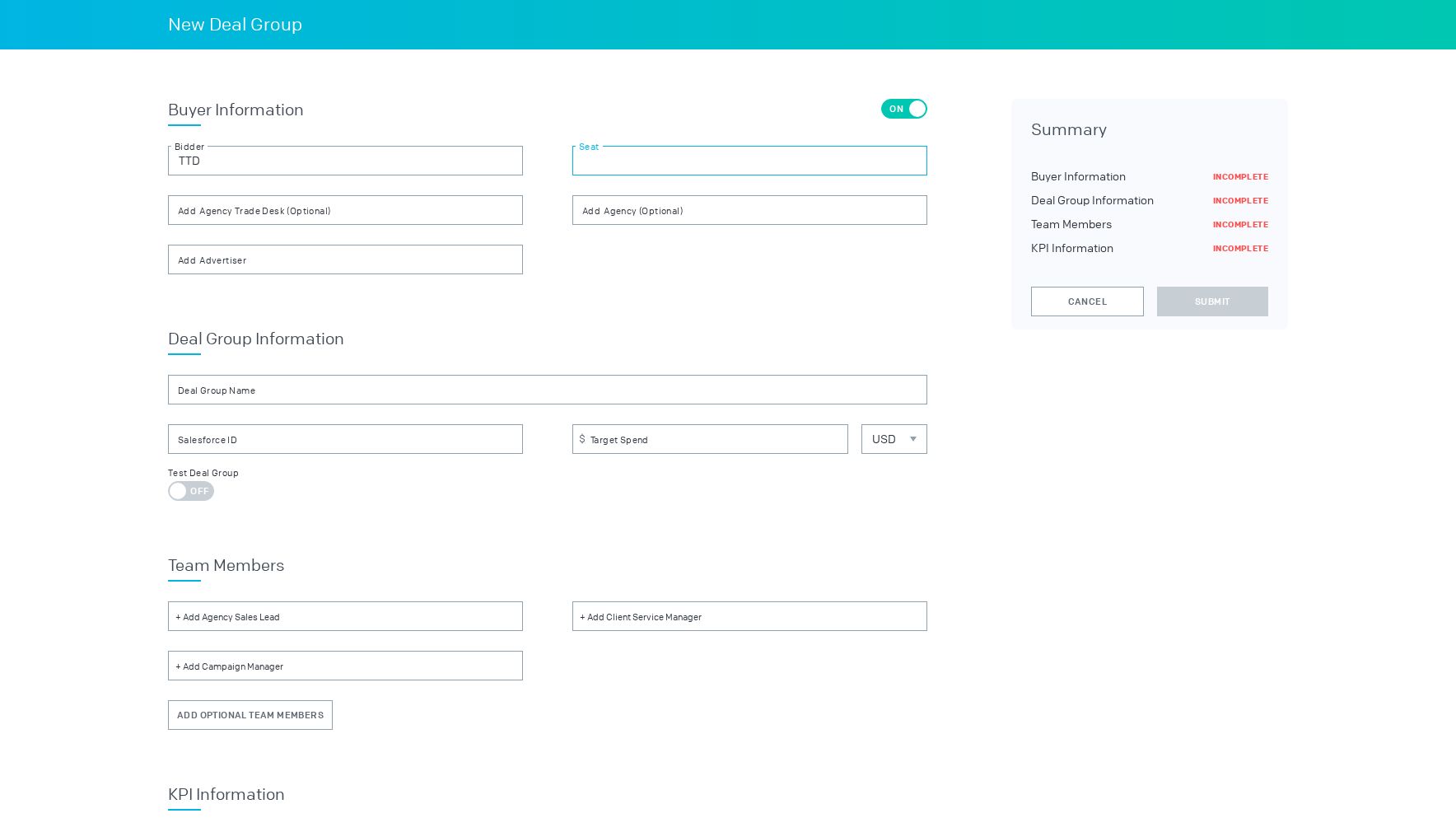 click at bounding box center [749, 161] 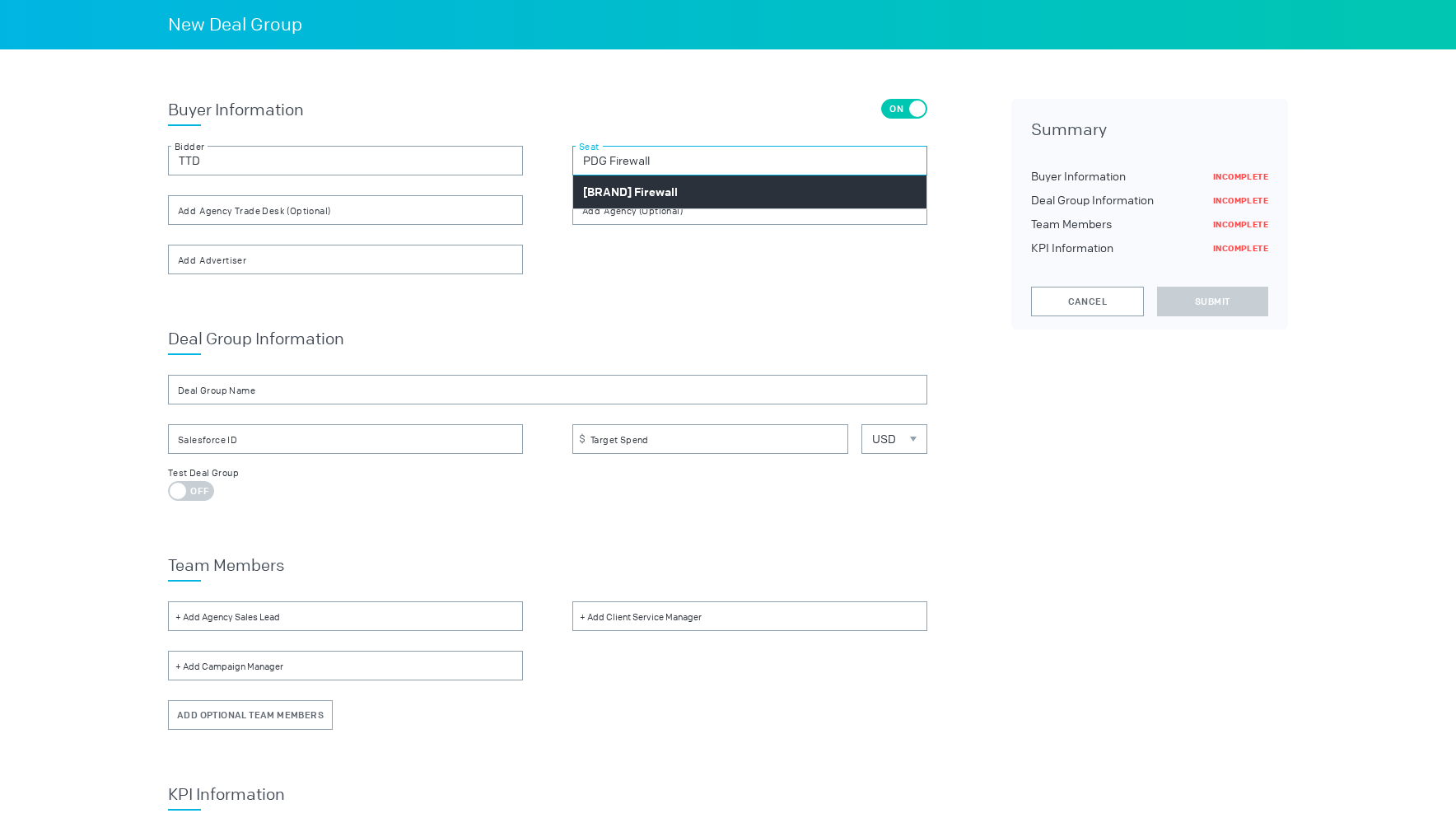 type on "PDG Firewall" 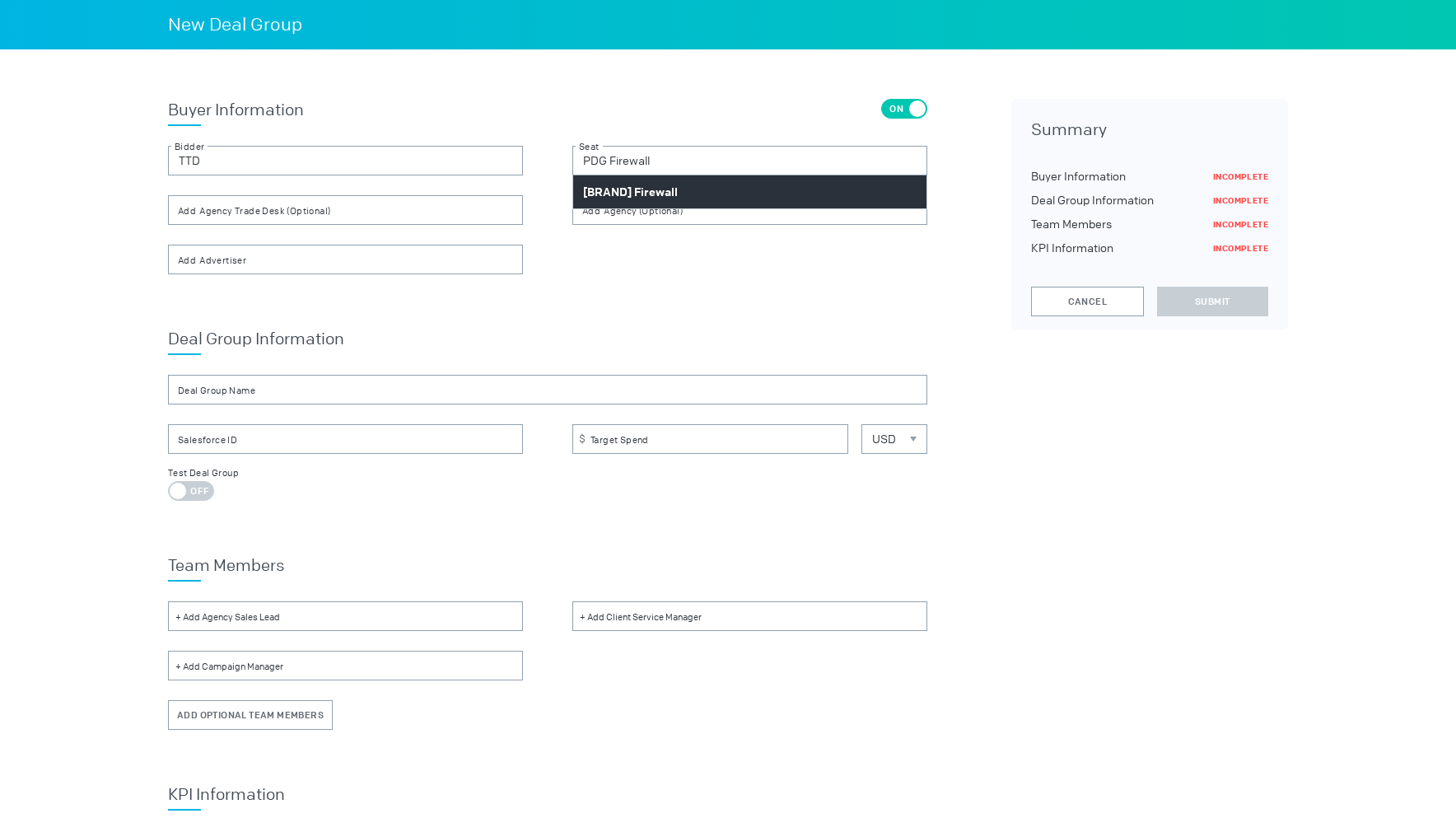 click on "PDG   Firewall" at bounding box center [749, 192] 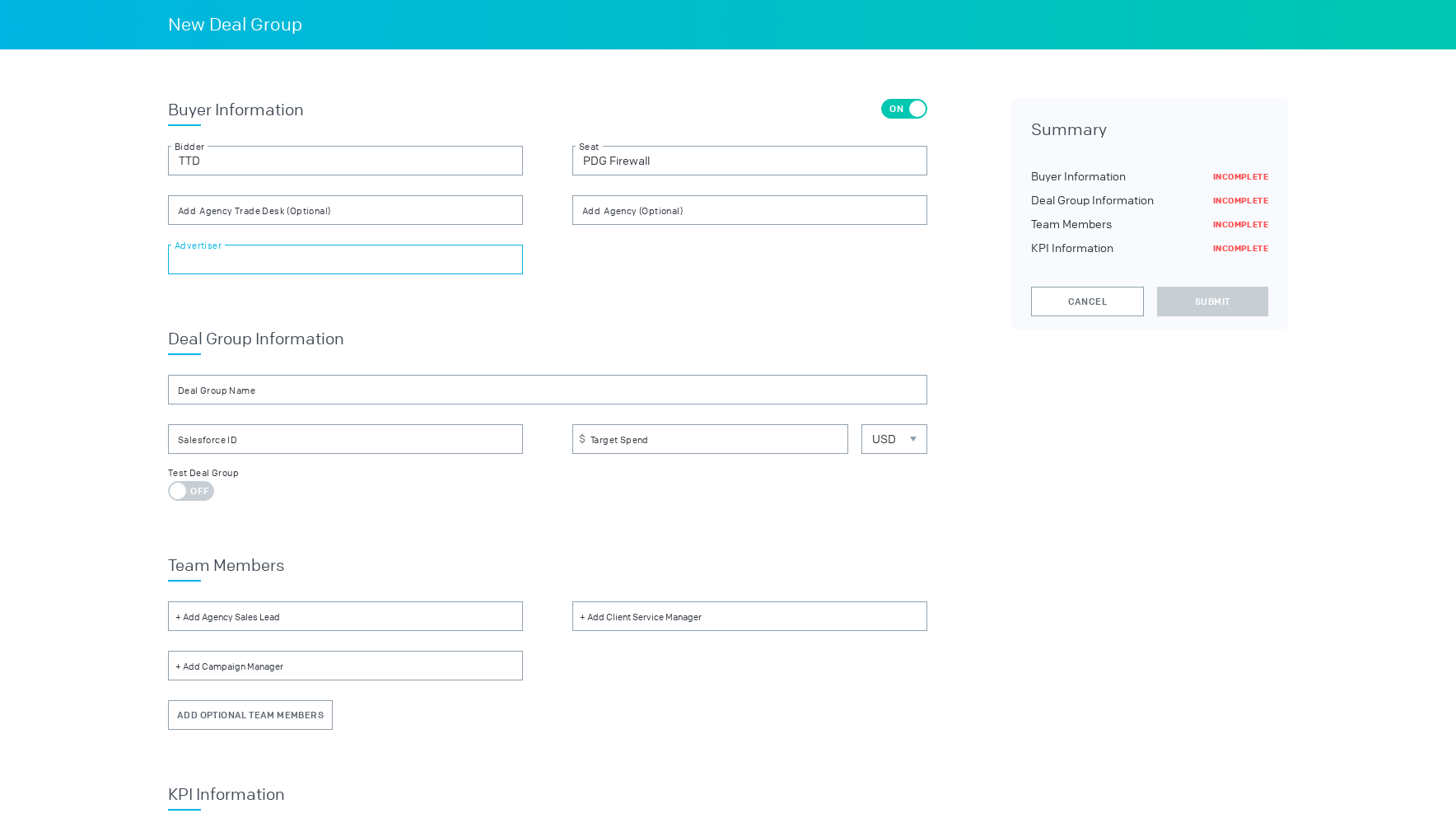 click at bounding box center [345, 259] 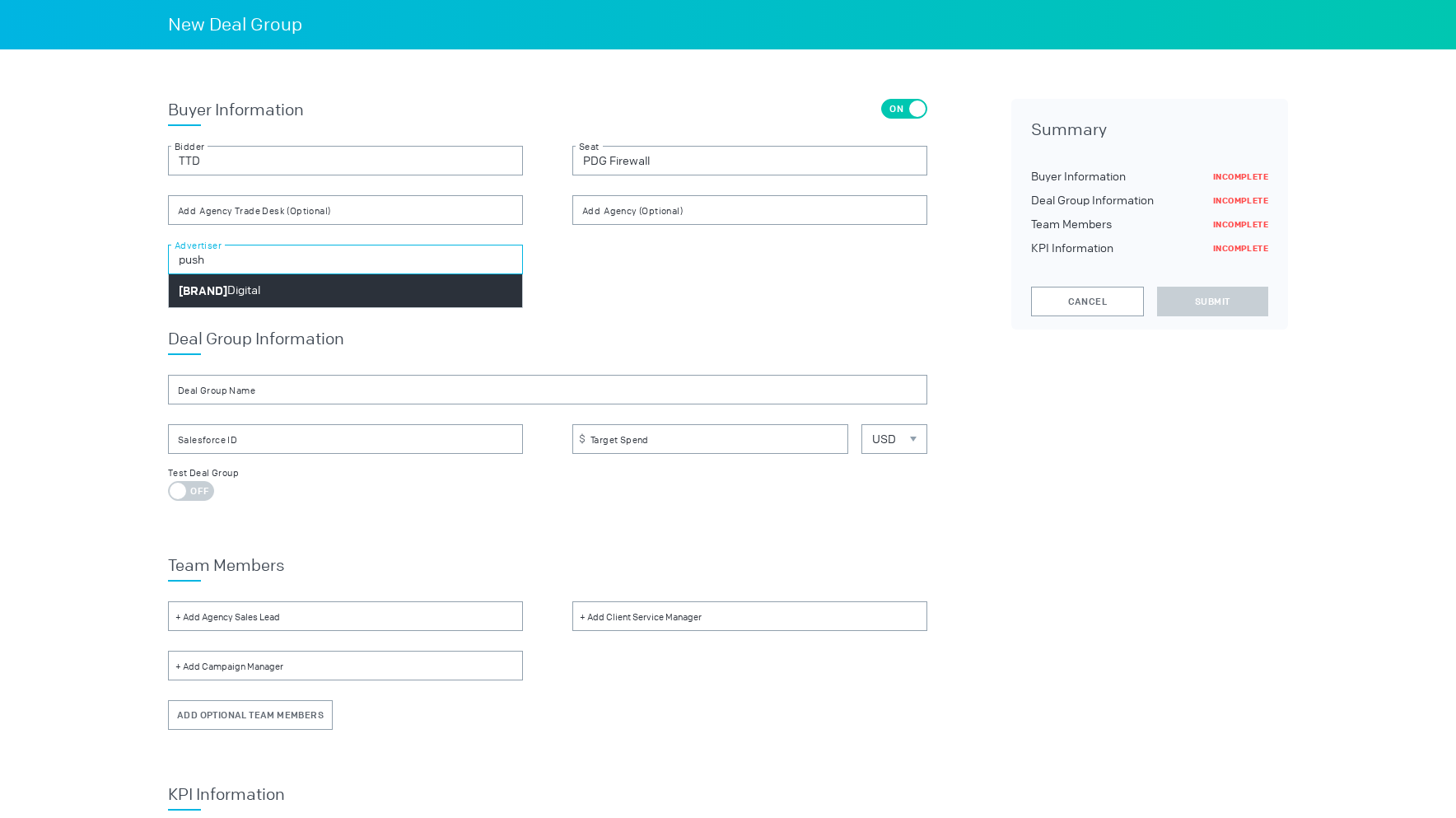 type on "push" 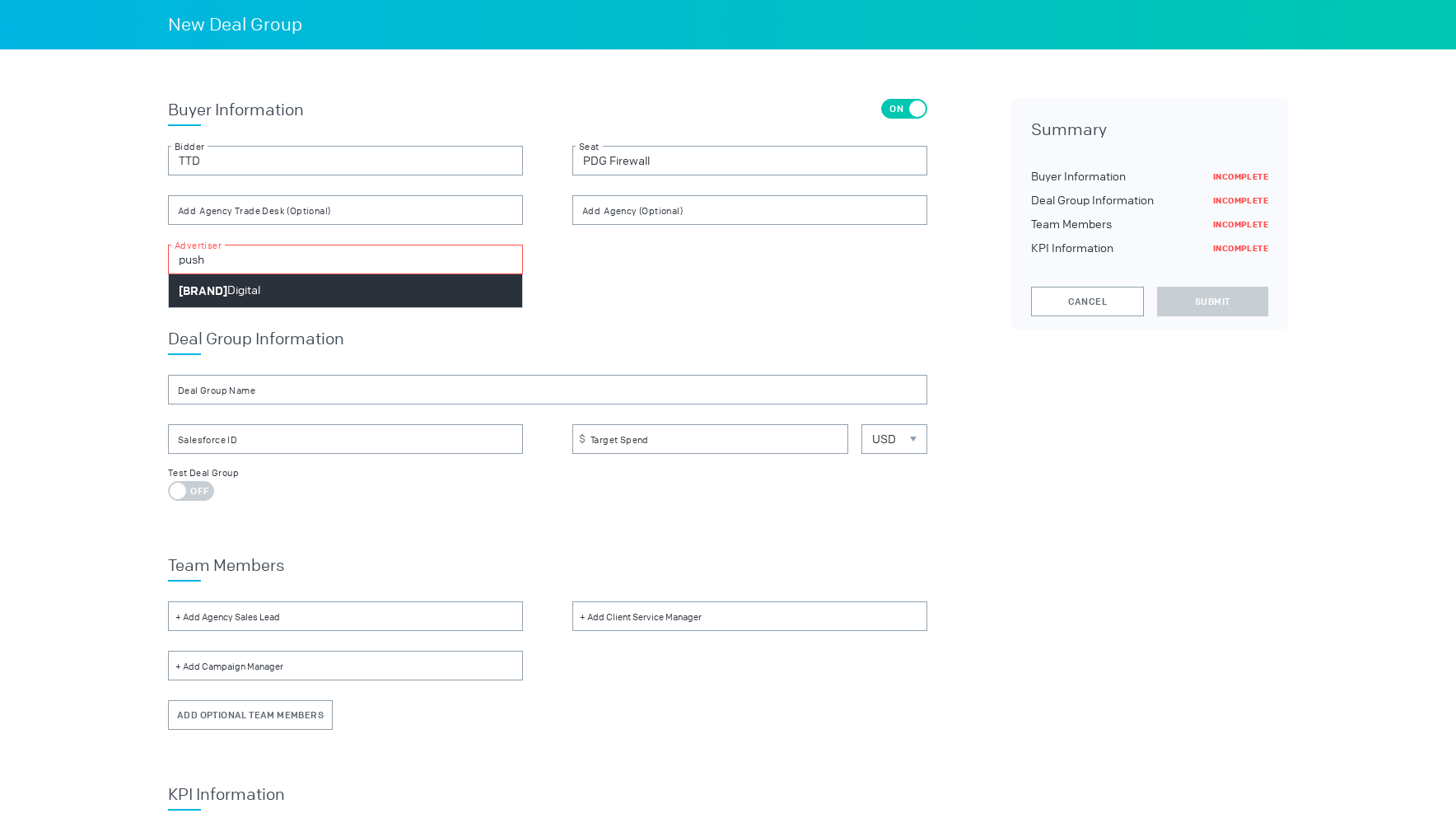 click on "Push  Digital" at bounding box center [219, 291] 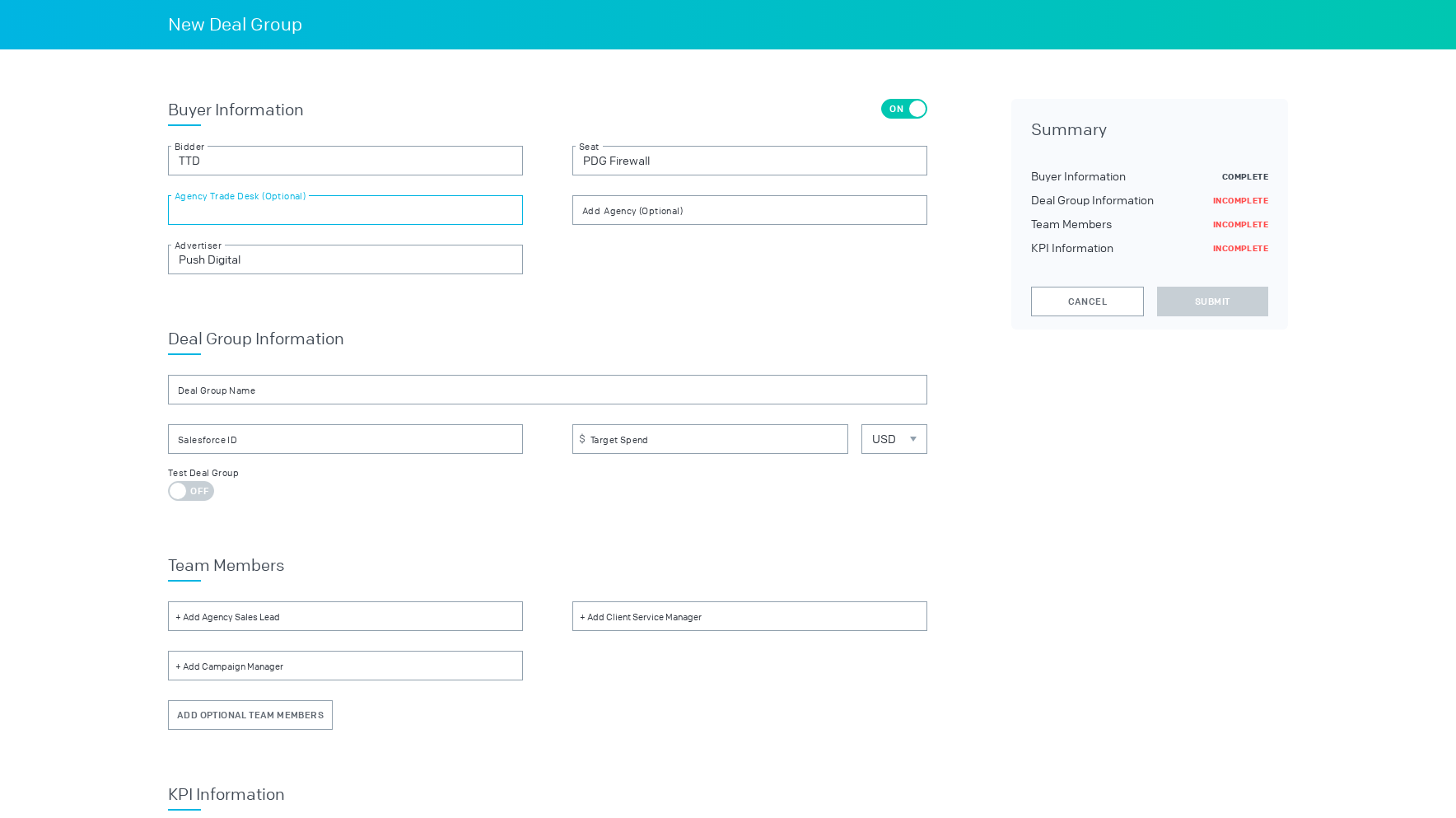 click at bounding box center [345, 210] 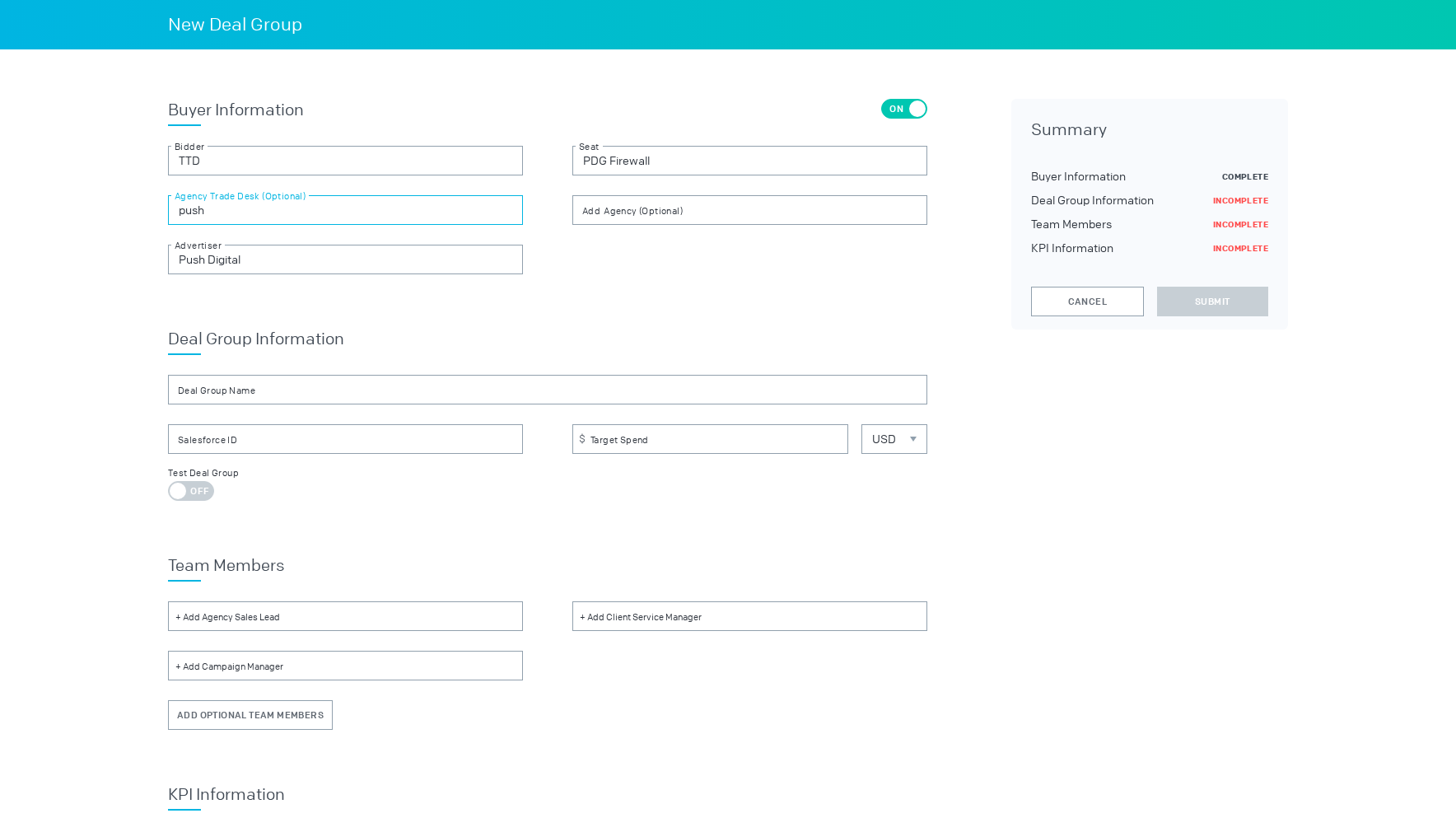 click on "push" at bounding box center [345, 210] 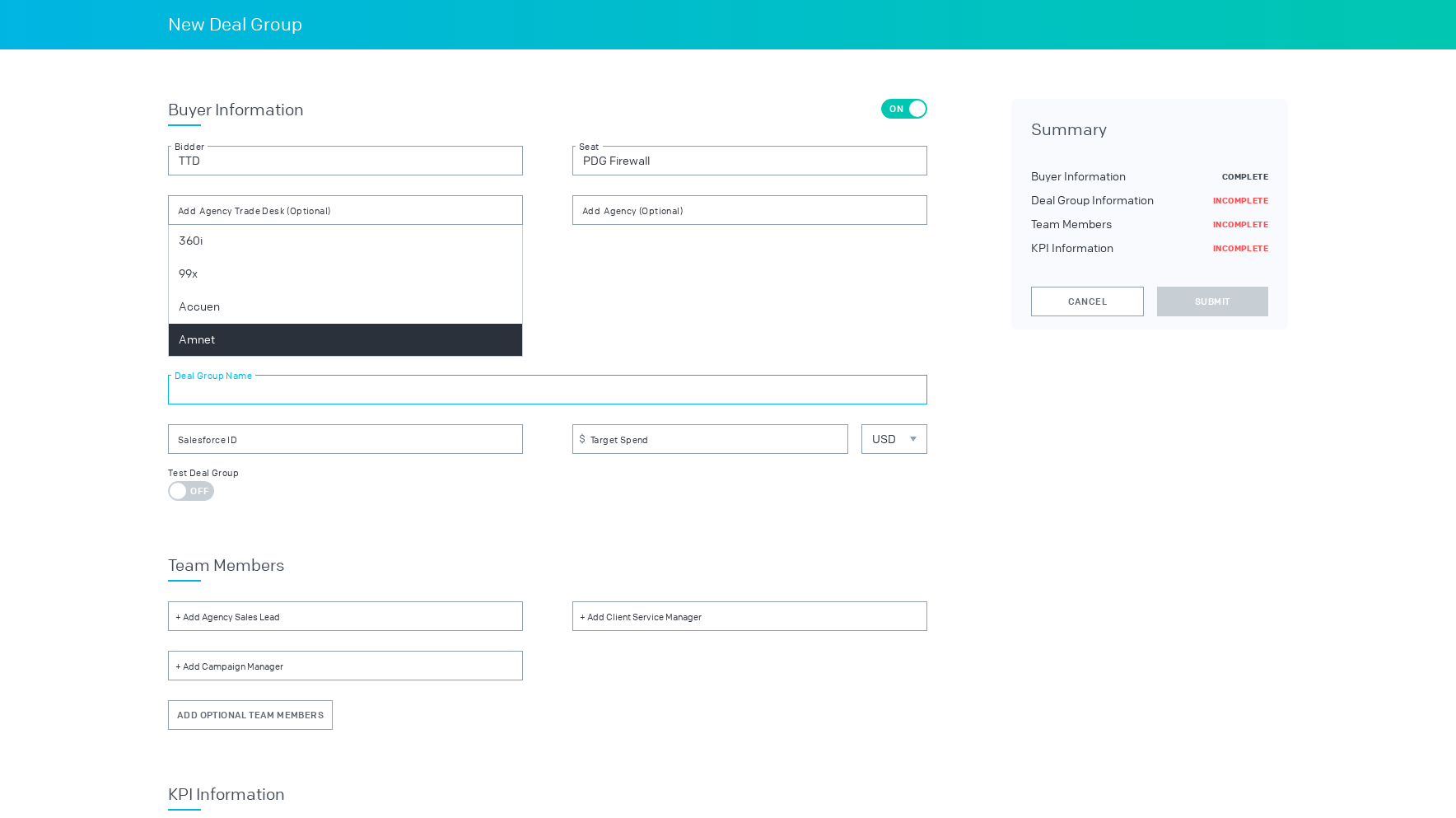 click at bounding box center (548, 390) 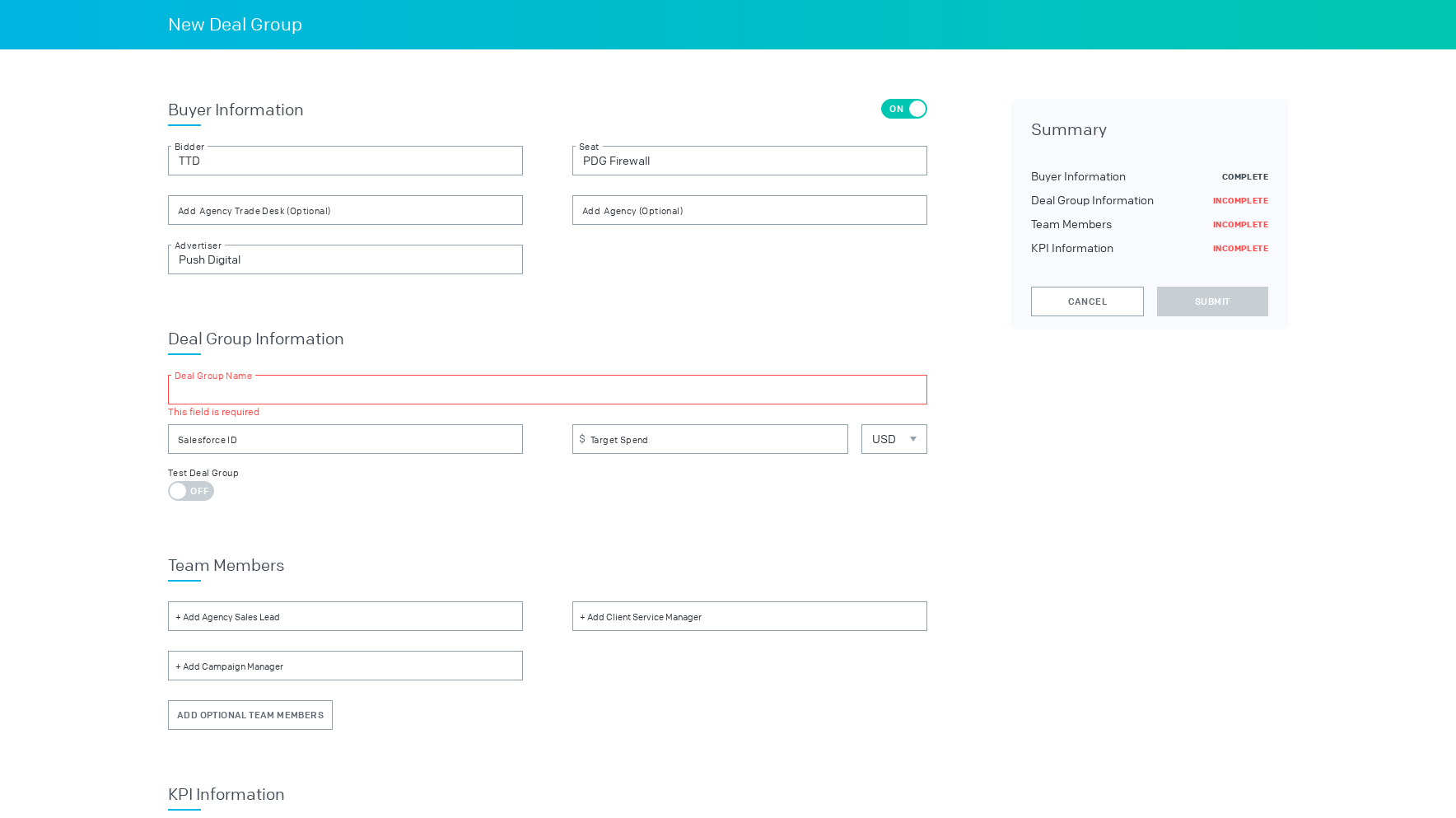 paste on "Push Digital Always On NYC" 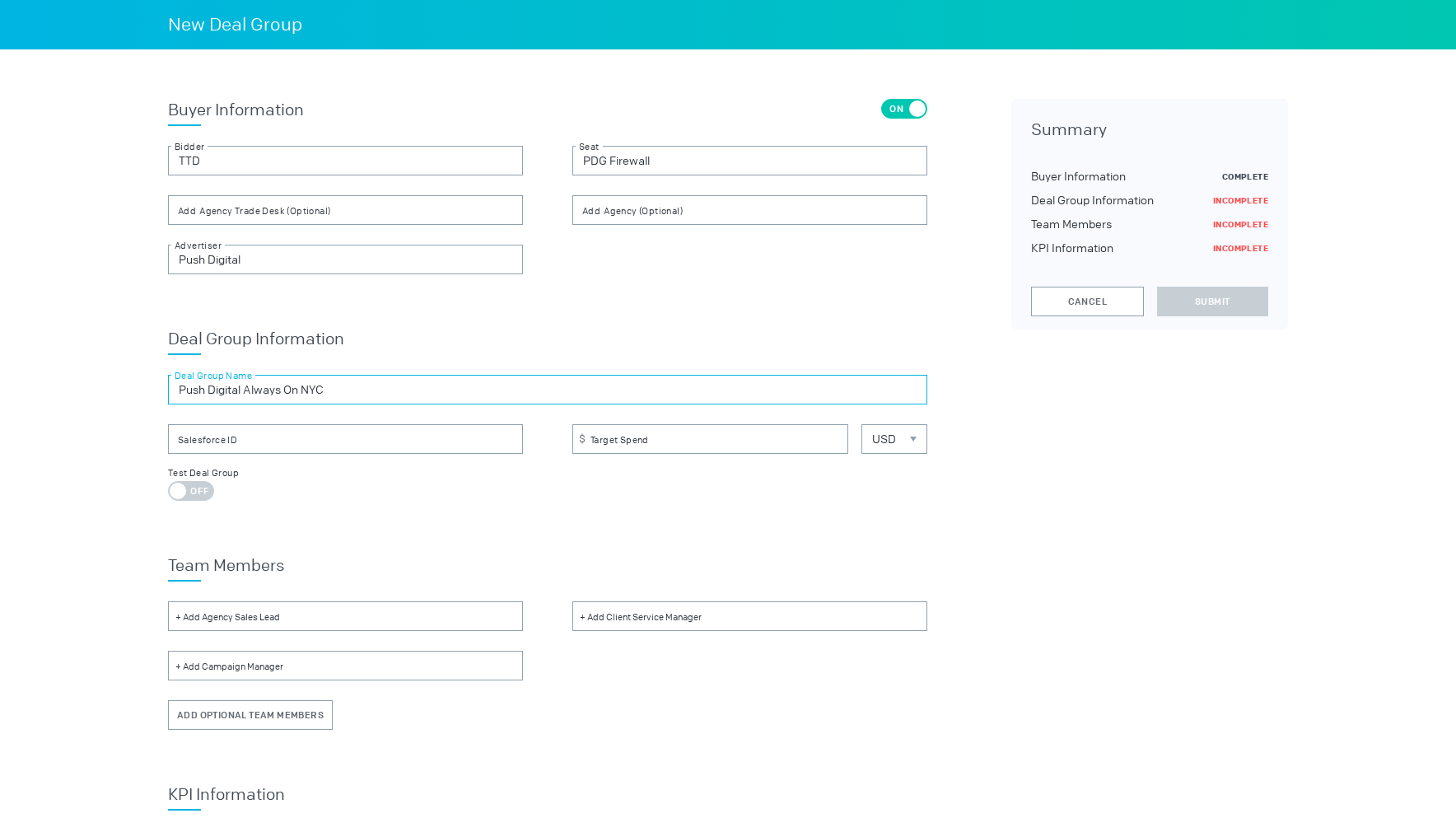 type on "Push Digital Always On NYC" 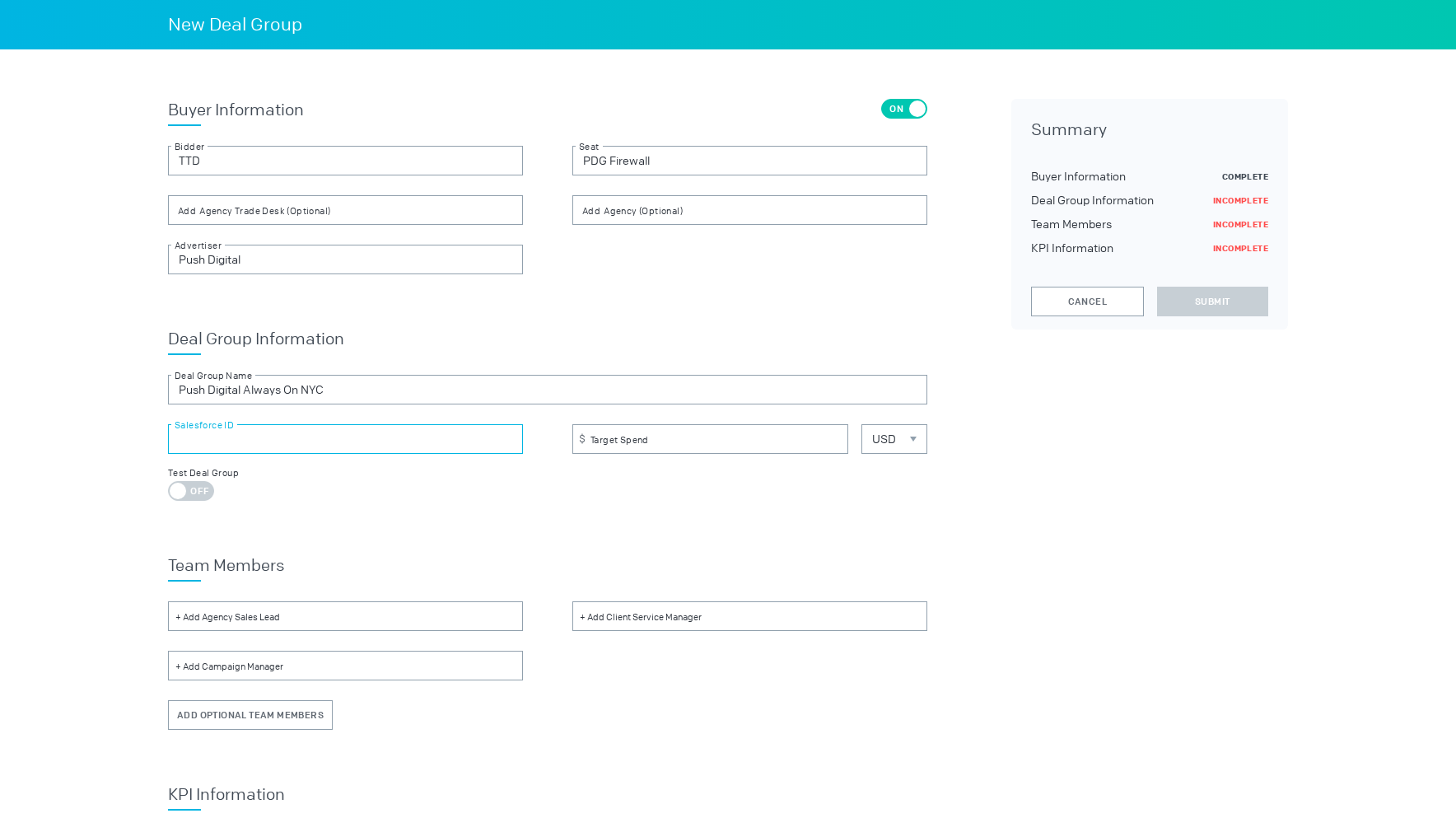 click at bounding box center (345, 439) 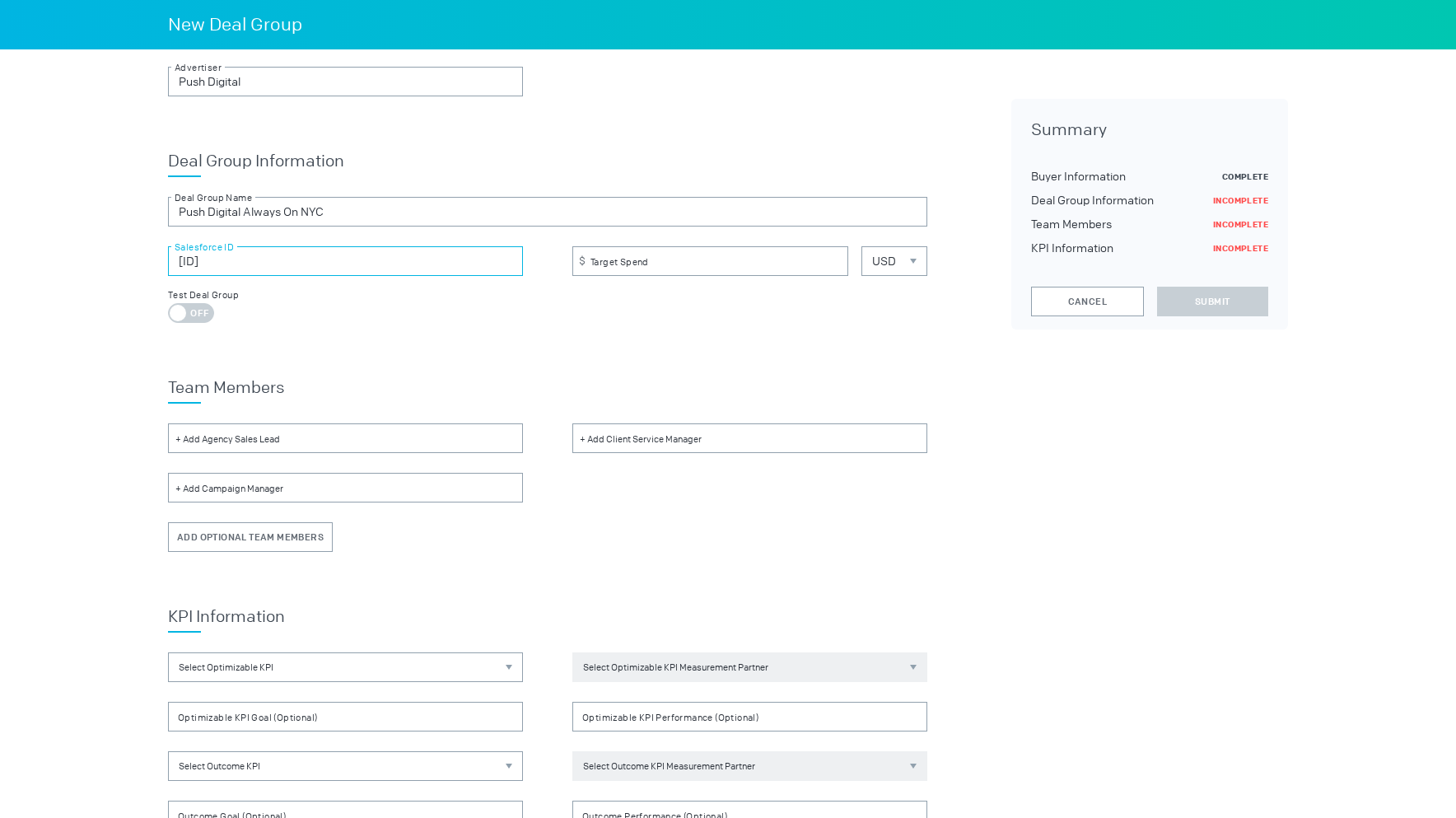 scroll, scrollTop: 182, scrollLeft: 0, axis: vertical 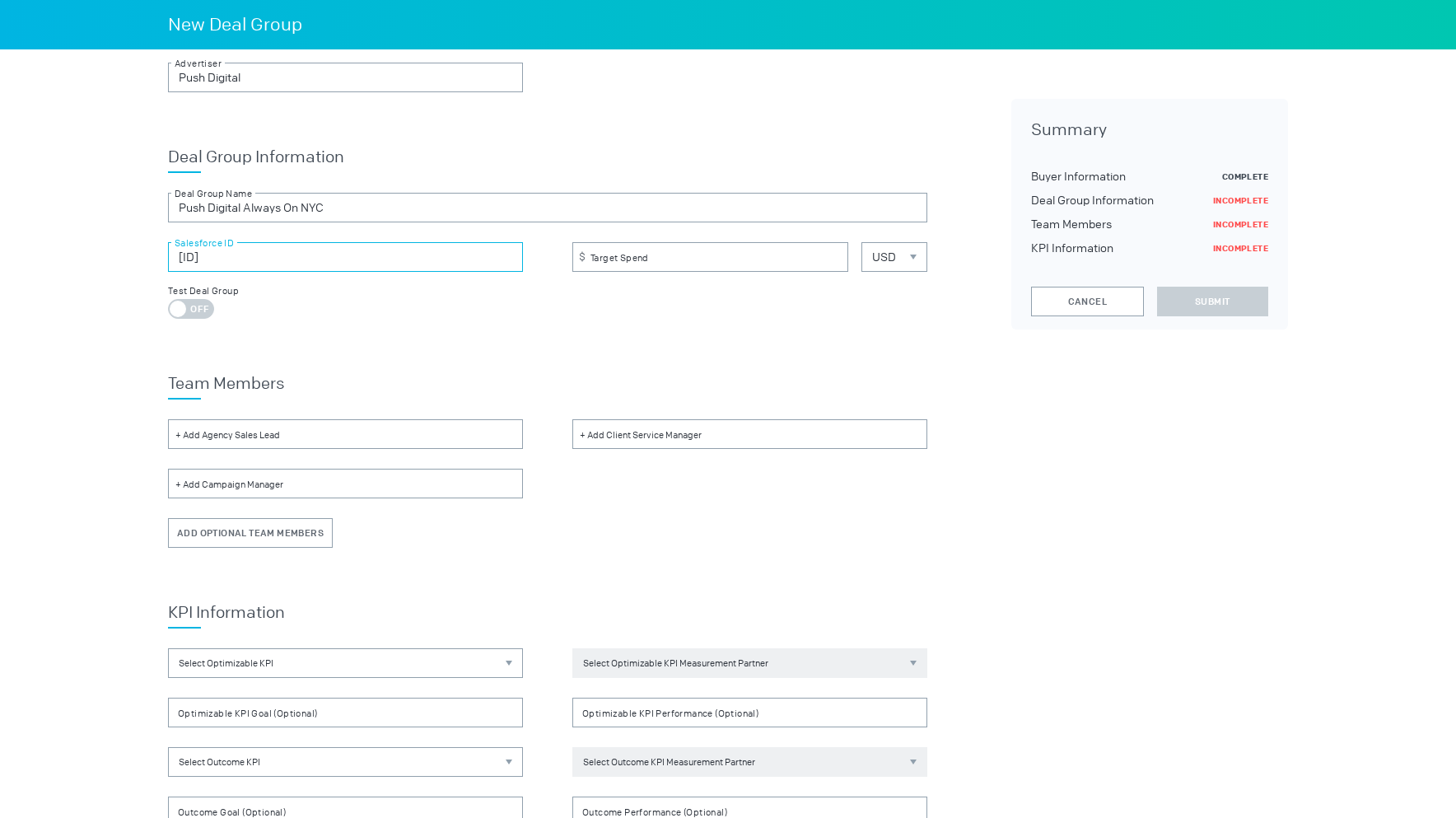 type on "006Rl00000u6oYCIAY" 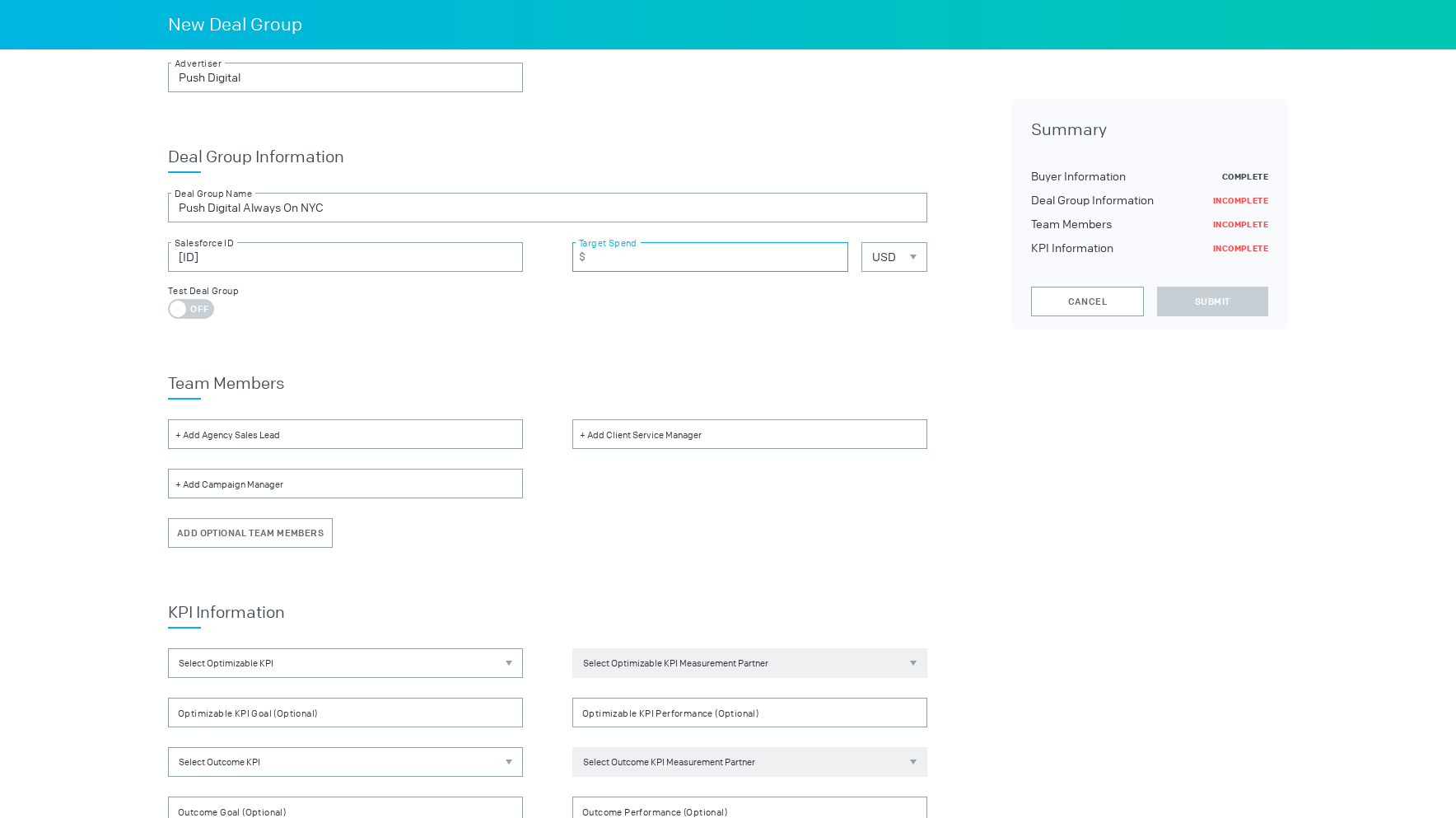 click at bounding box center [710, 257] 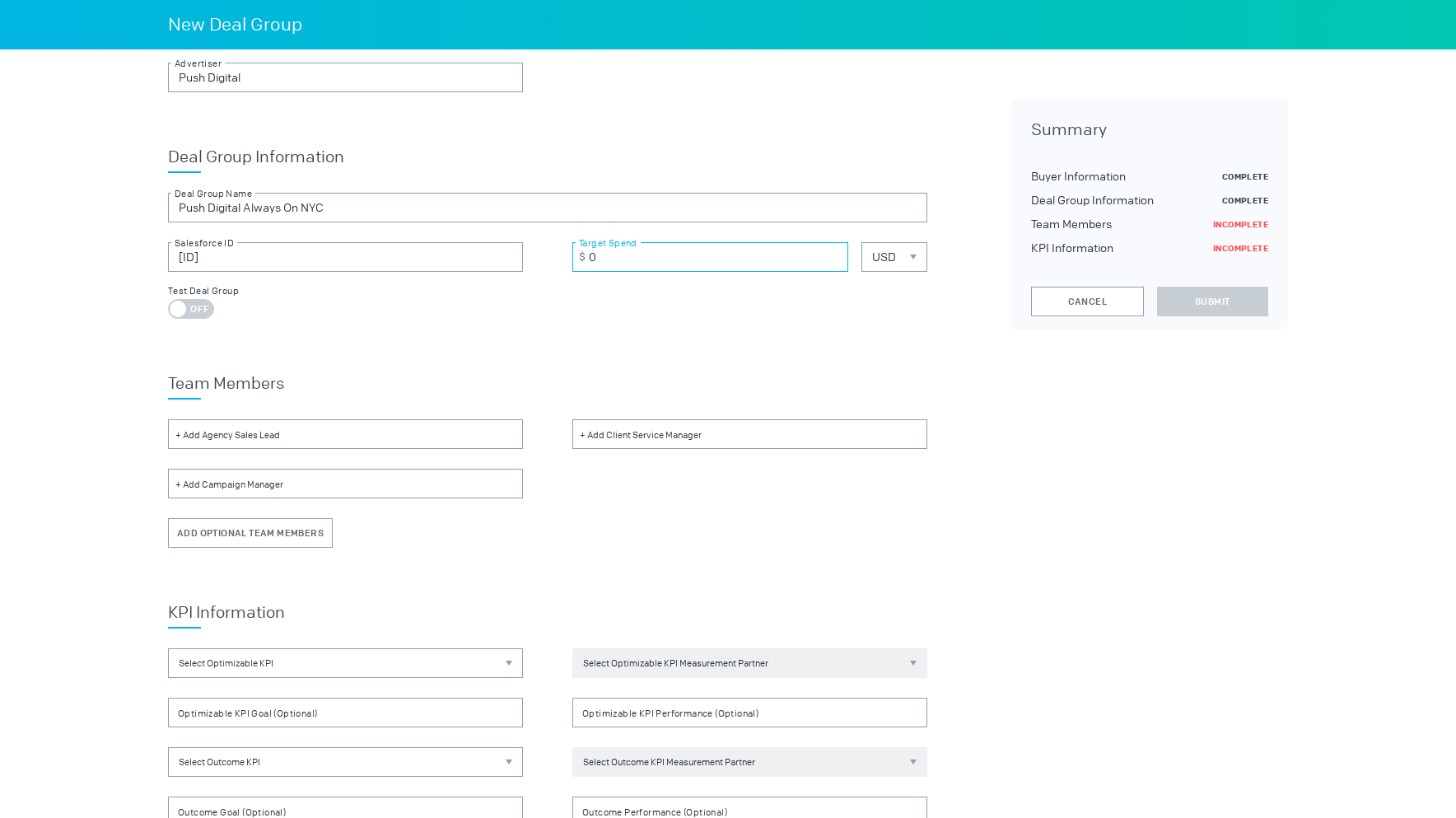 type on "0" 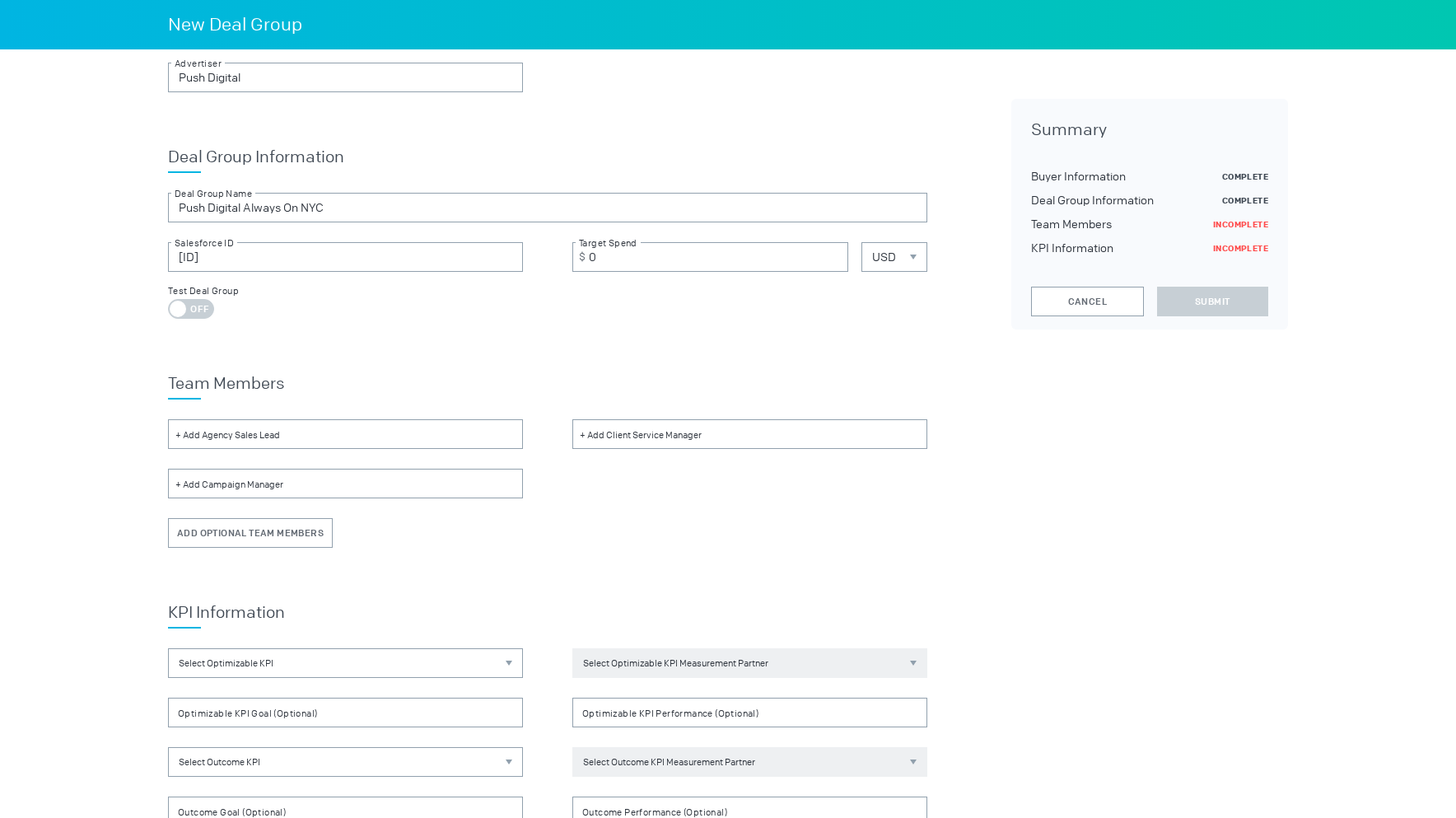 click at bounding box center (345, 434) 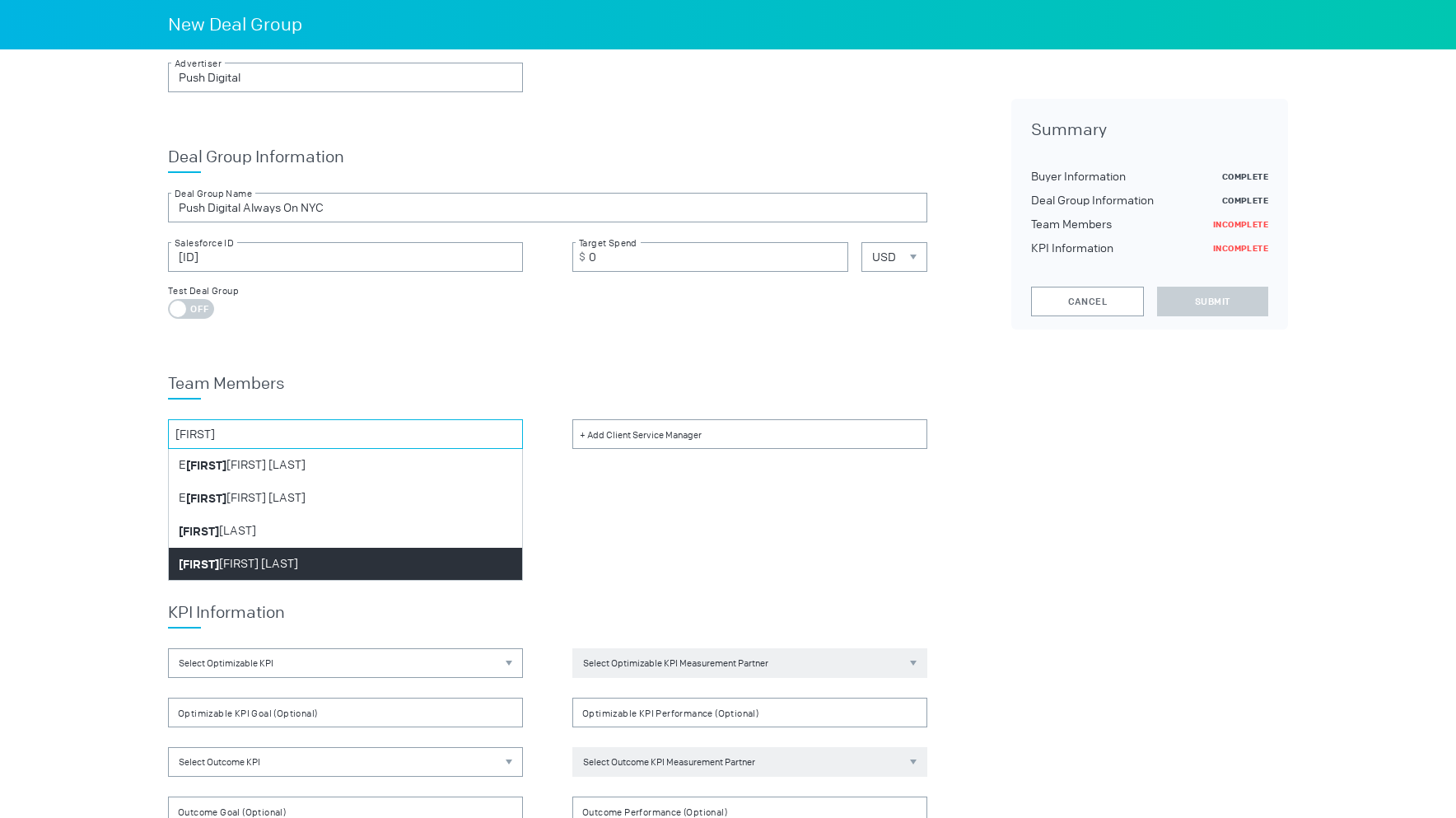 type on "liz" 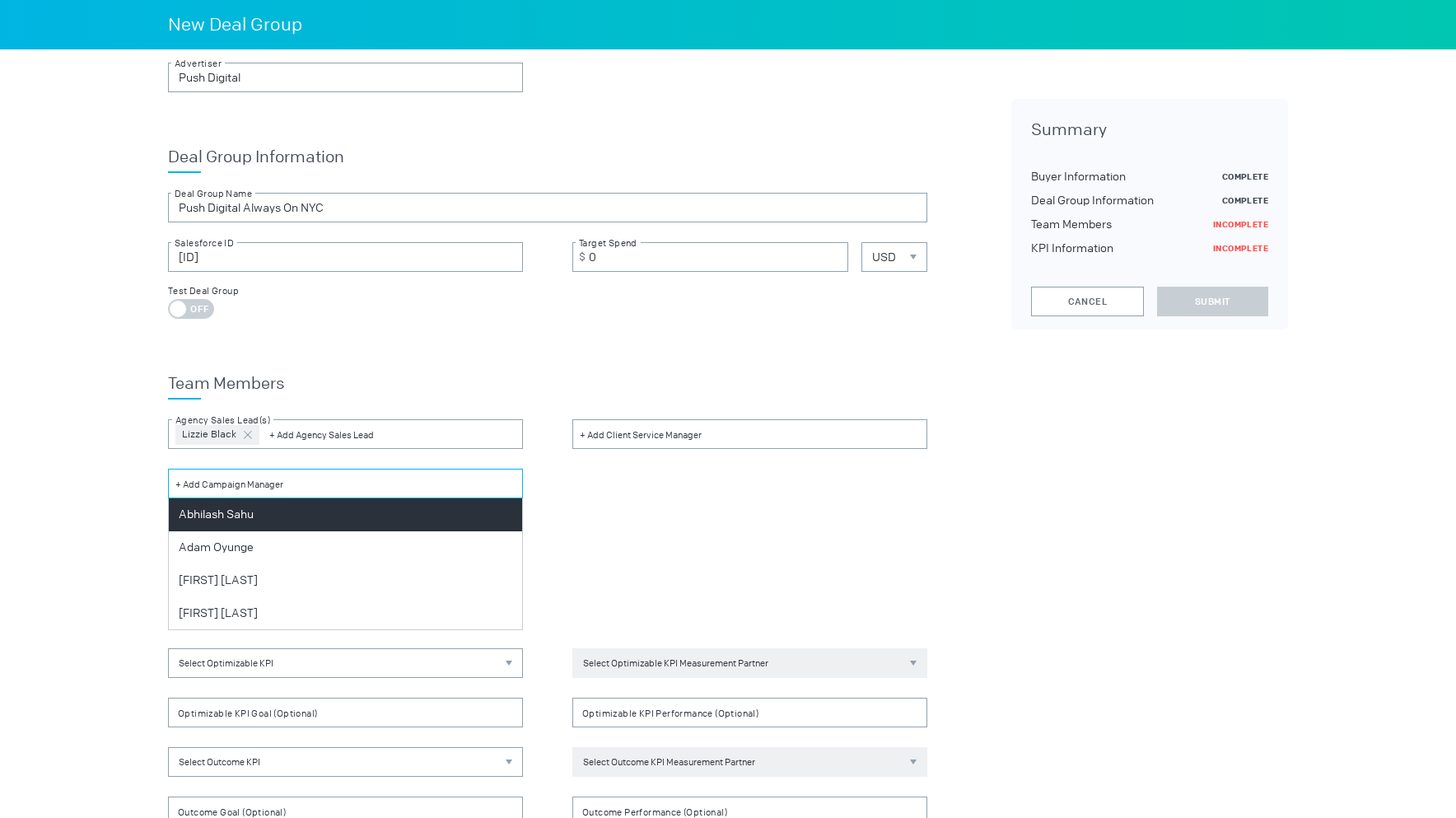 click at bounding box center [345, 484] 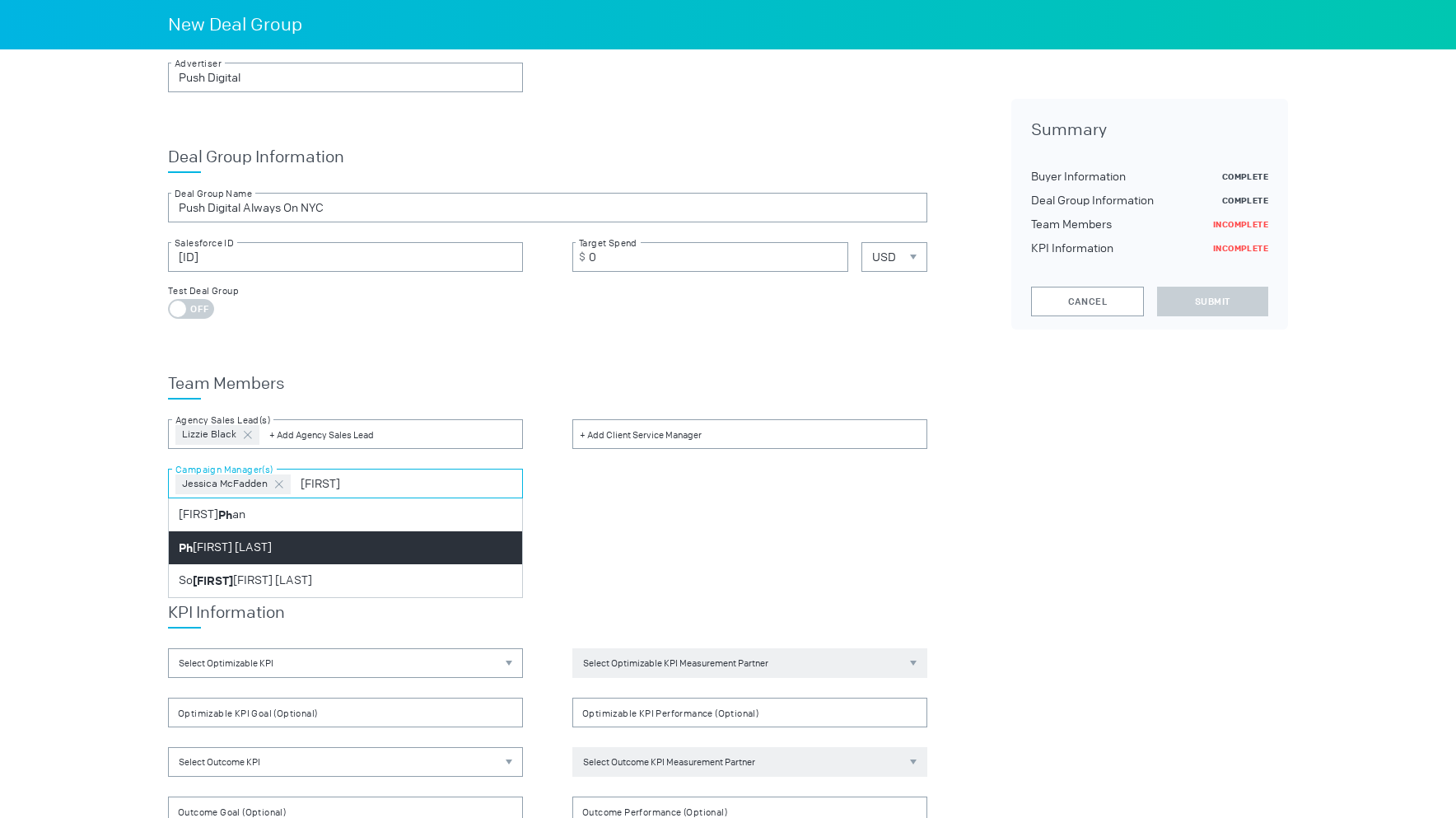 type on "ph" 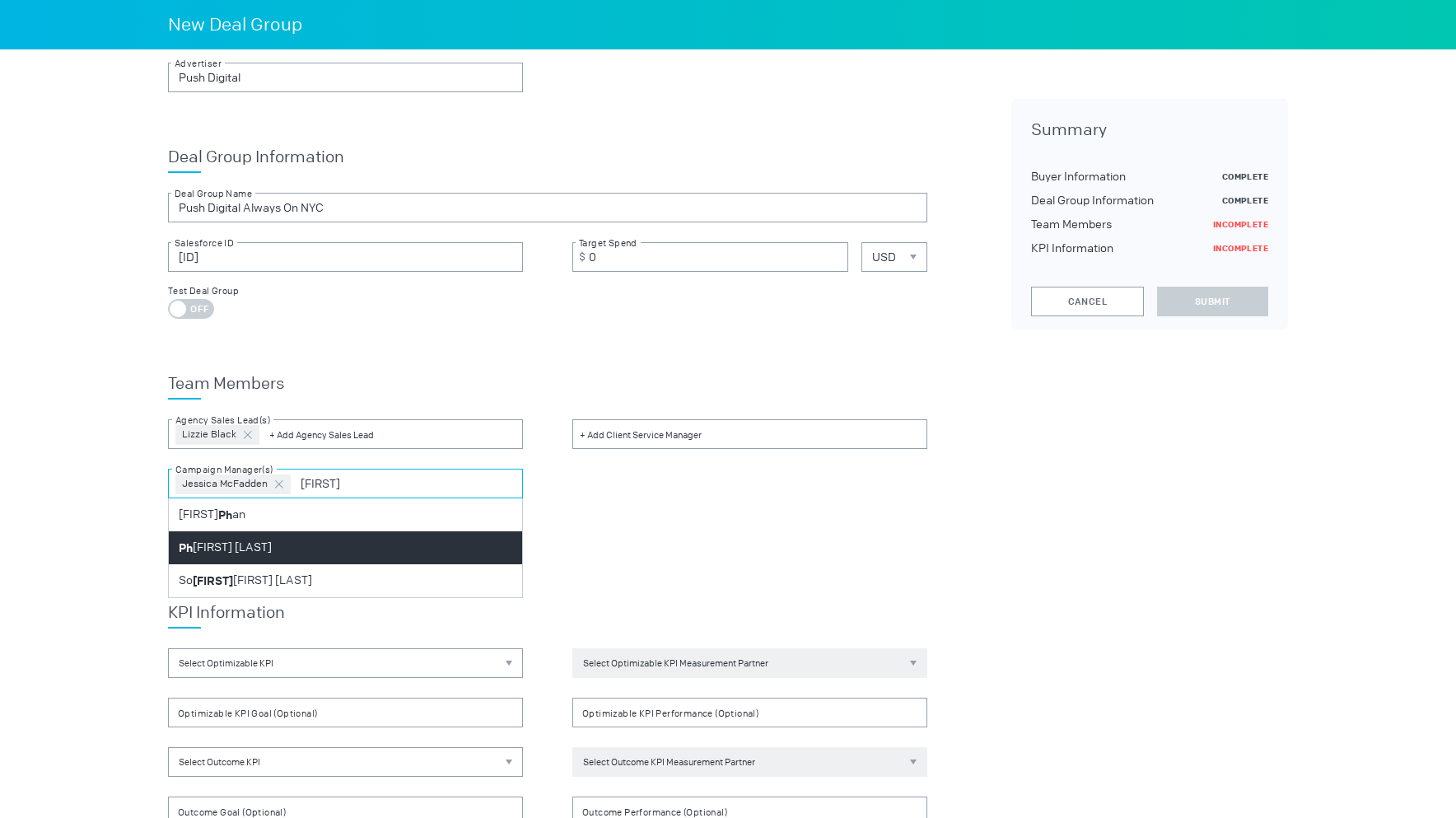 click on "Ph illip Vu" at bounding box center (345, 548) 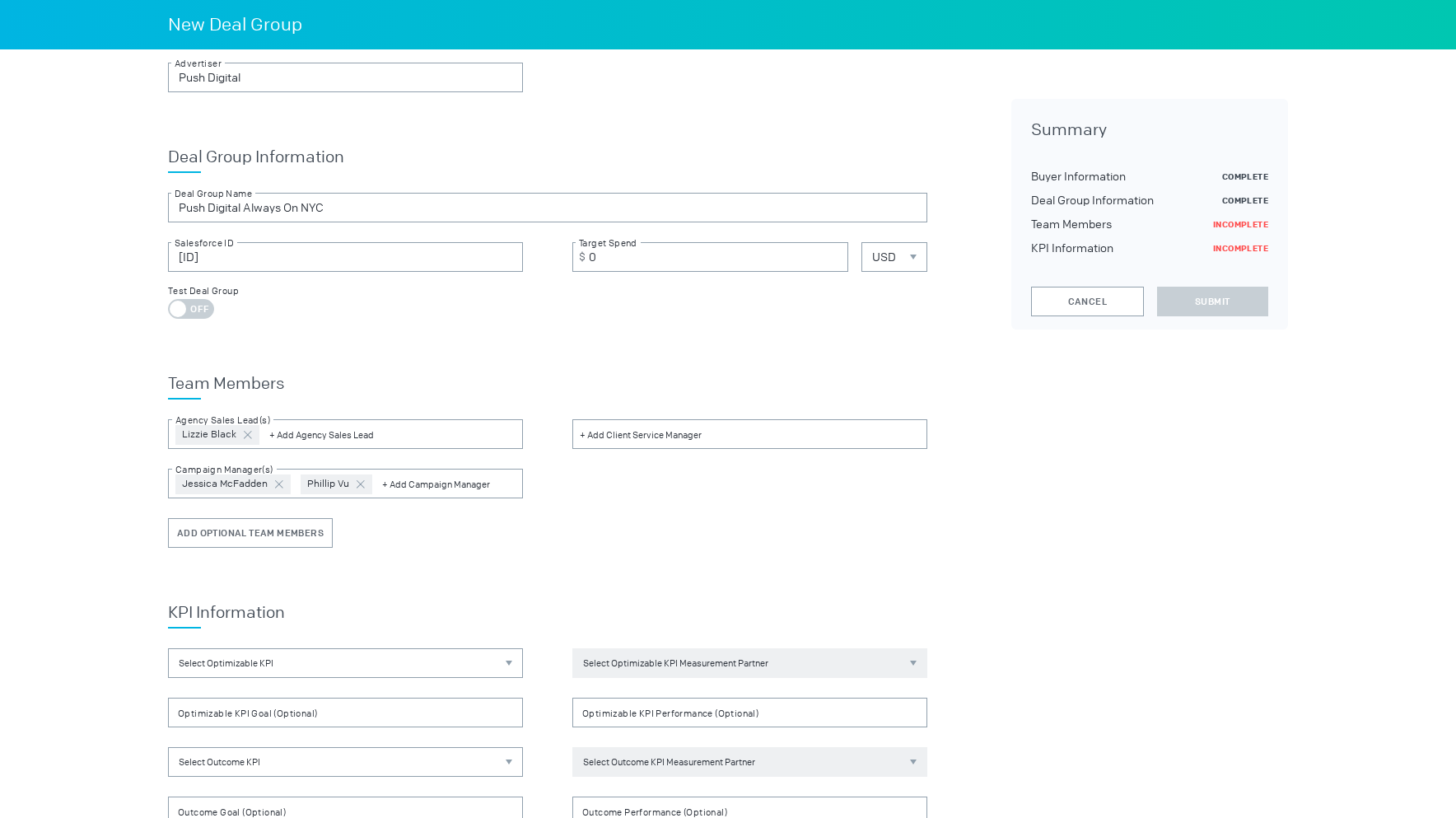 click at bounding box center (749, 434) 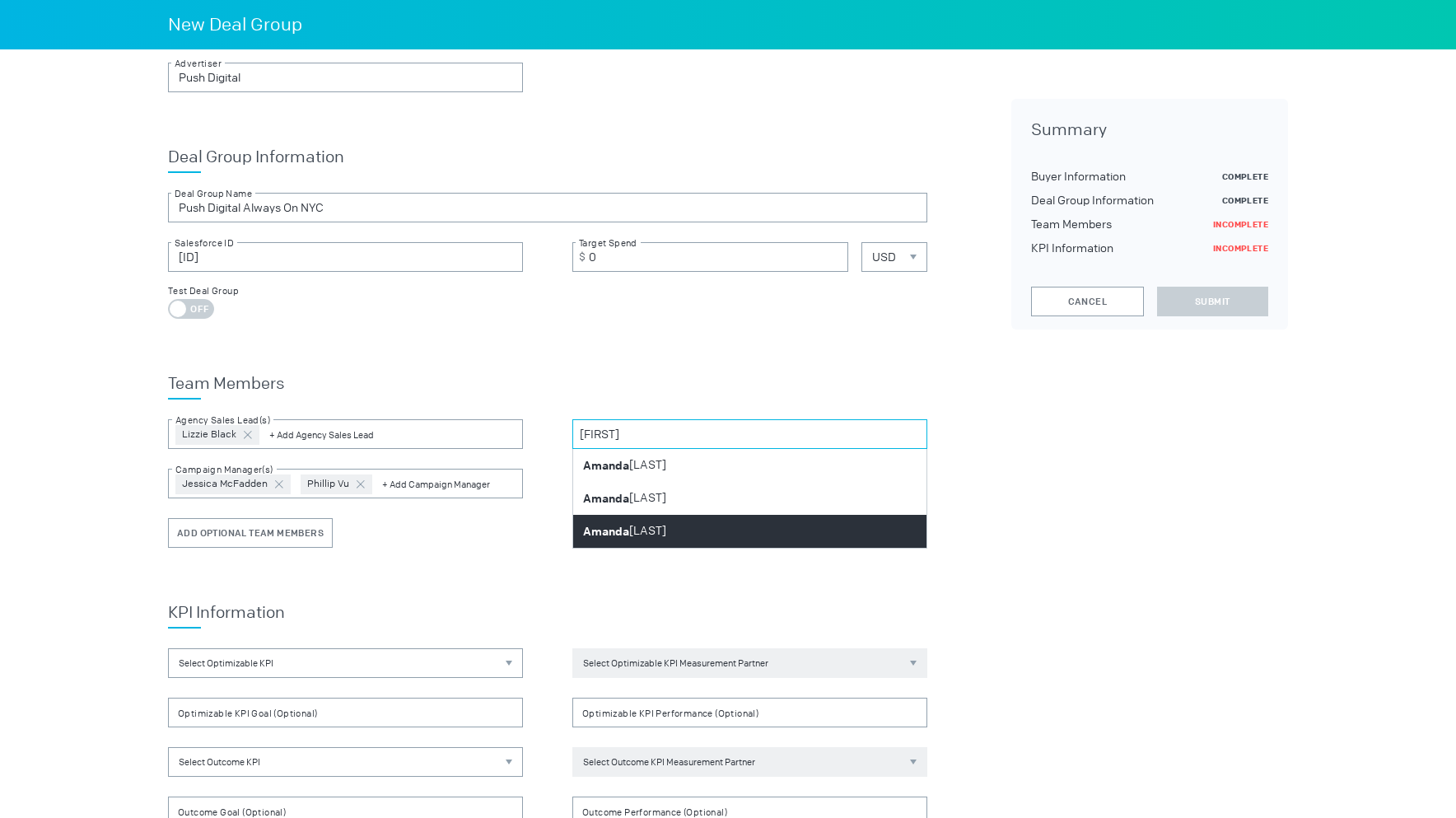 type on "amanda" 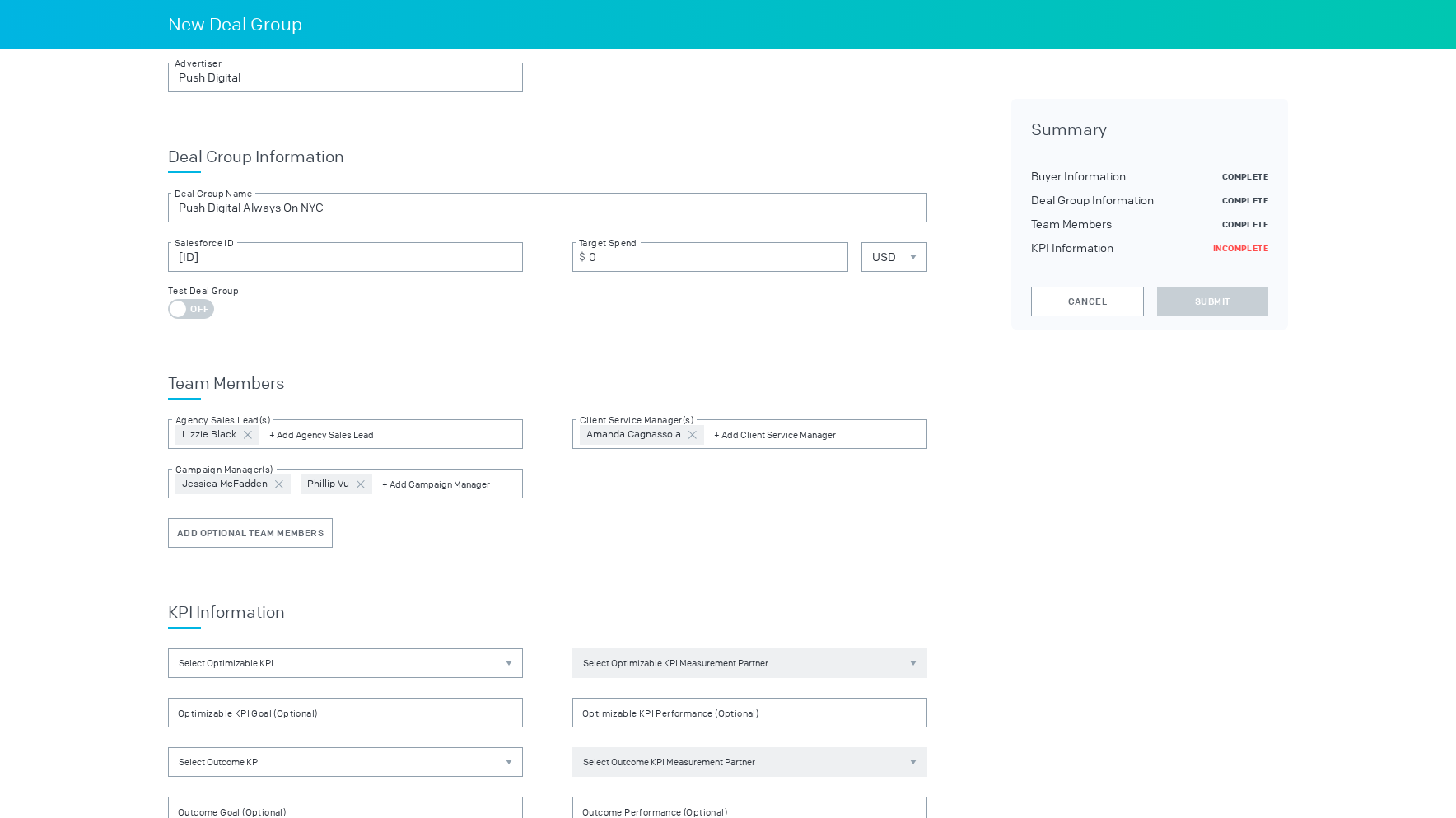 scroll, scrollTop: 353, scrollLeft: 0, axis: vertical 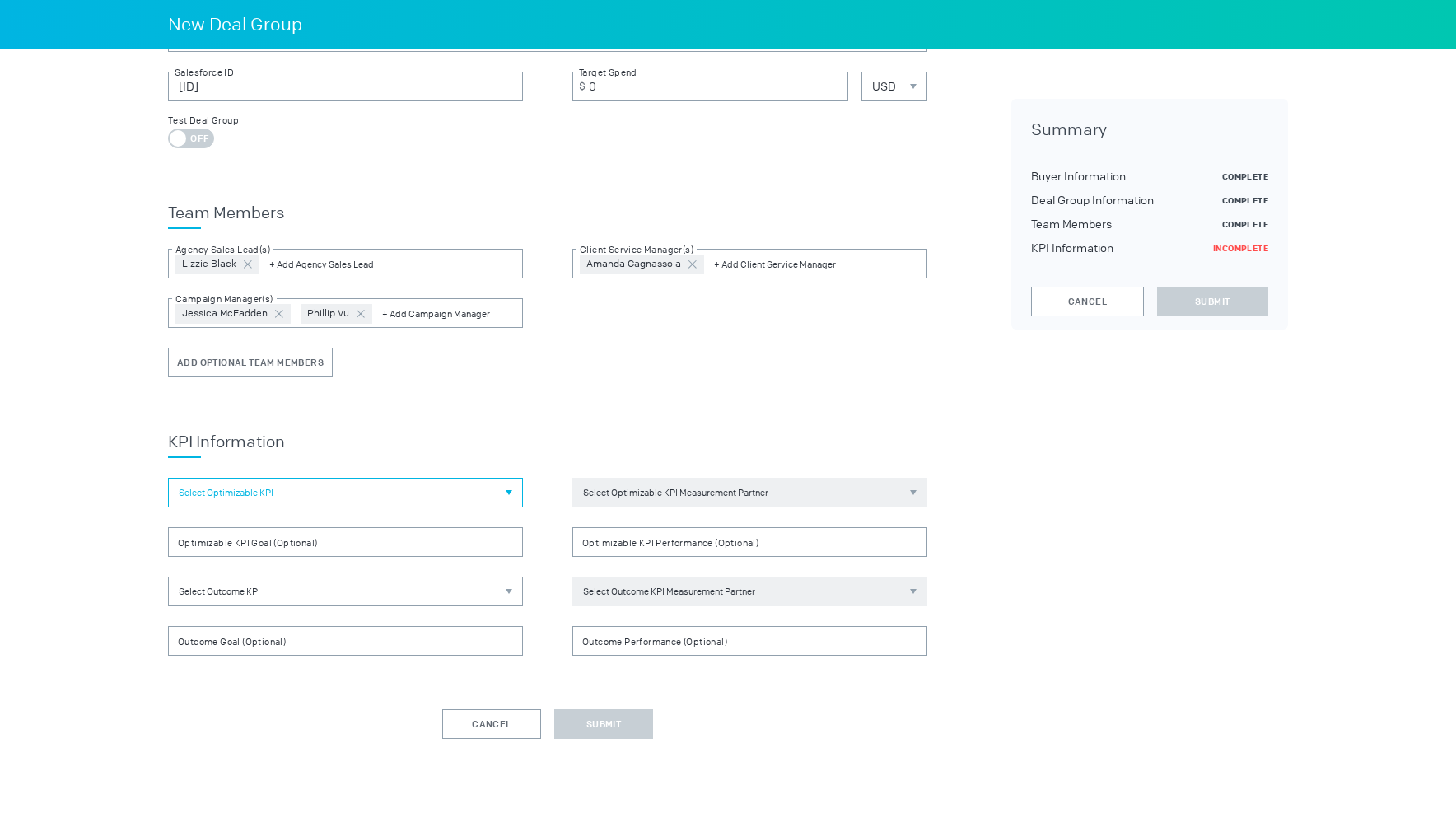 click on "Select Optimizable KPI" at bounding box center (345, 493) 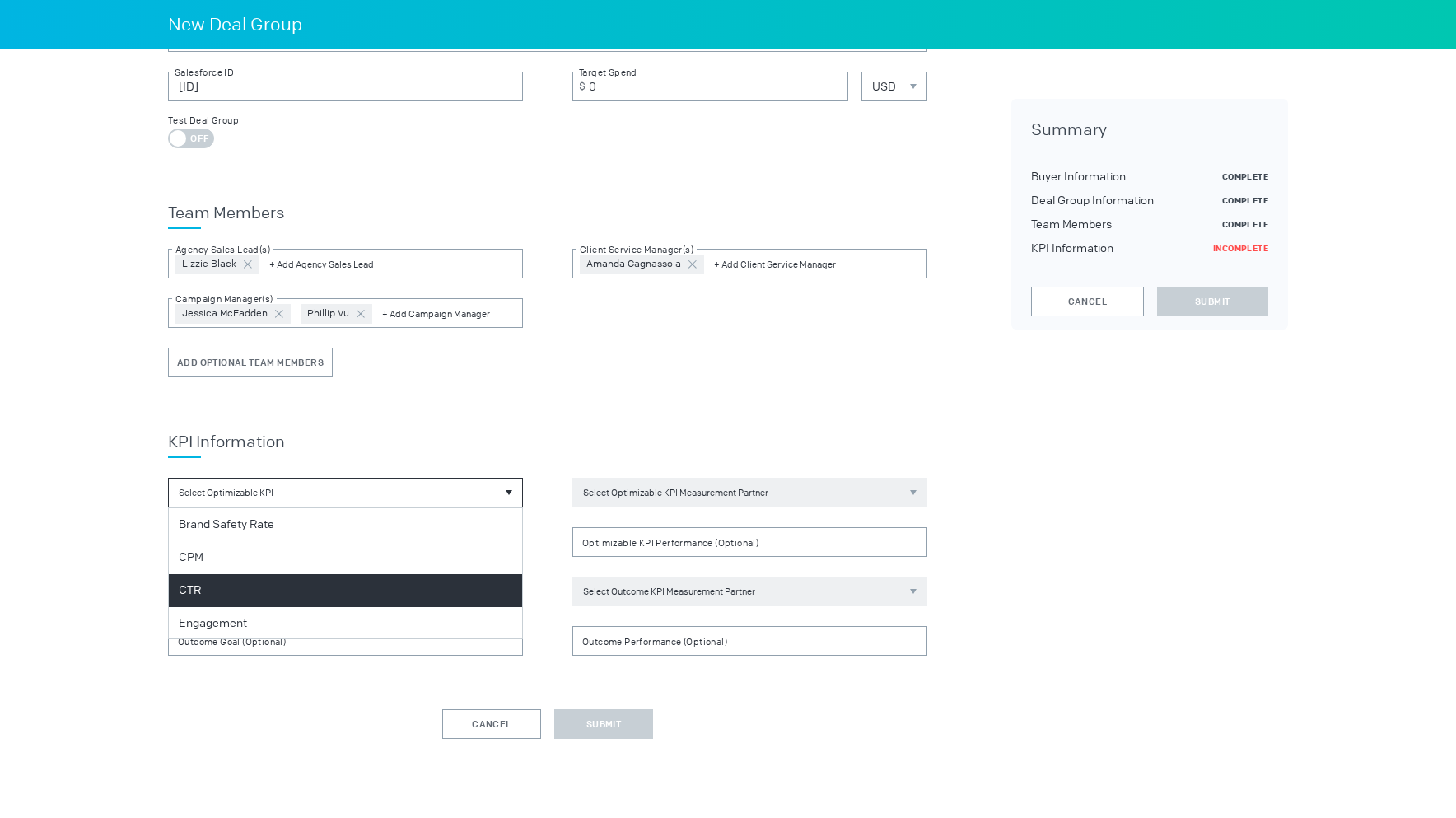 click on "CTR" at bounding box center (345, 591) 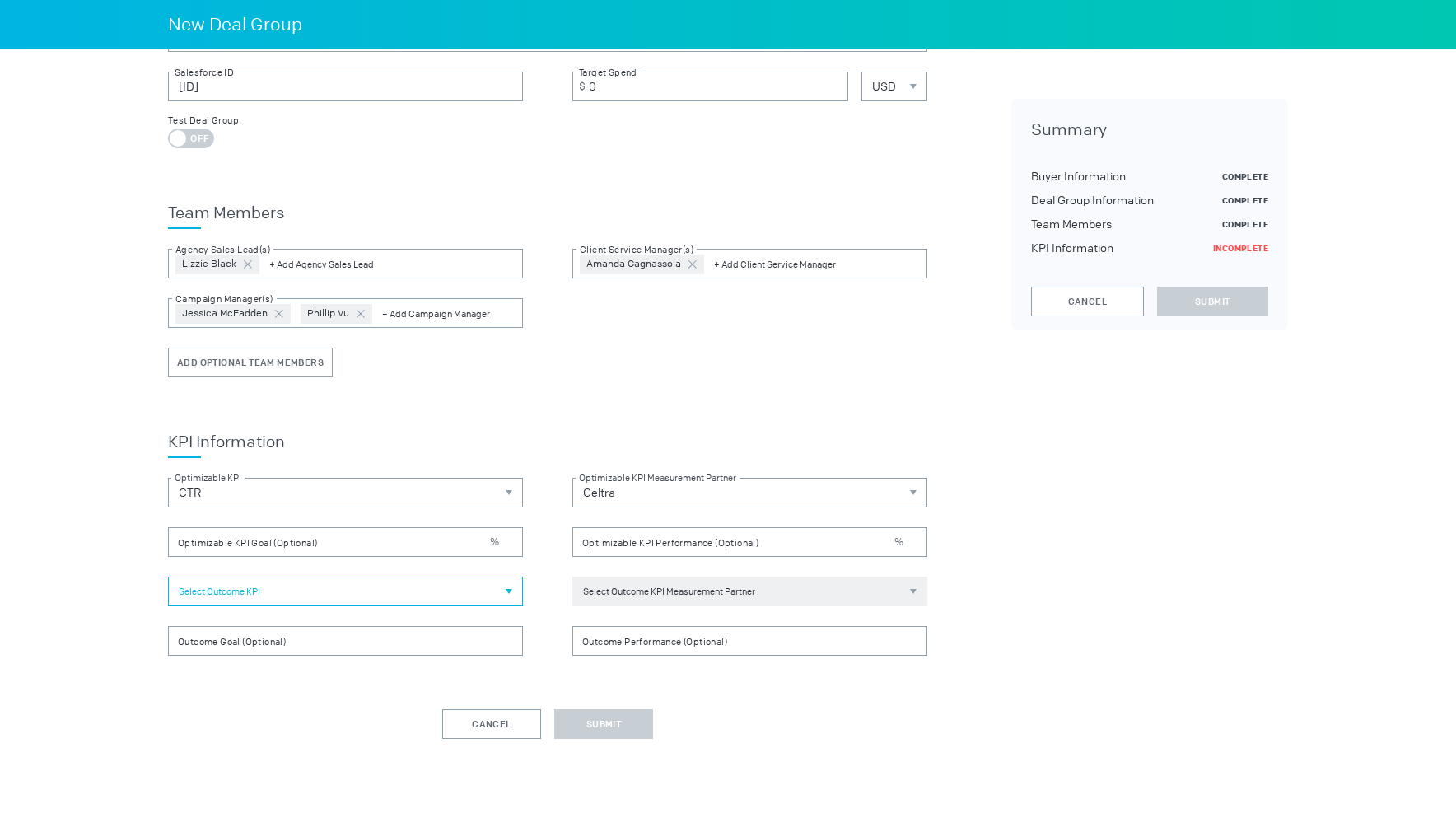 click on "Select Outcome KPI" at bounding box center (345, 591) 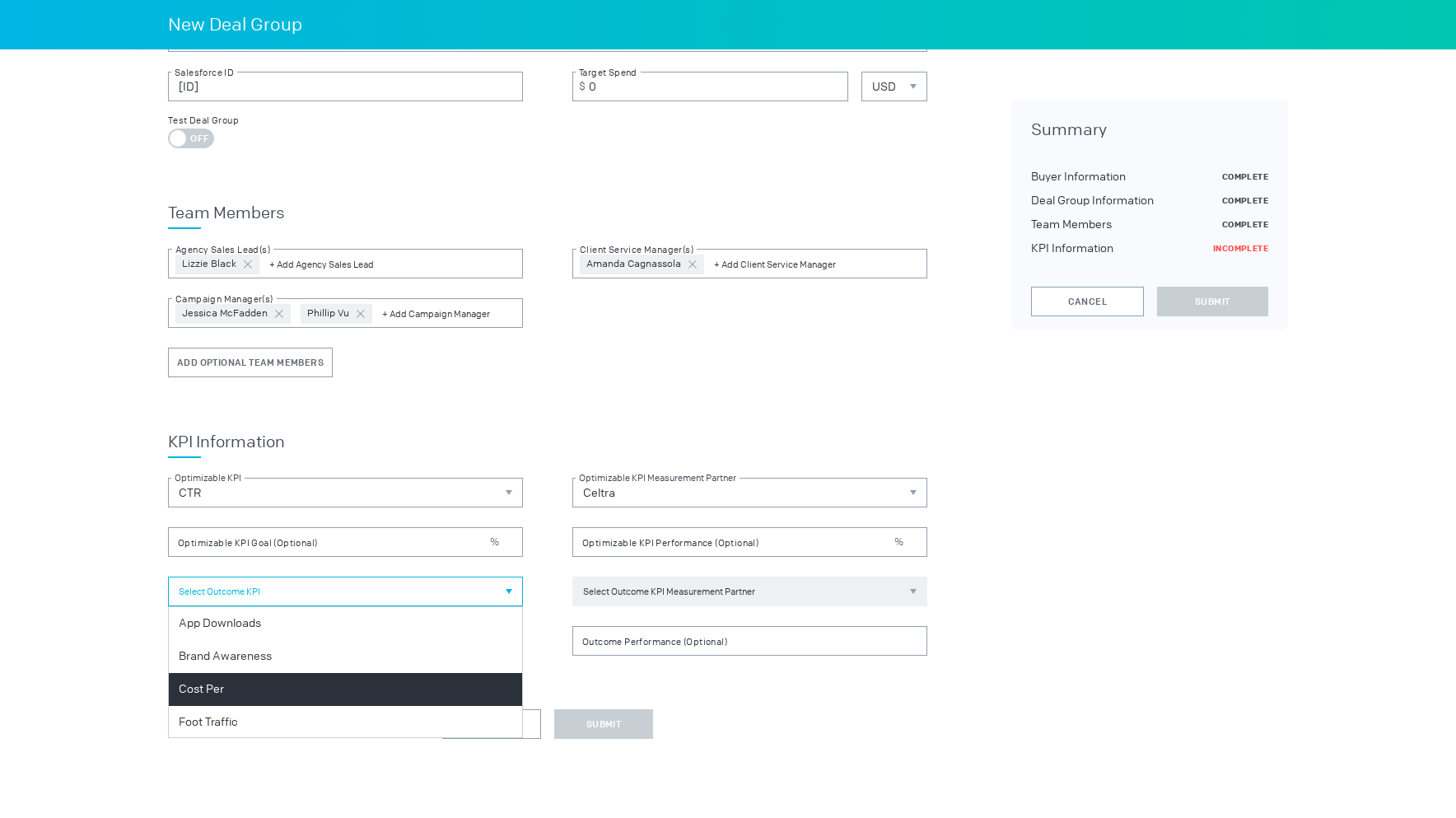 scroll, scrollTop: 199, scrollLeft: 0, axis: vertical 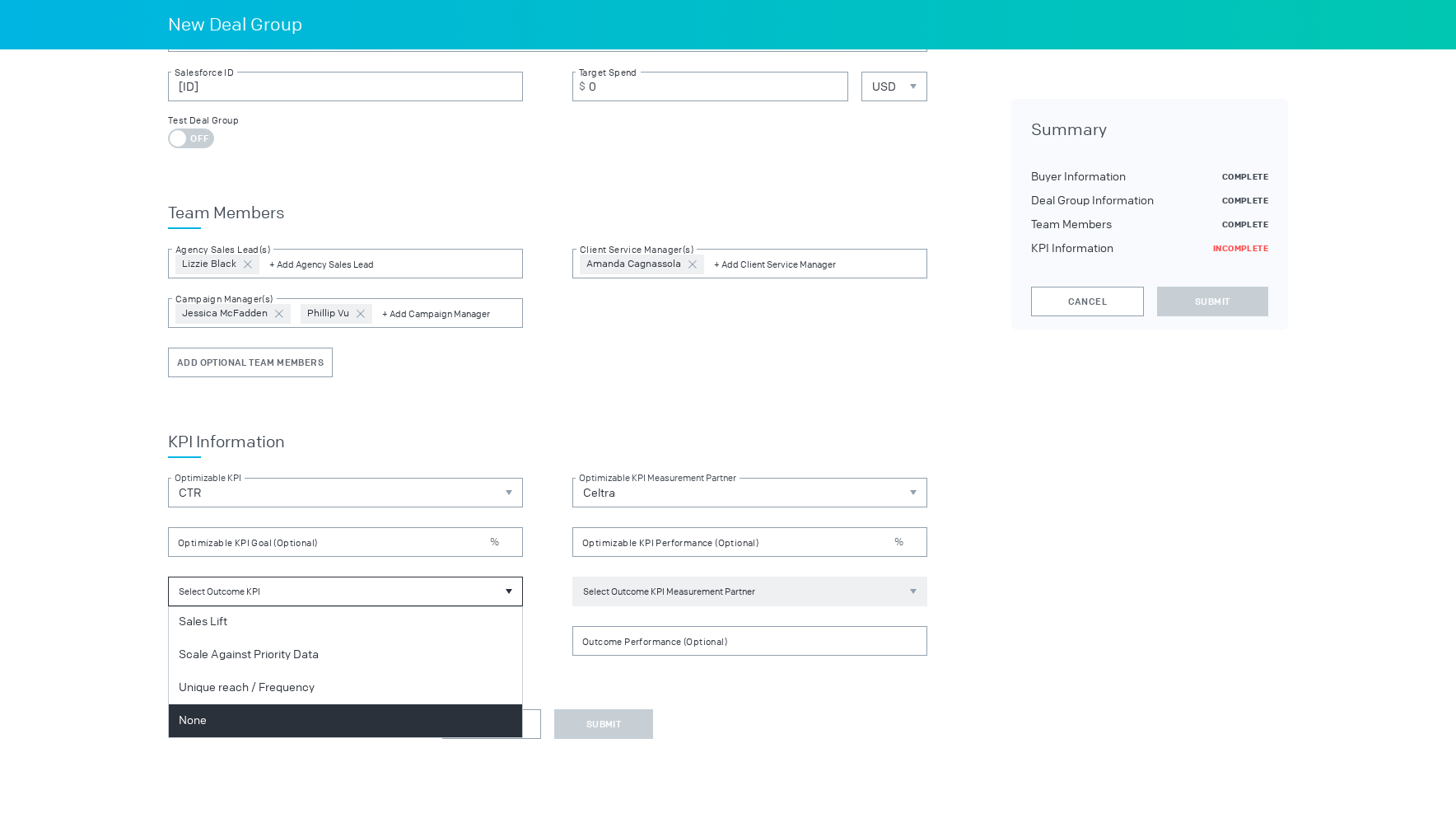 click on "None" at bounding box center [345, 721] 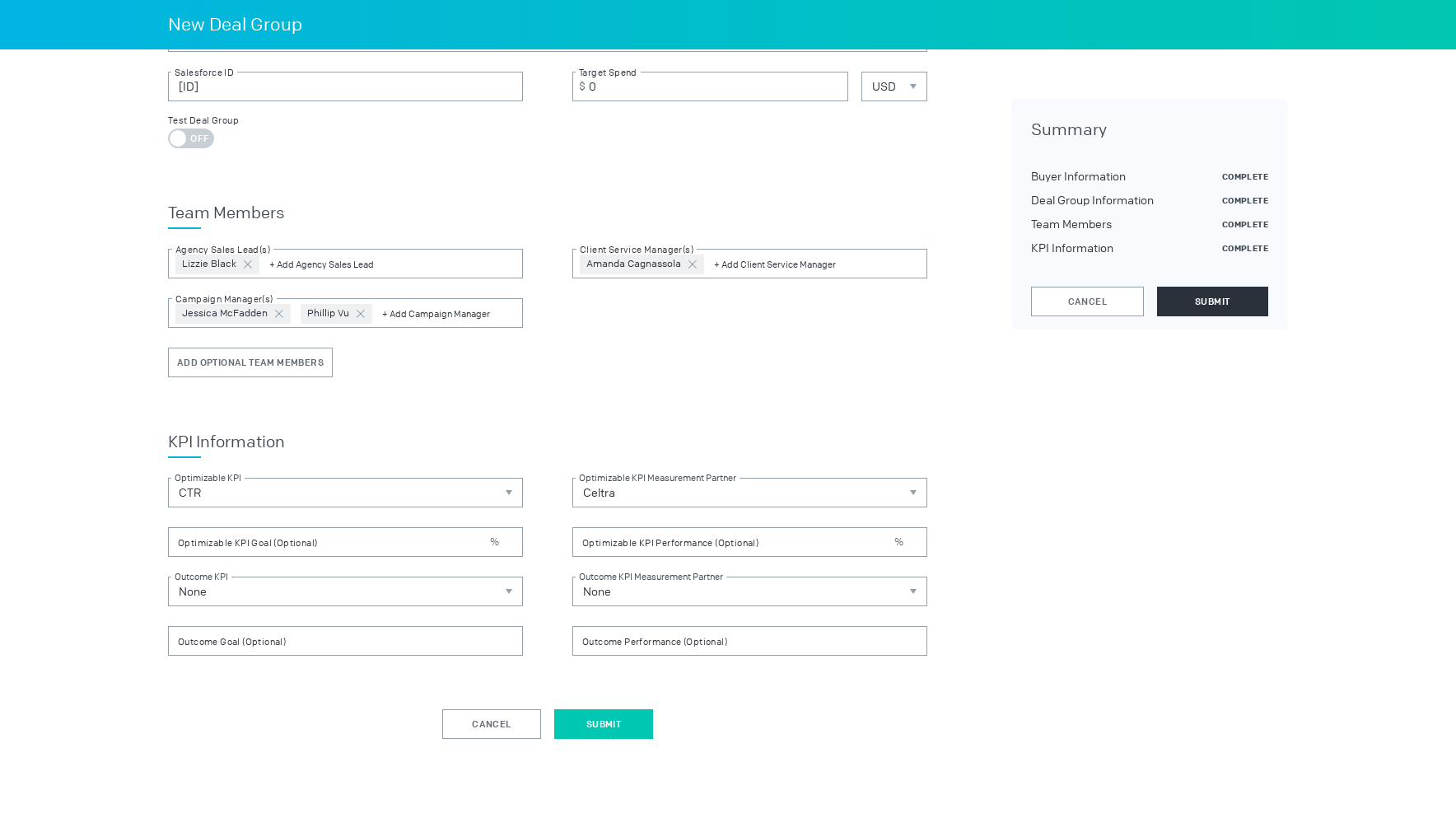 click on "Submit" at bounding box center (604, 724) 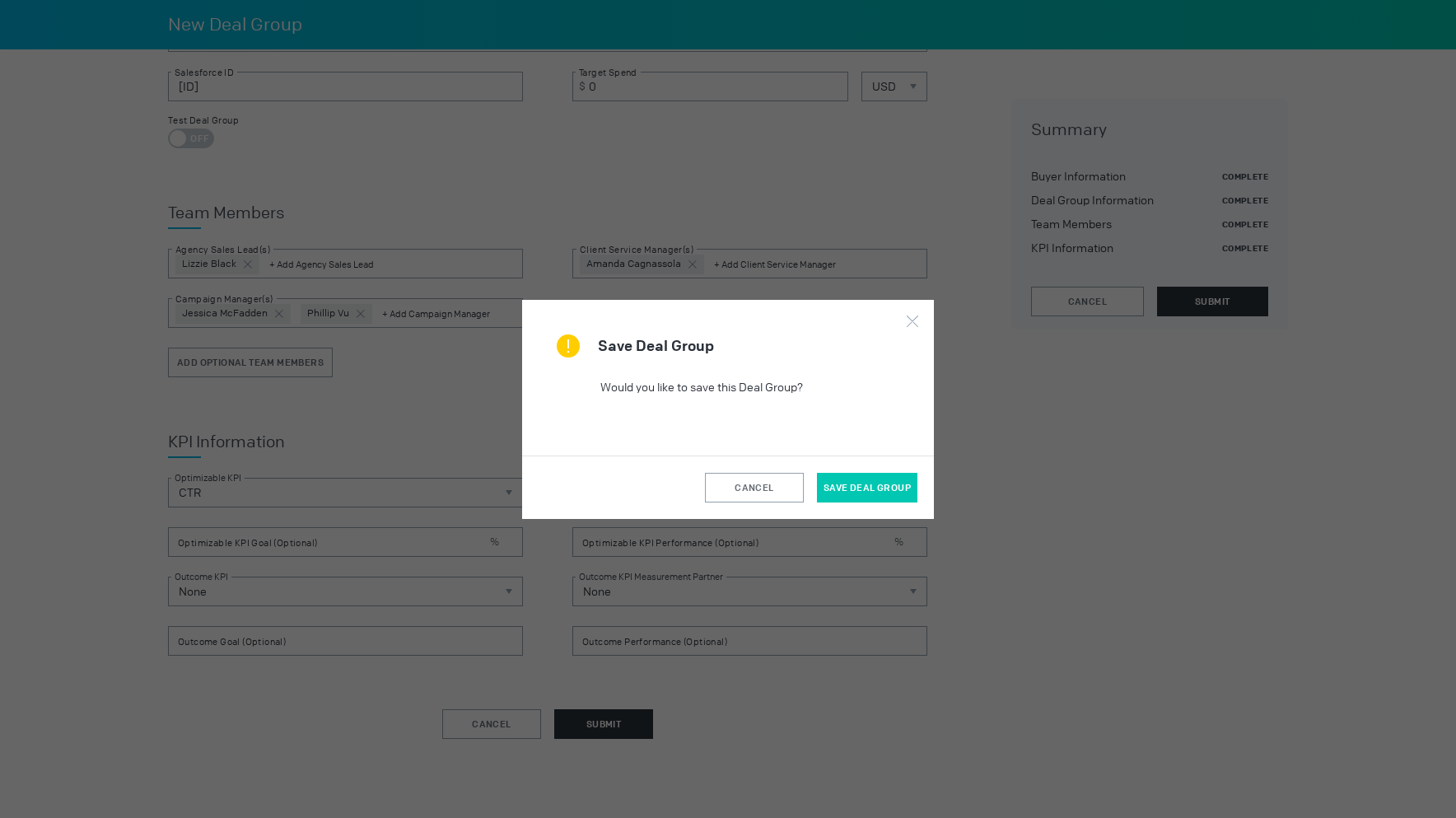 click on "Save Deal Group" at bounding box center [867, 488] 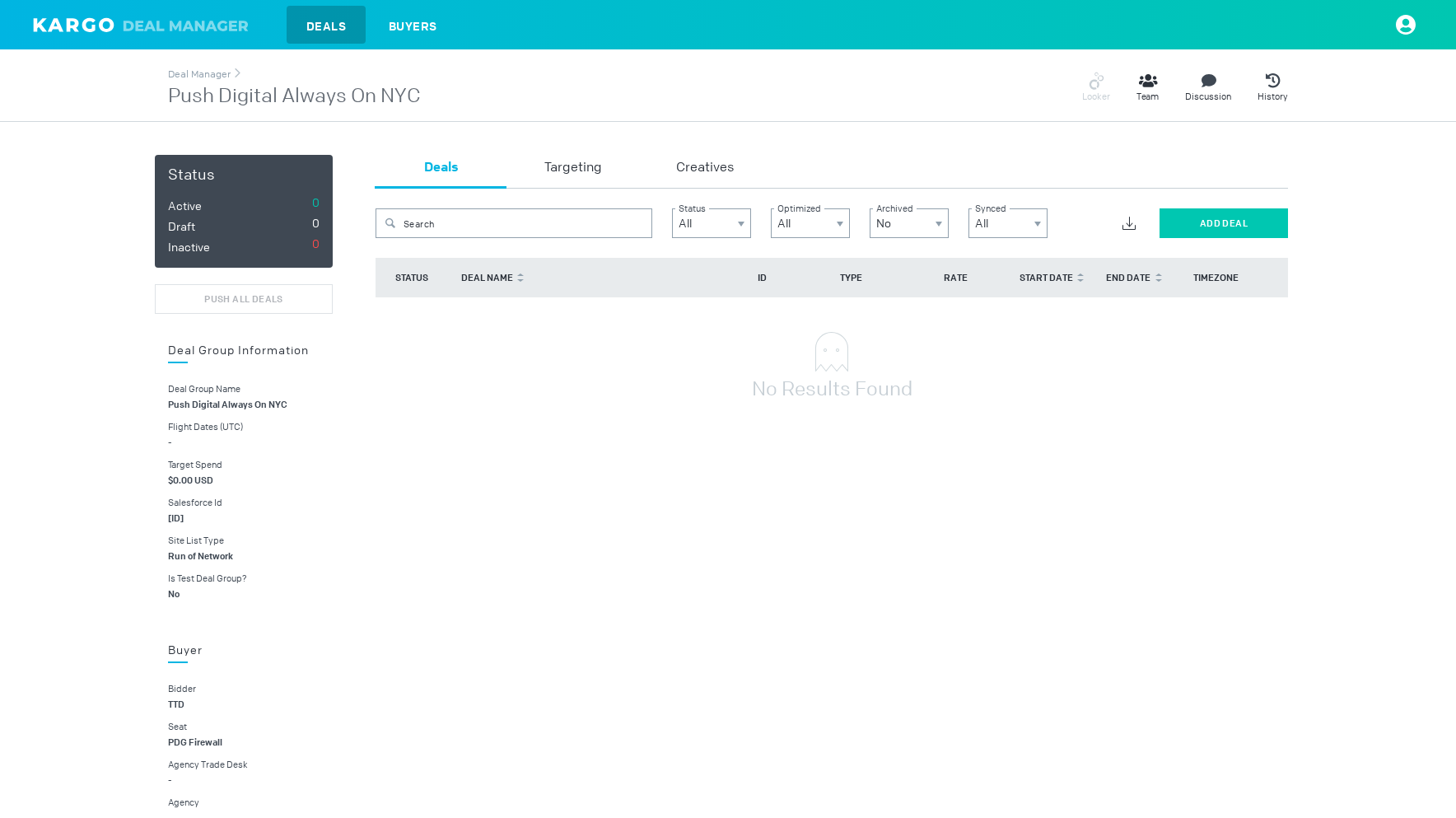 click on "Add Deal" at bounding box center (1224, 223) 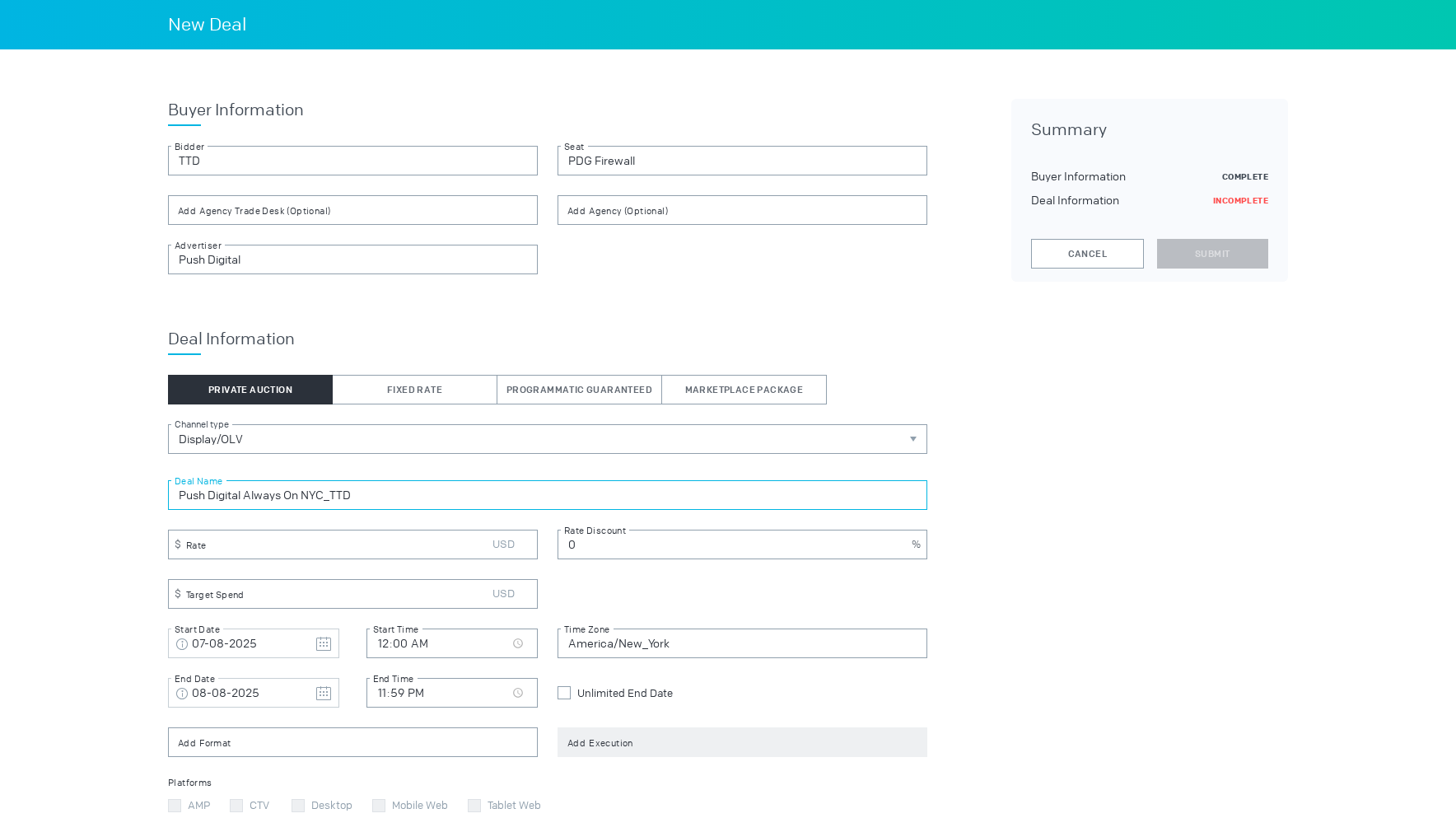click on "Push Digital Always On NYC_TTD" at bounding box center (548, 495) 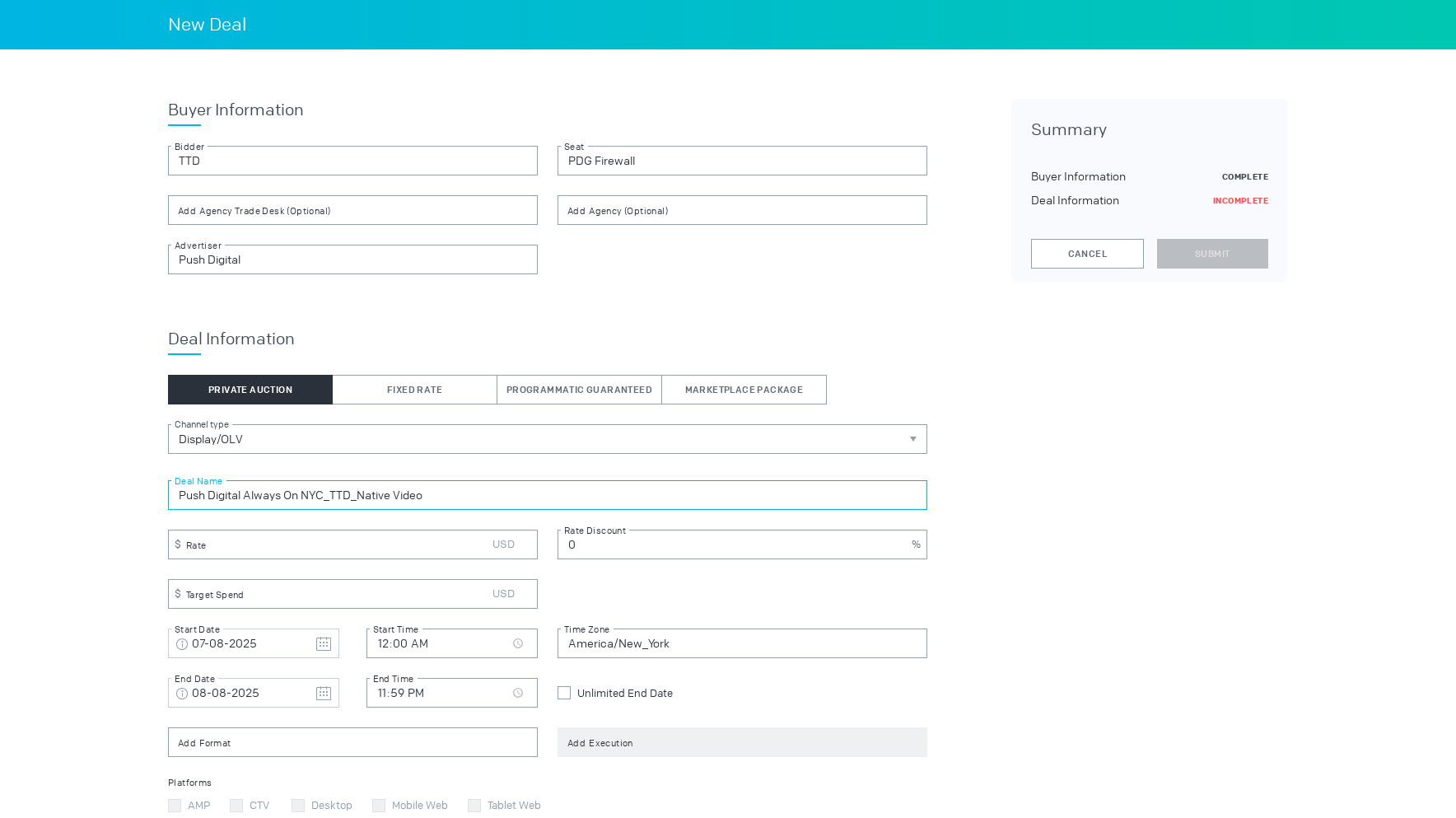 type on "Push Digital Always On NYC_TTD_Native Video" 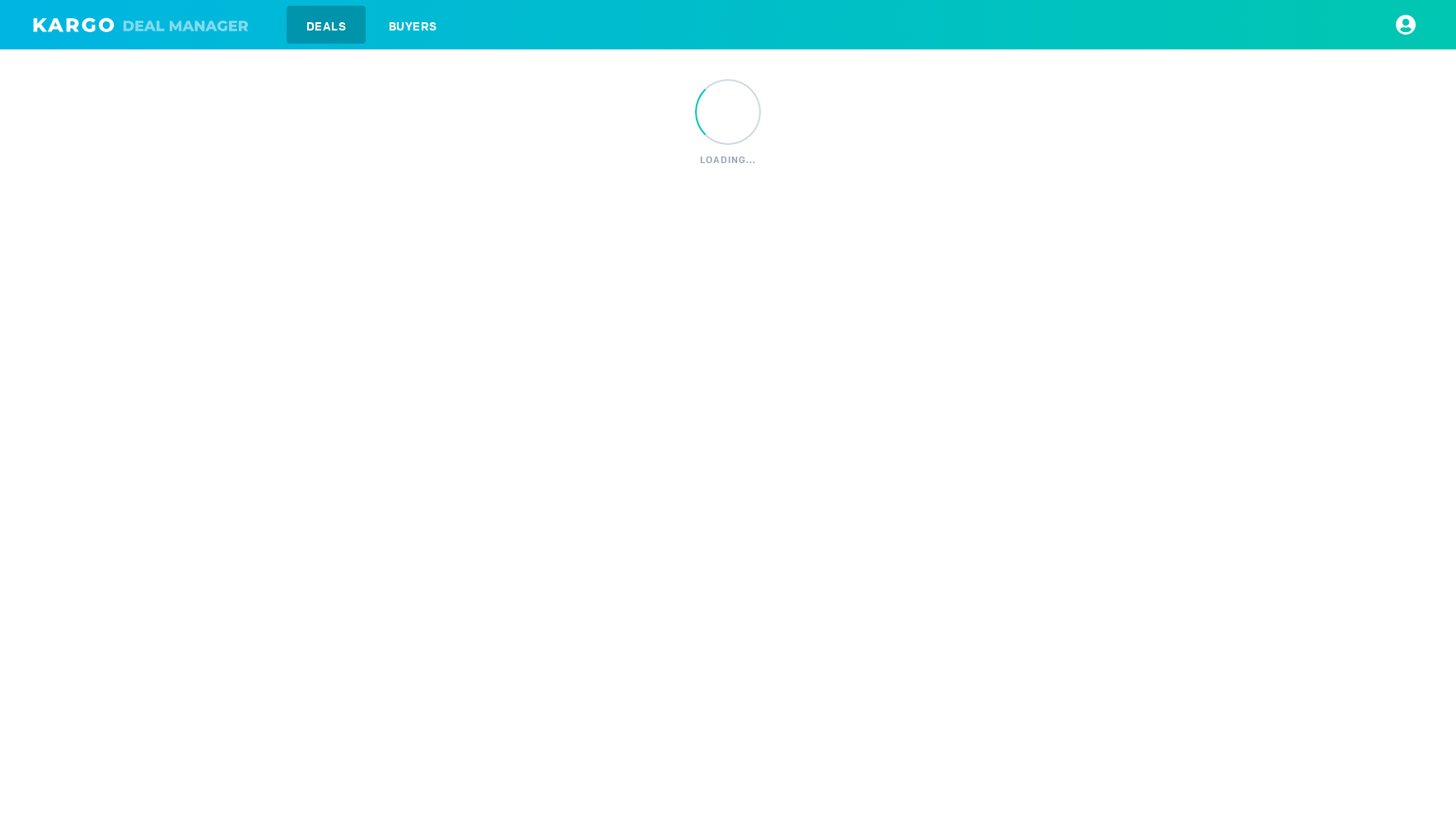 scroll, scrollTop: 0, scrollLeft: 0, axis: both 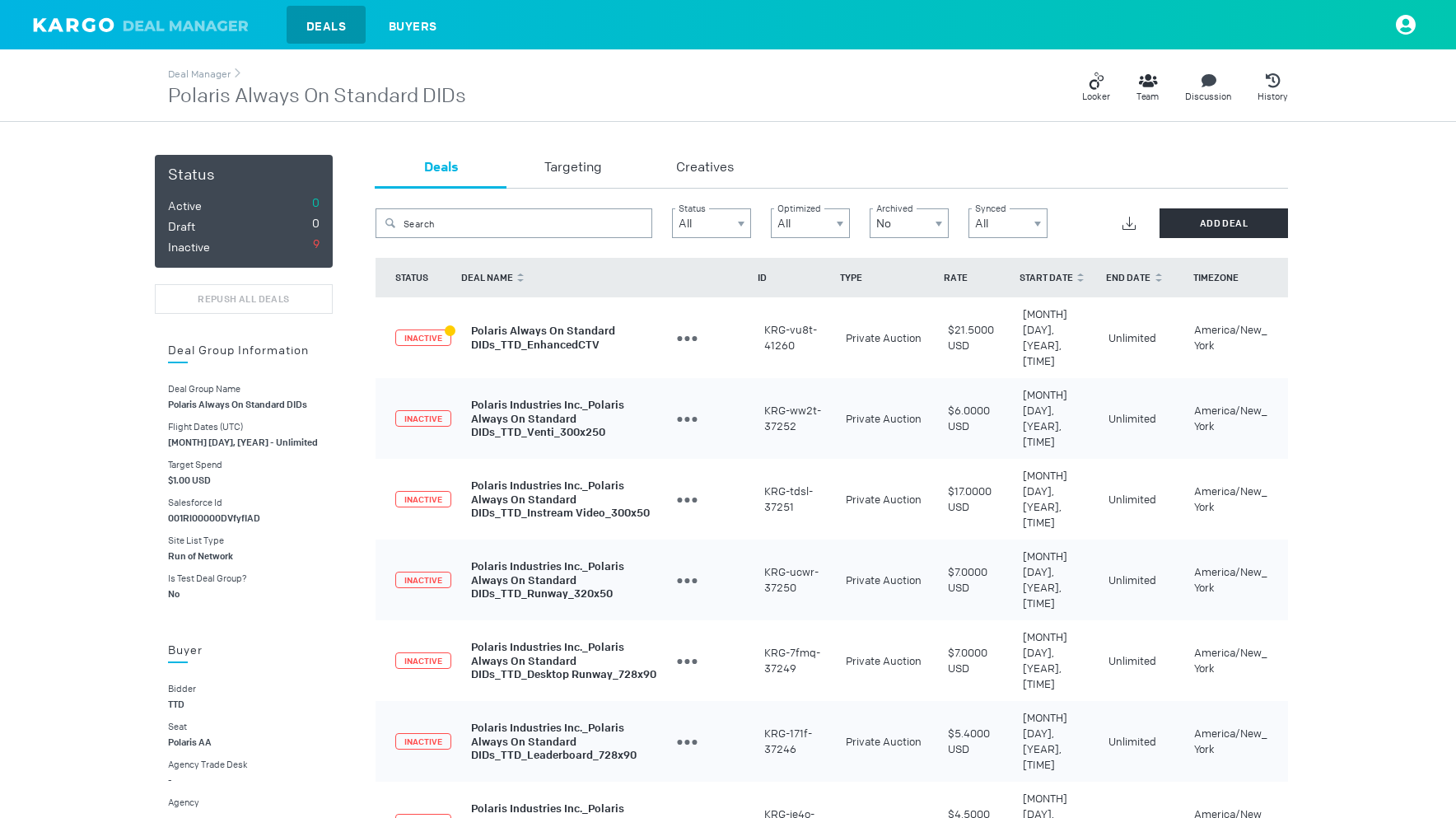 click on "Deal Manager Polaris Always On Standard DIDs Looker Team Discussion History" at bounding box center (728, 87) 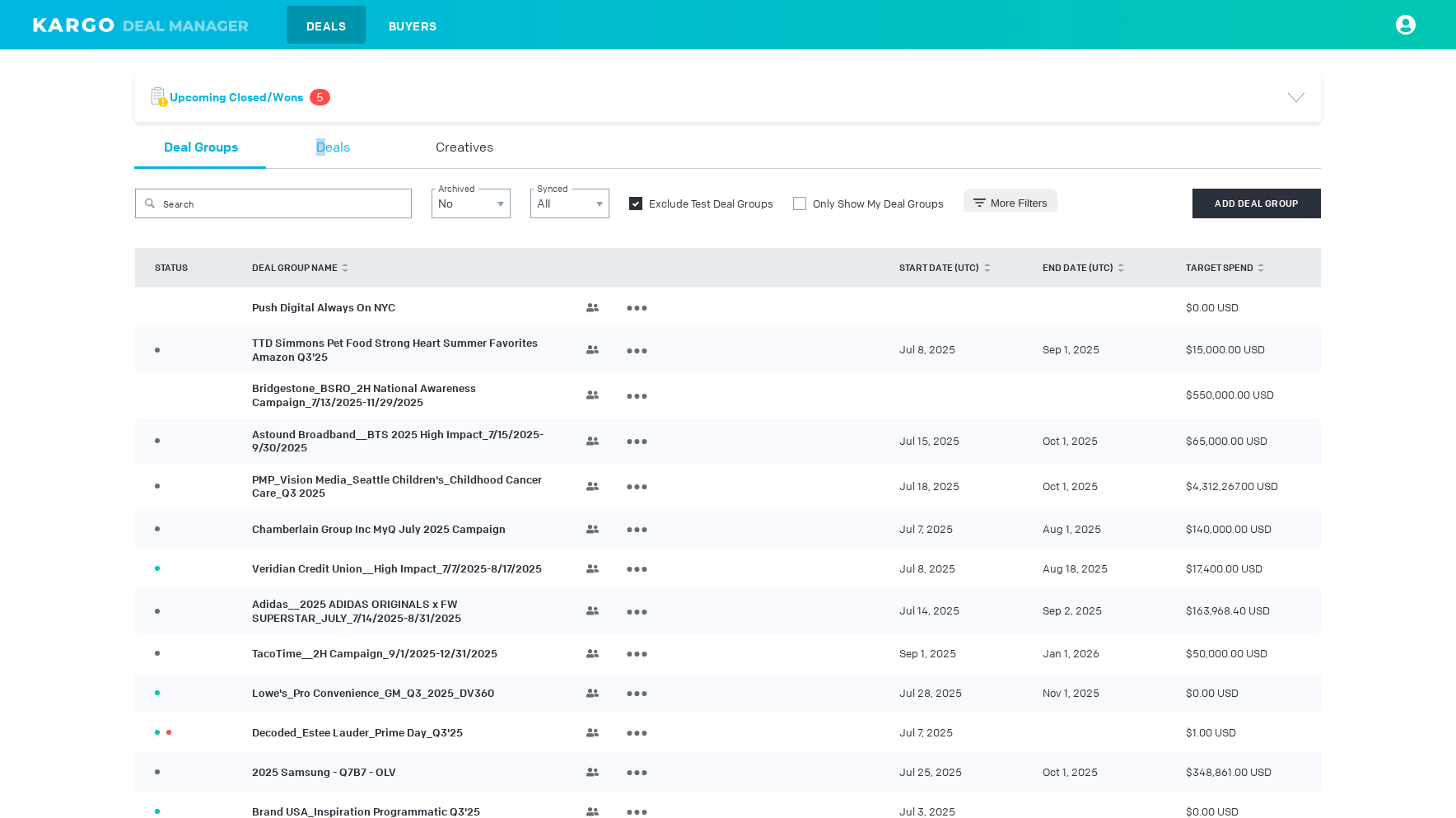click on "Deals" at bounding box center [333, 148] 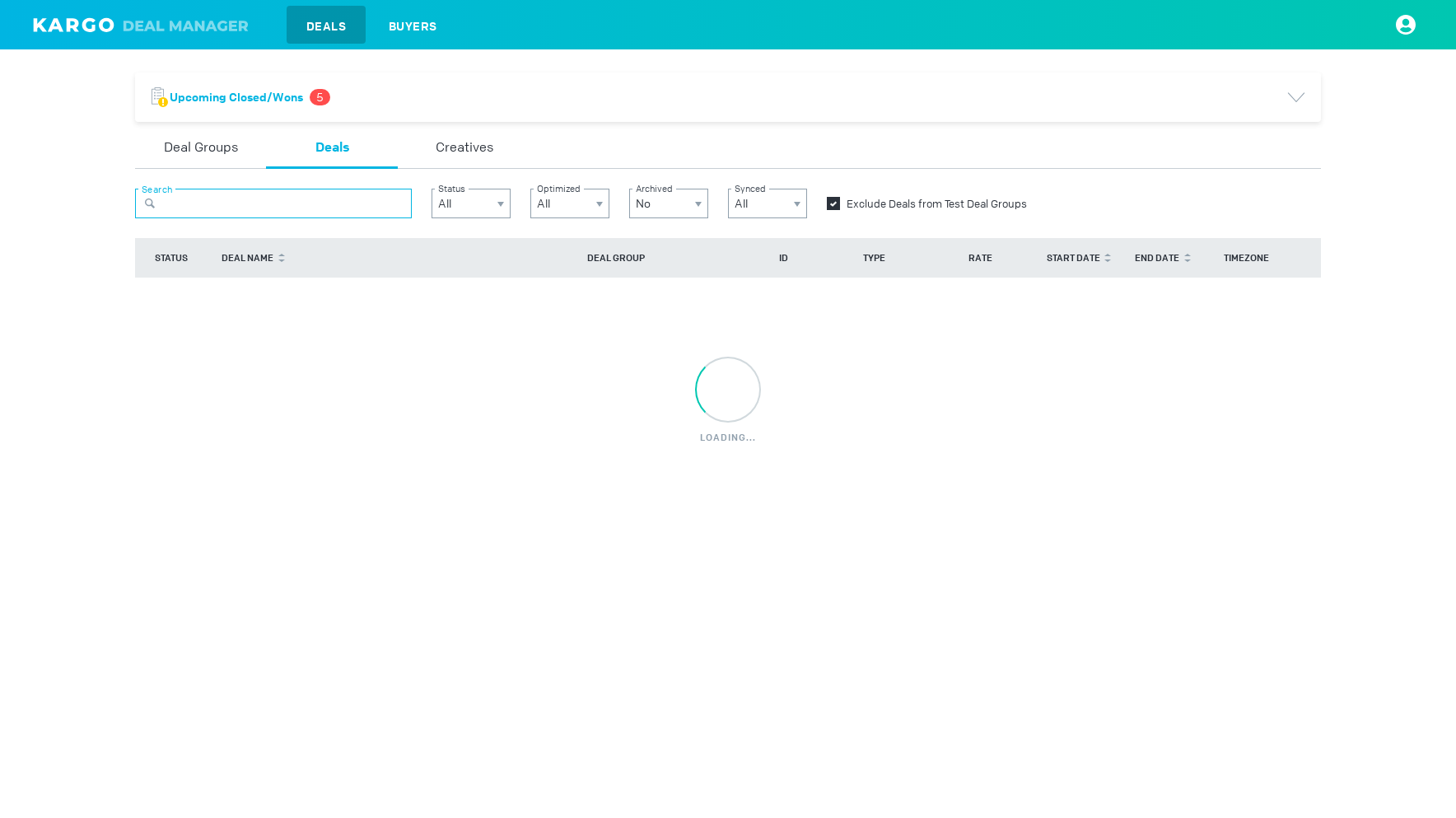 click at bounding box center [273, 203] 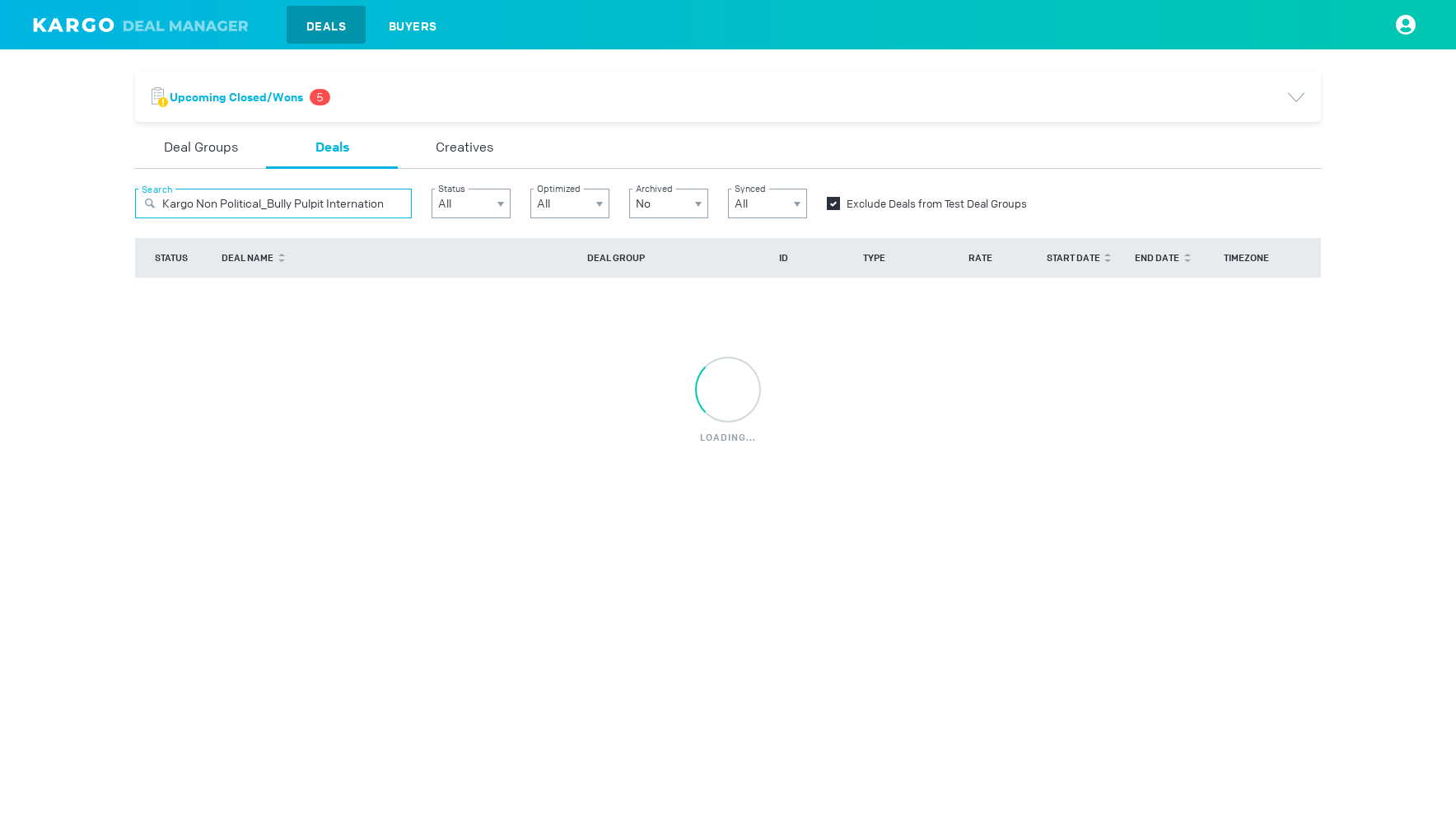 scroll, scrollTop: 0, scrollLeft: 267, axis: horizontal 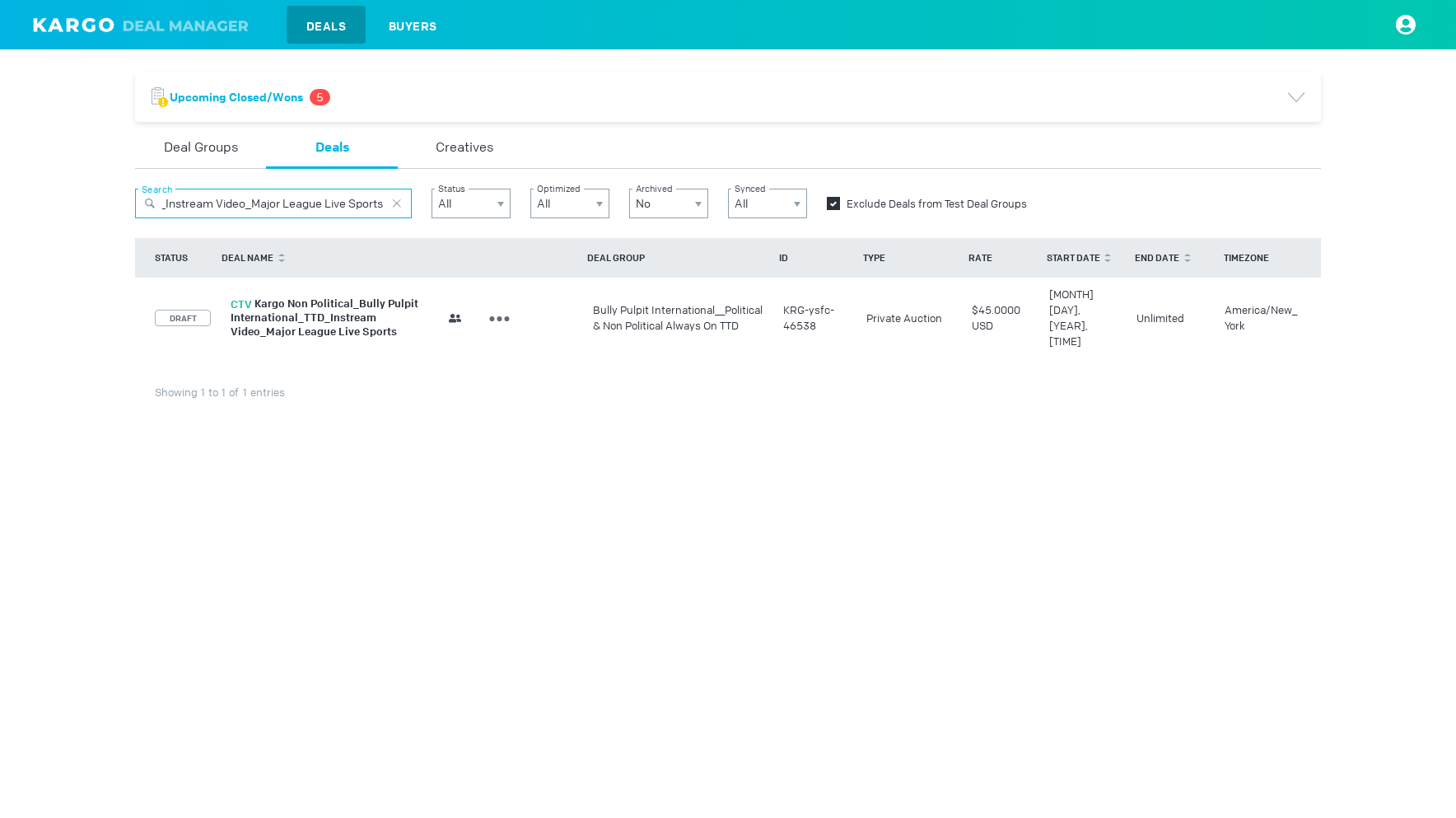 type on "Kargo Non Political_Bully Pulpit International_TTD_Instream Video_Major League Live Sports" 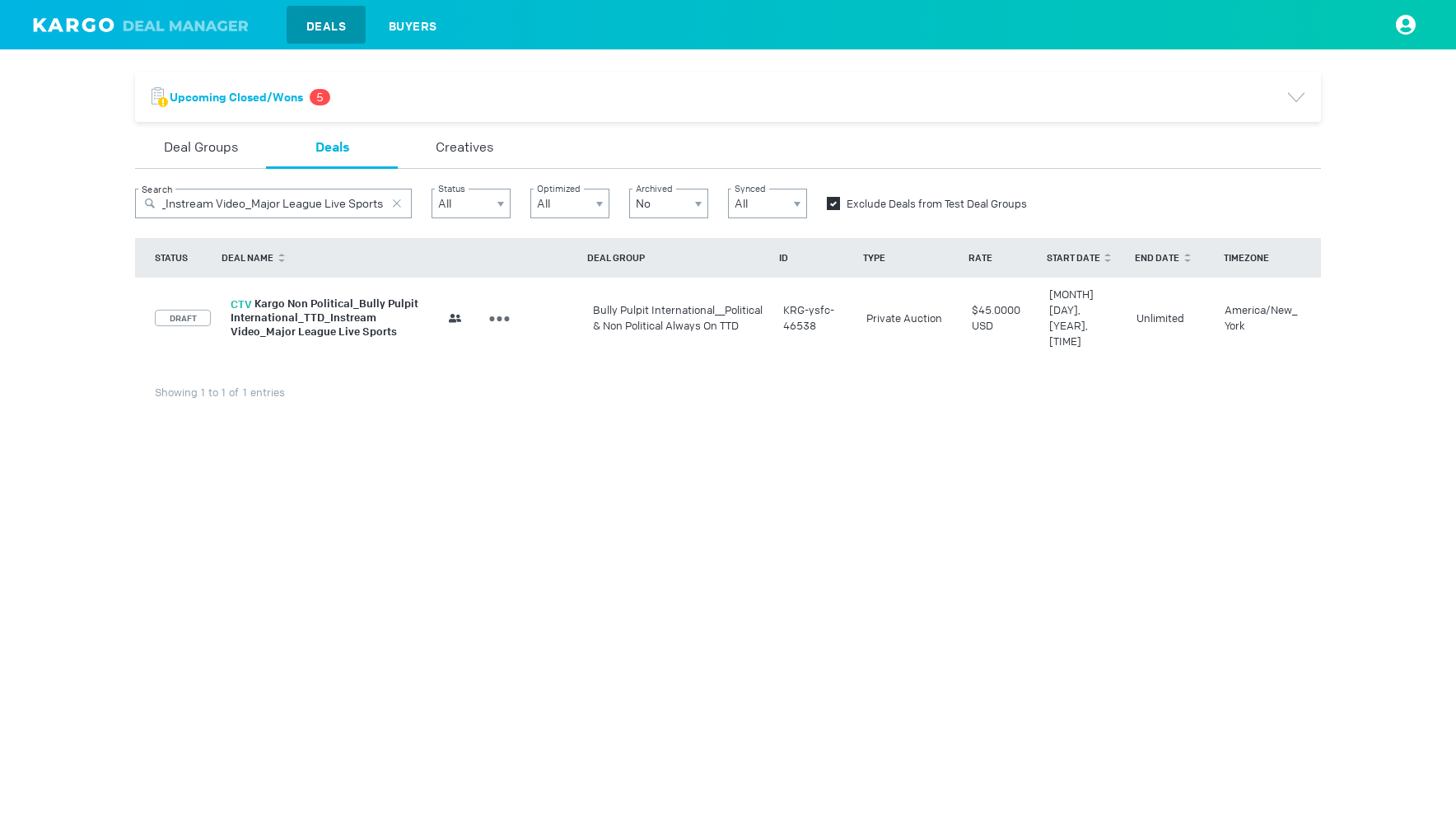 click on "CTV Kargo Non Political_Bully Pulpit International_TTD_Instream Video_Major League Live Sports" at bounding box center (324, 317) 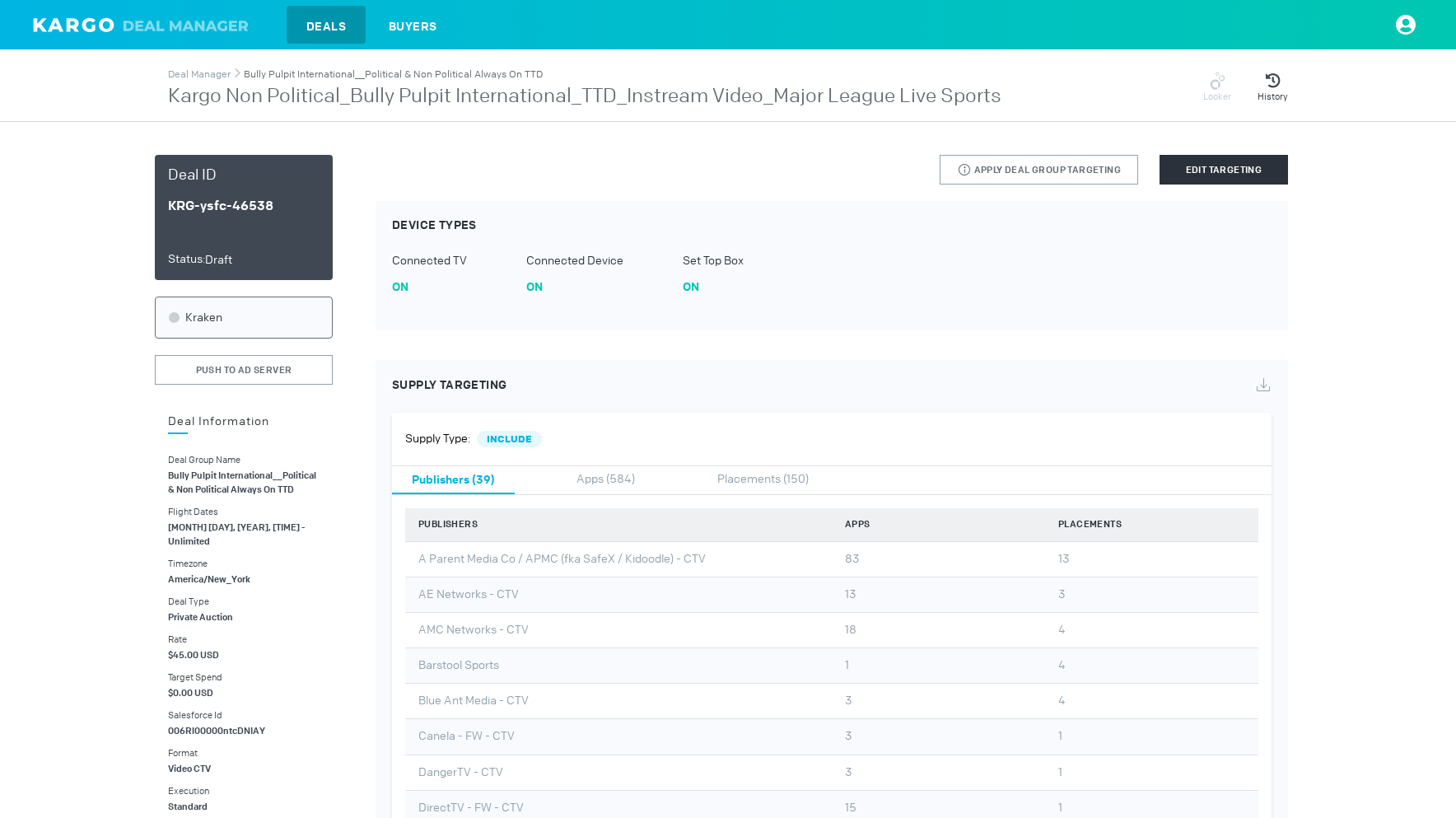 click on "Bully Pulpit International__Political & Non Political Always On TTD" at bounding box center [393, 74] 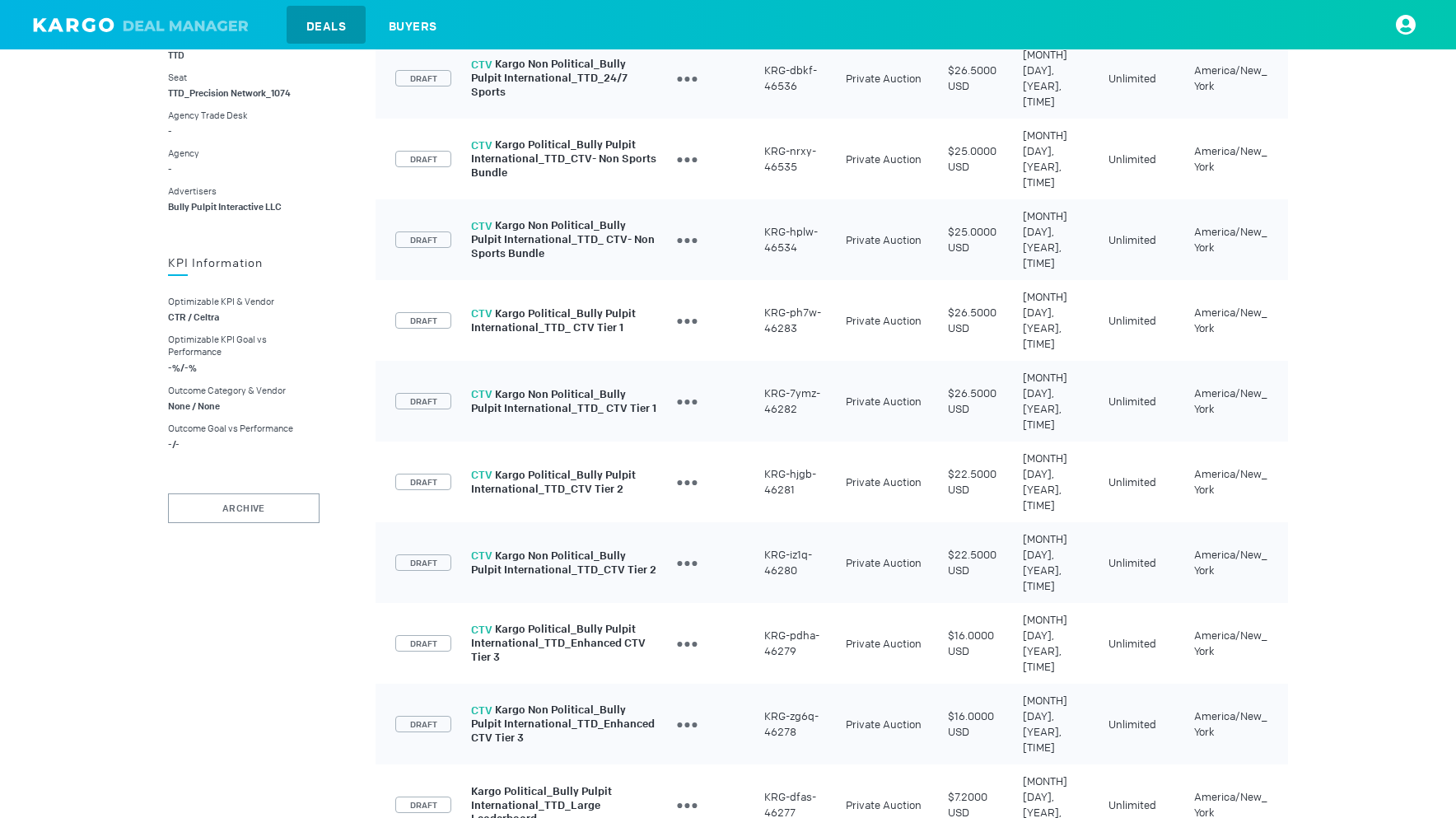 scroll, scrollTop: 1015, scrollLeft: 0, axis: vertical 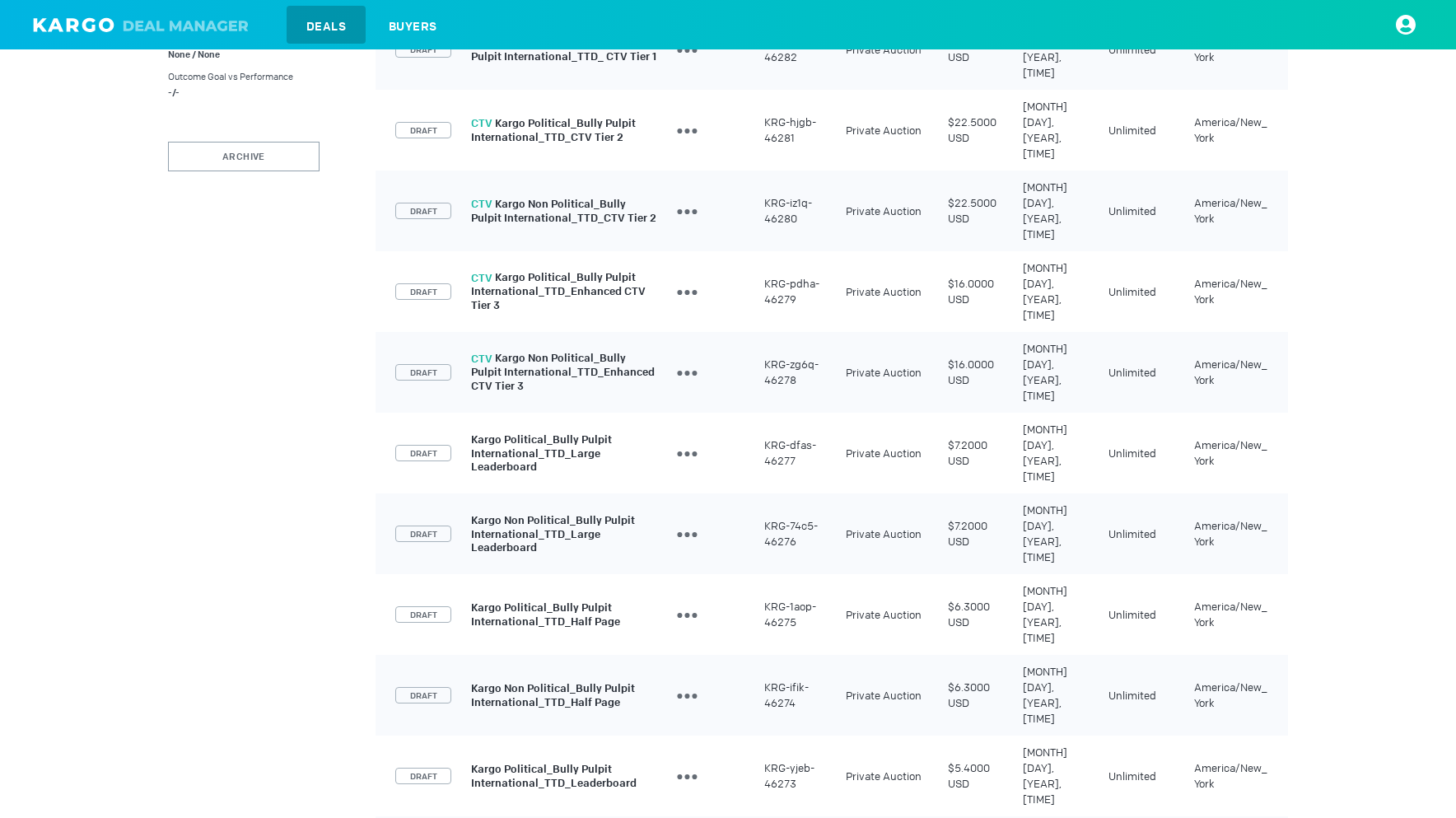 click on "2" at bounding box center [850, 1335] 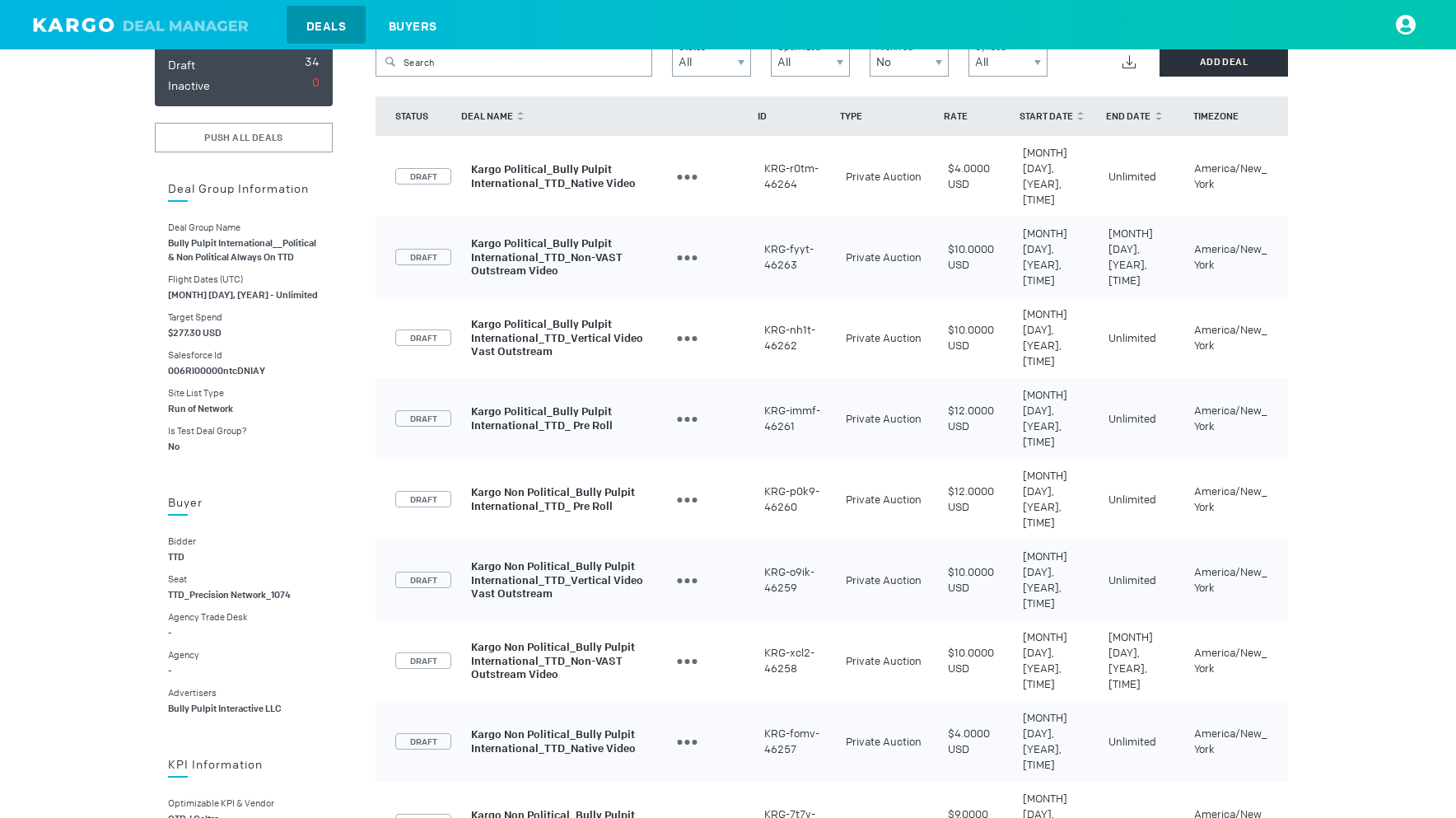scroll, scrollTop: 156, scrollLeft: 0, axis: vertical 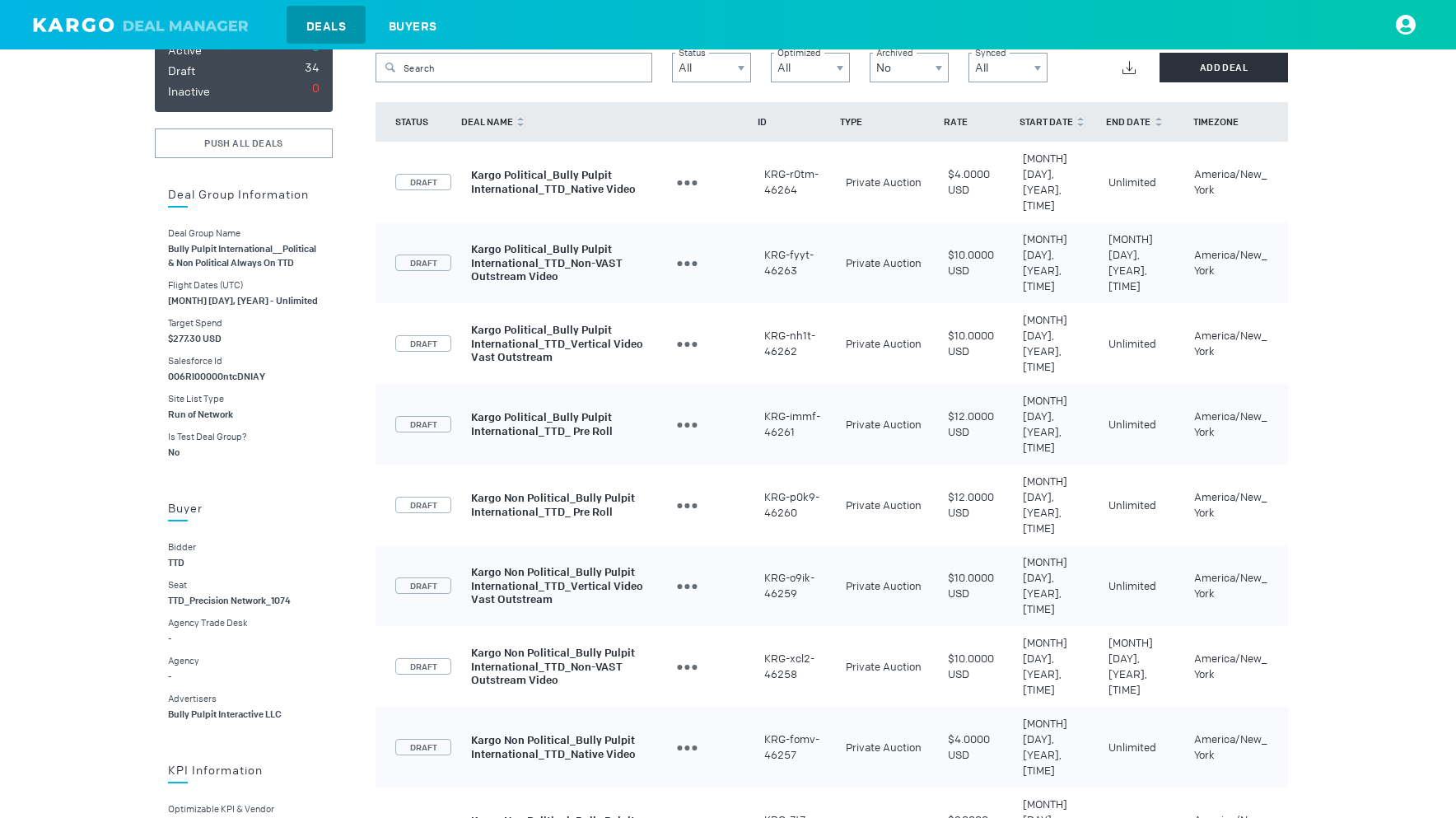 click on "Kargo Non Political_Bully Pulpit International_TTD_Native Video" at bounding box center (553, 747) 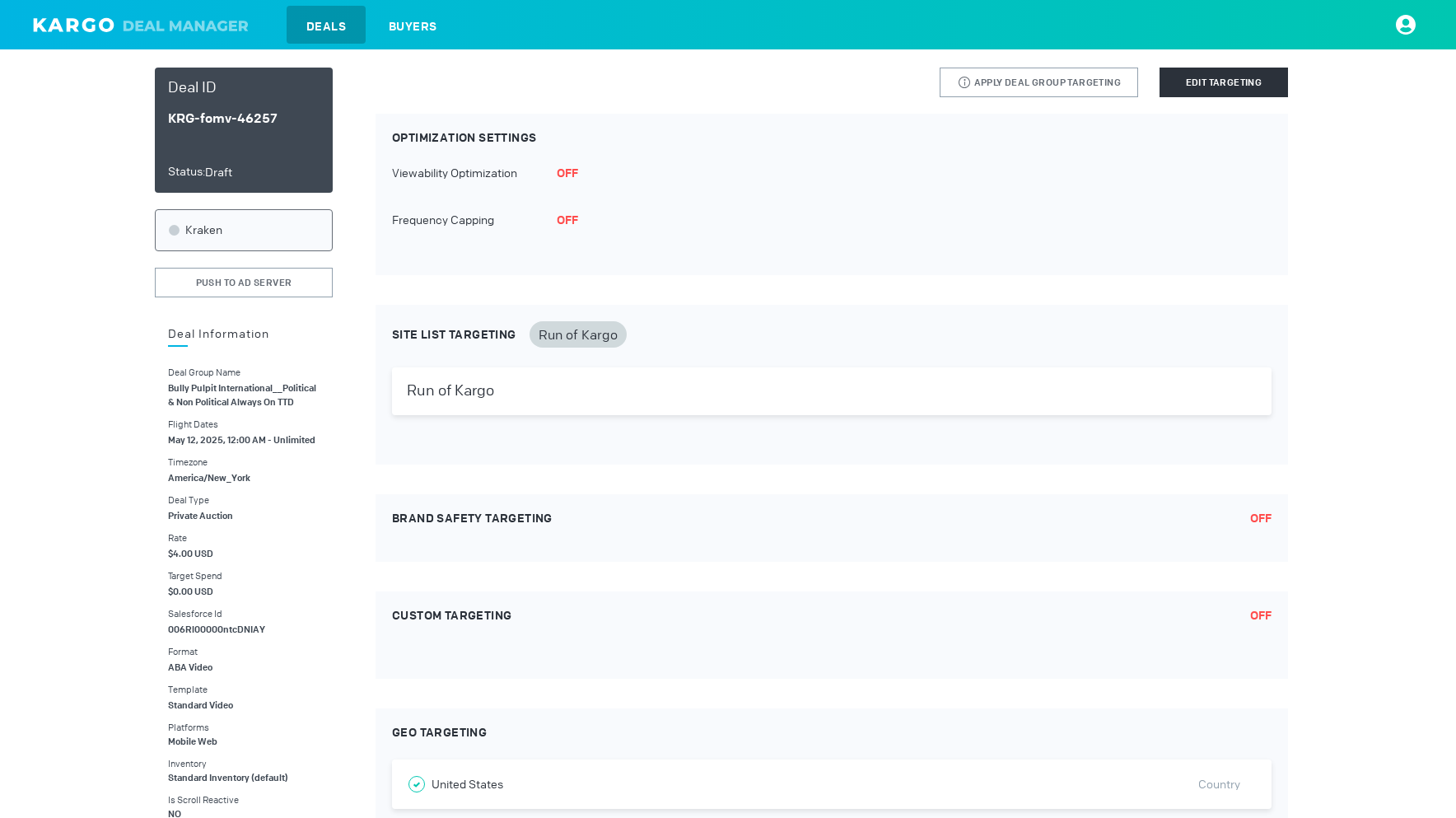 scroll, scrollTop: 0, scrollLeft: 0, axis: both 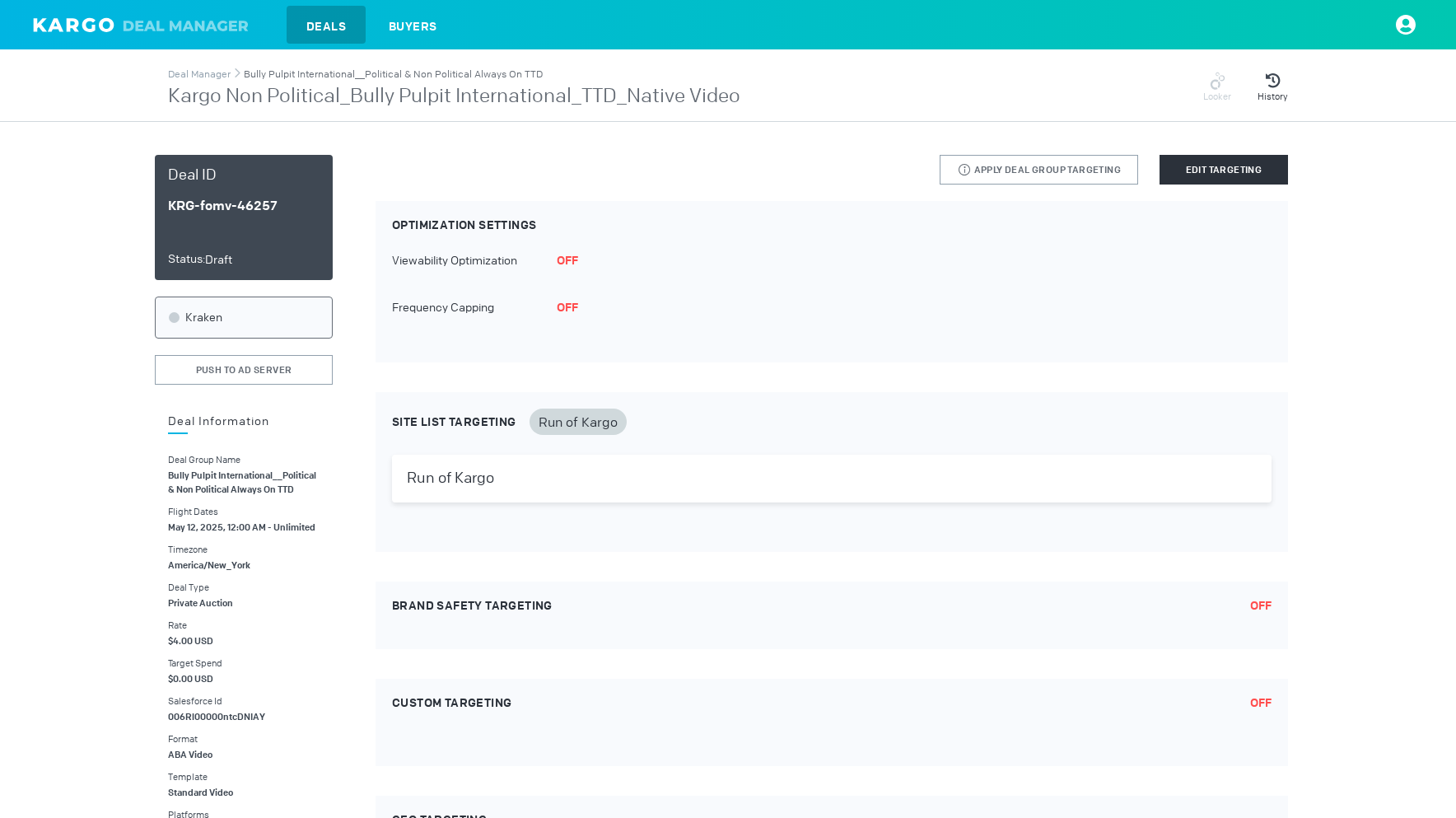 click on "Bully Pulpit International__Political & Non Political Always On TTD" at bounding box center [393, 74] 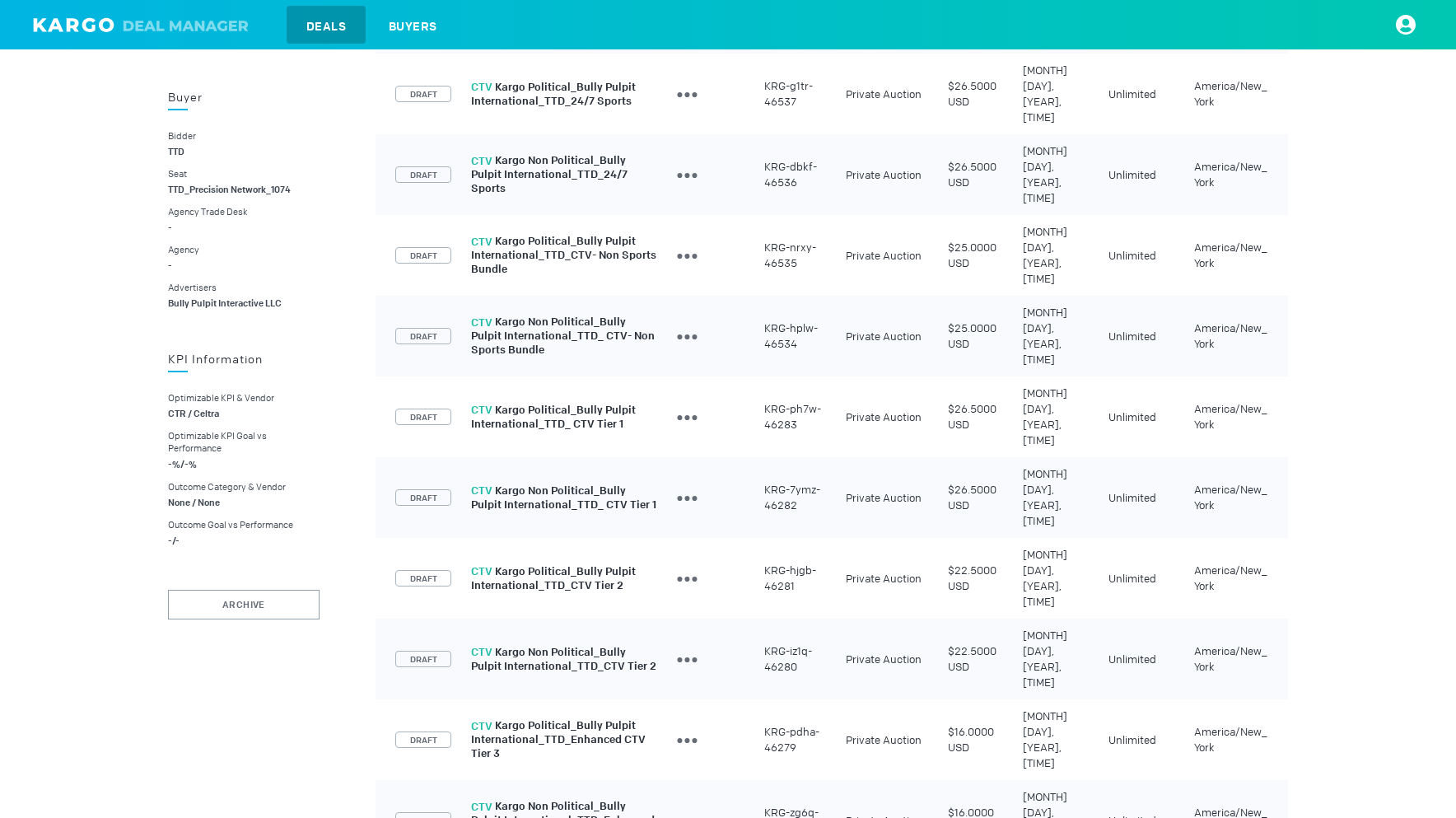 scroll, scrollTop: 1015, scrollLeft: 0, axis: vertical 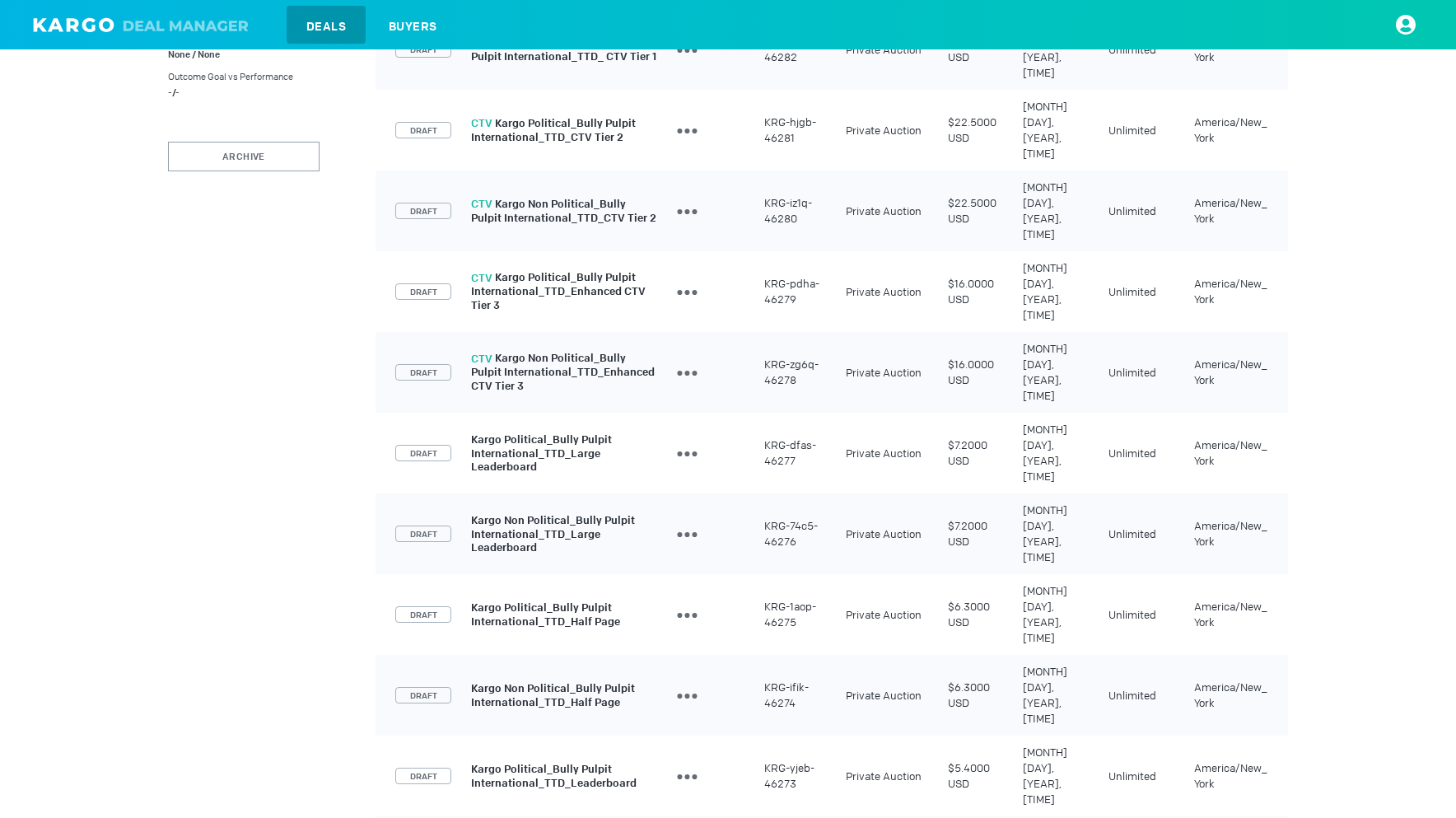 click on "2" at bounding box center (850, 1335) 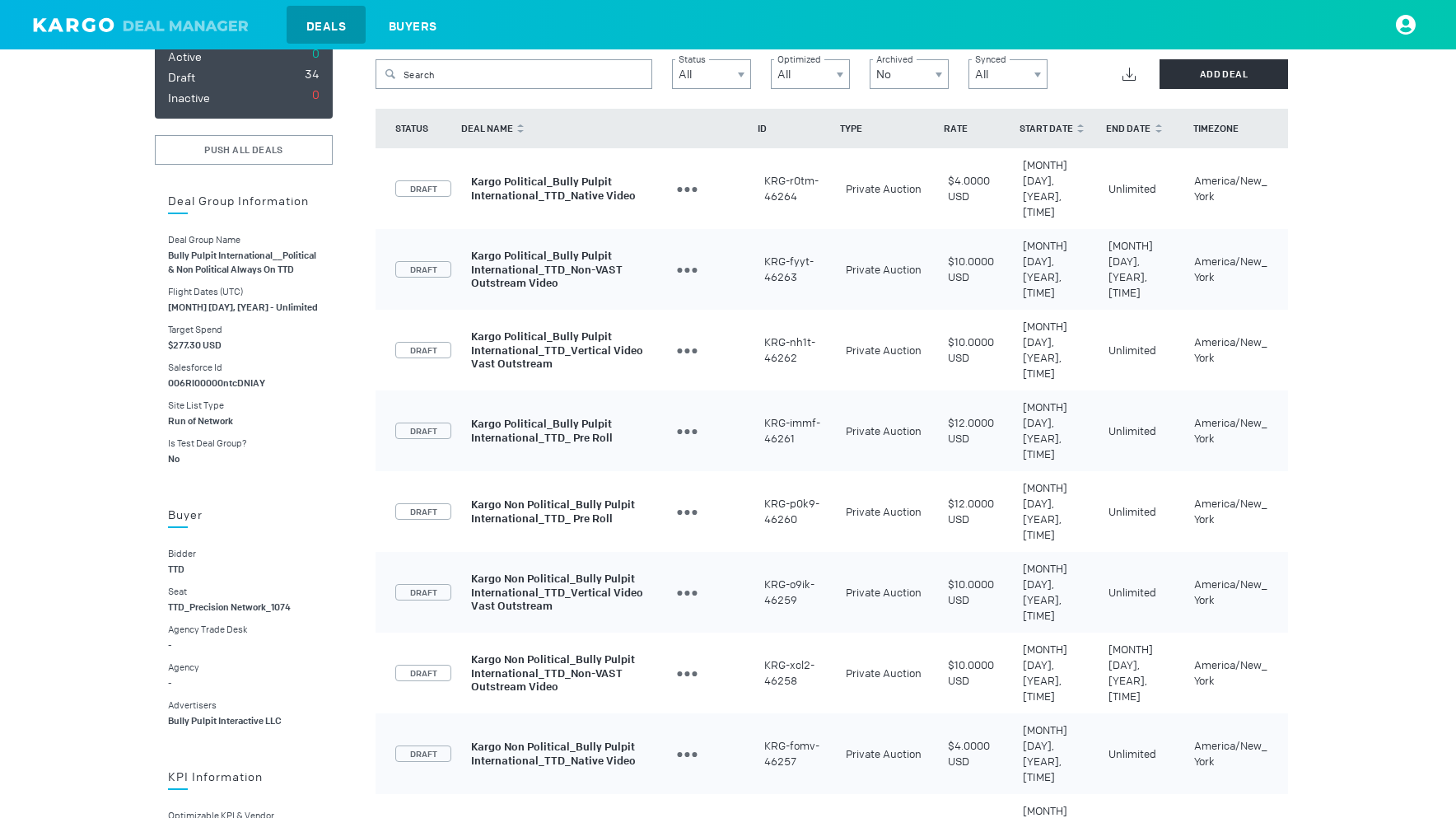 scroll, scrollTop: 142, scrollLeft: 0, axis: vertical 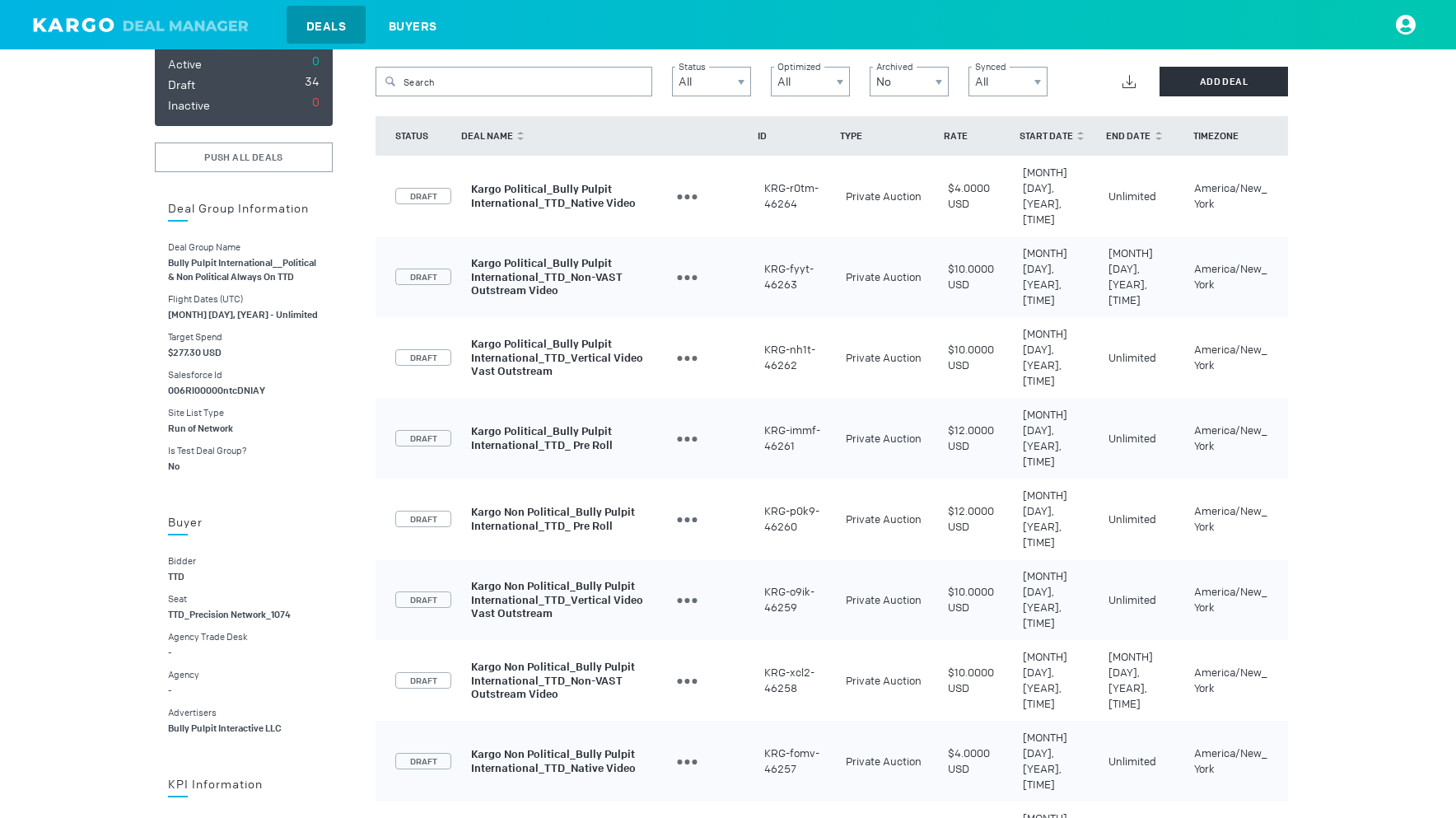 click on "Kargo Political_Bully Pulpit International_TTD_ Pre Roll" at bounding box center (542, 438) 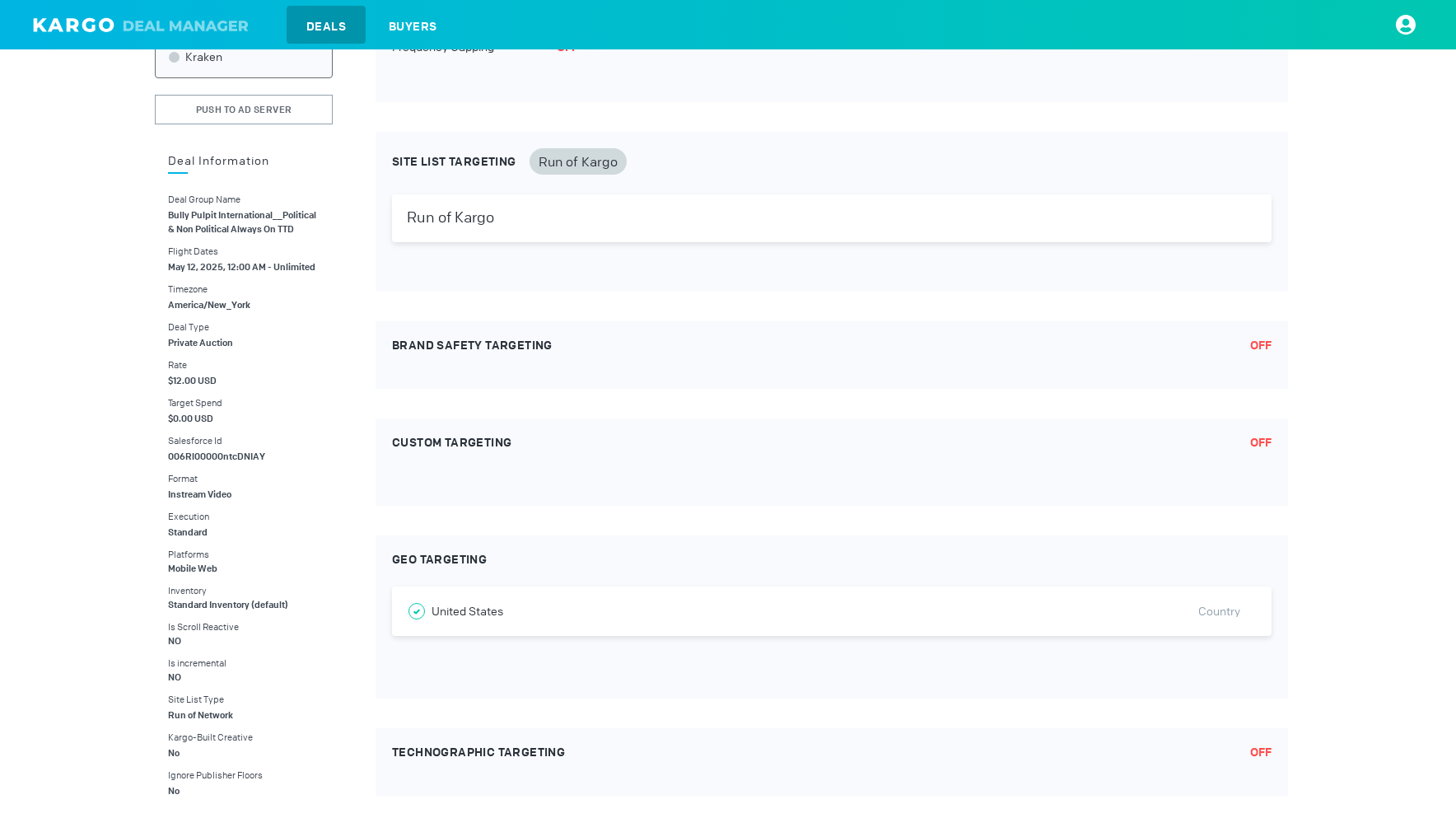 scroll, scrollTop: 0, scrollLeft: 0, axis: both 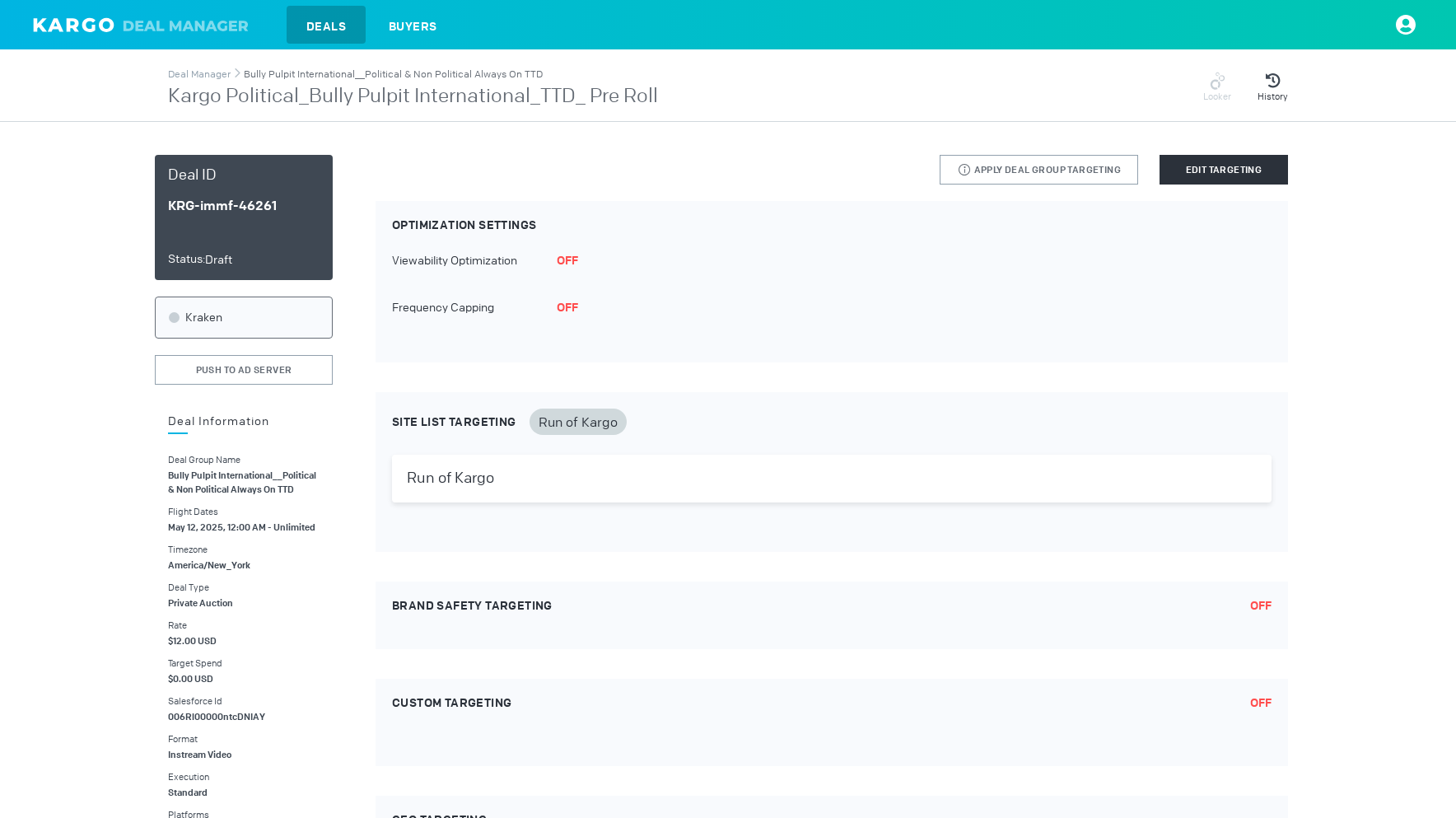 click on "Bully Pulpit International__Political & Non Political Always On TTD" at bounding box center [393, 74] 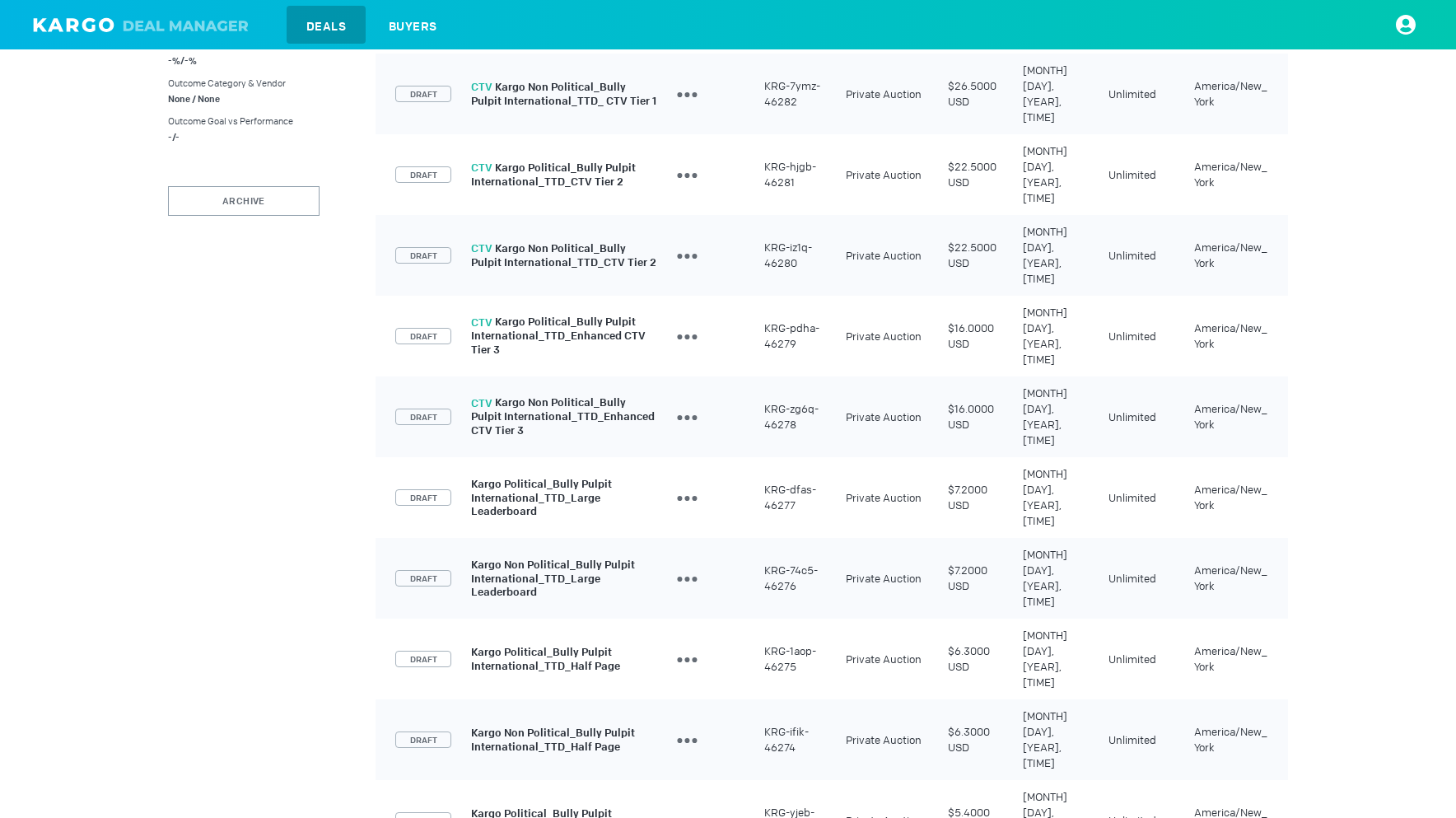 scroll, scrollTop: 1015, scrollLeft: 0, axis: vertical 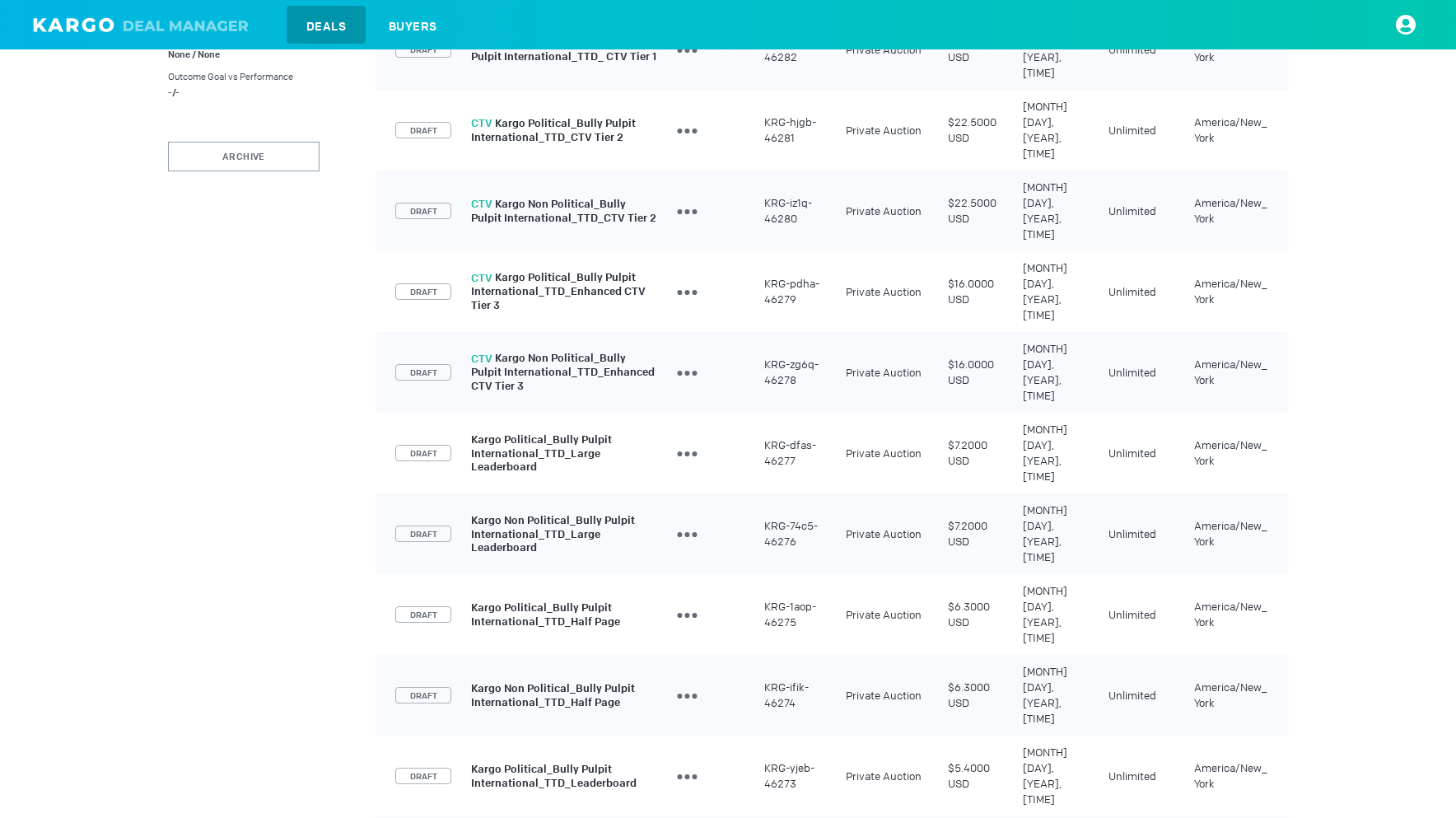 click on "2" at bounding box center (850, 1335) 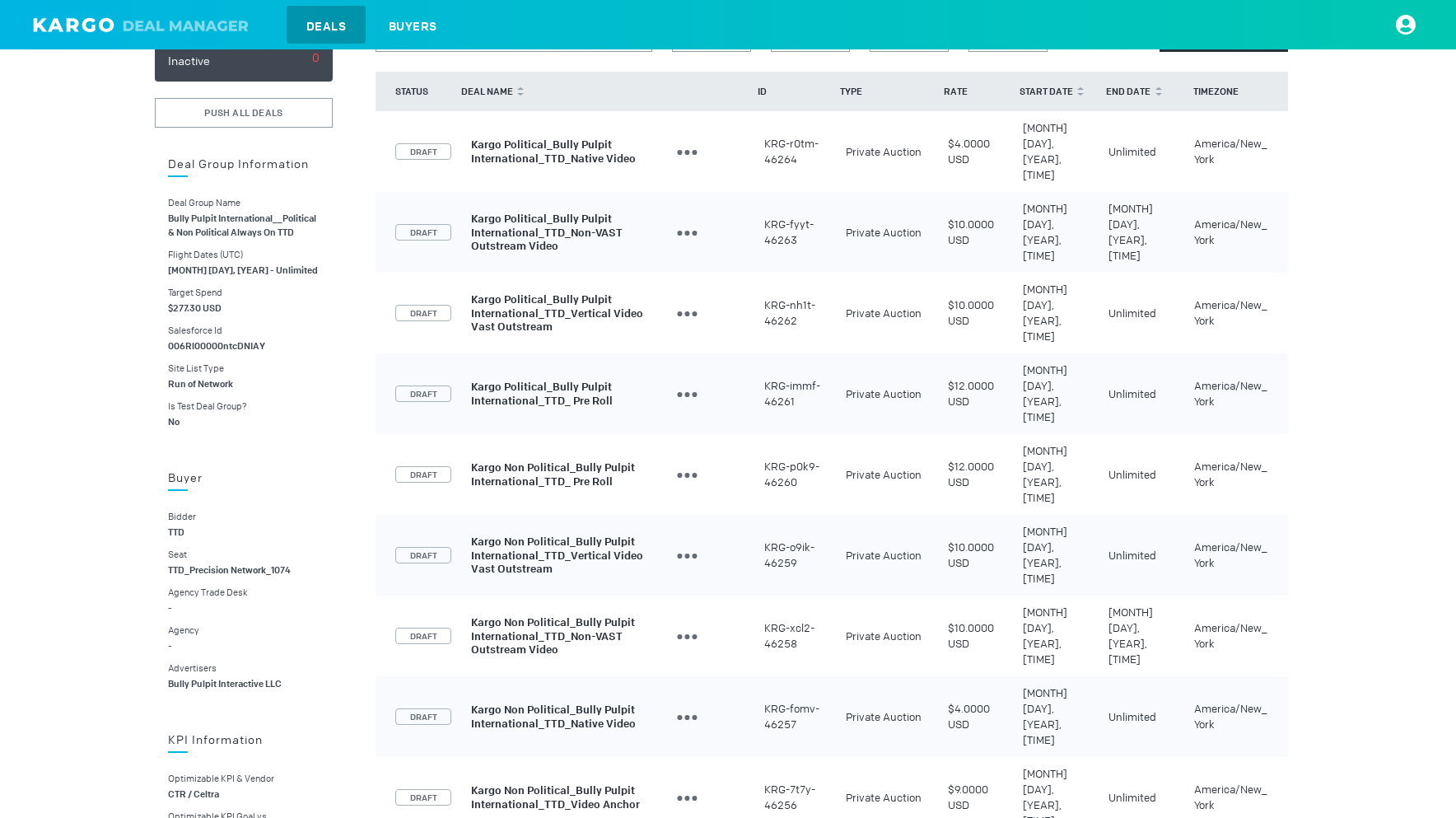 scroll, scrollTop: 188, scrollLeft: 0, axis: vertical 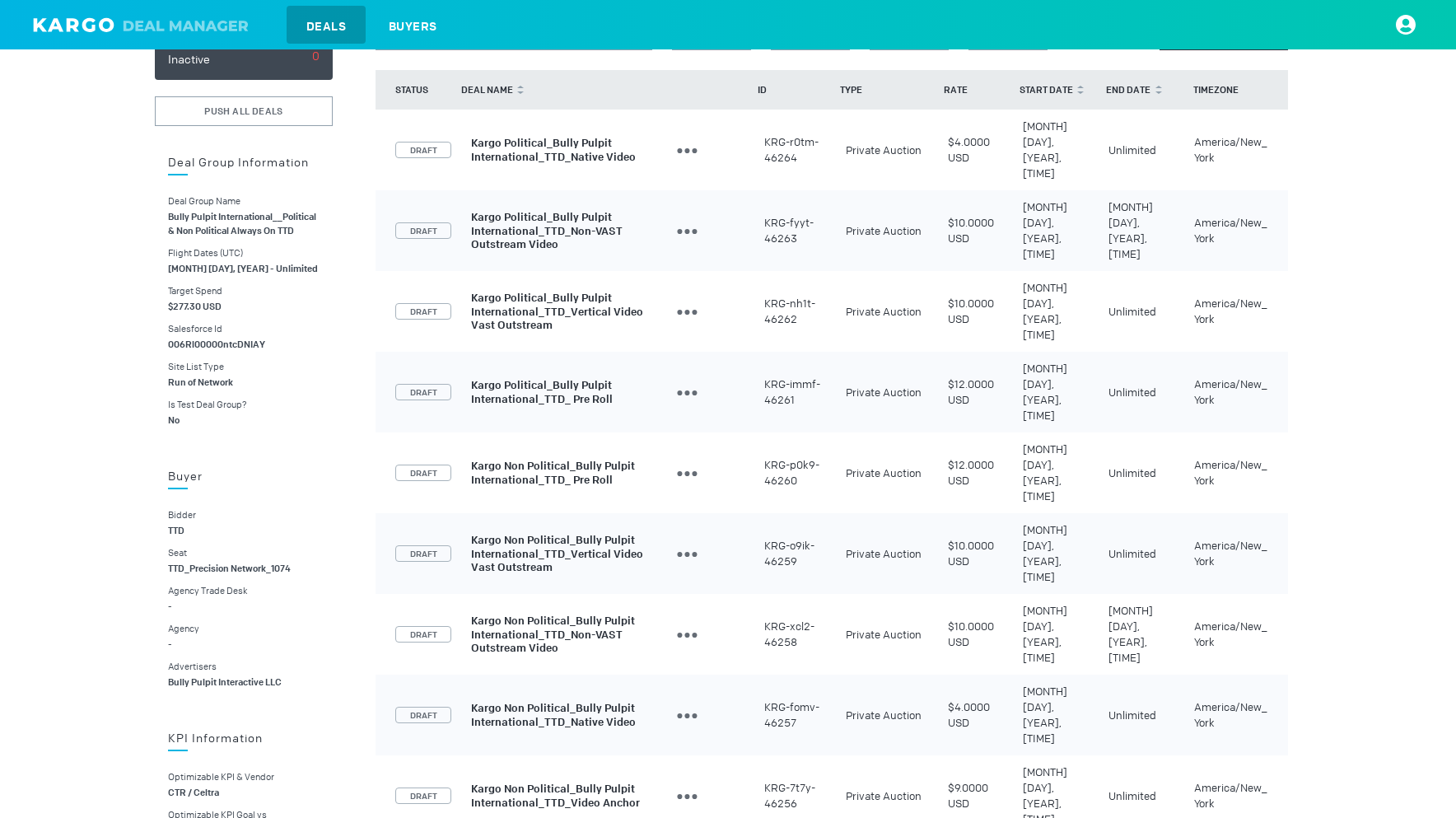click on "1" at bounding box center (855, 871) 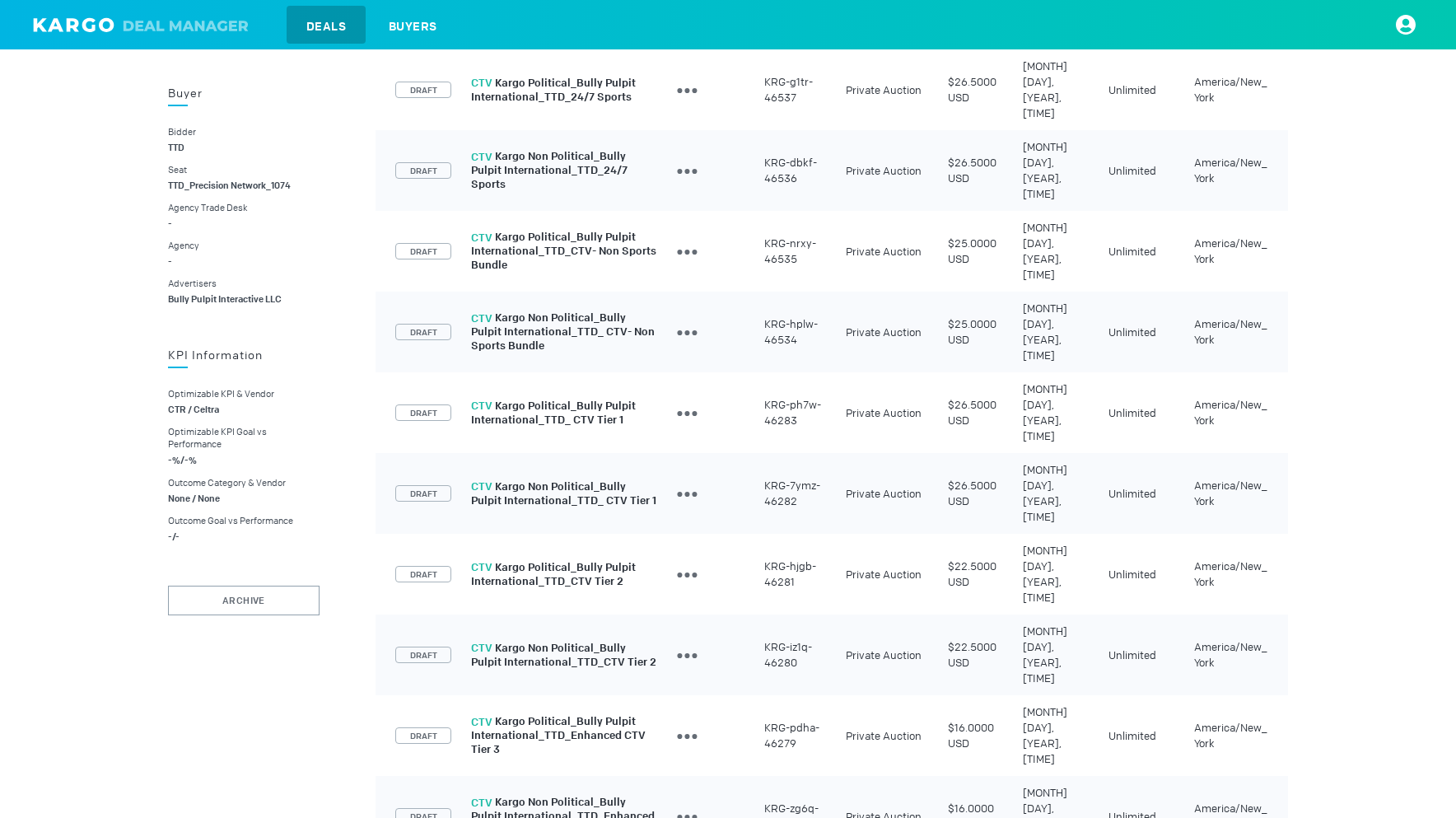 scroll, scrollTop: 568, scrollLeft: 0, axis: vertical 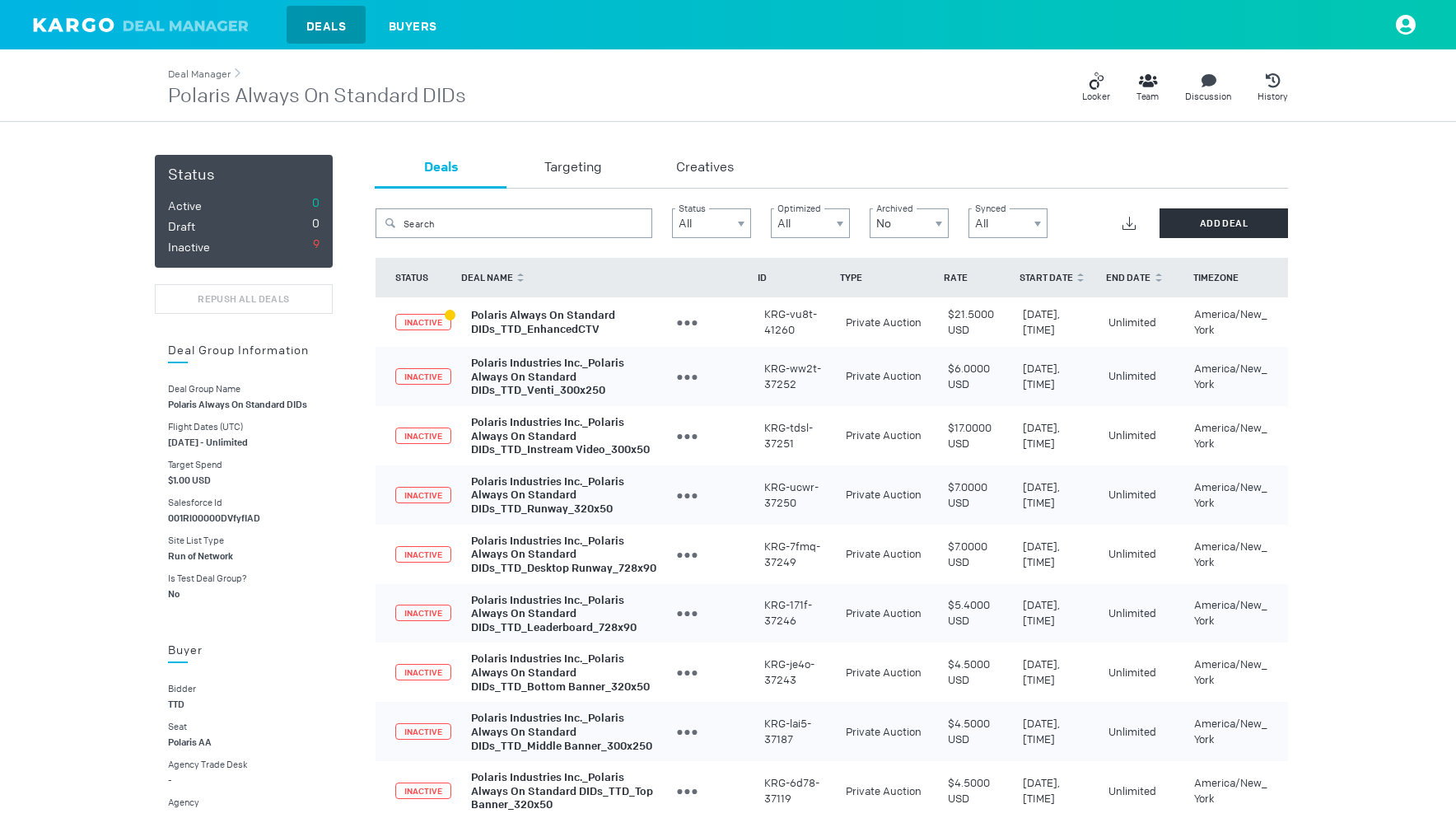 click on "Deal Manager" at bounding box center (199, 74) 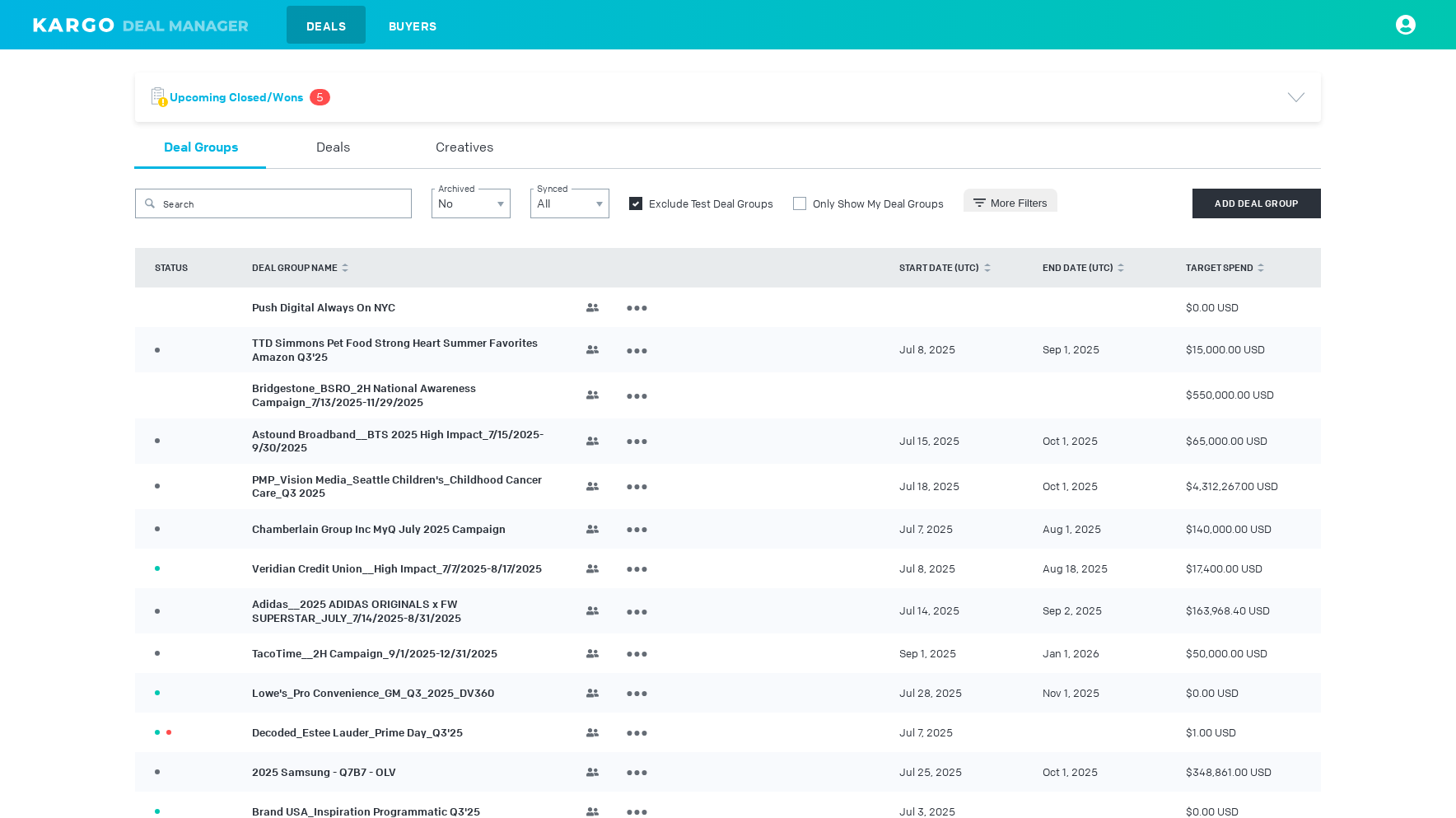 click on "Push Digital Always On NYC" at bounding box center (324, 306) 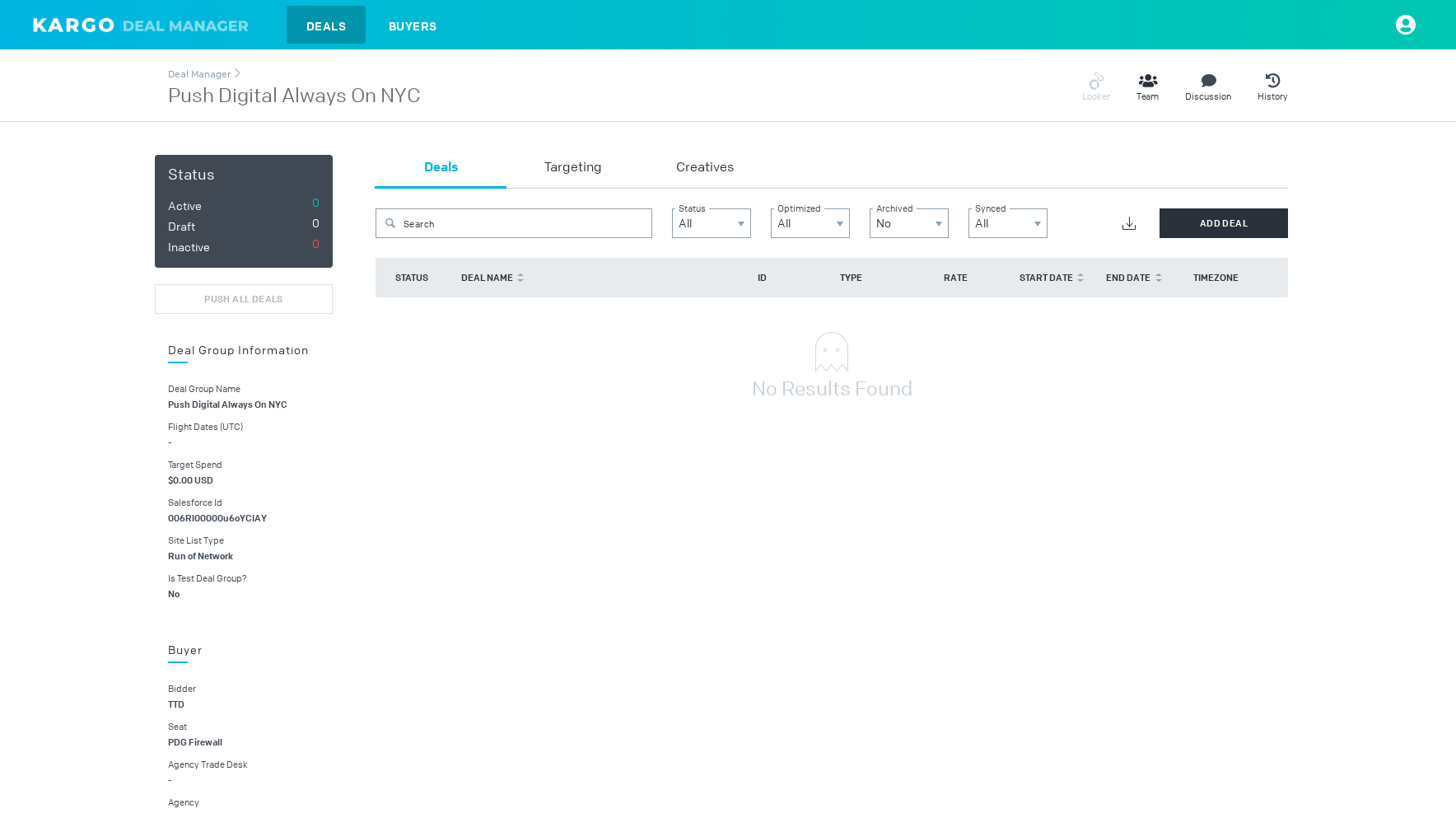 click on "Search Status  All  Optimized  All  Archived  No  Synced  All  Add Deal     STATUS   DEAL NAME         DEAL GROUP   ID   TYPE   RATE   START DATE   END DATE   TIMEZONE  No Results Found" at bounding box center [832, 339] 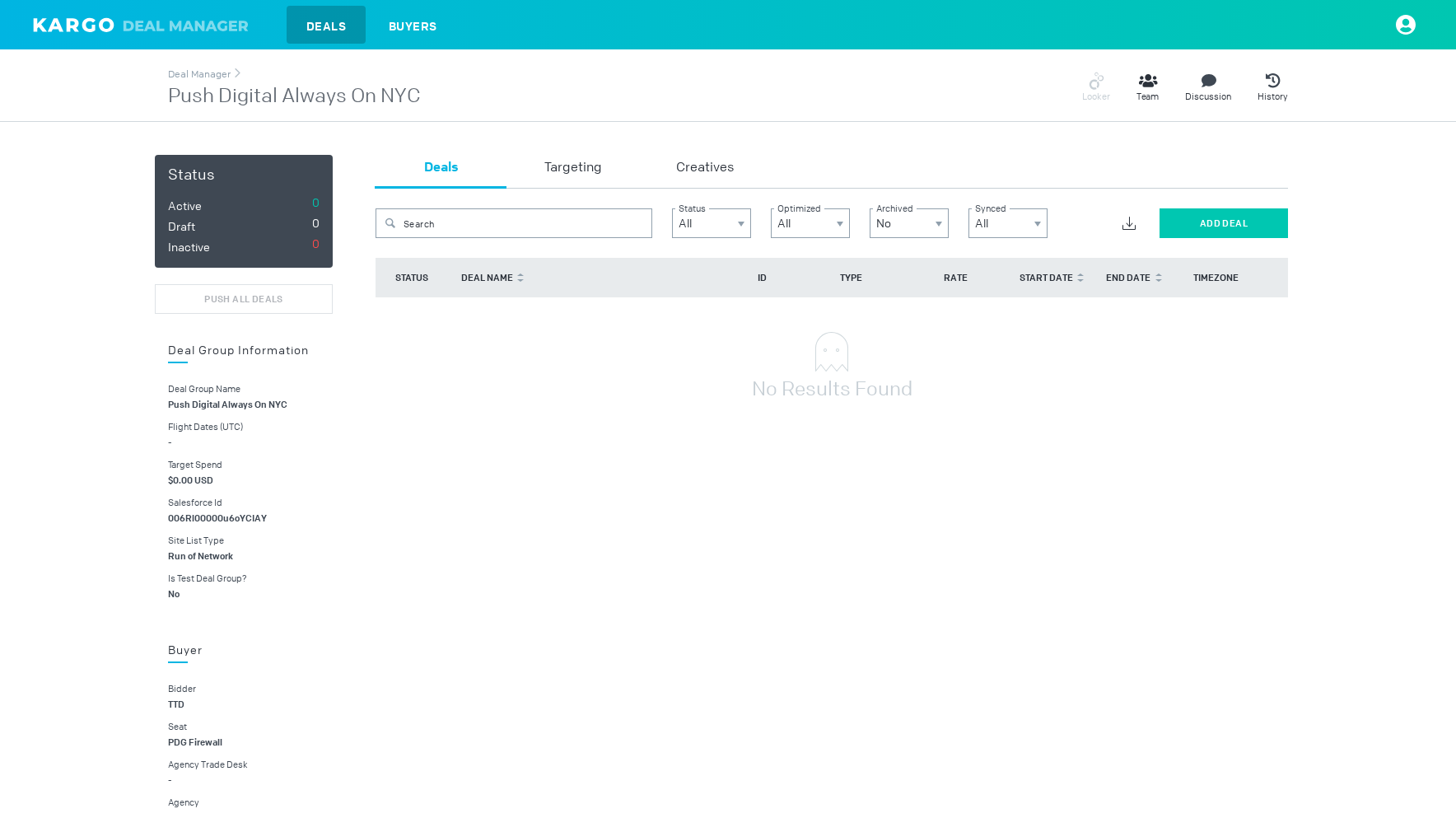 click on "Add Deal" at bounding box center [1224, 223] 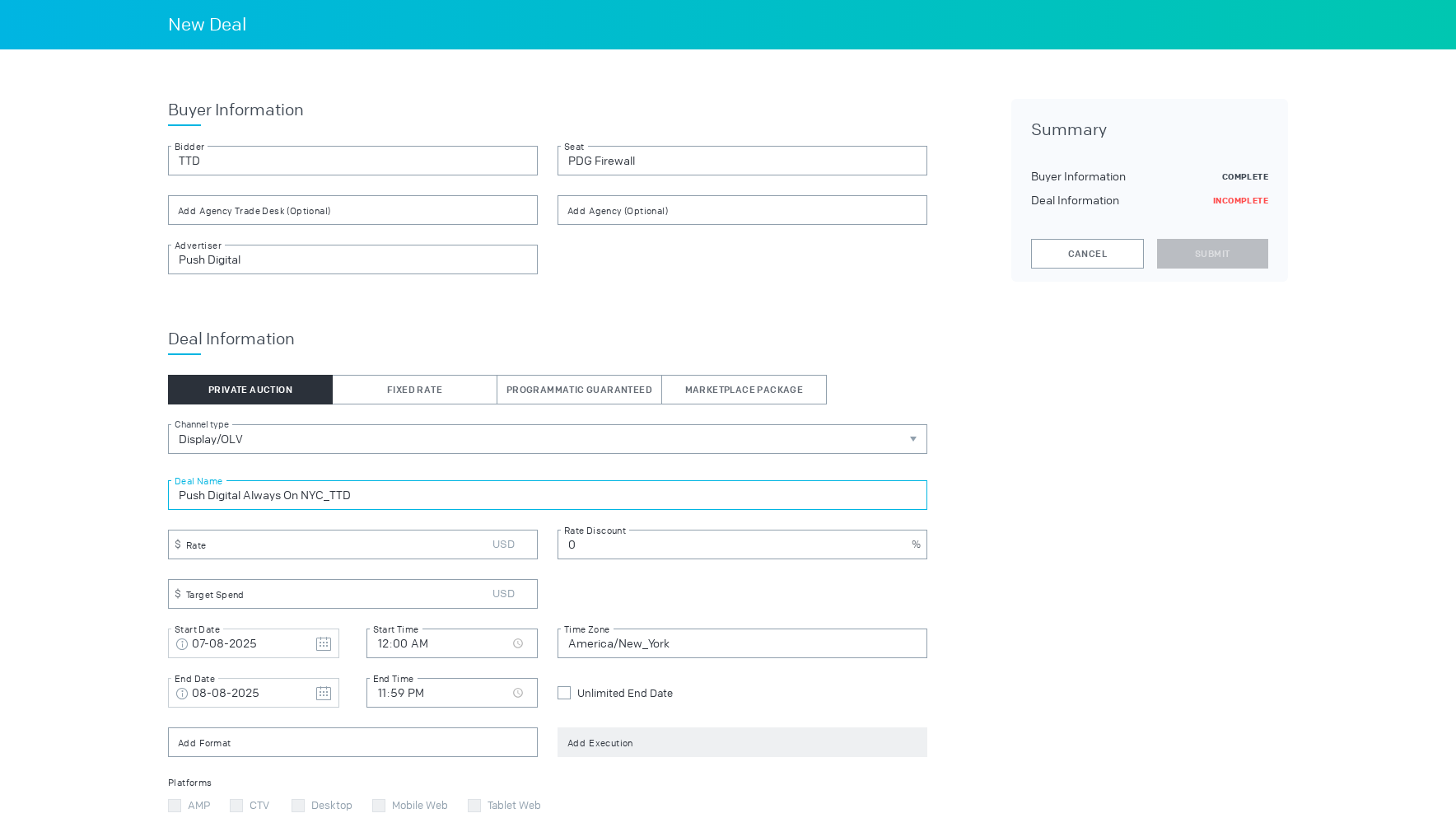 click on "Push Digital Always On NYC_TTD" at bounding box center (548, 495) 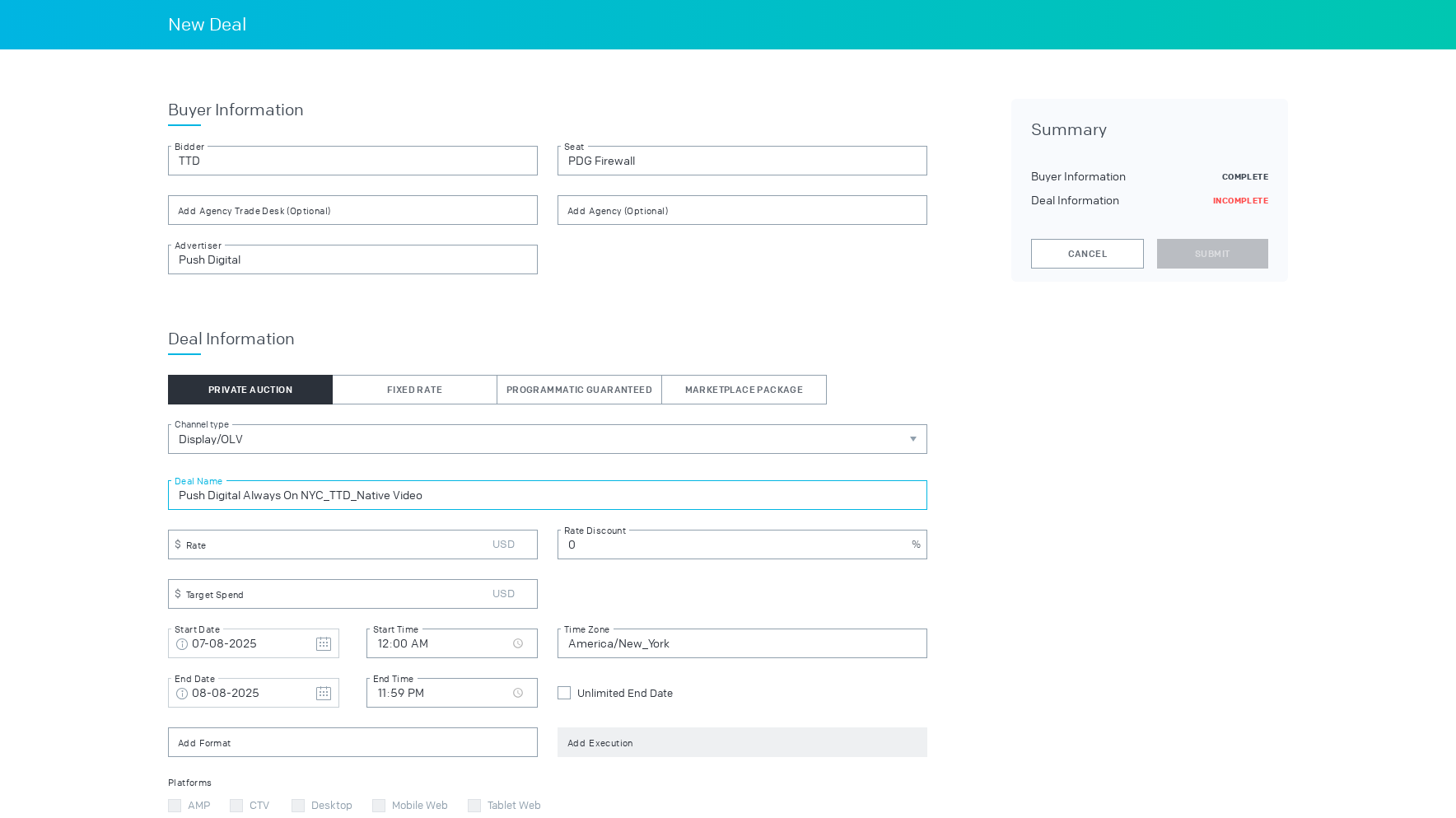 type on "Push Digital Always On NYC_TTD_Native Video" 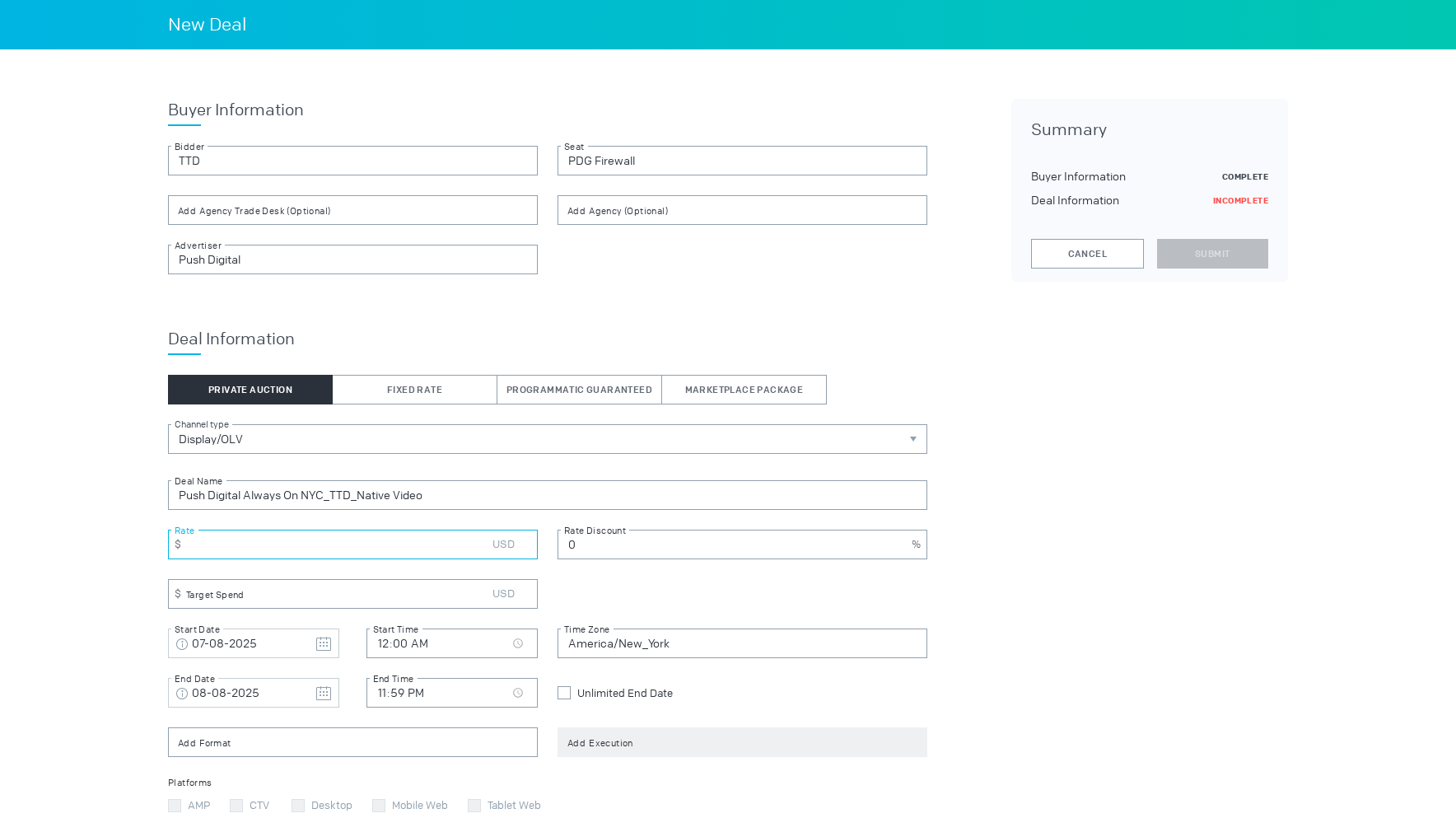 click at bounding box center [352, 545] 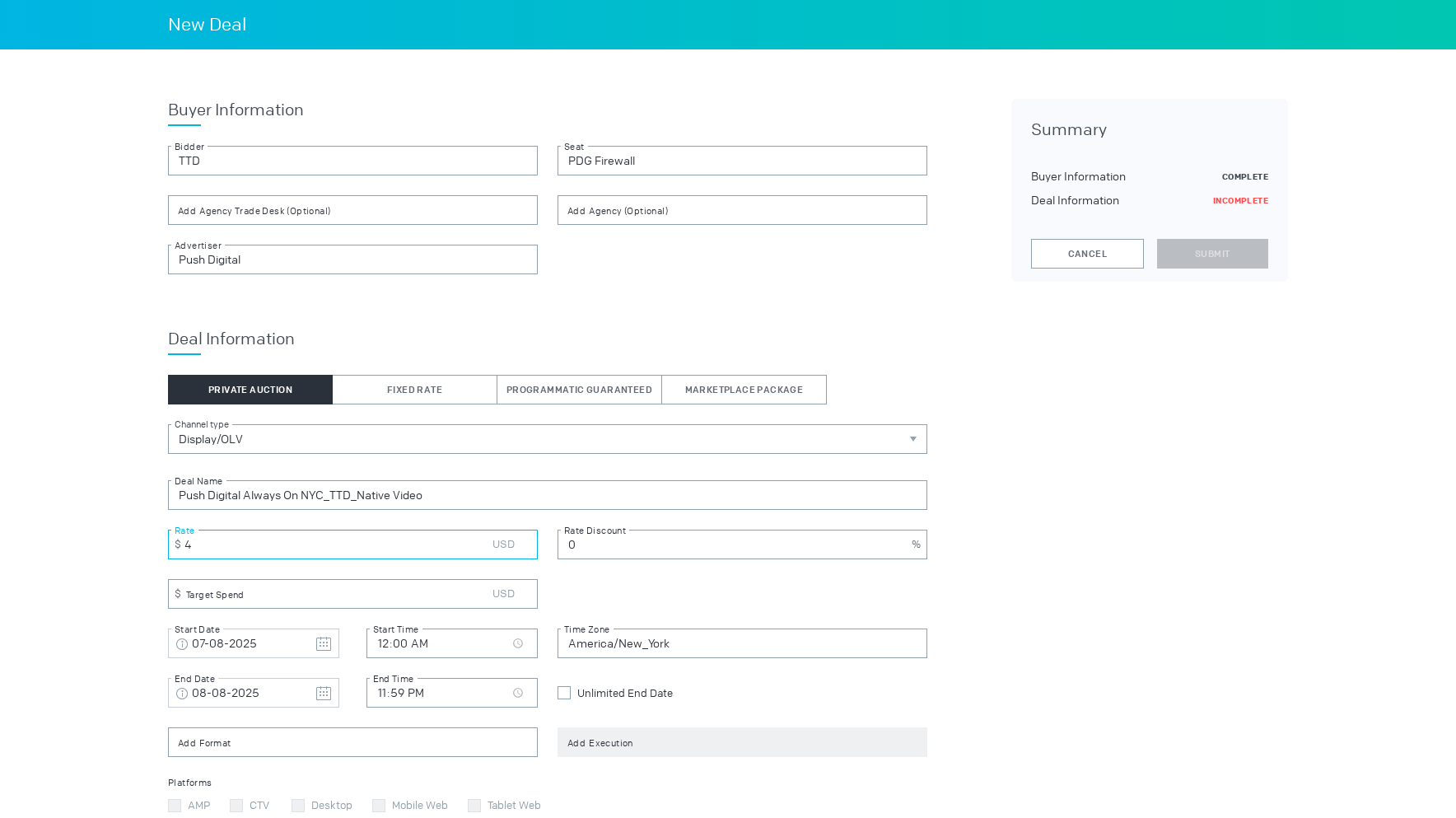 type on "4" 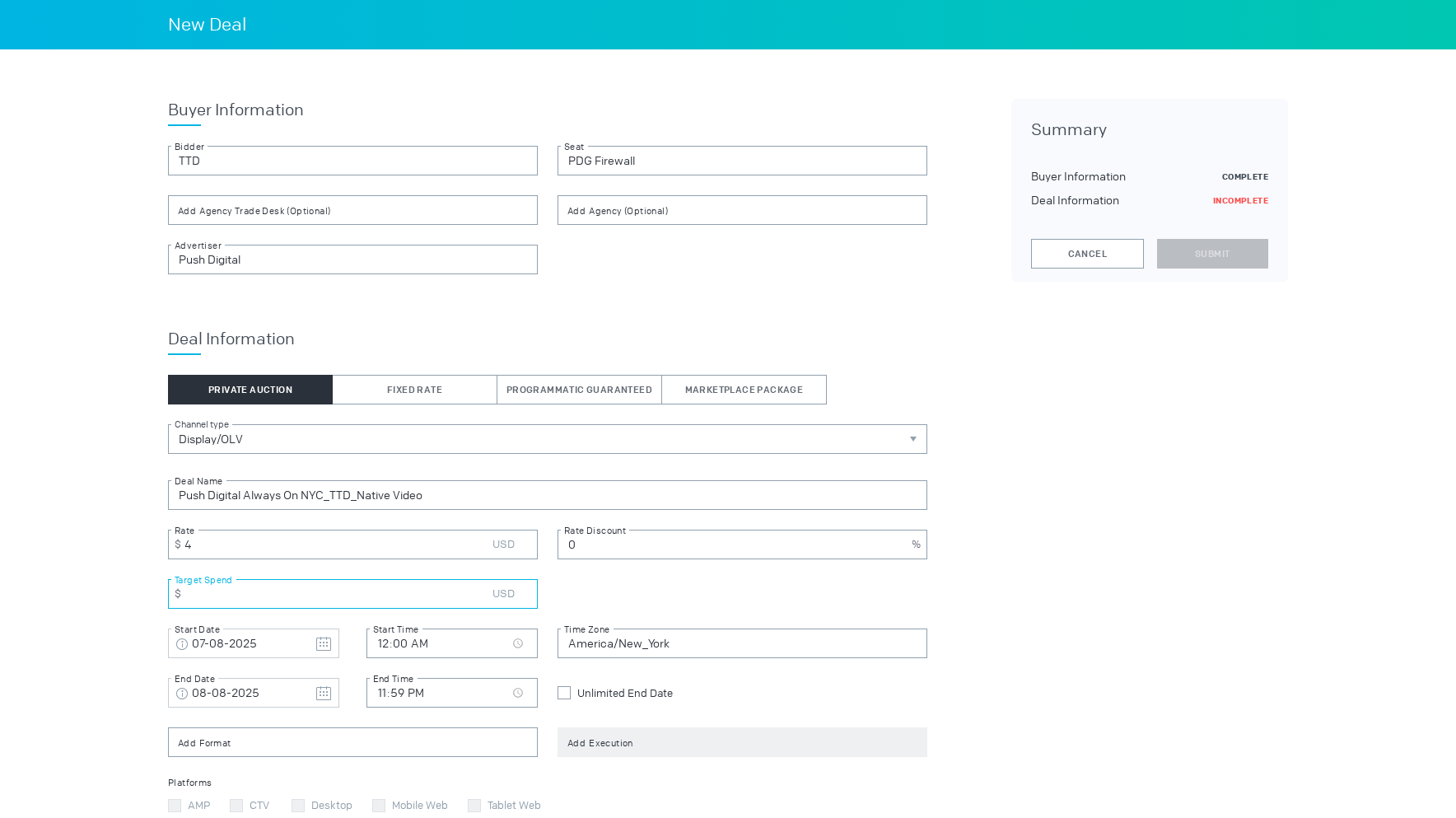 click at bounding box center (352, 594) 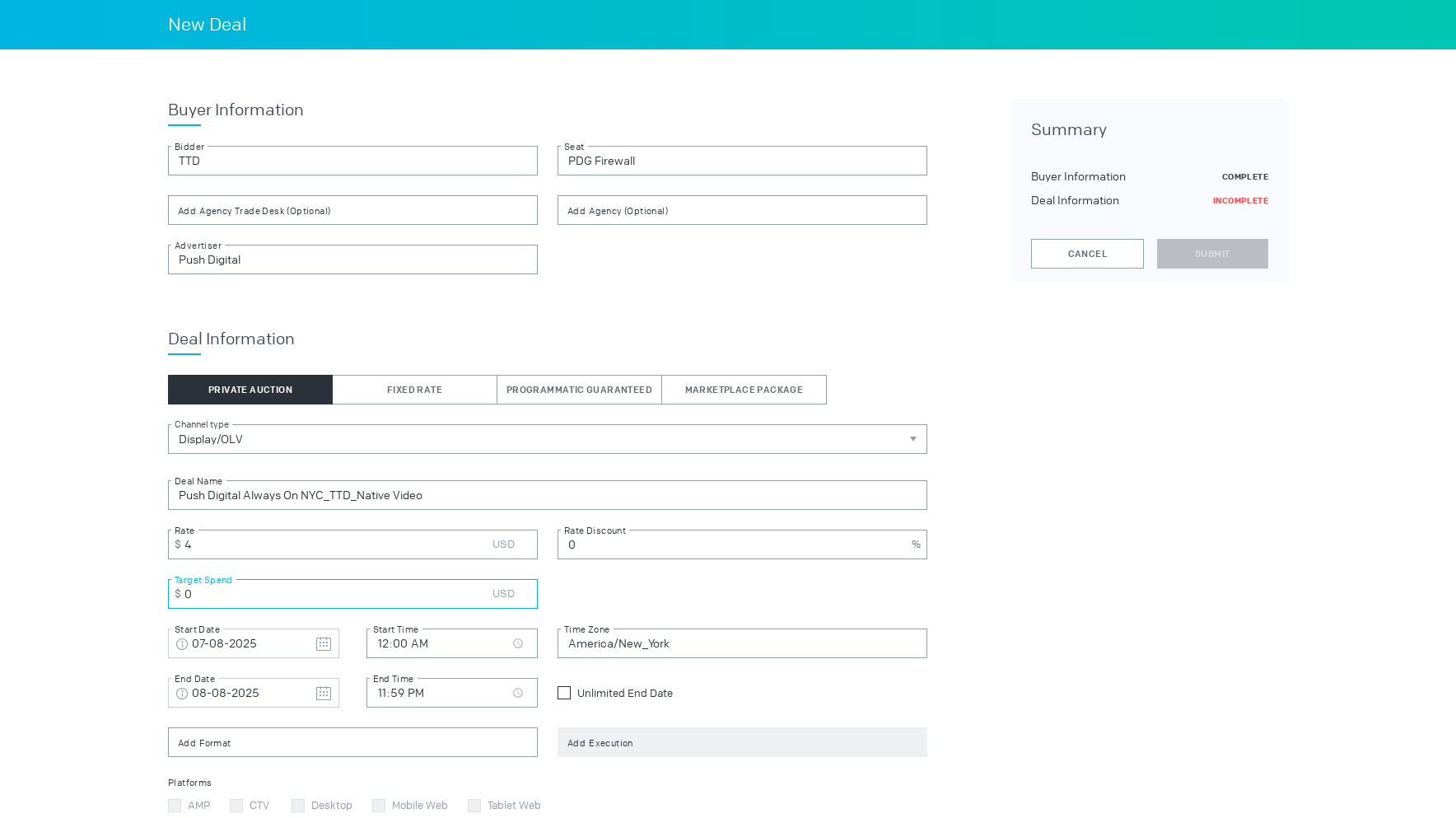 type on "0" 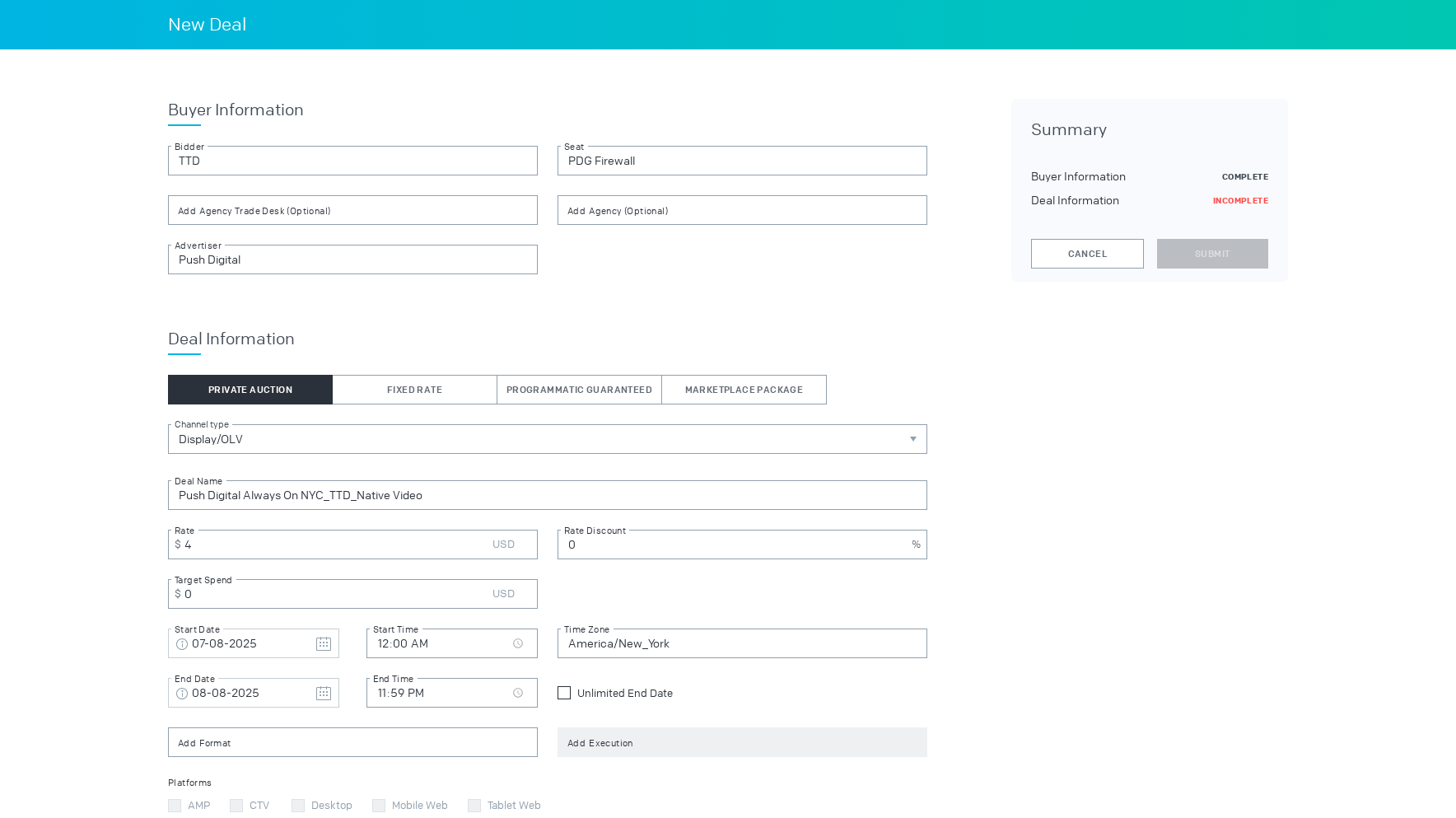 click at bounding box center (564, 693) 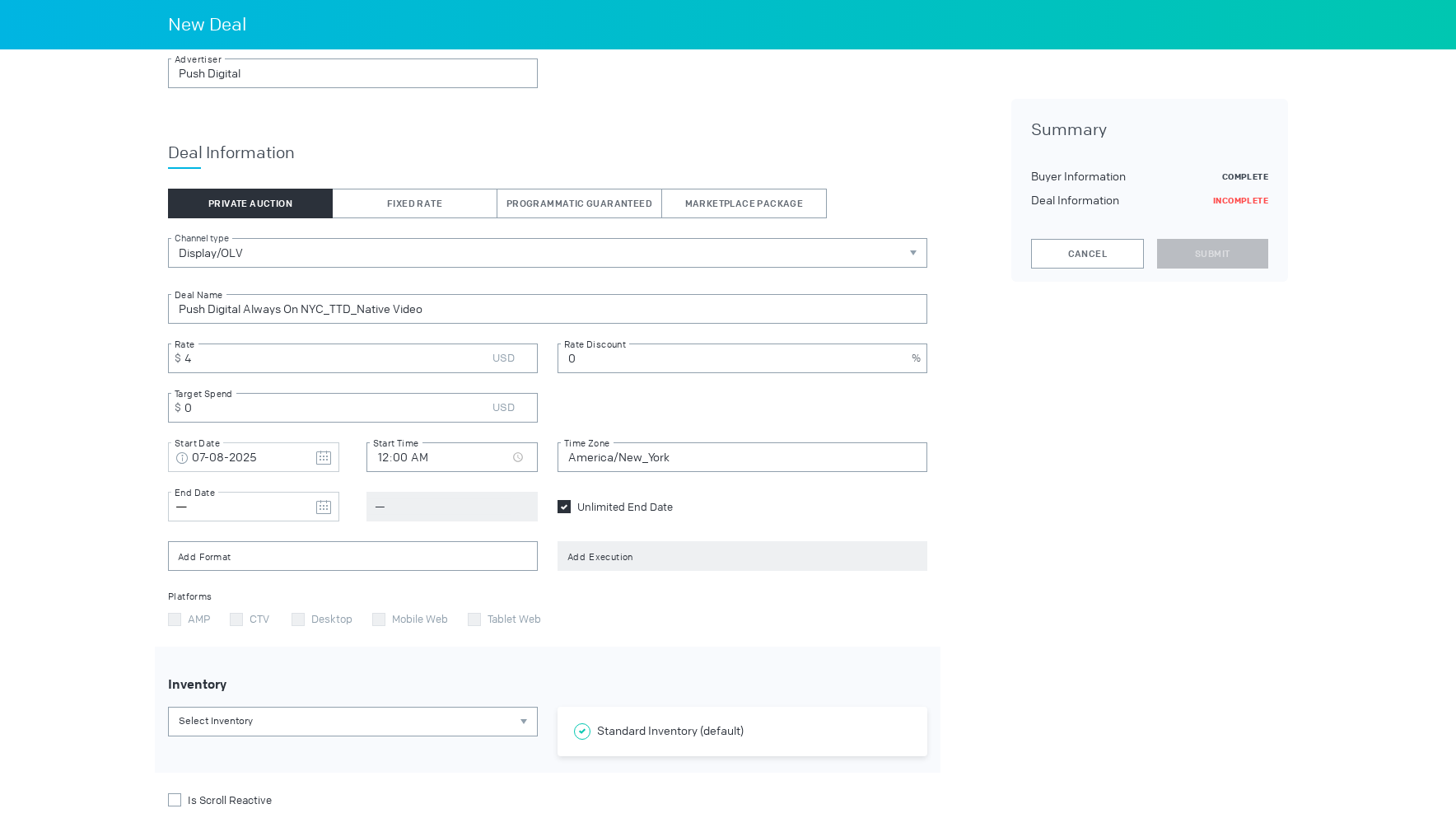 scroll, scrollTop: 232, scrollLeft: 0, axis: vertical 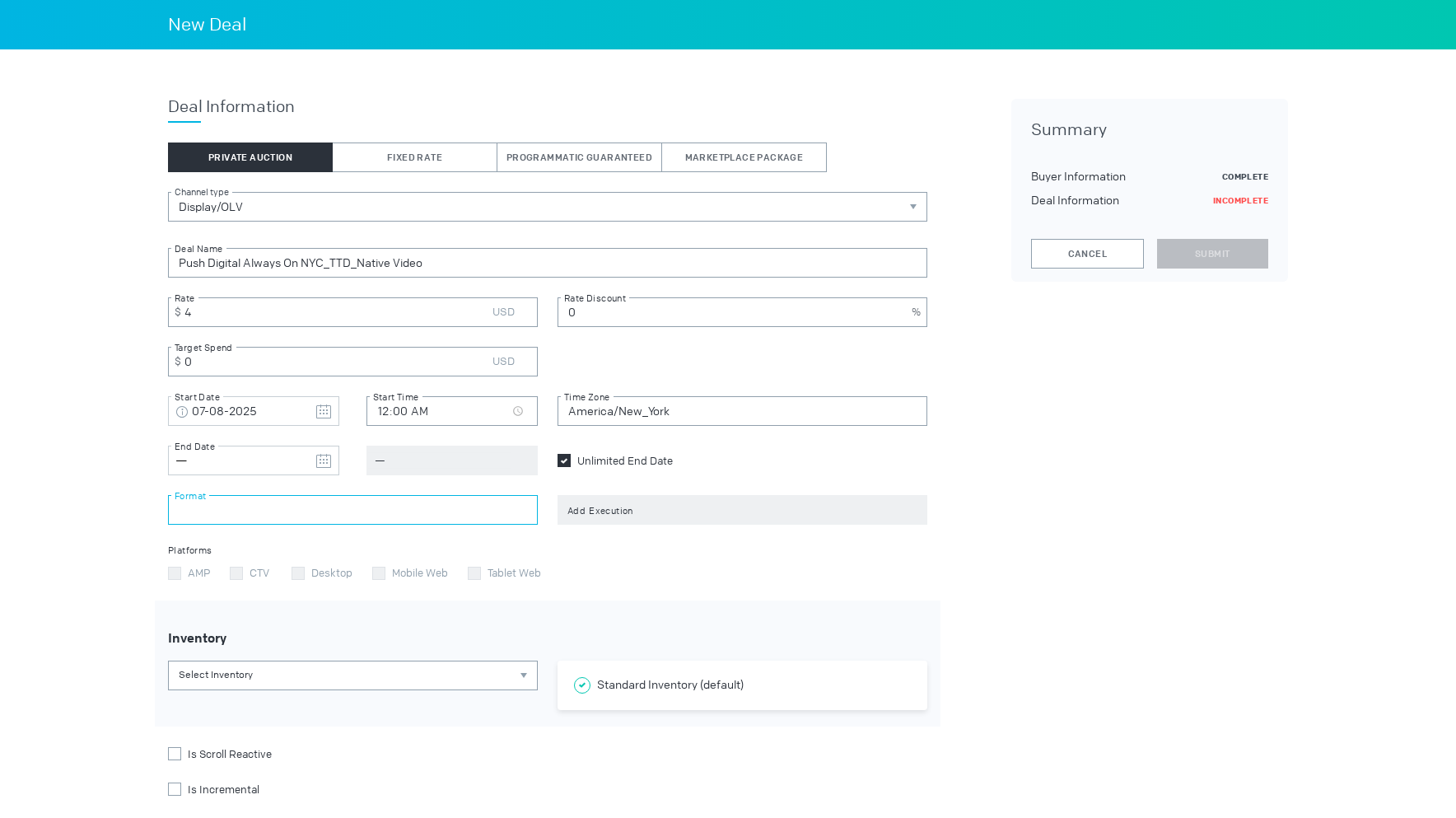 click at bounding box center (352, 510) 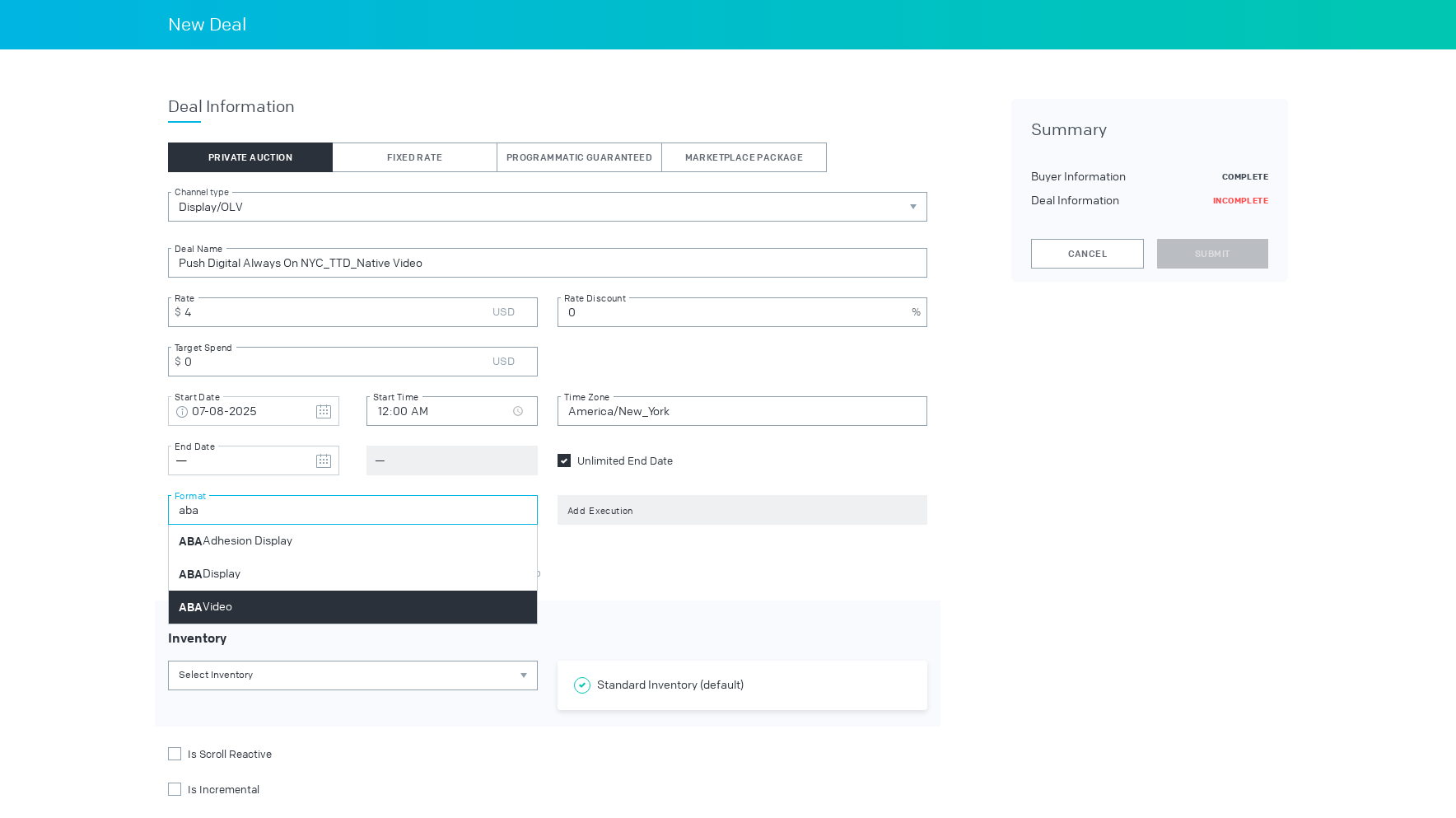 type on "aba" 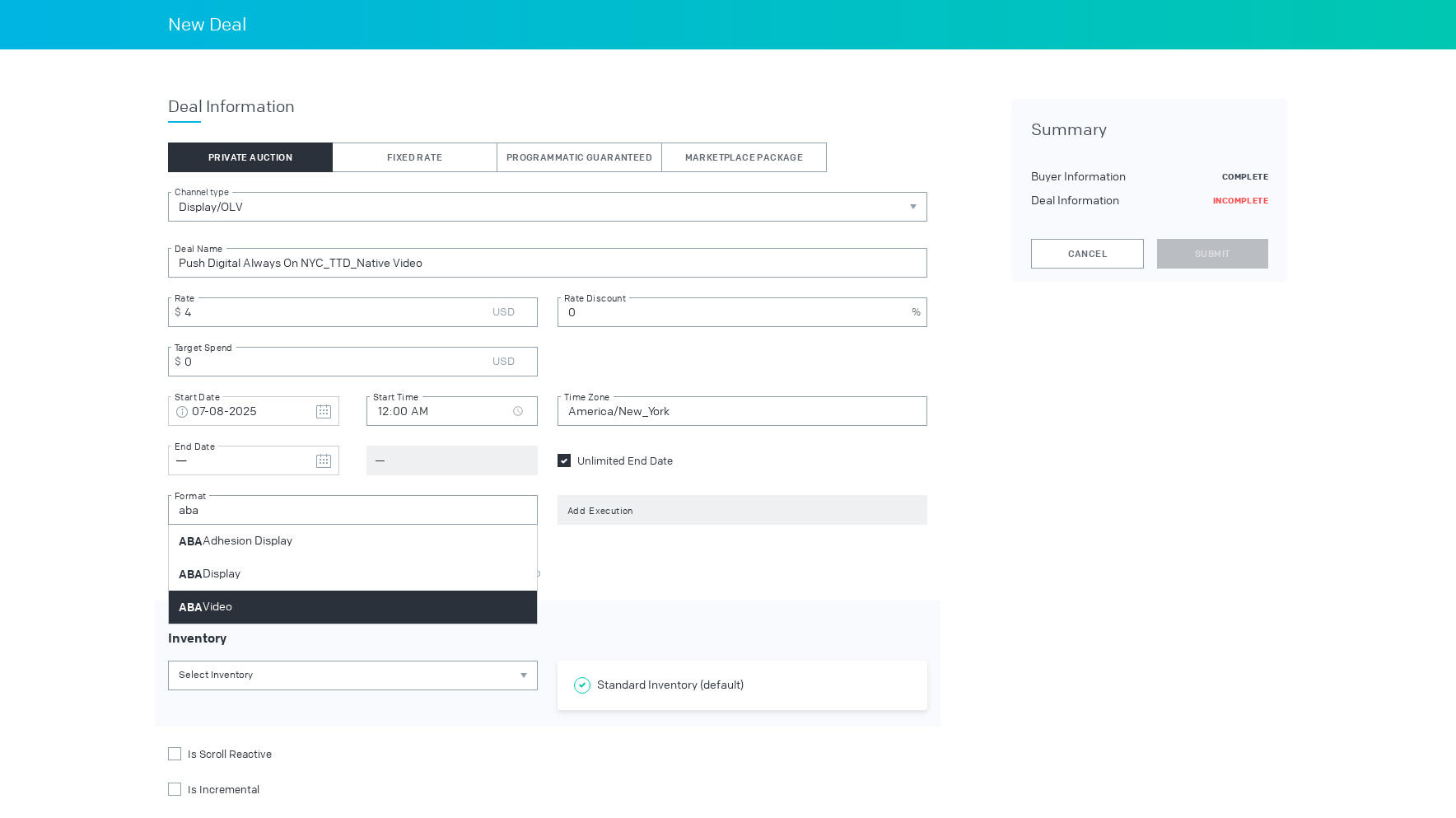 click on "ABA  Video" at bounding box center (352, 607) 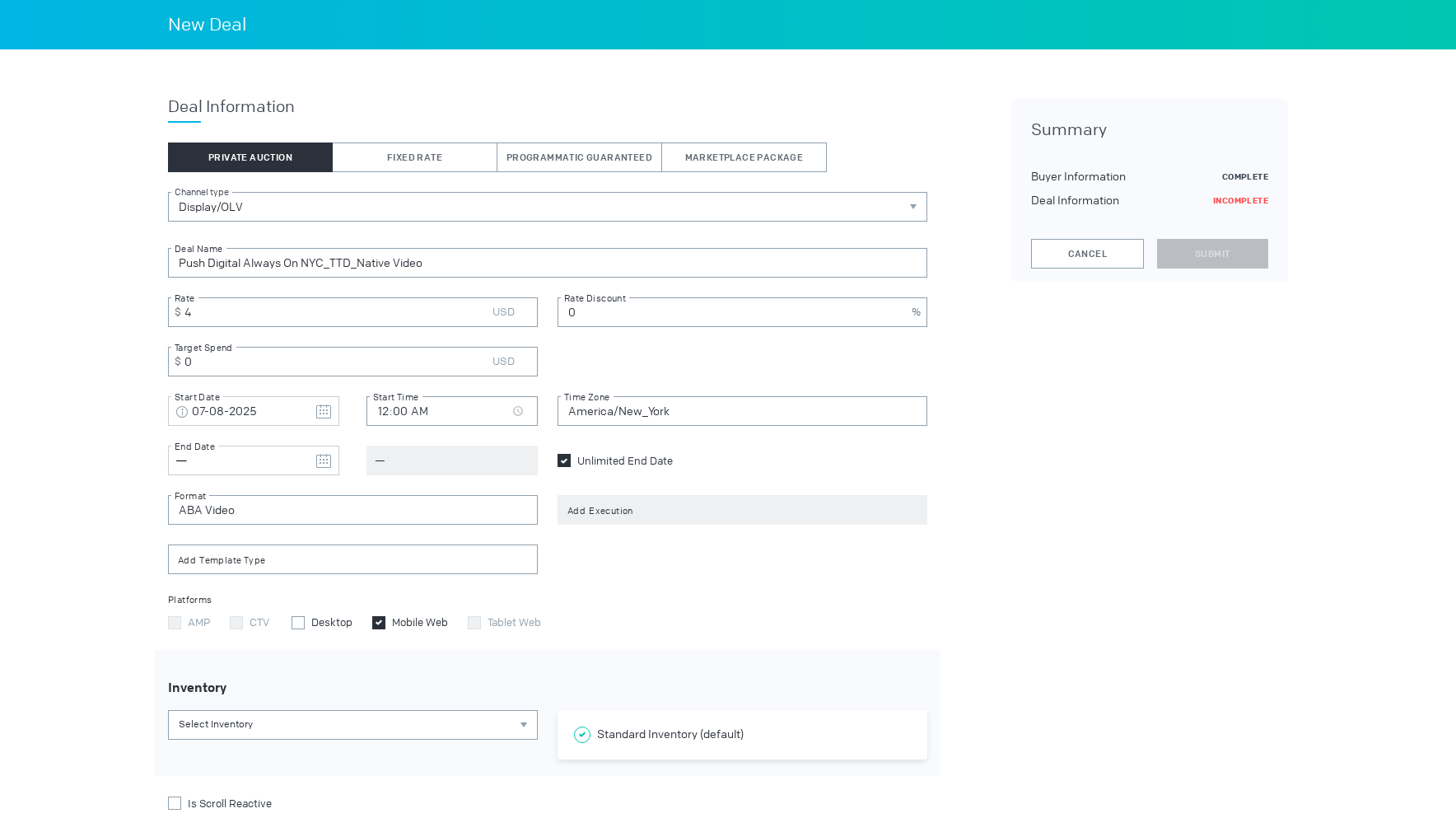 click on "Execution" at bounding box center [742, 411] 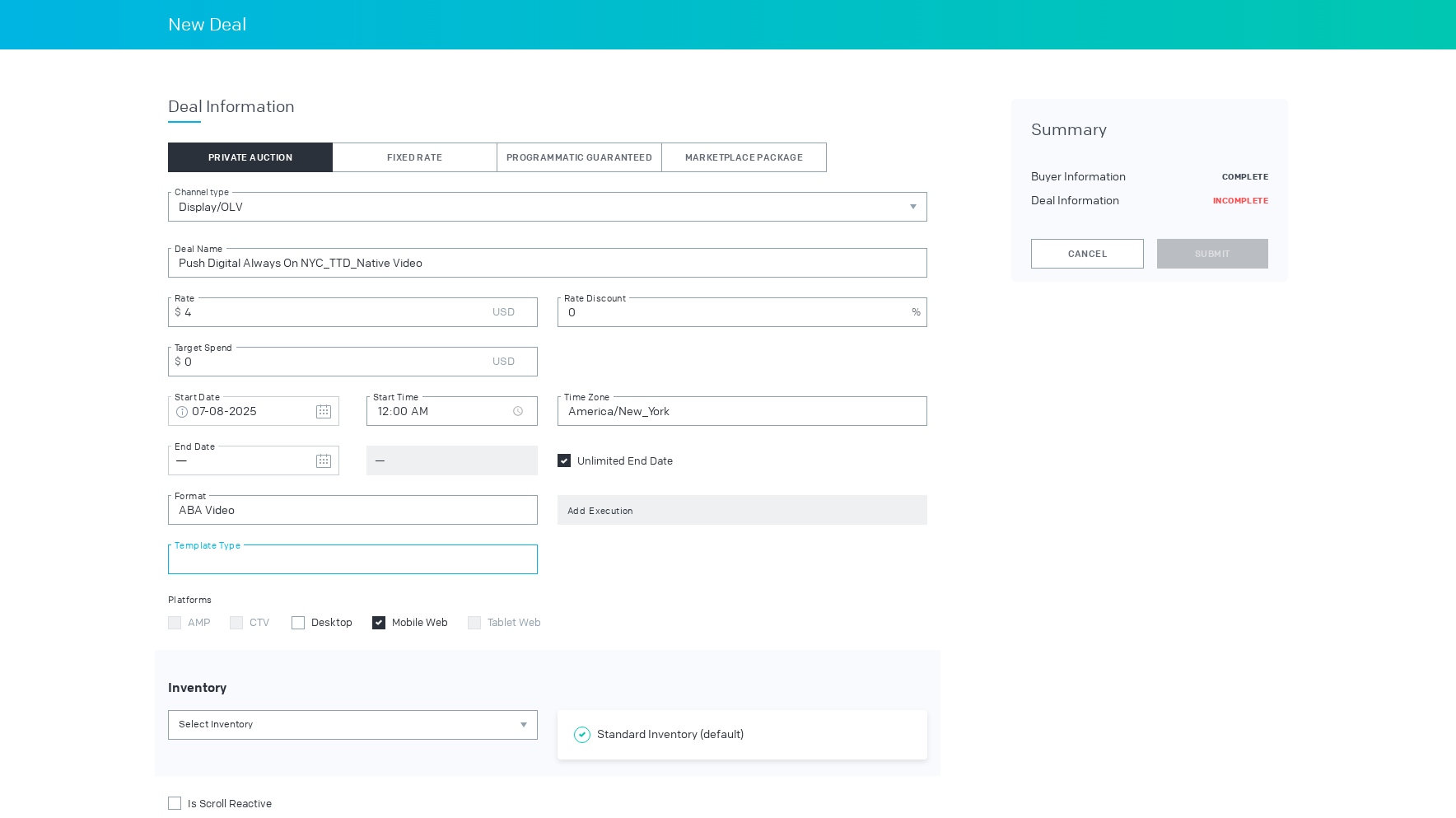click at bounding box center (352, 559) 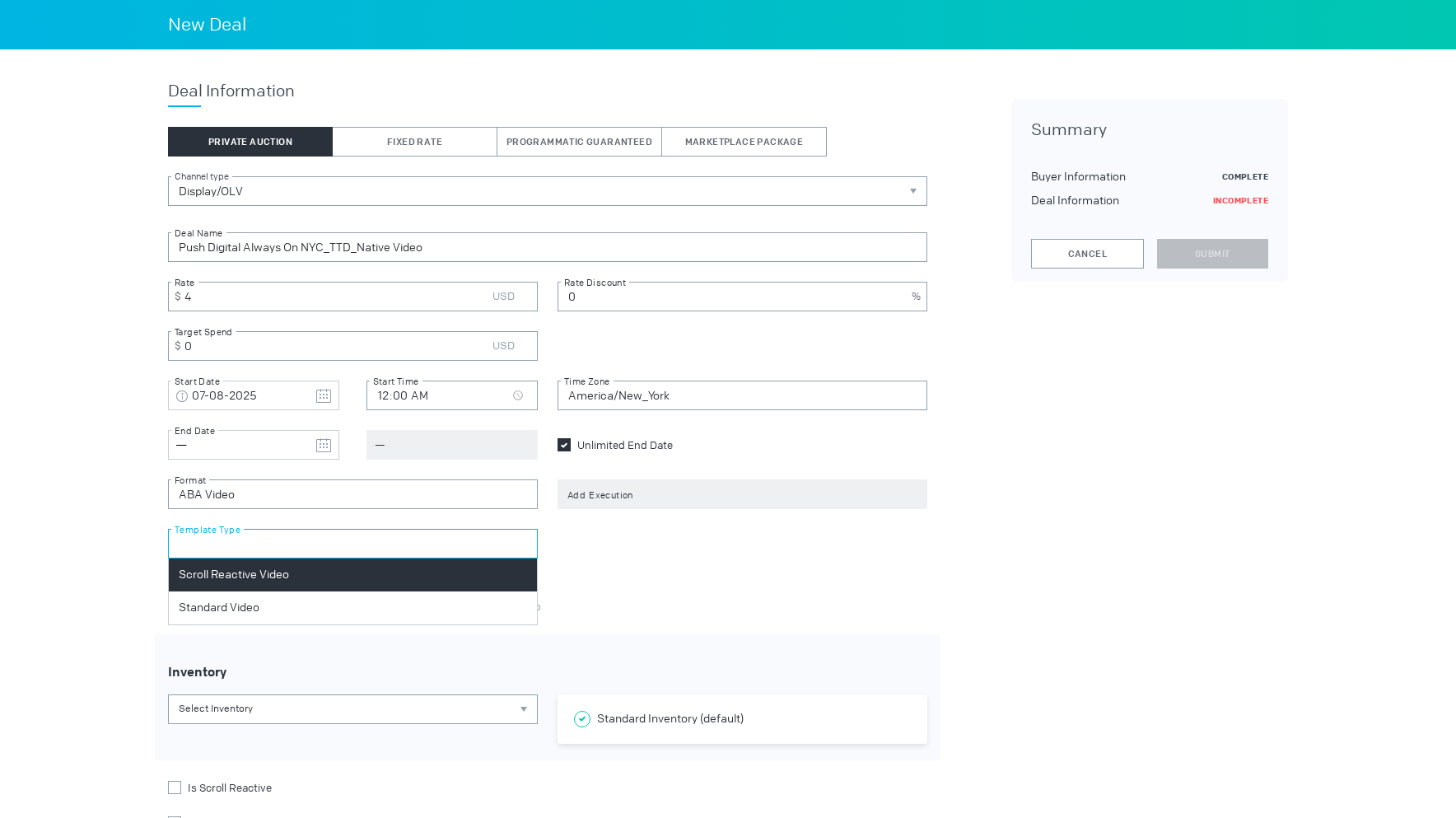 scroll, scrollTop: 254, scrollLeft: 0, axis: vertical 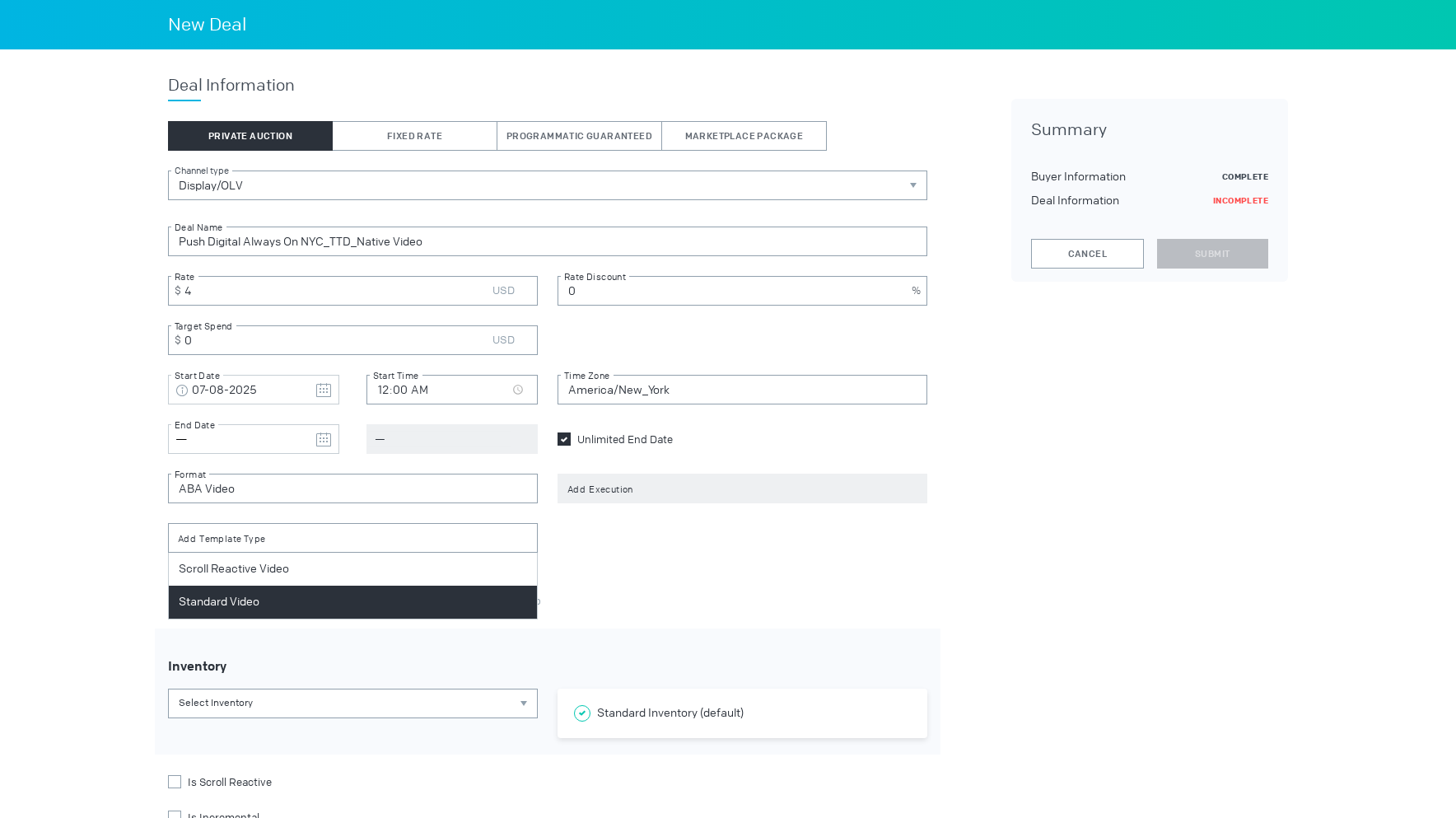 click on "Standard Video" at bounding box center [352, 602] 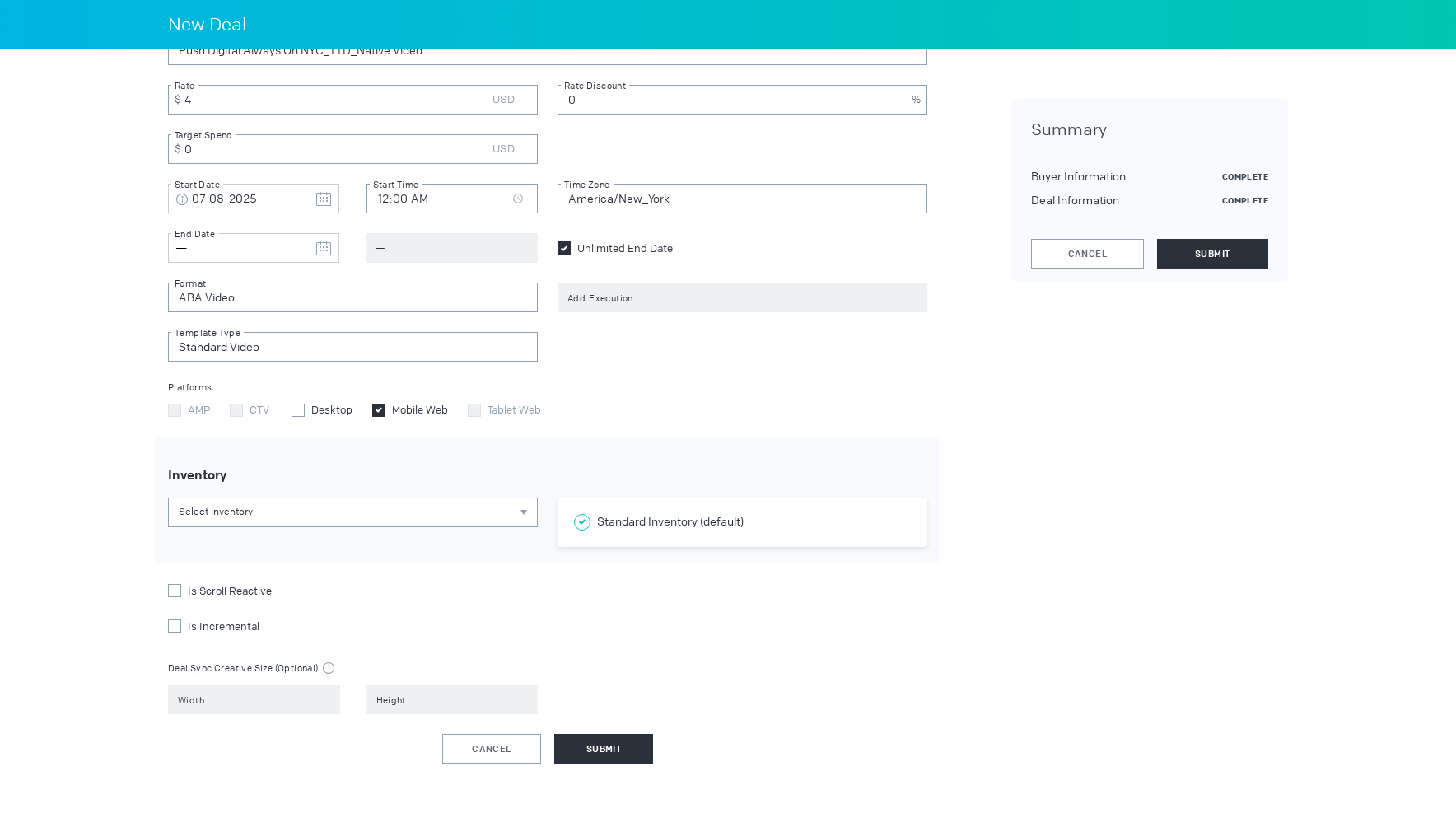 scroll, scrollTop: 449, scrollLeft: 0, axis: vertical 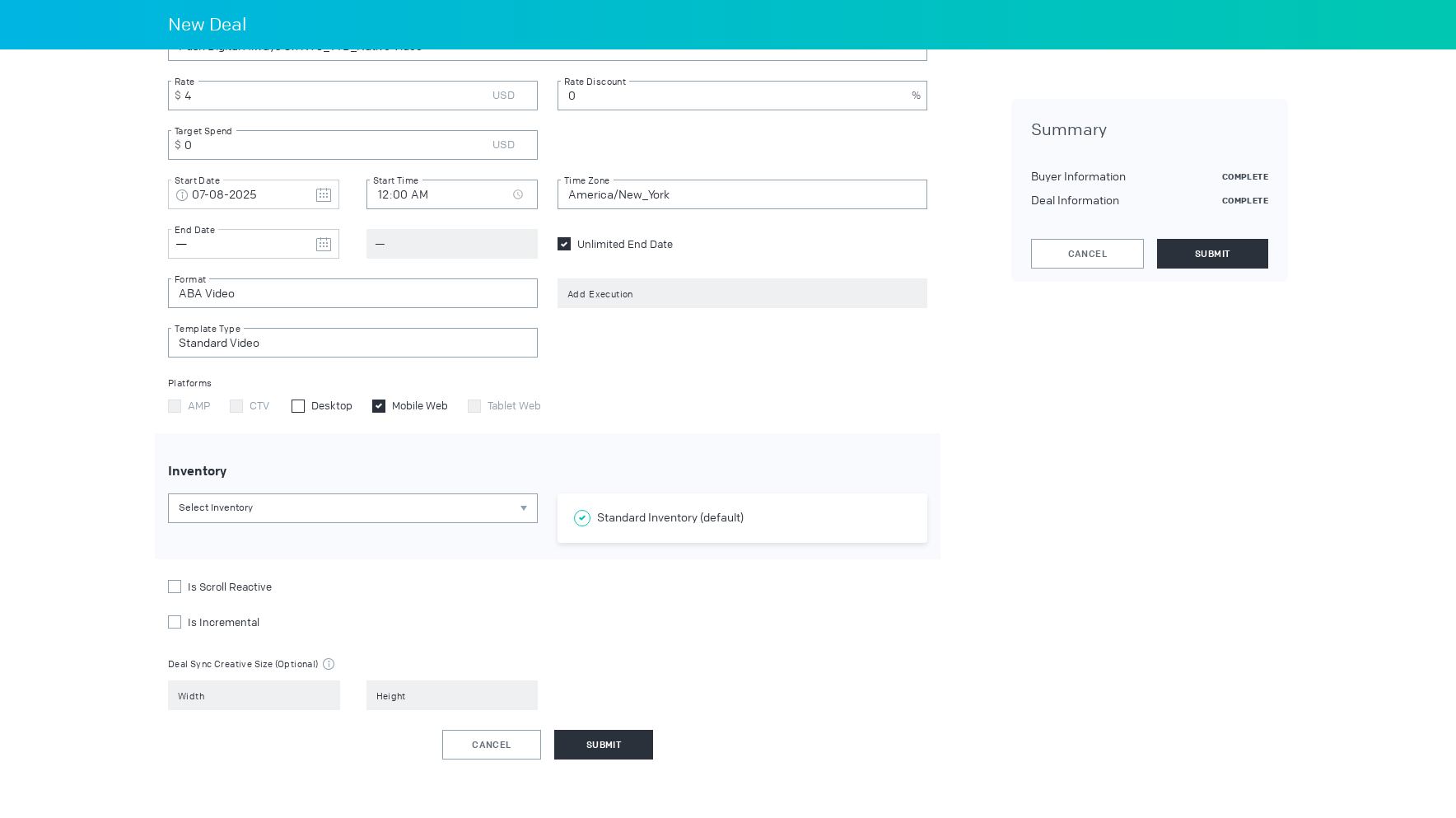 click at bounding box center [298, 406] 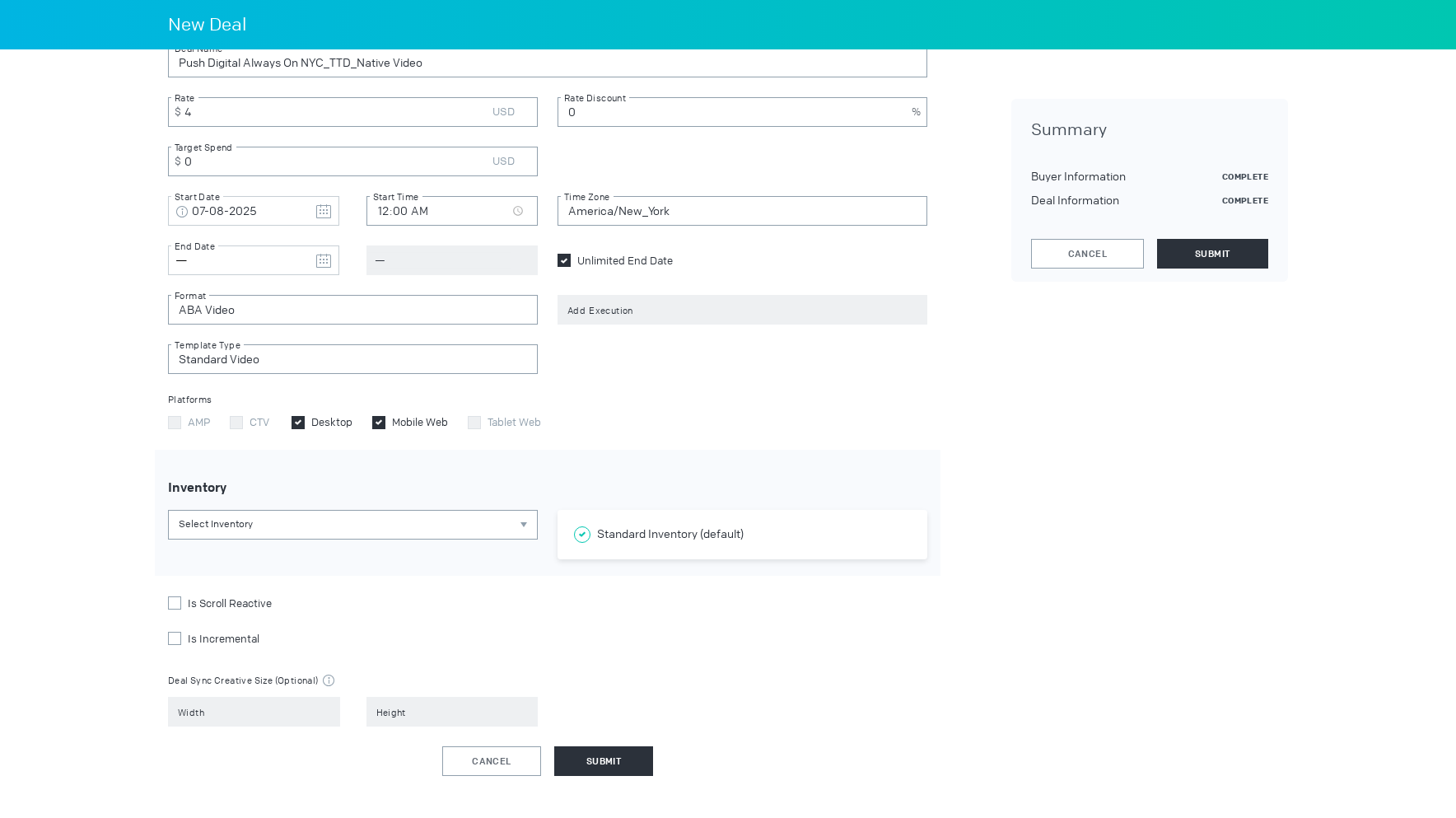 scroll, scrollTop: 423, scrollLeft: 0, axis: vertical 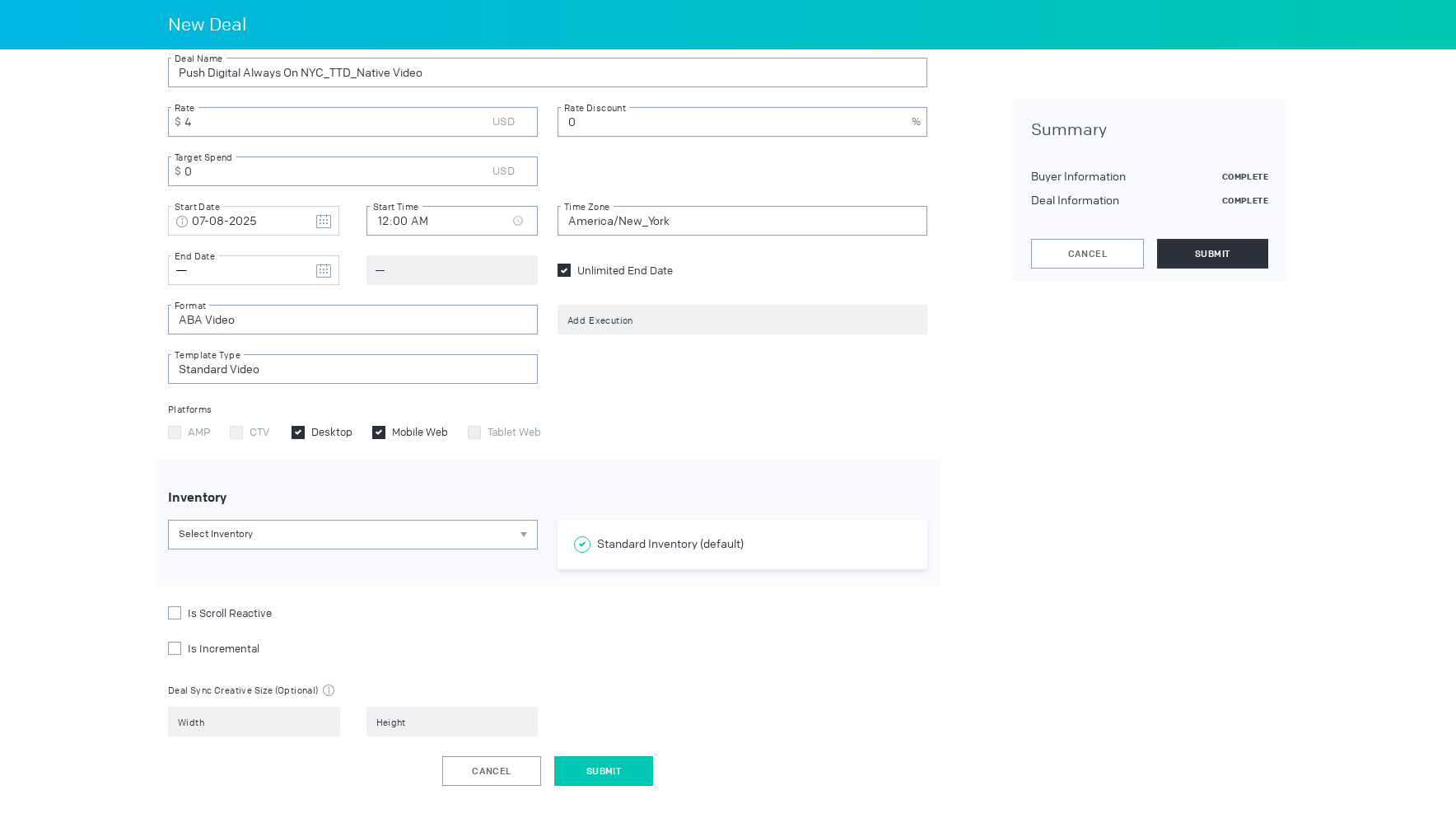 click on "Submit" at bounding box center (604, 771) 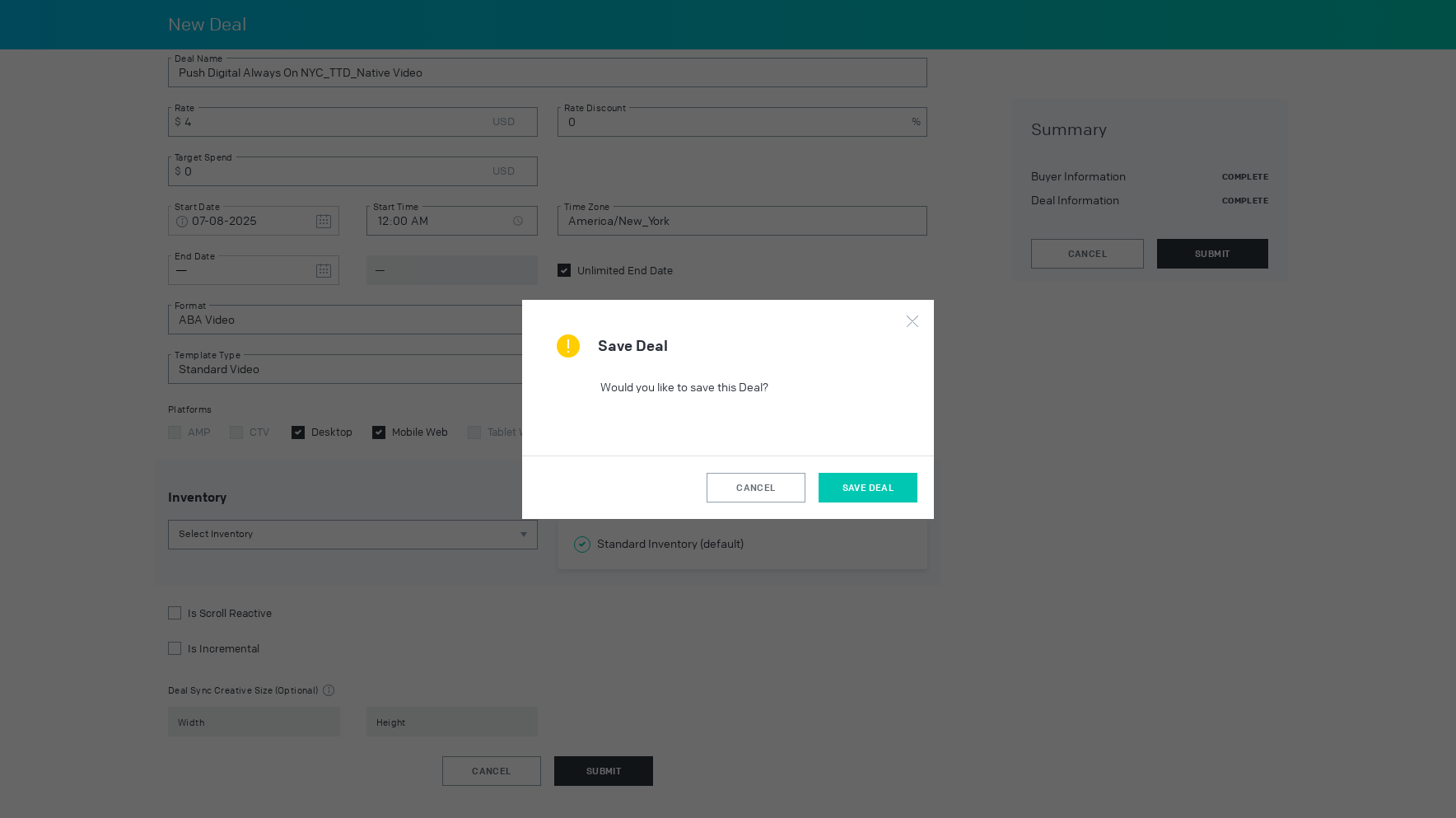 click on "Save Deal" at bounding box center [868, 488] 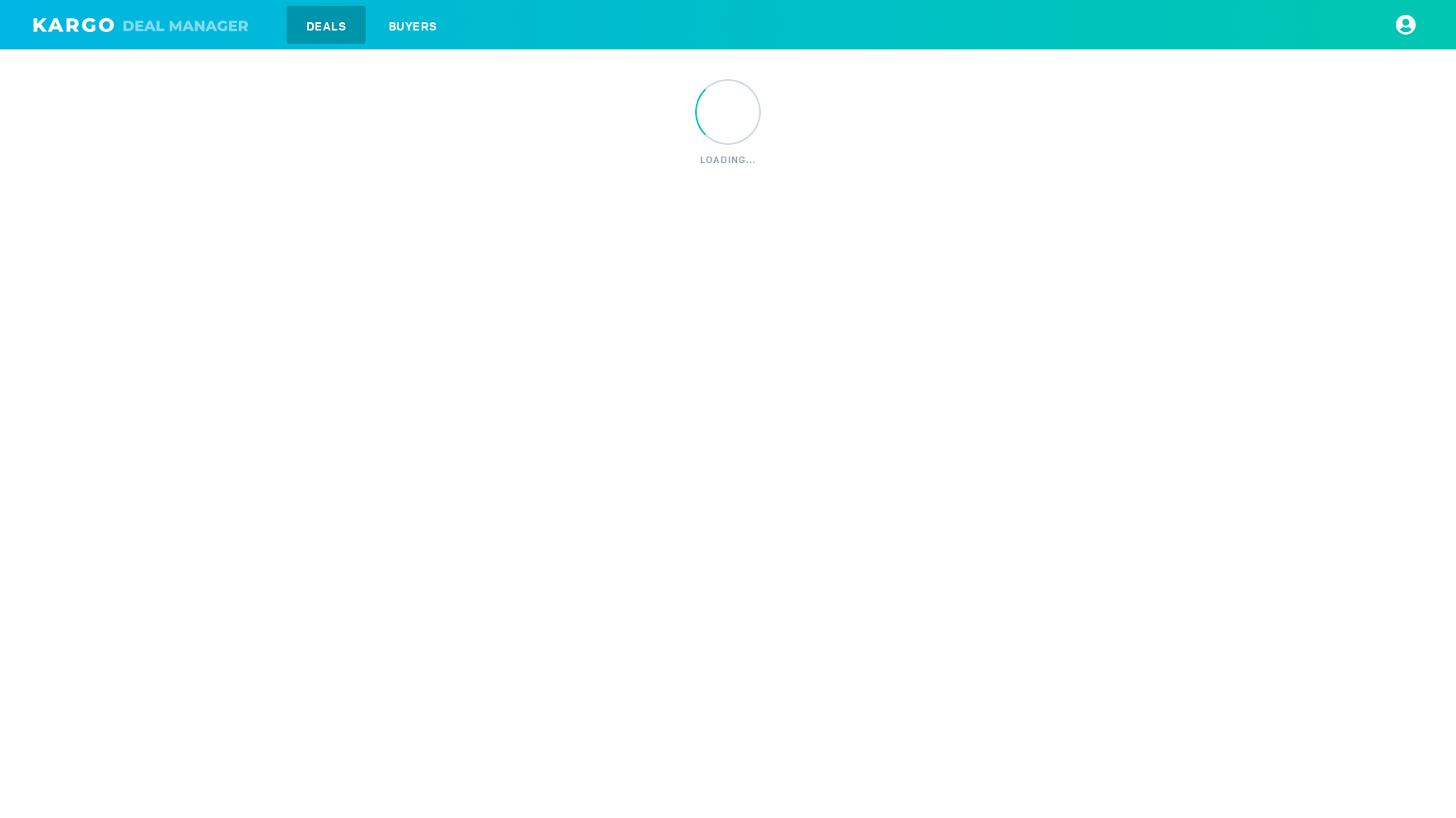 scroll, scrollTop: 0, scrollLeft: 0, axis: both 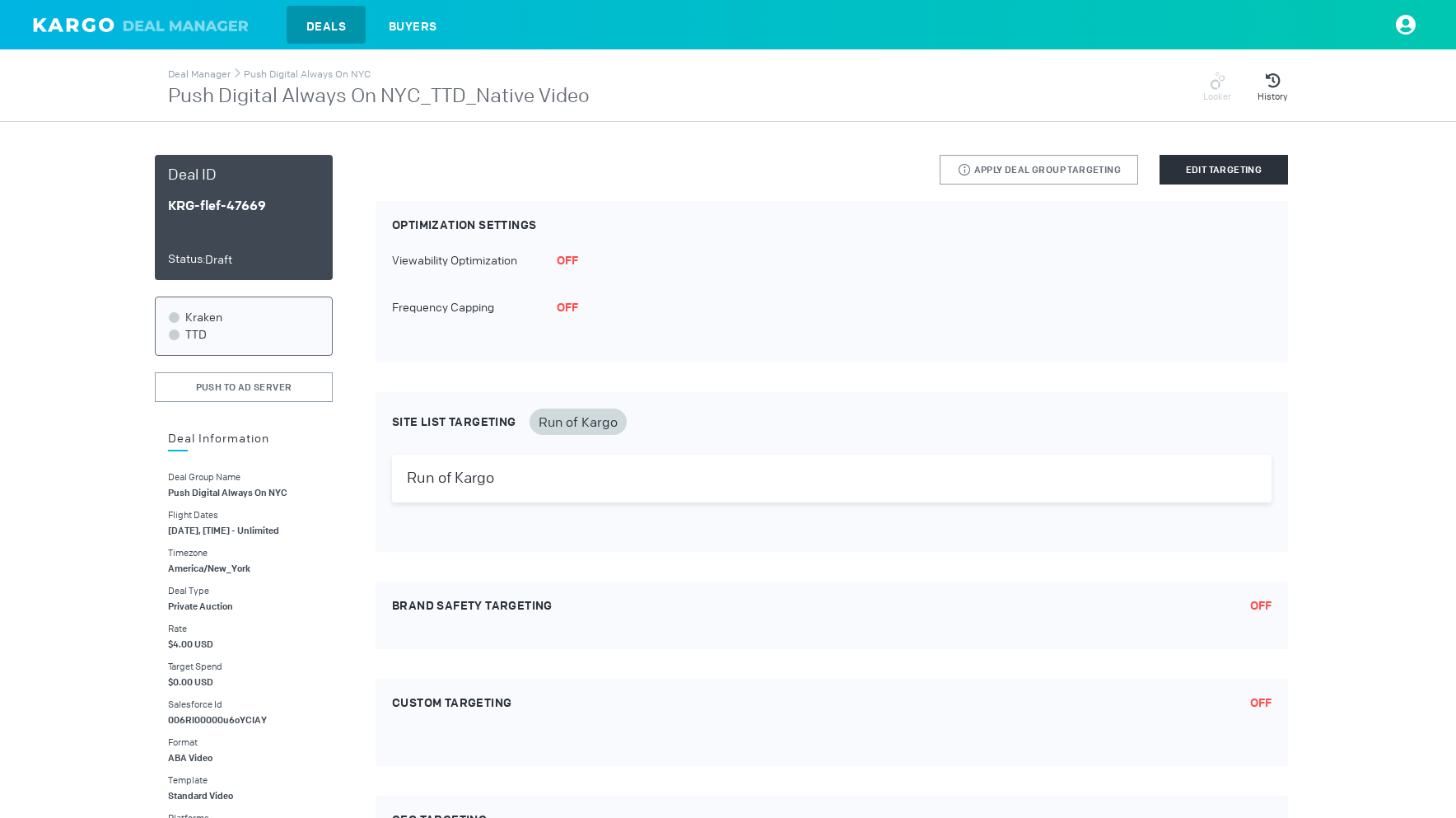 click on "Push Digital Always On NYC" at bounding box center (307, 72) 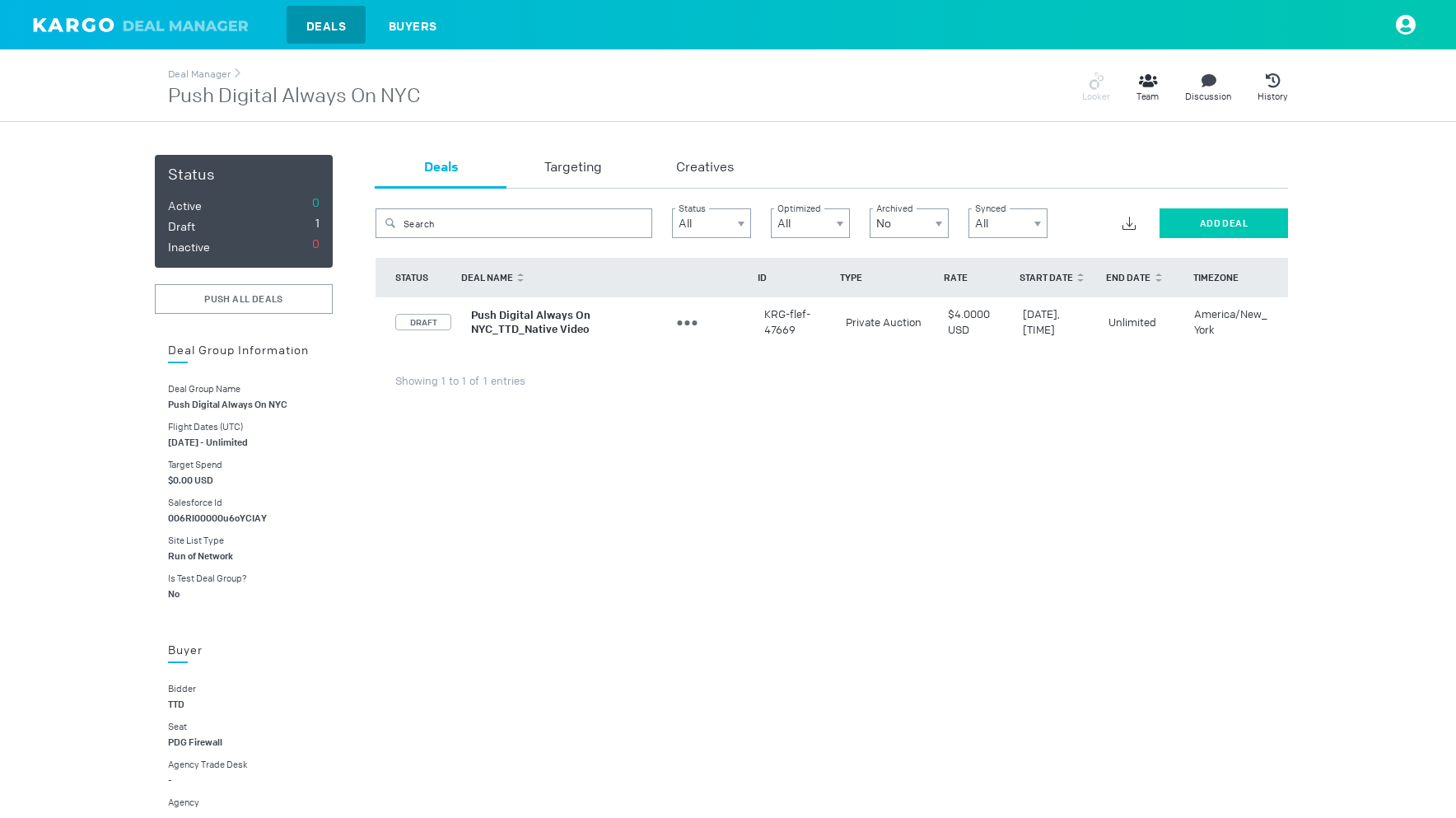 click on "Add Deal" at bounding box center (1224, 223) 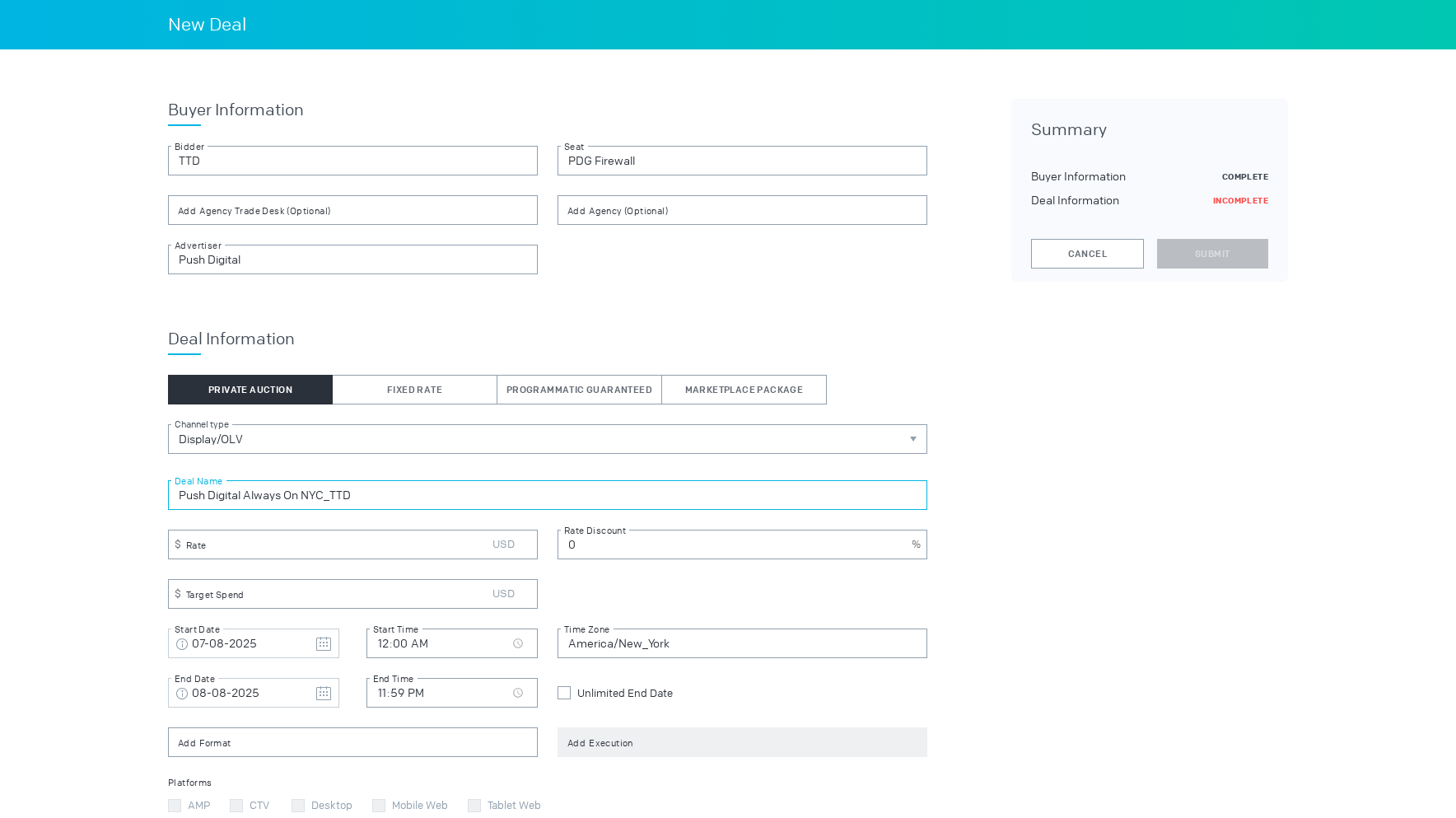 click on "Push Digital Always On NYC_TTD" at bounding box center [548, 495] 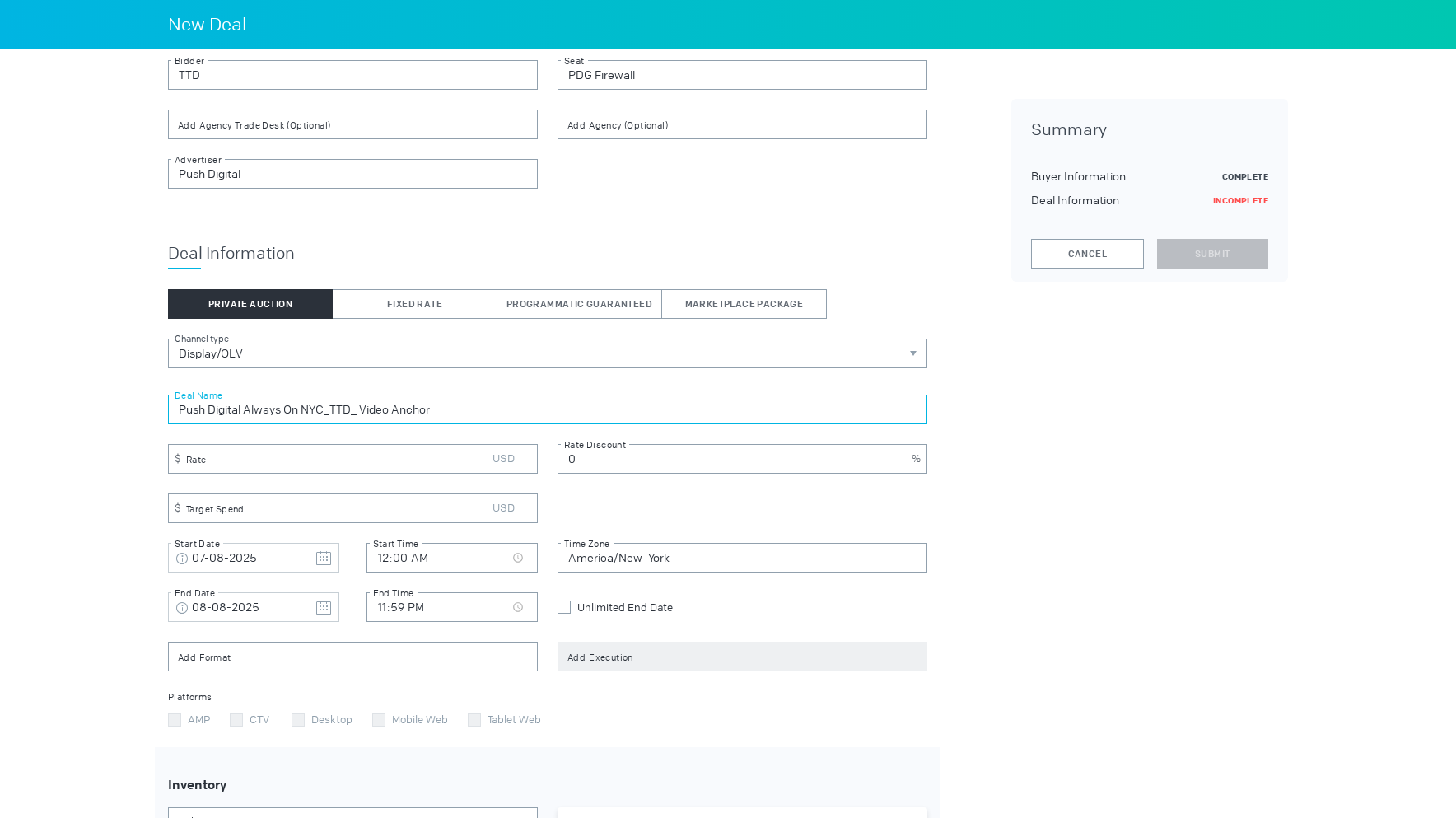 scroll, scrollTop: 90, scrollLeft: 0, axis: vertical 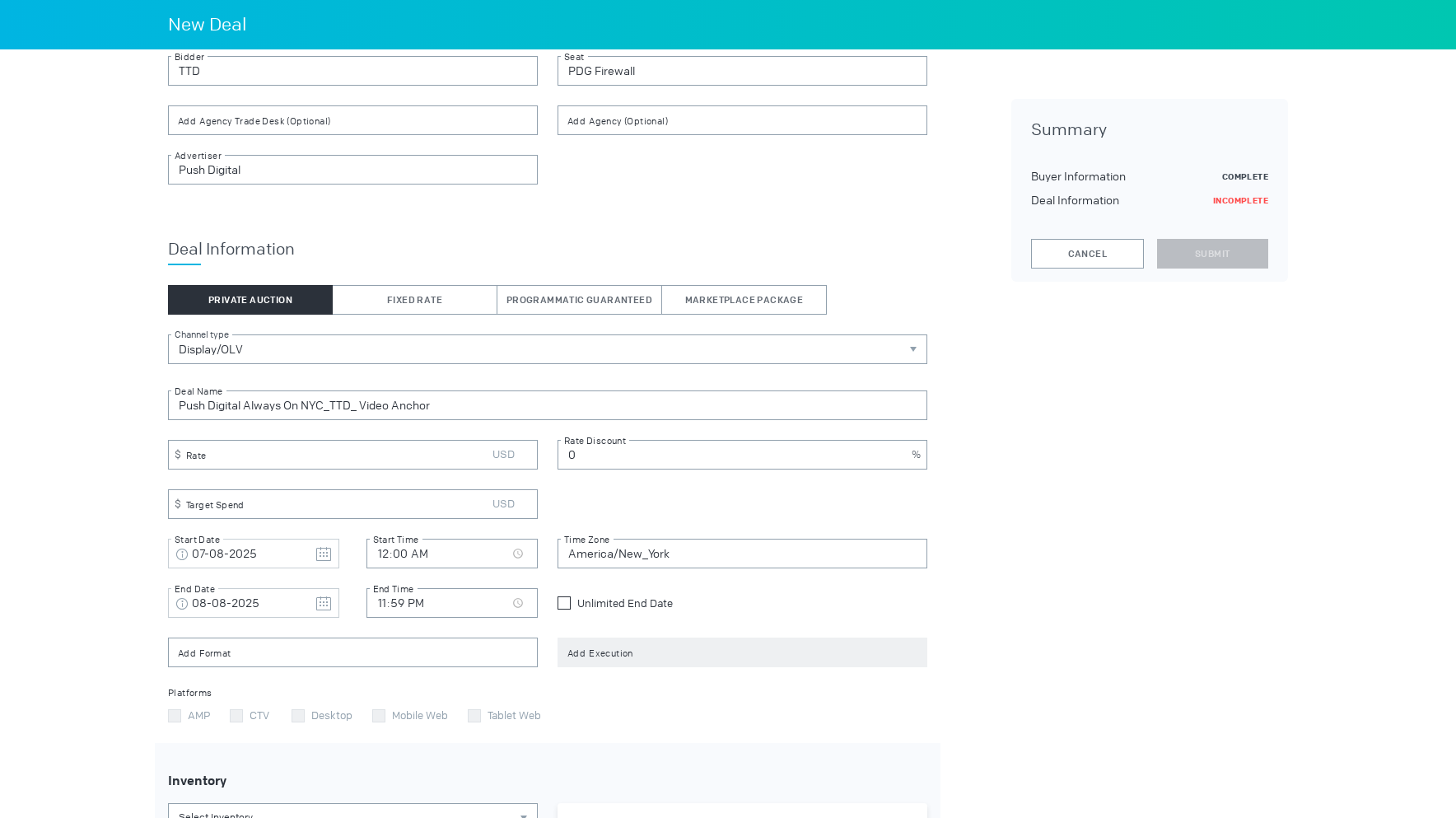 click at bounding box center [564, 603] 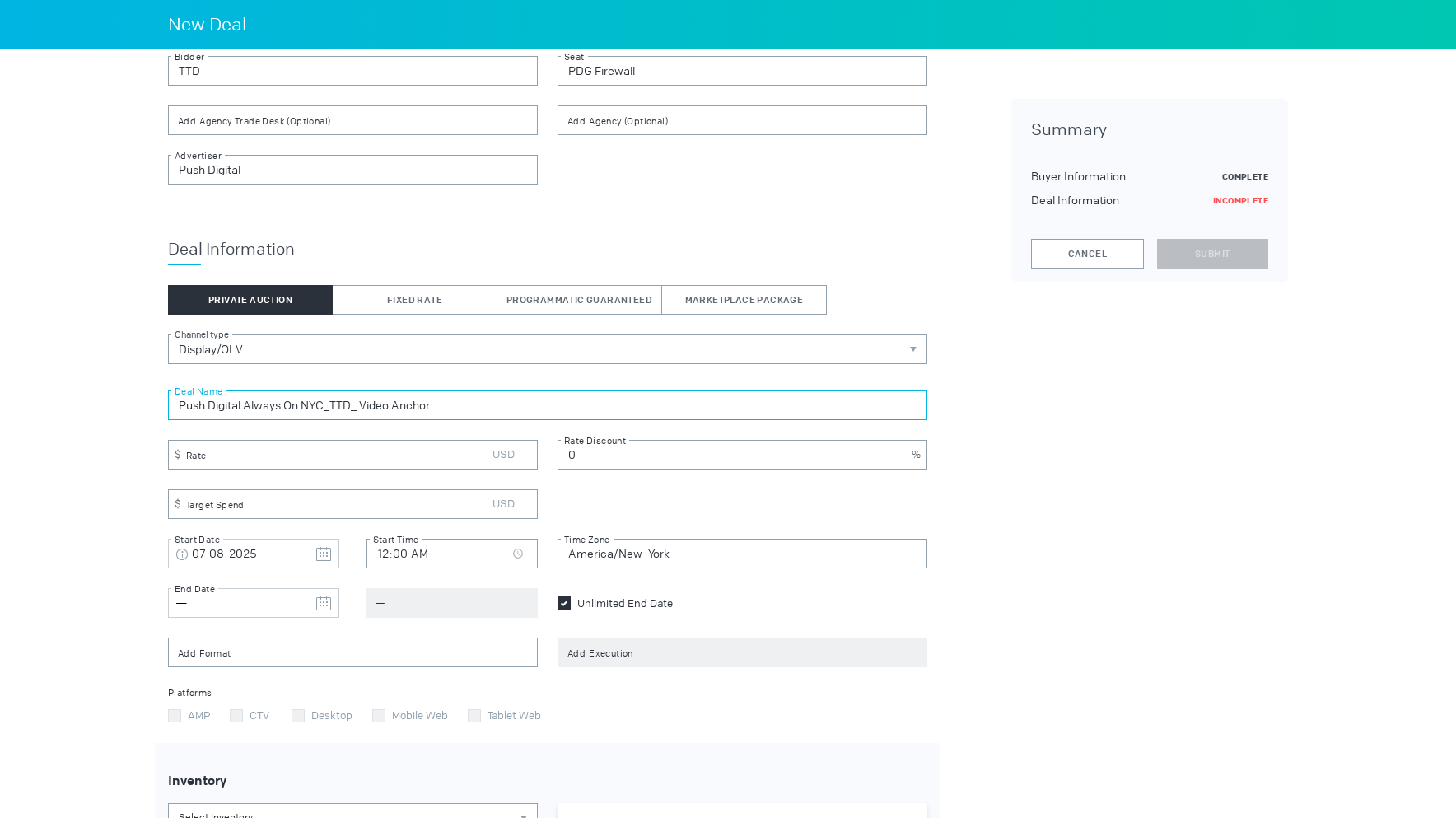 click on "Push Digital Always On NYC_TTD_ Video Anchor" at bounding box center (548, 405) 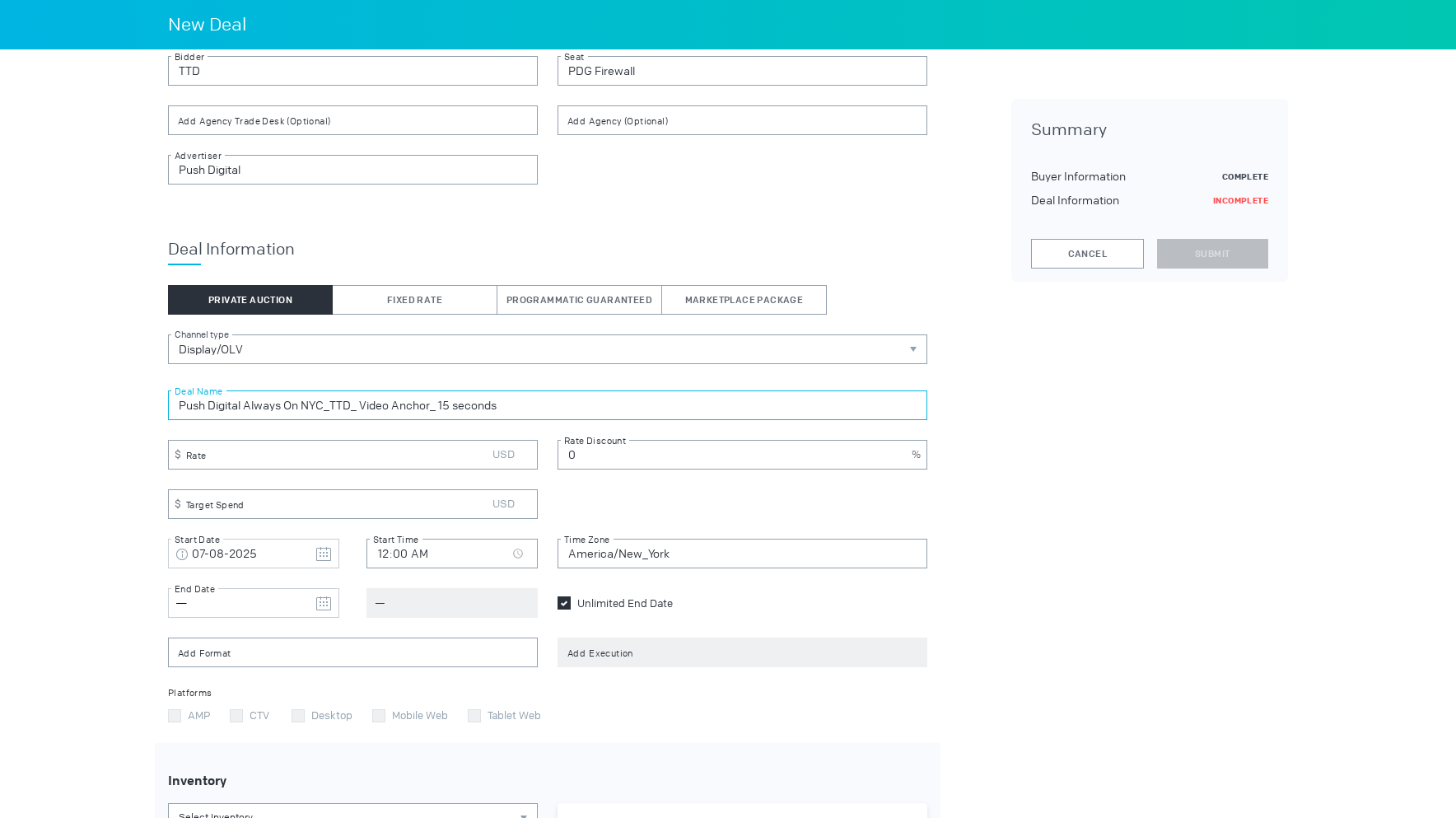 type on "Push Digital Always On NYC_TTD_ Video Anchor_ 15 seconds" 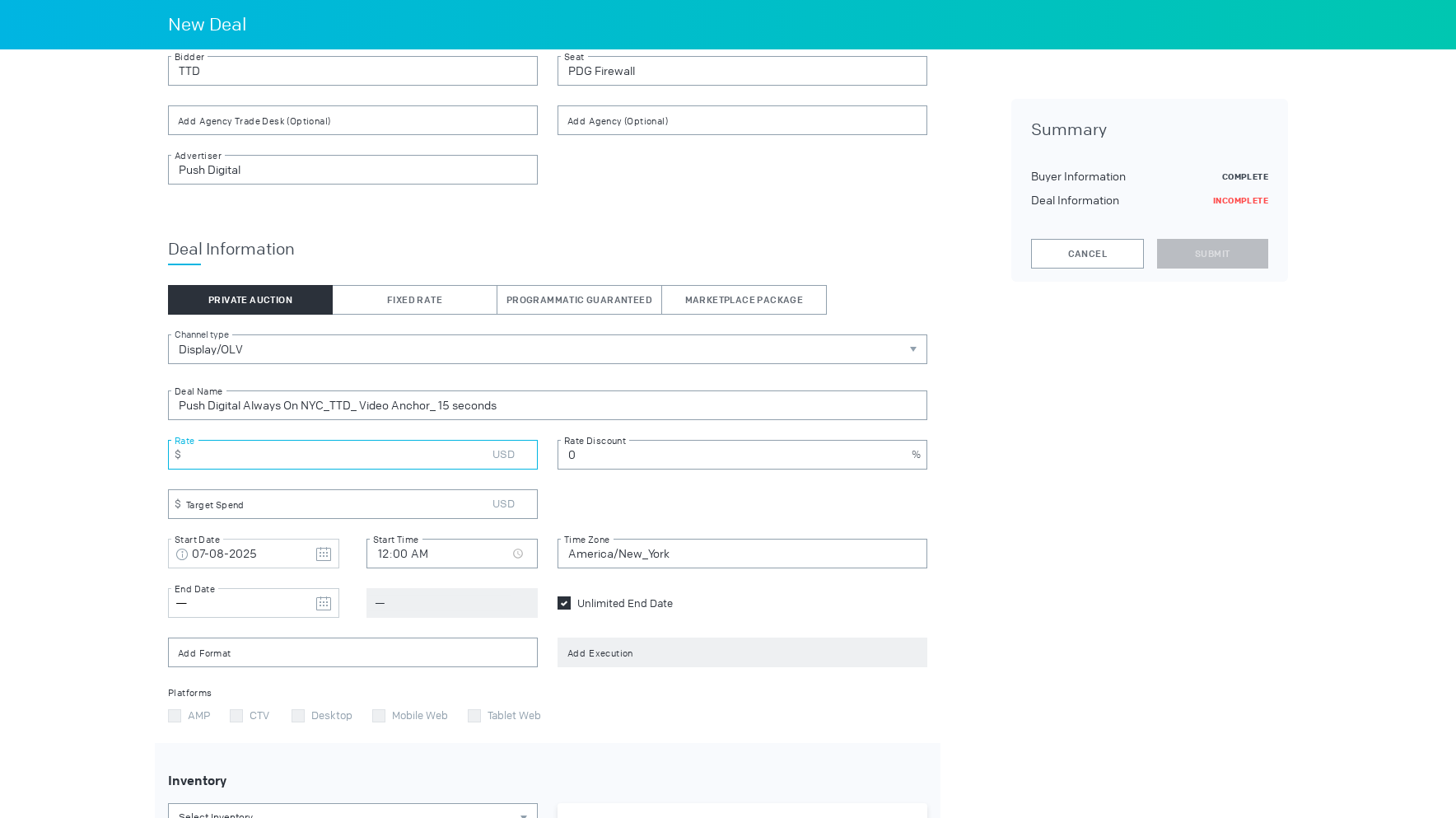 click at bounding box center (352, 455) 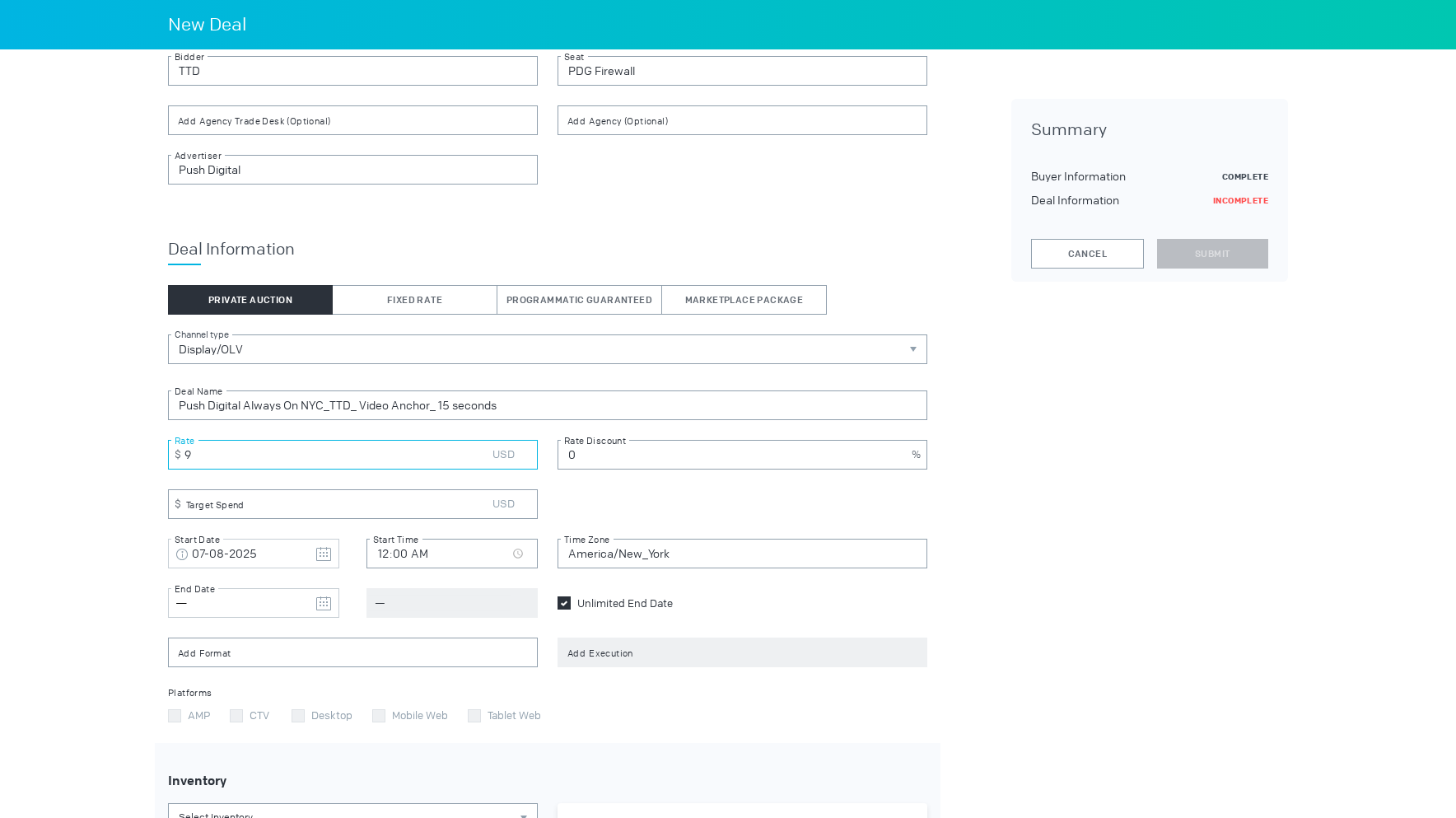 type on "9" 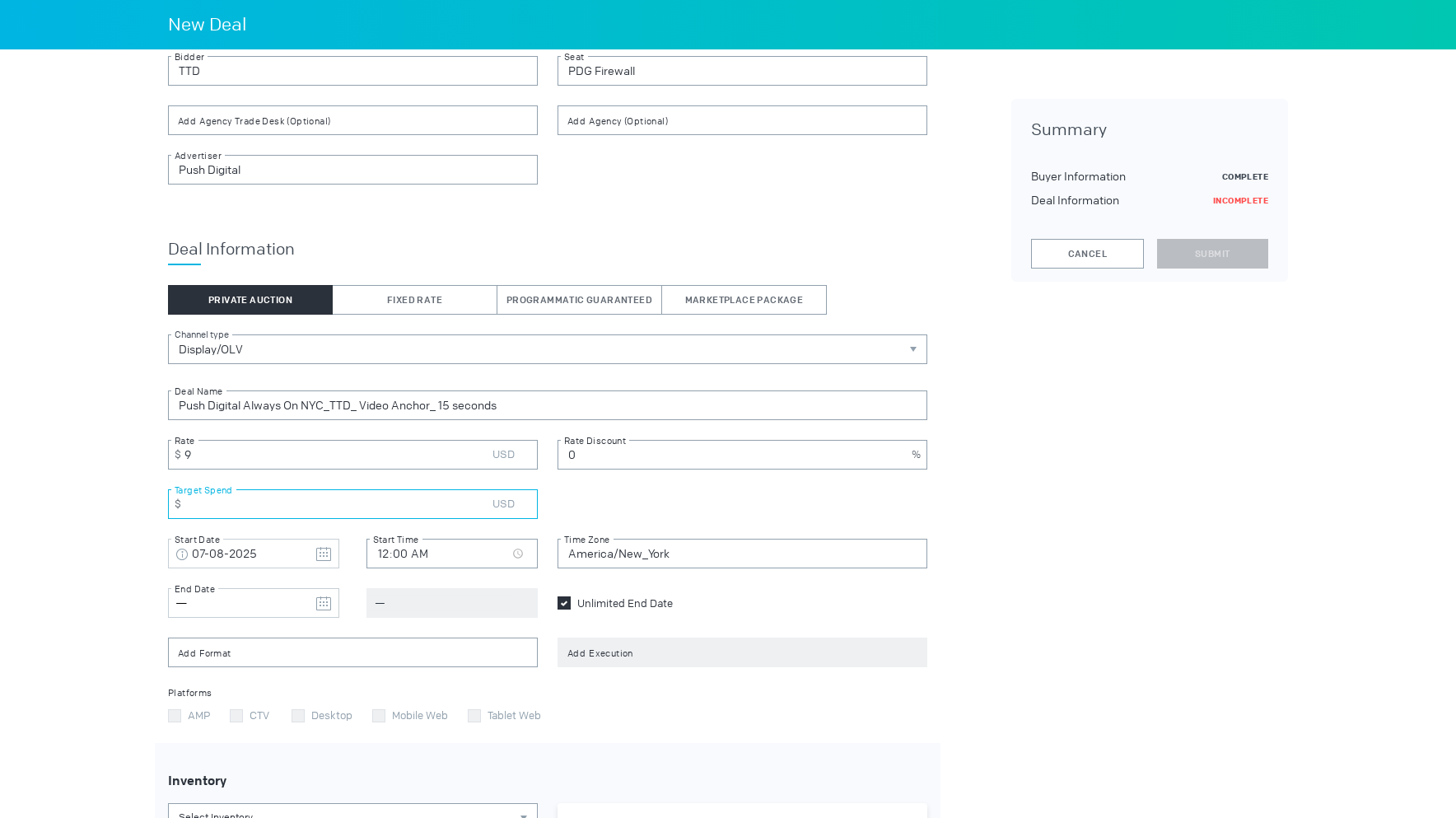 click at bounding box center [352, 504] 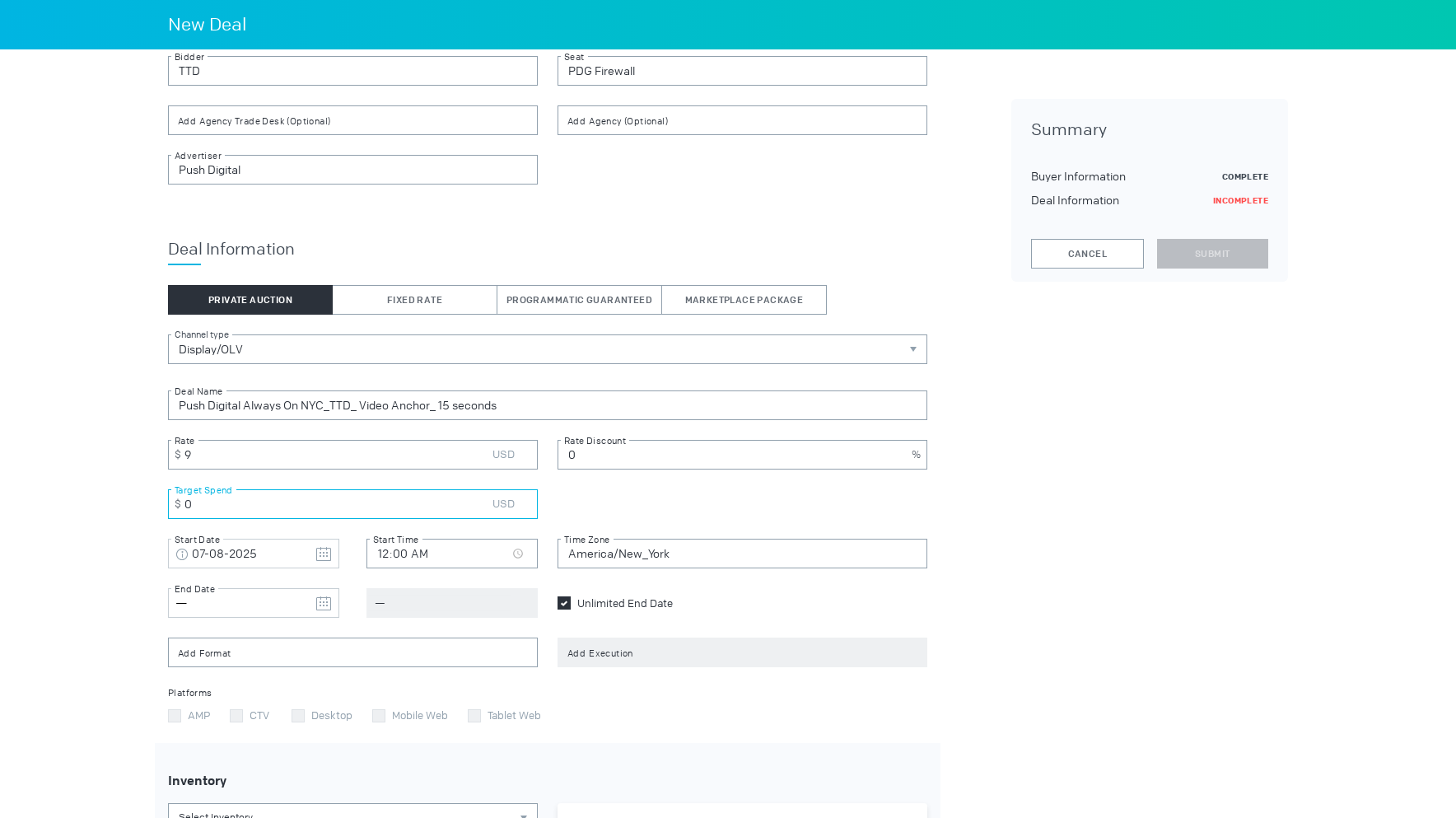 type on "0" 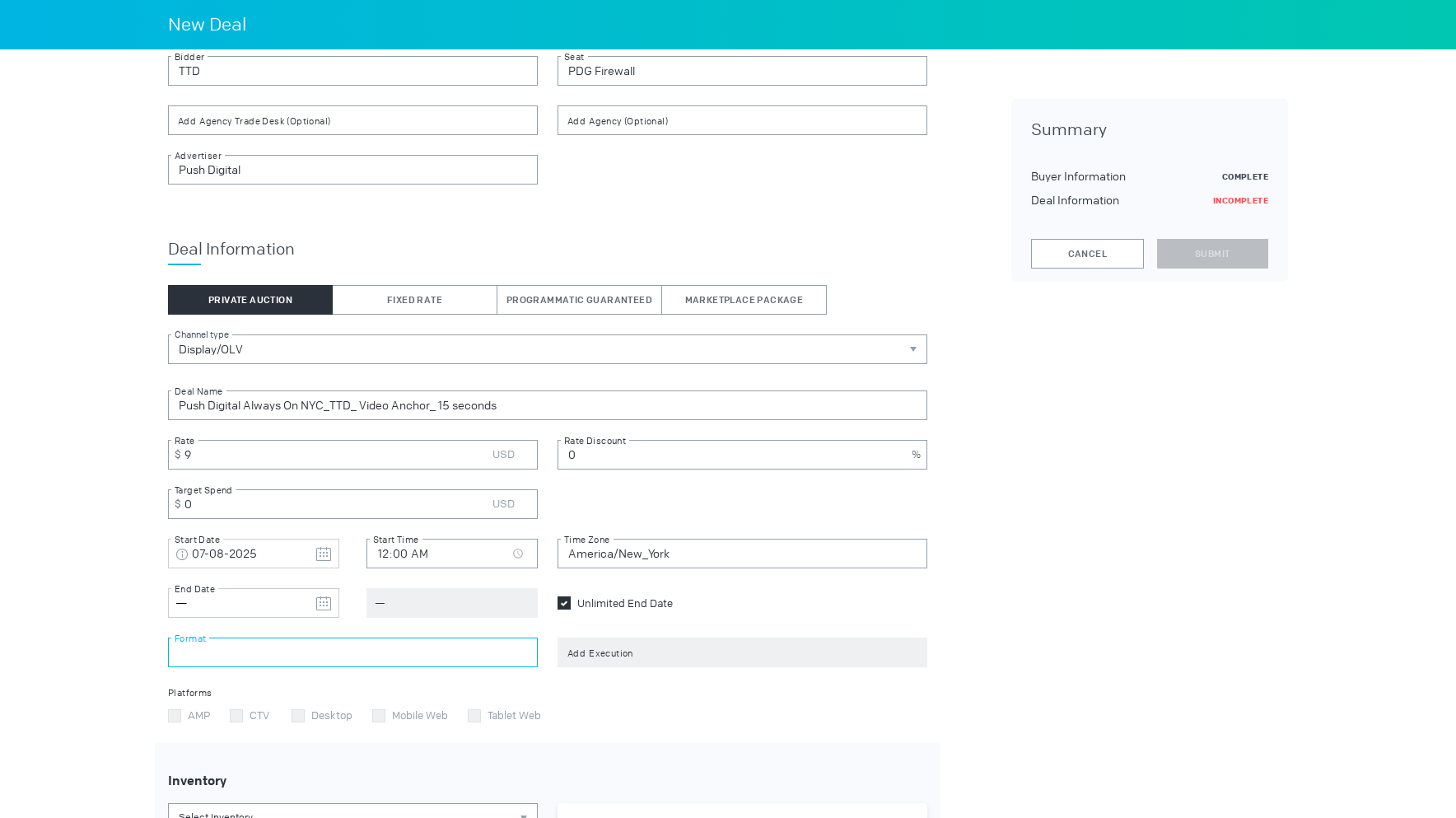 click at bounding box center [352, 652] 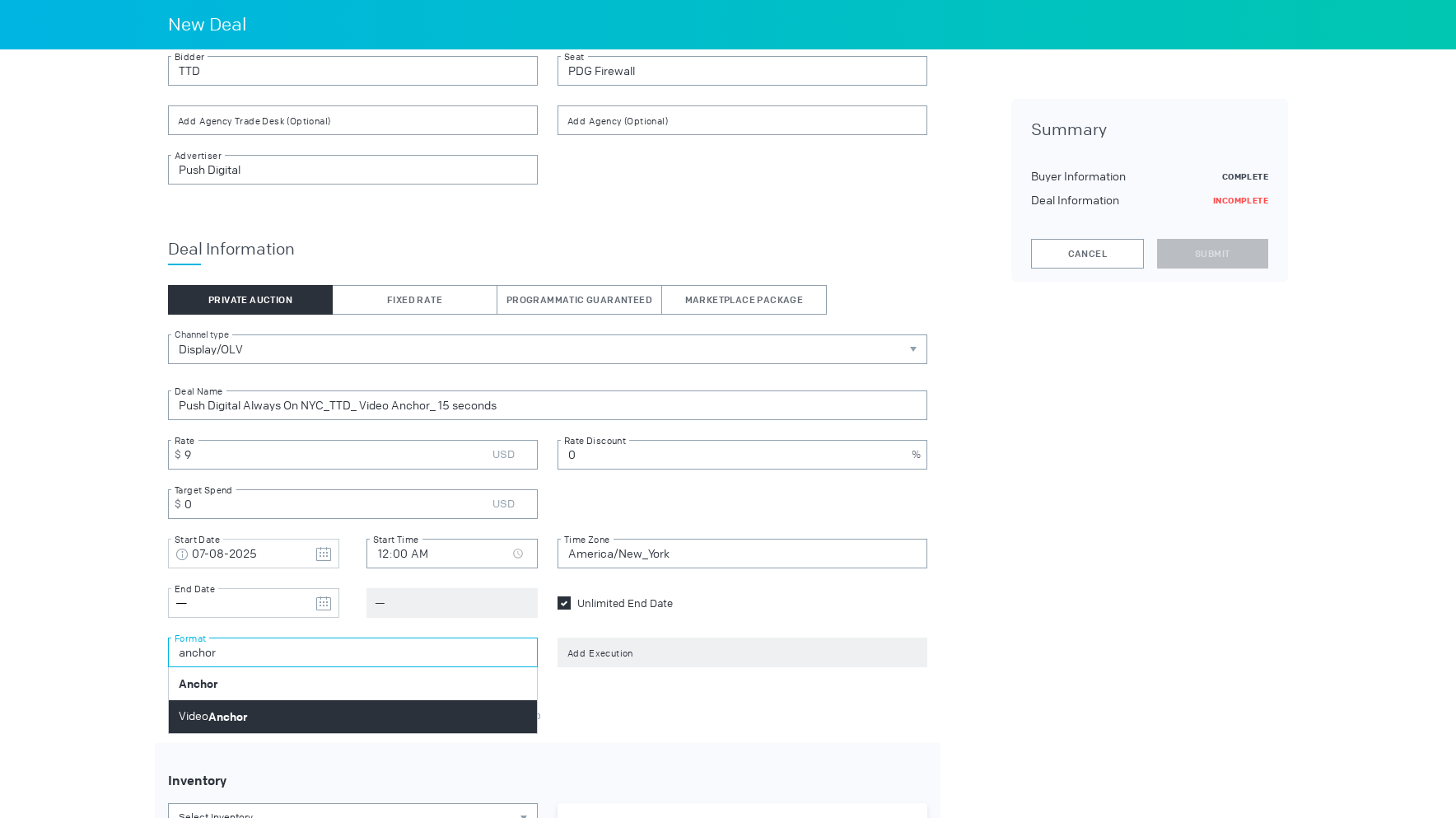 type on "anchor" 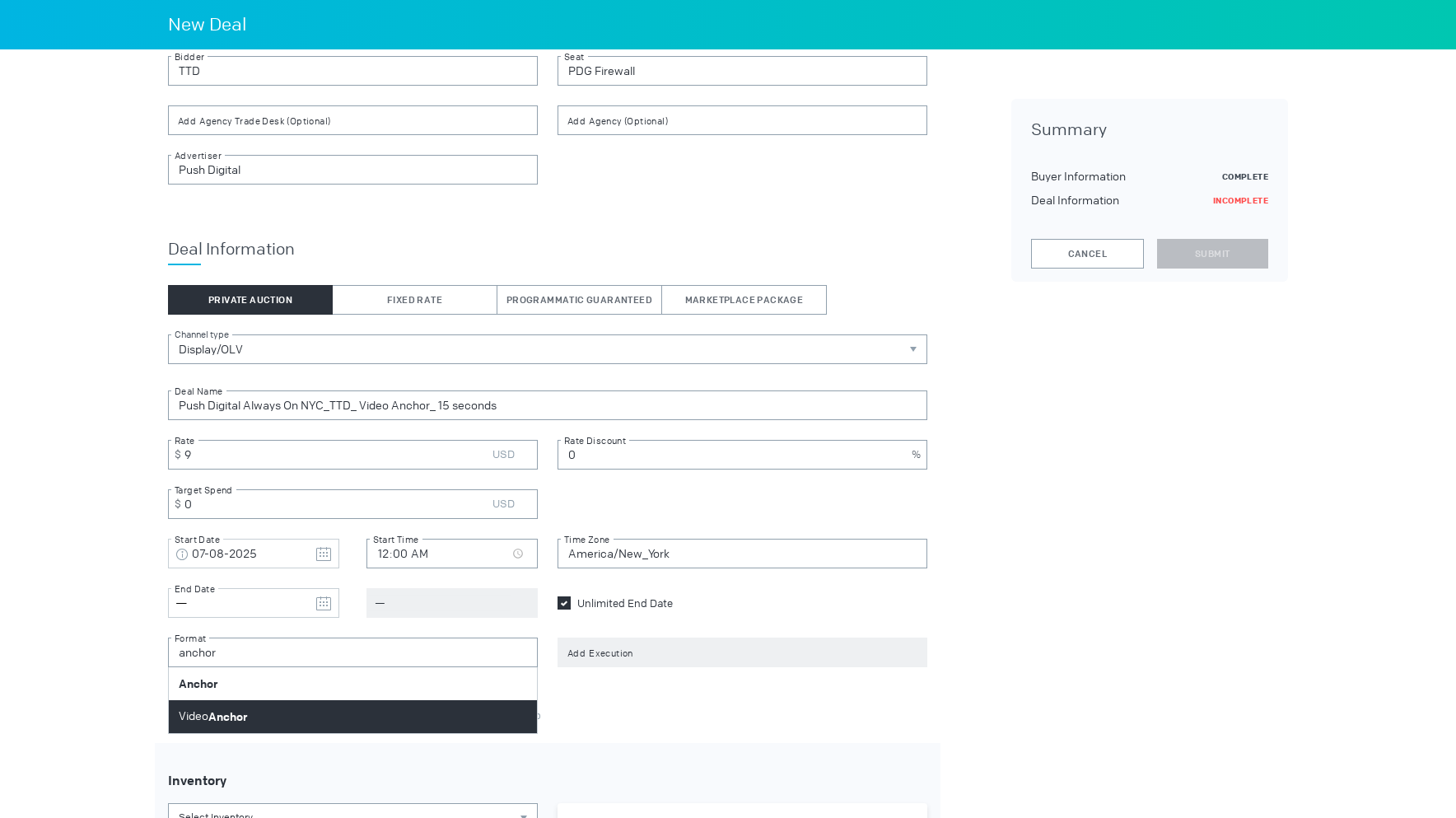 click on "Video  Anchor" at bounding box center [352, 717] 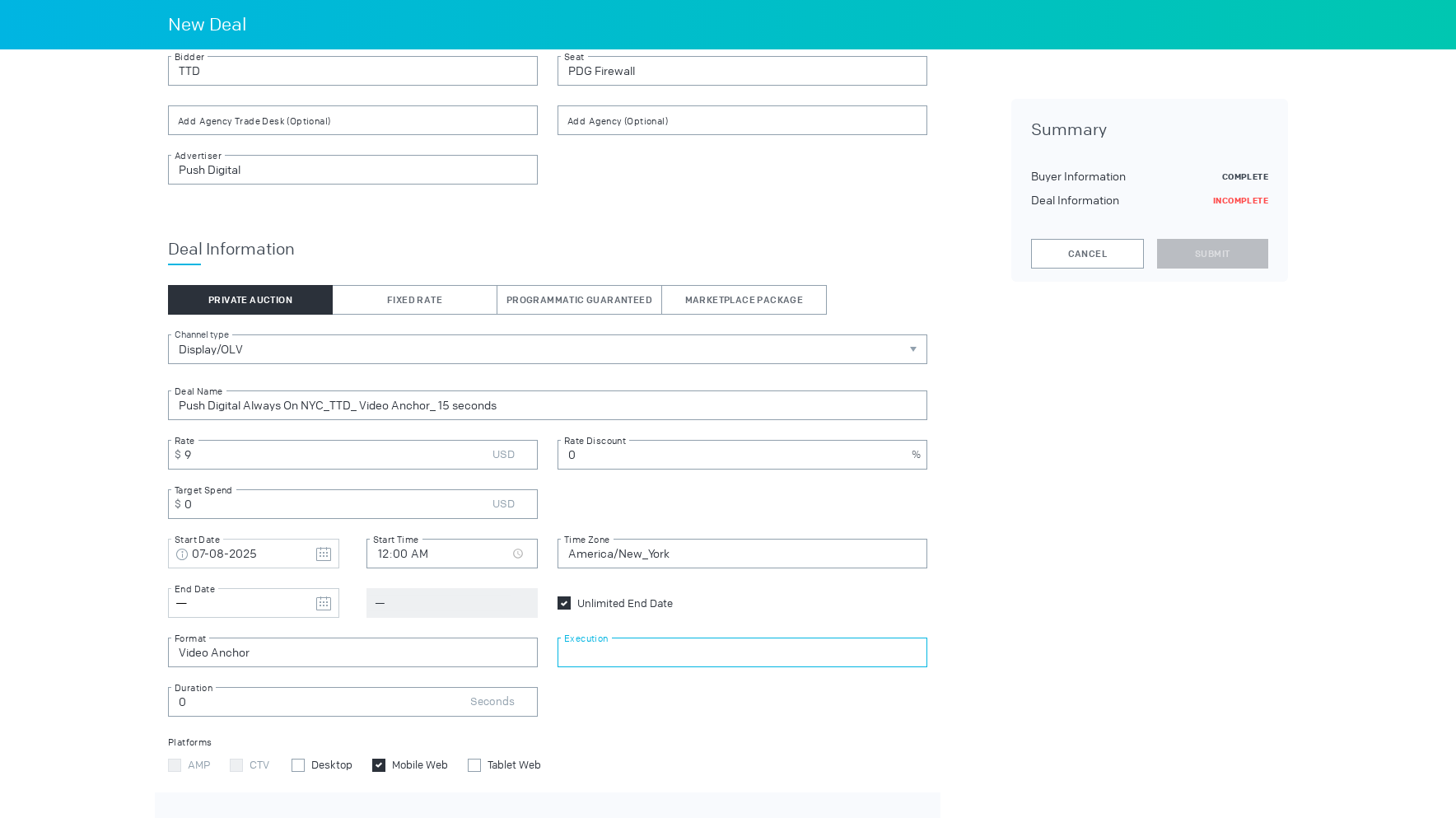 click at bounding box center (742, 652) 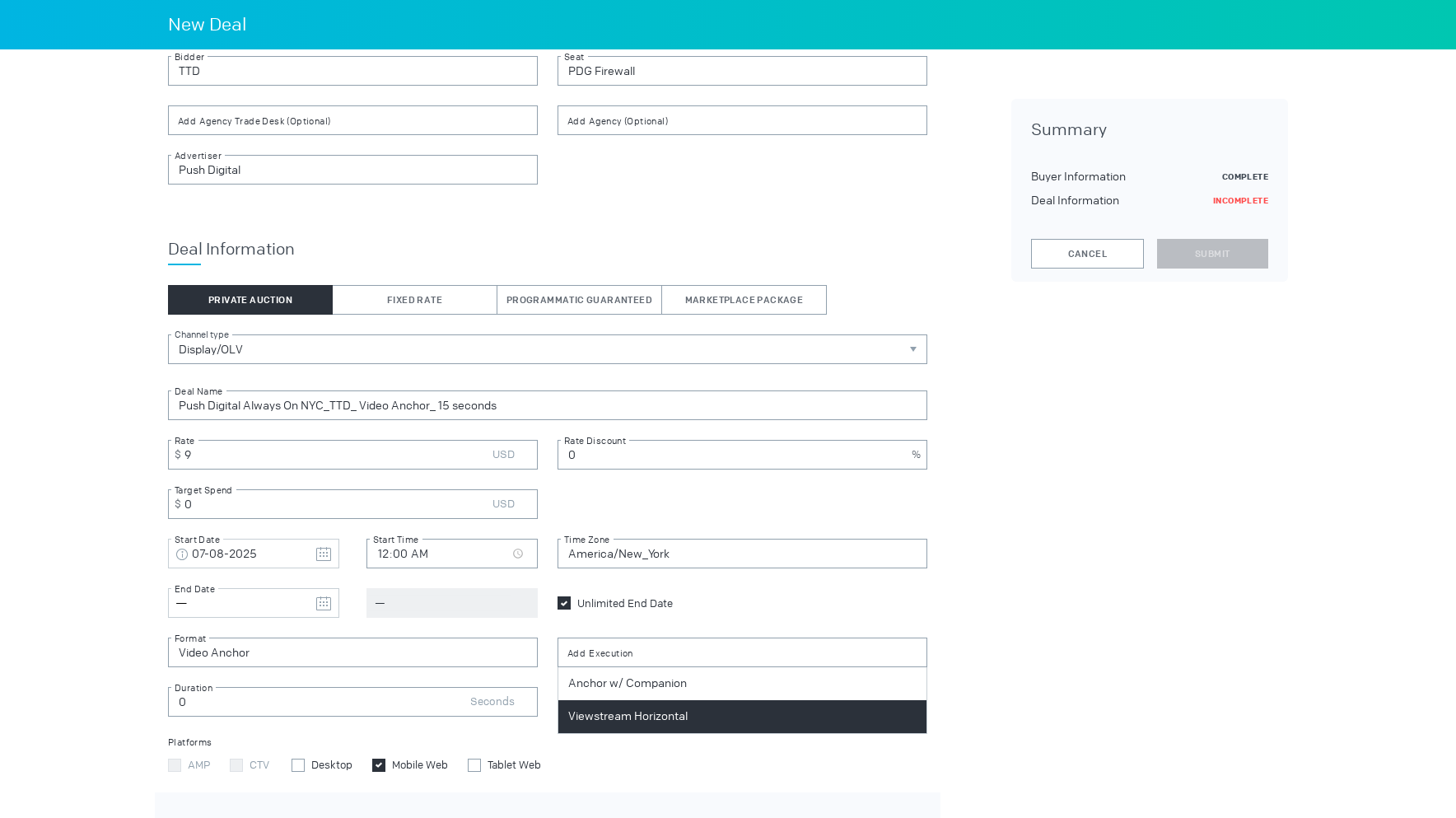 click on "Viewstream Horizontal" at bounding box center [628, 717] 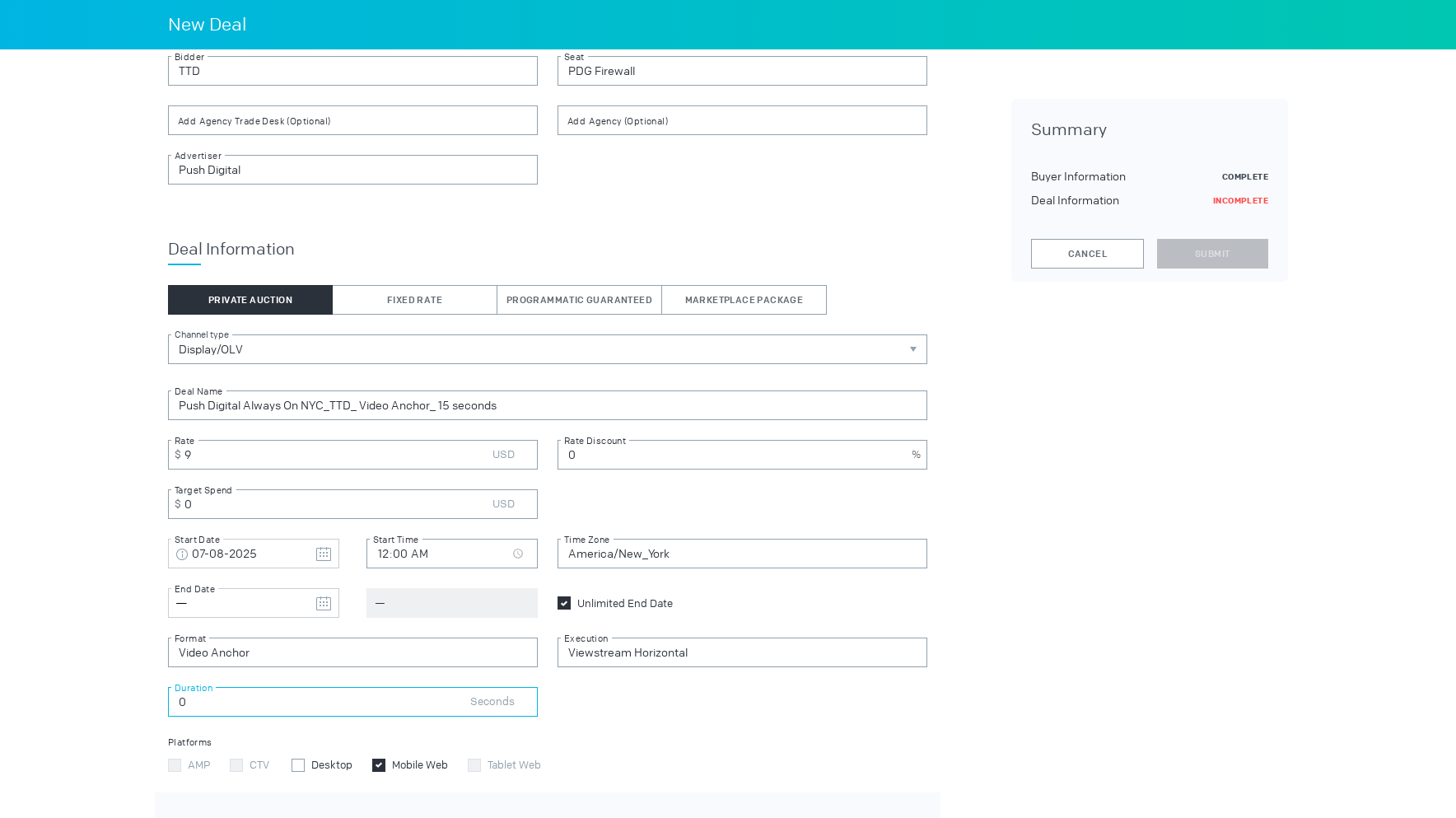 drag, startPoint x: 198, startPoint y: 699, endPoint x: 170, endPoint y: 699, distance: 28 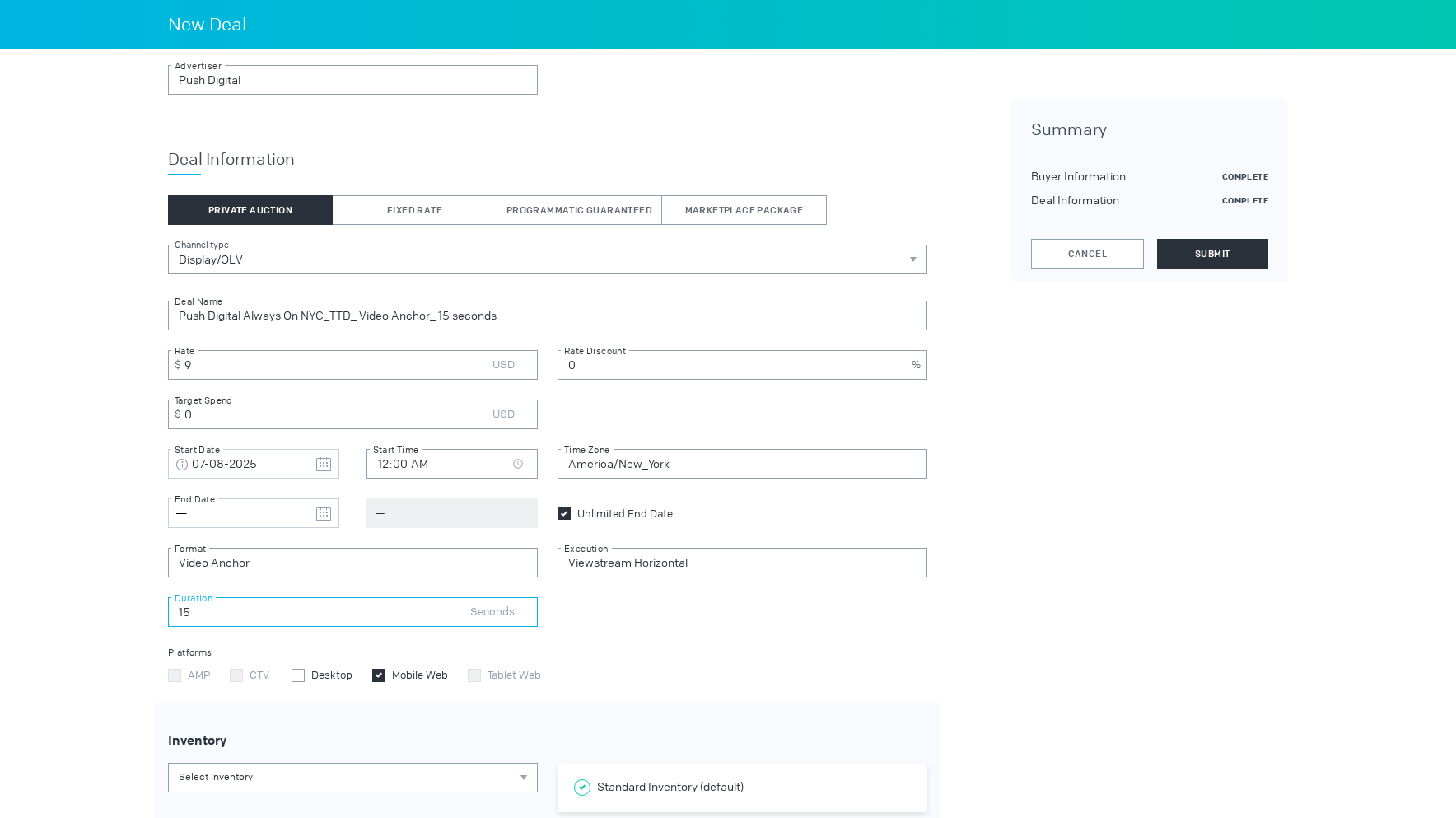 scroll, scrollTop: 183, scrollLeft: 0, axis: vertical 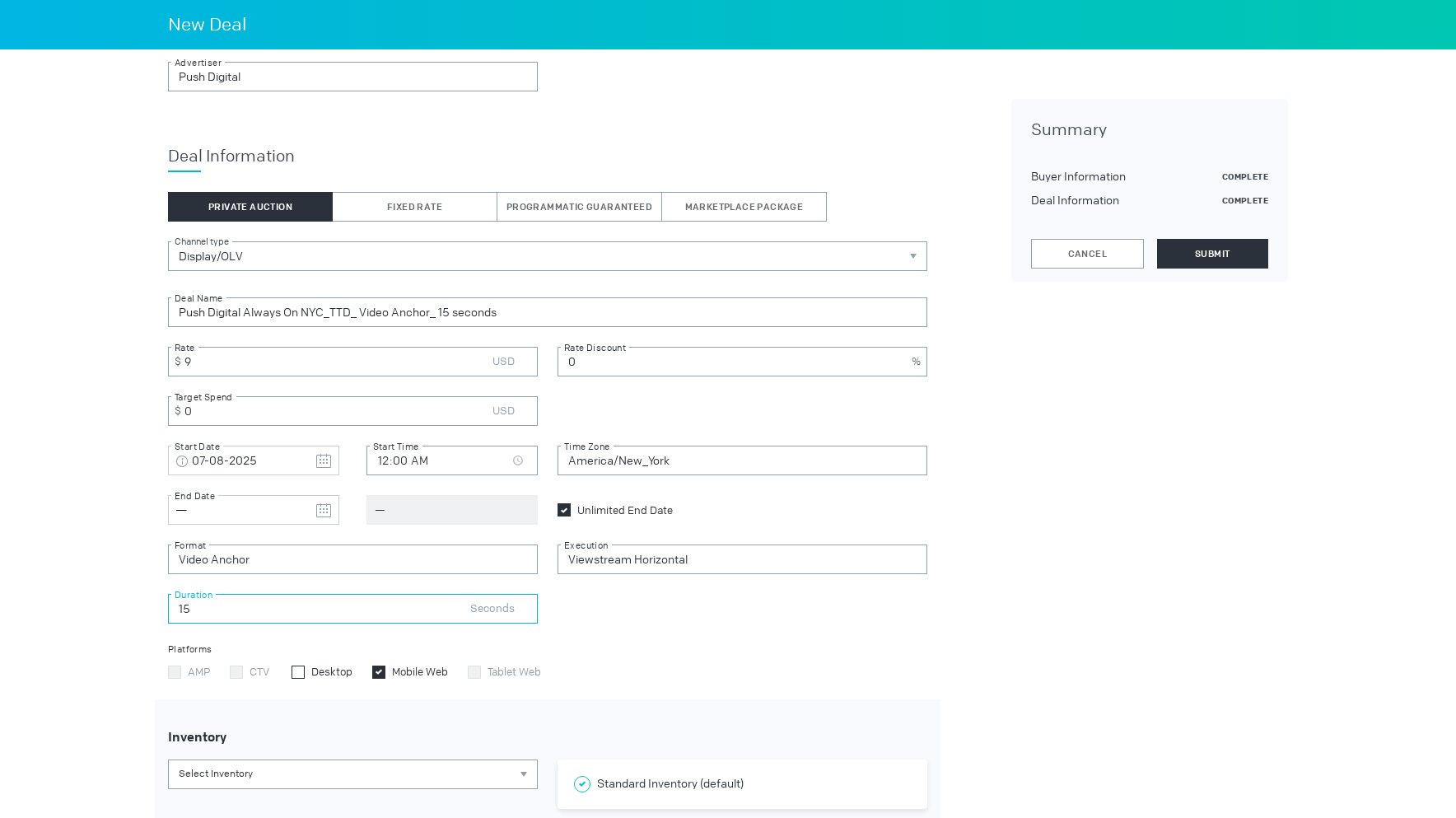 type on "15" 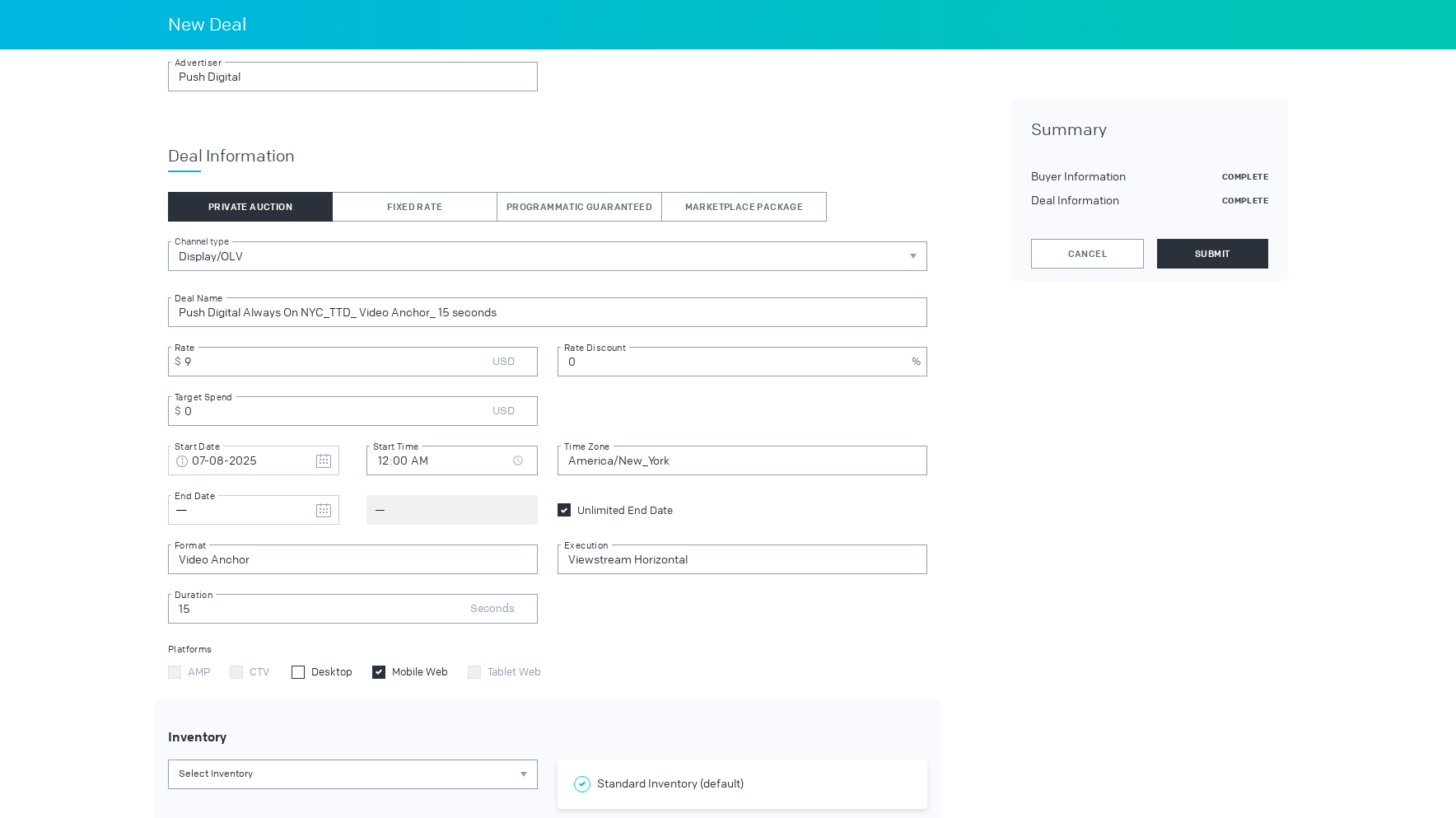 click at bounding box center (298, 672) 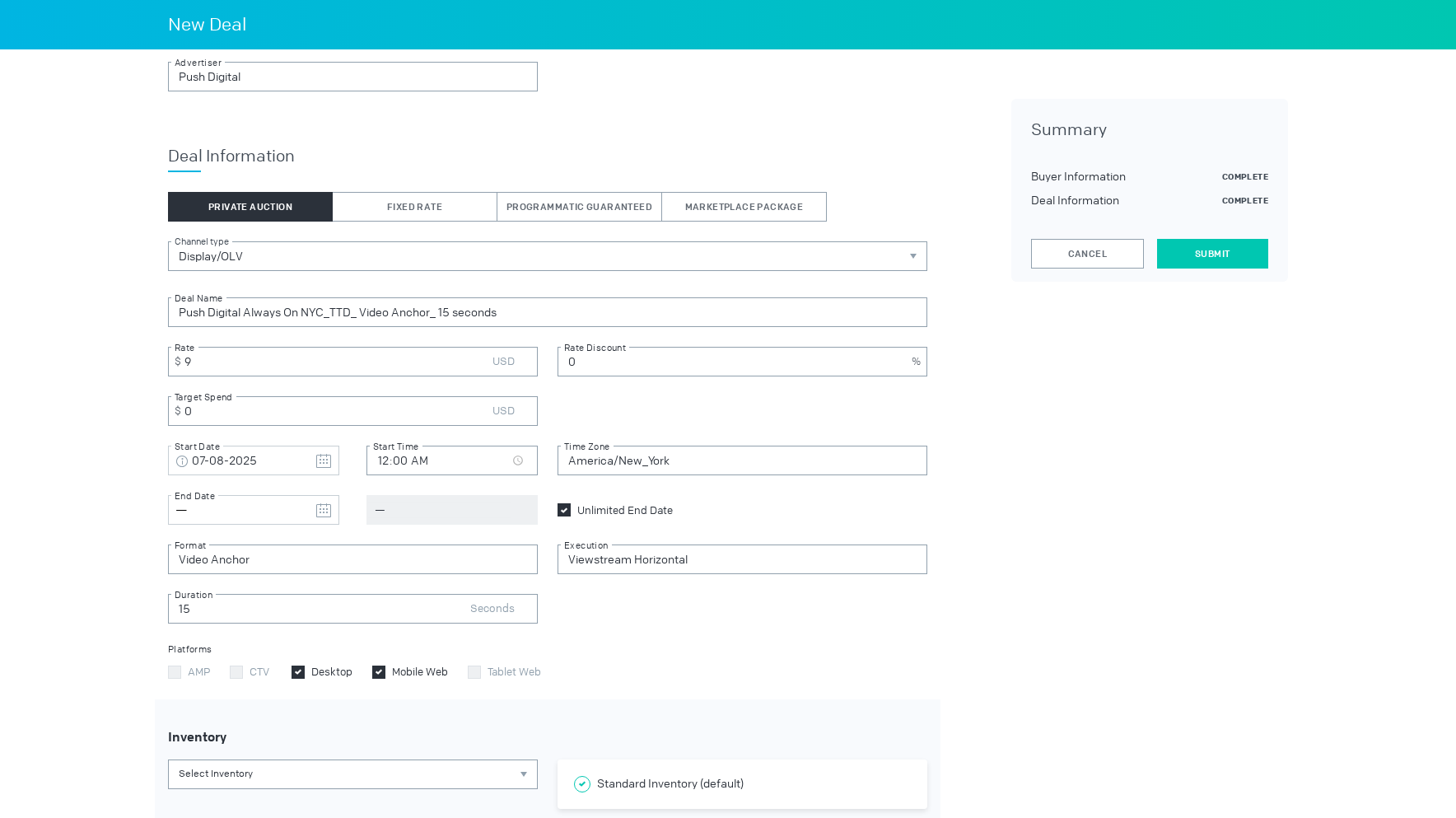 click on "Submit" at bounding box center (1212, 254) 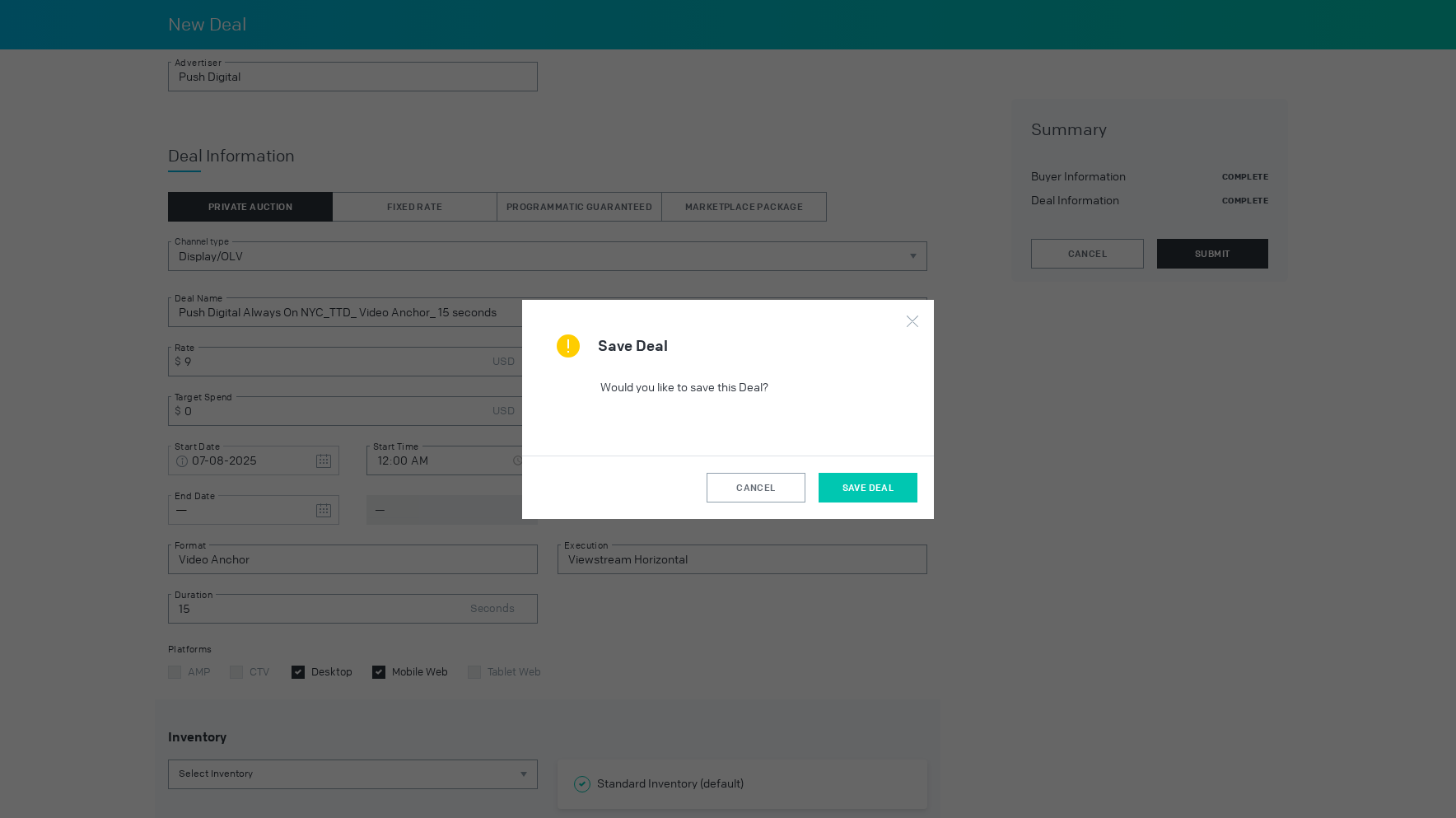 click on "Save Deal" at bounding box center [868, 488] 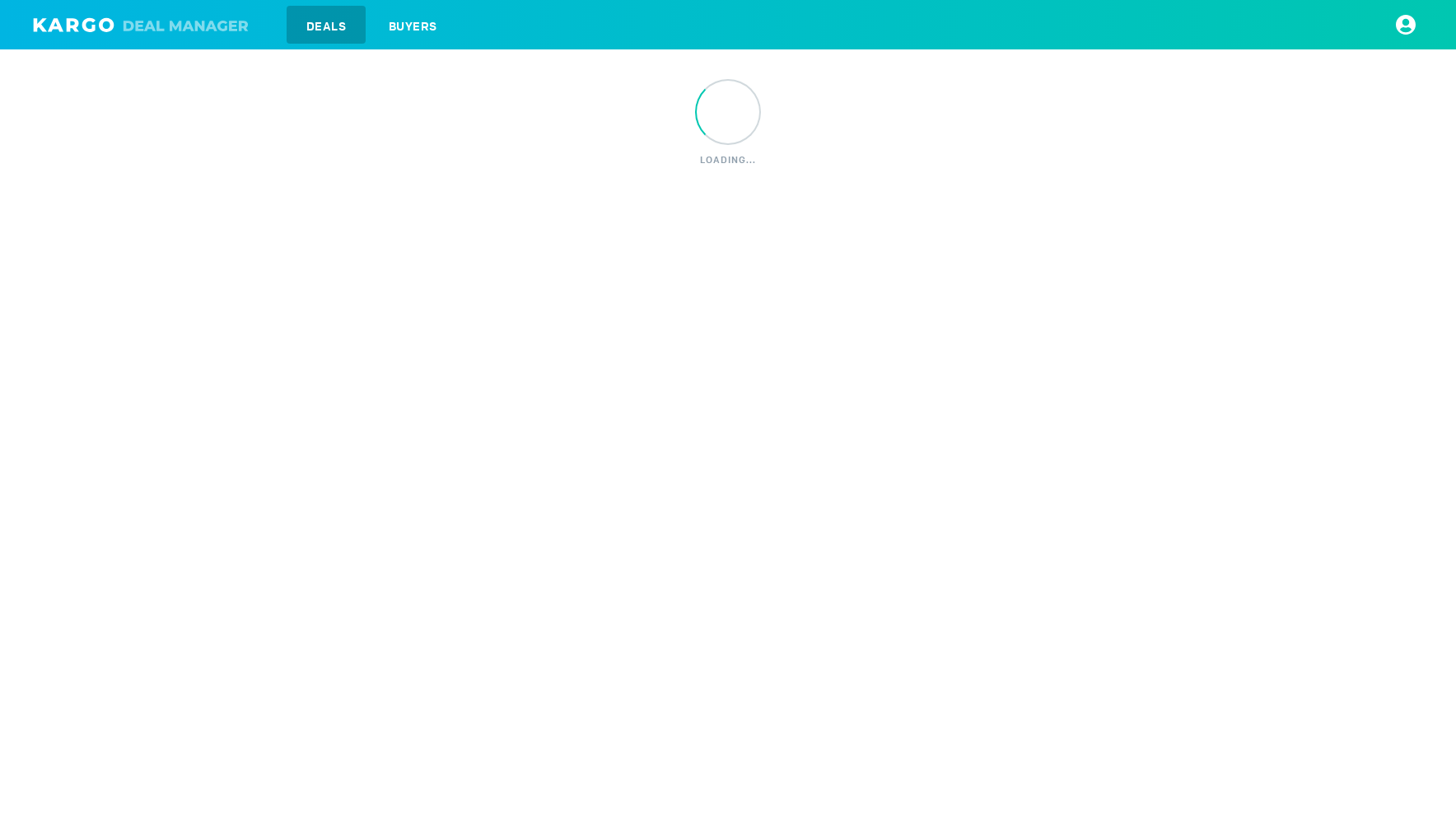 scroll, scrollTop: 0, scrollLeft: 0, axis: both 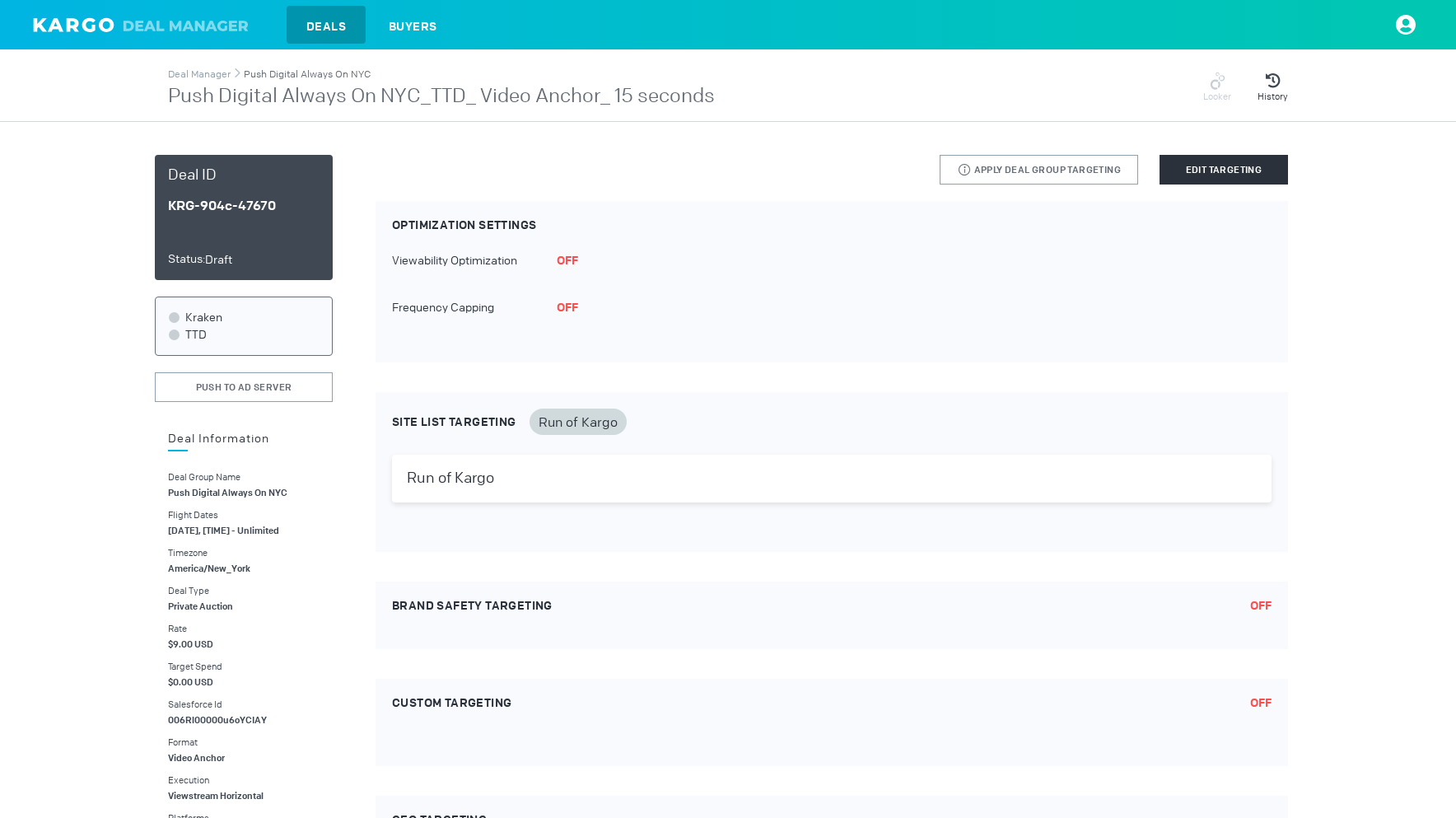 click on "Push Digital Always On NYC" at bounding box center [307, 74] 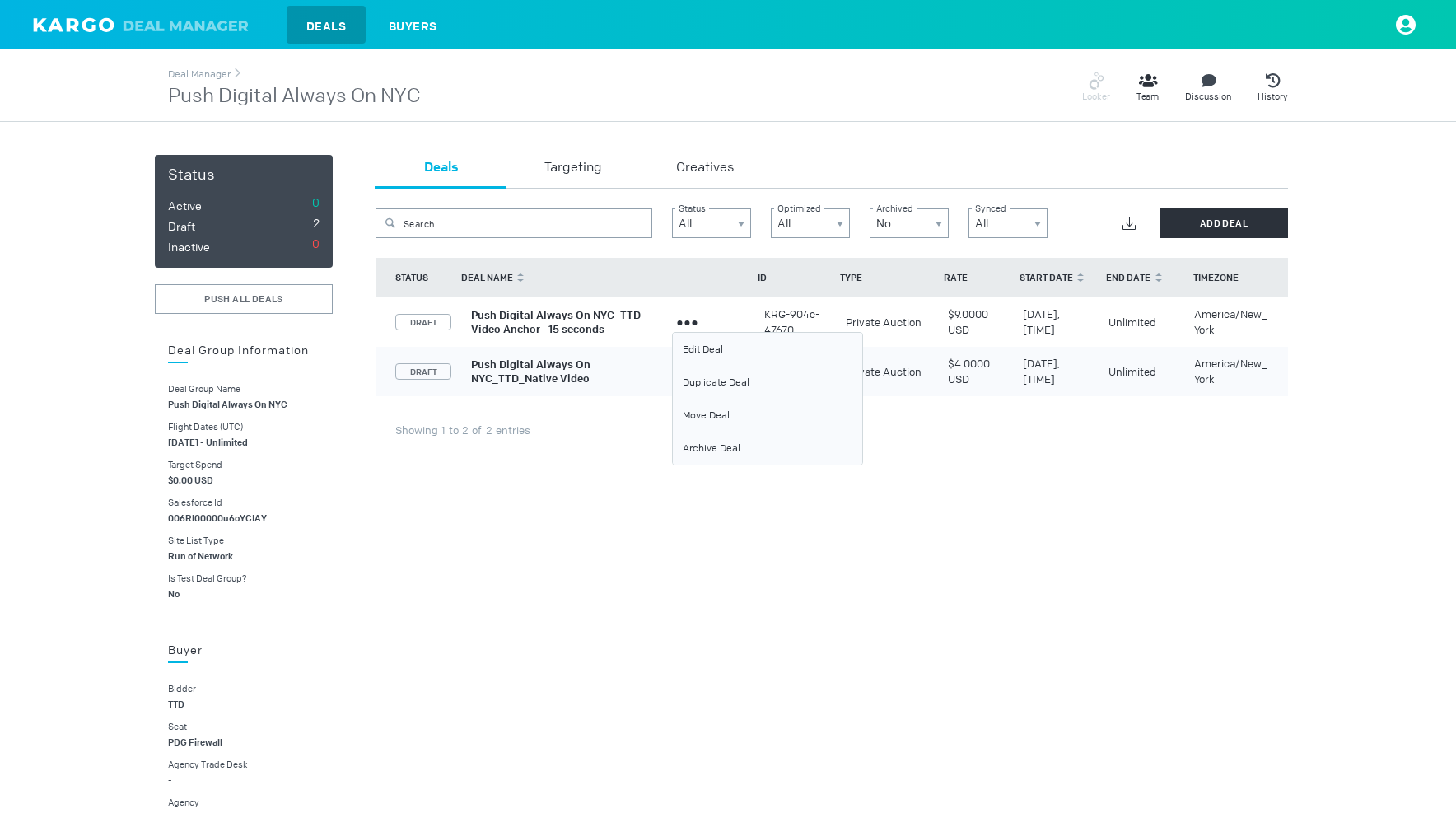 click at bounding box center [687, 322] 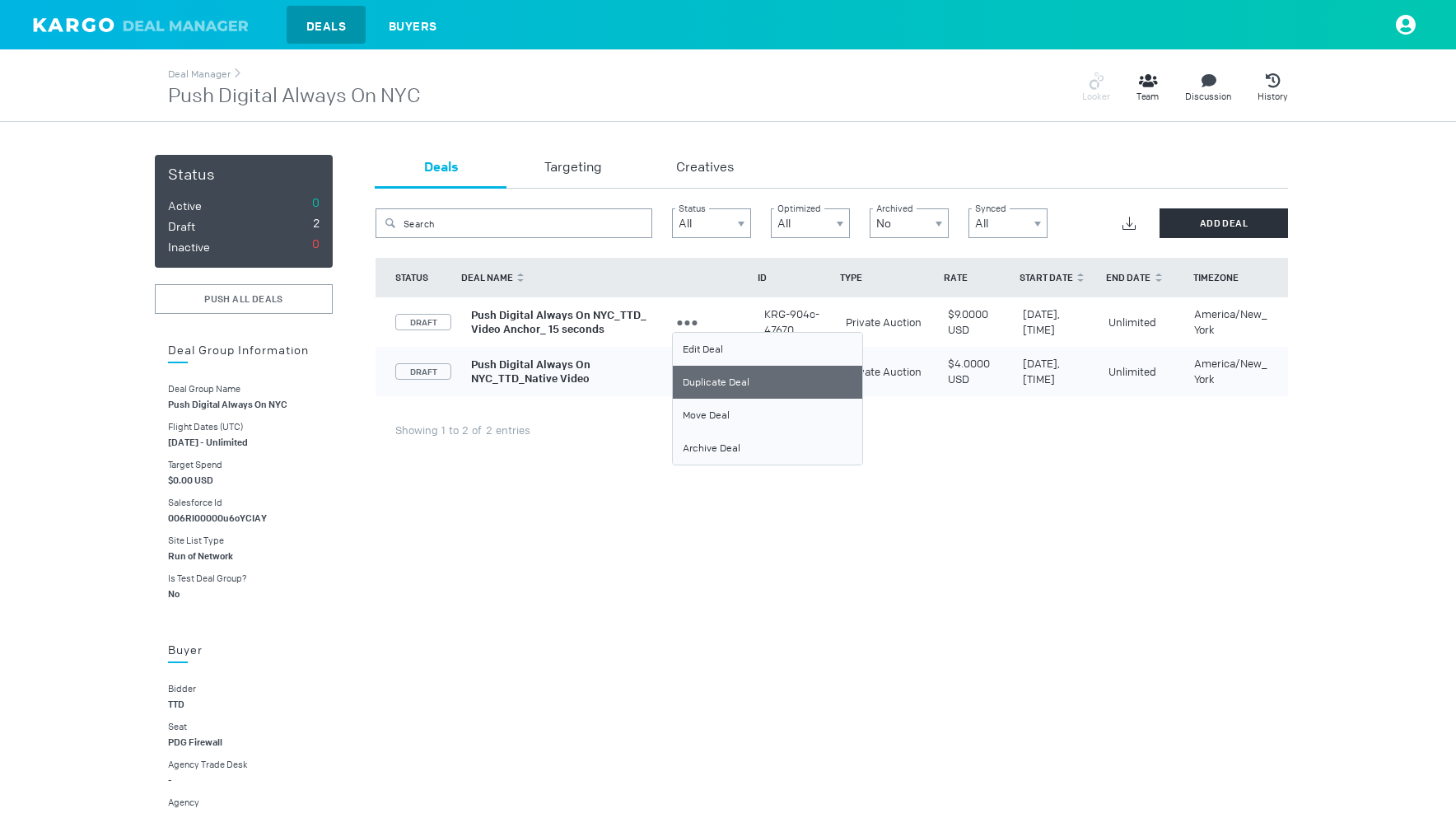 click on "Duplicate Deal" at bounding box center [768, 382] 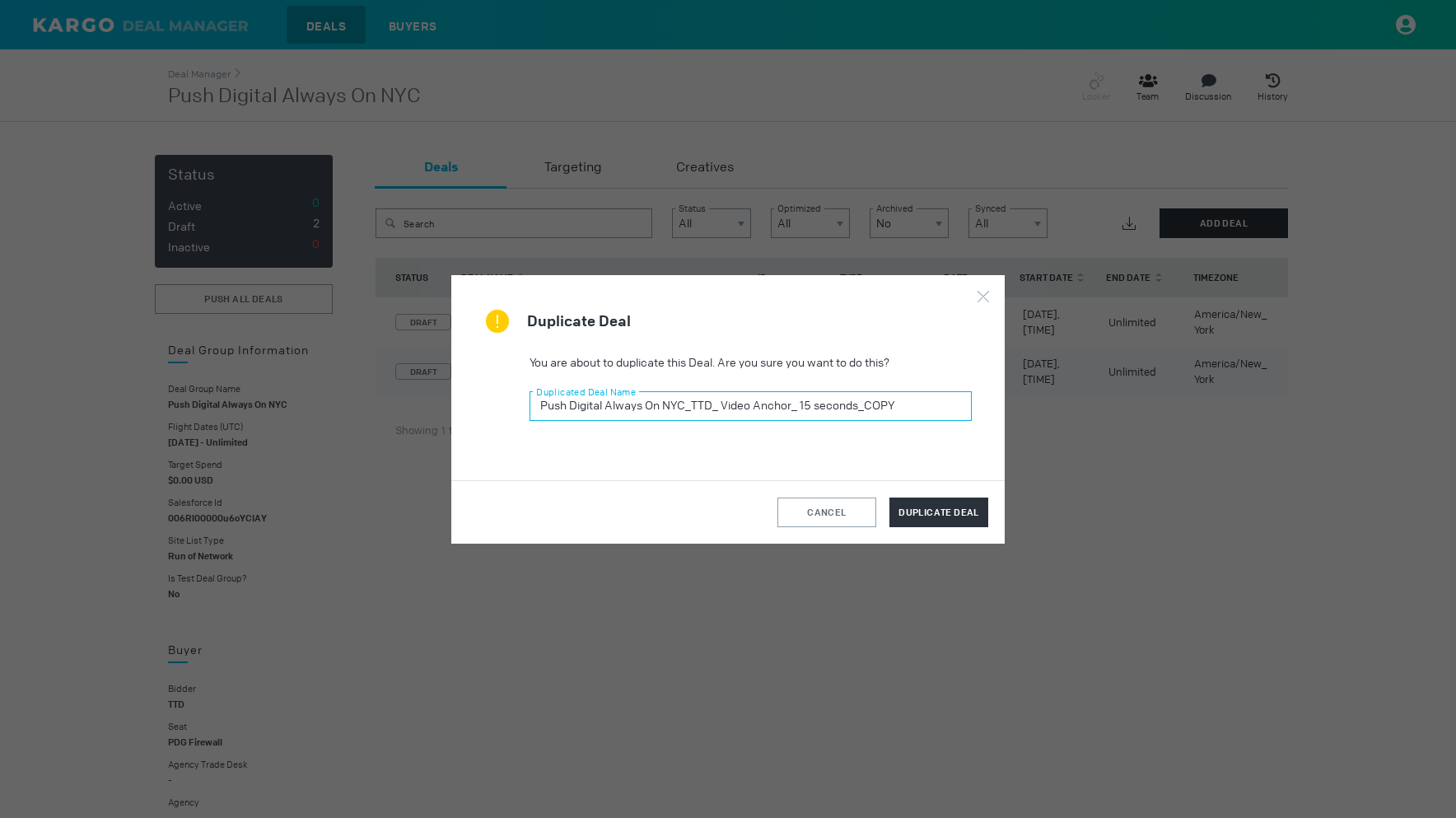 drag, startPoint x: 908, startPoint y: 407, endPoint x: 881, endPoint y: 407, distance: 27 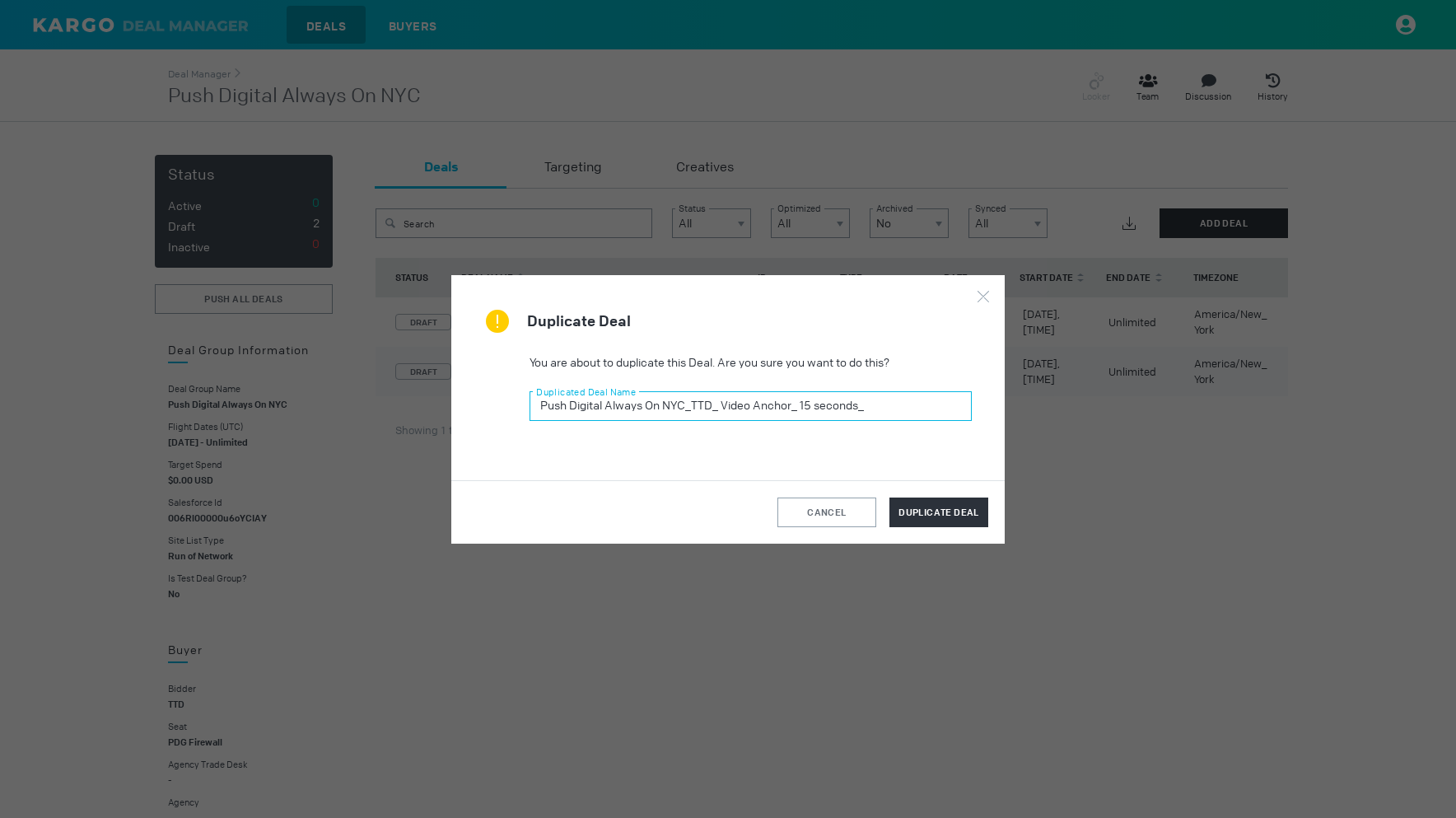 click on "Push Digital Always On NYC_TTD_ Video Anchor_ 15 seconds_" at bounding box center [750, 406] 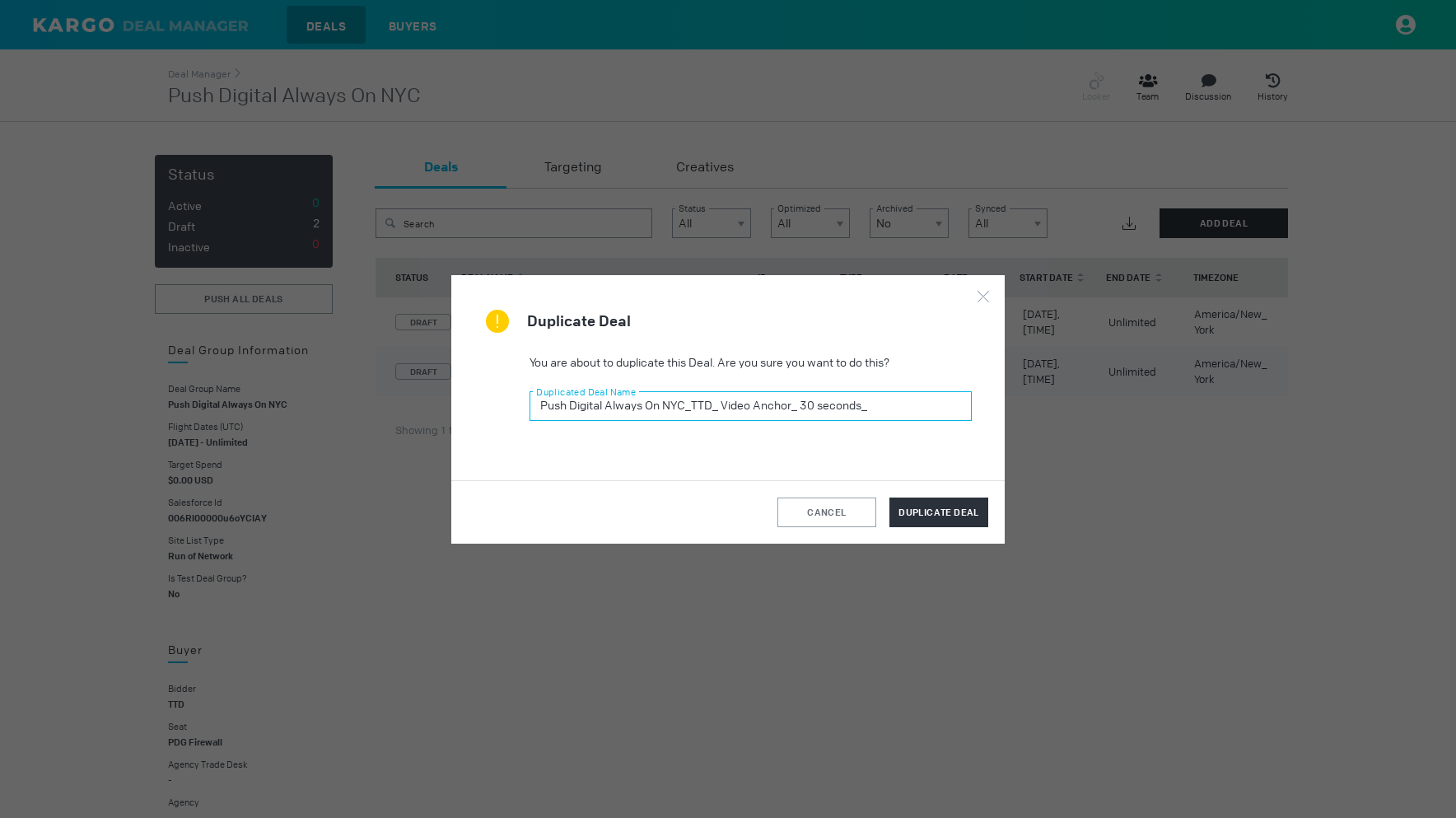 click on "Push Digital Always On NYC_TTD_ Video Anchor_ 30 seconds_" at bounding box center [750, 406] 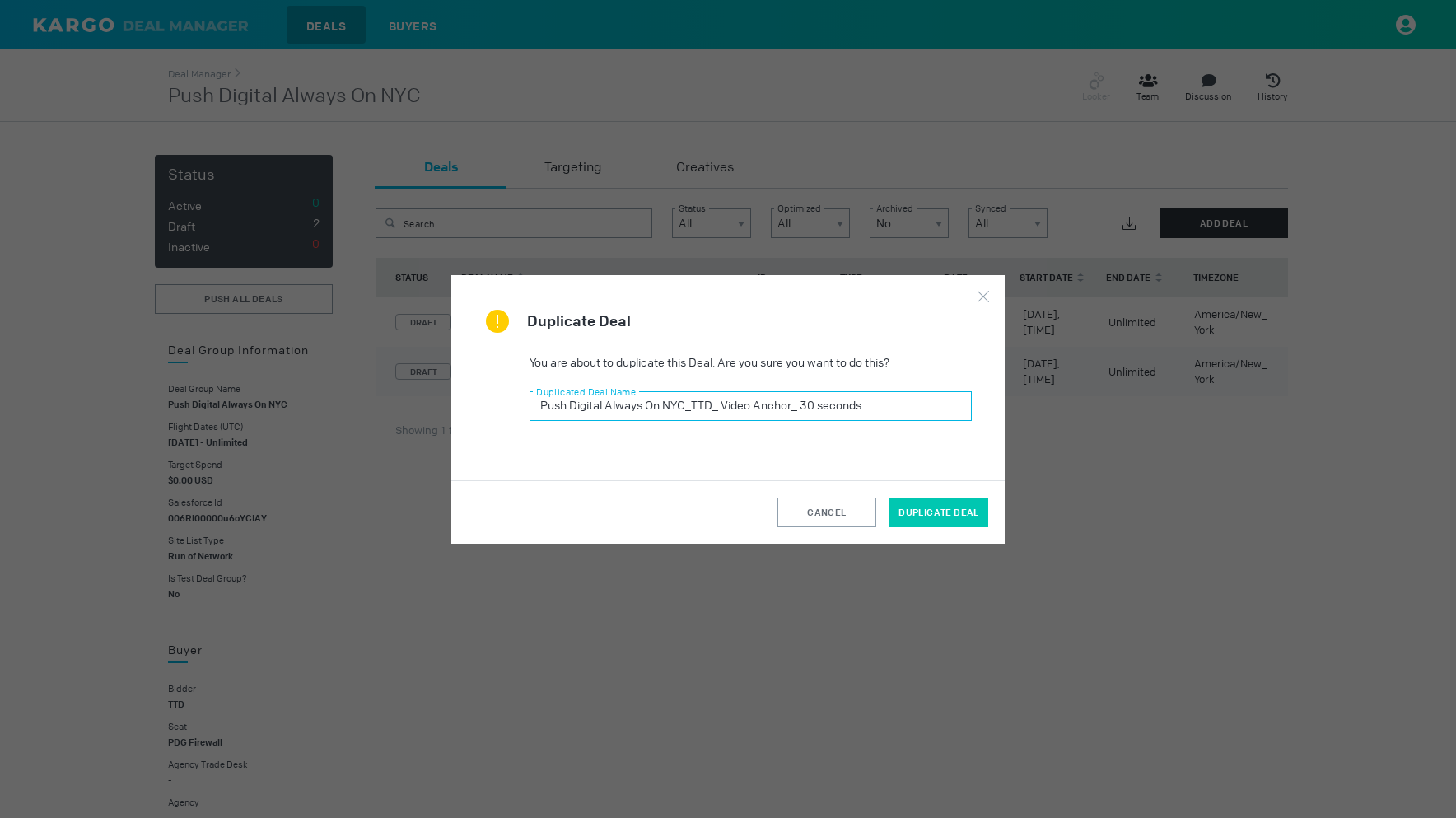 type on "Push Digital Always On NYC_TTD_ Video Anchor_ 30 seconds" 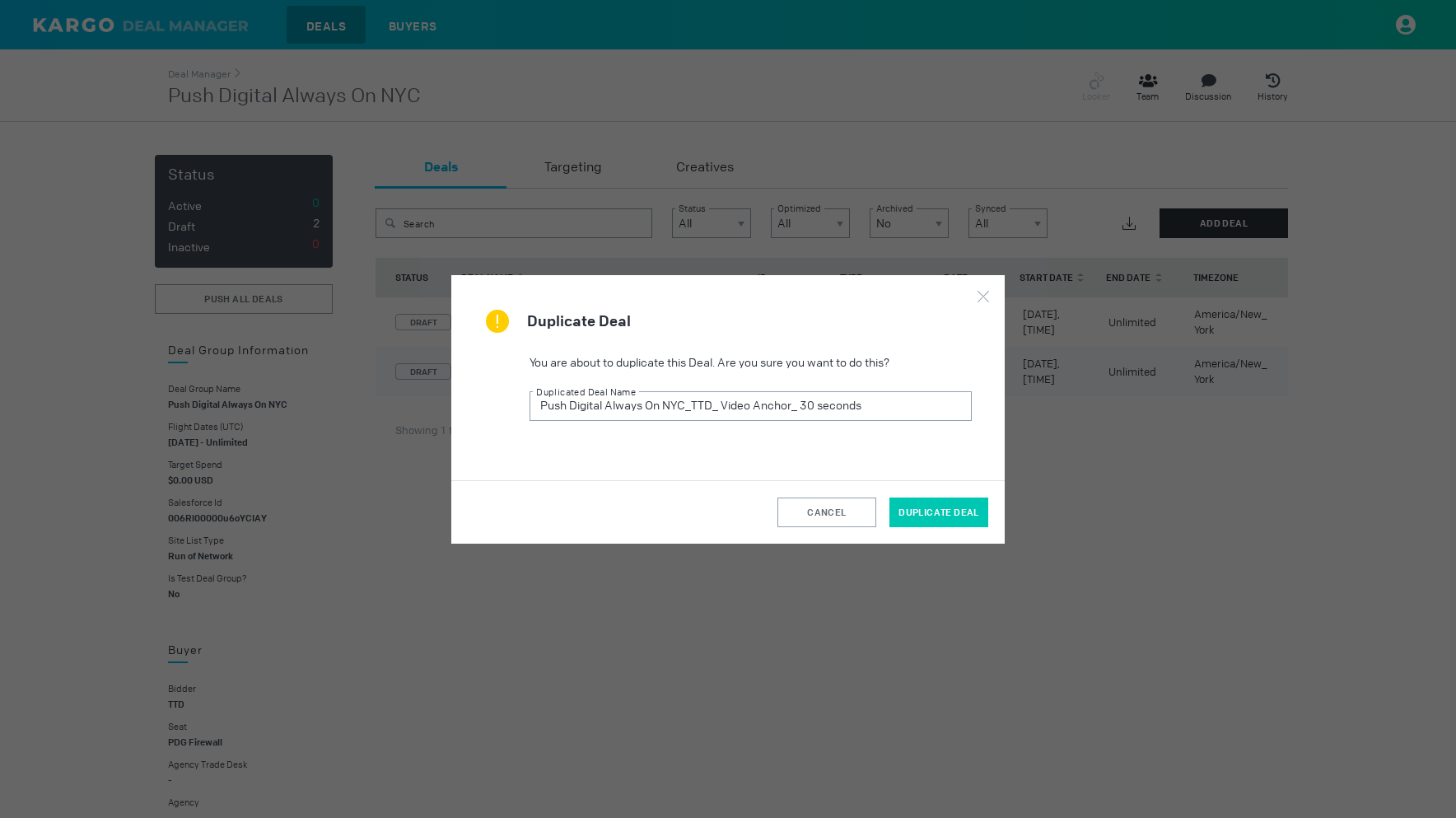 click on "Duplicate Deal" at bounding box center (939, 512) 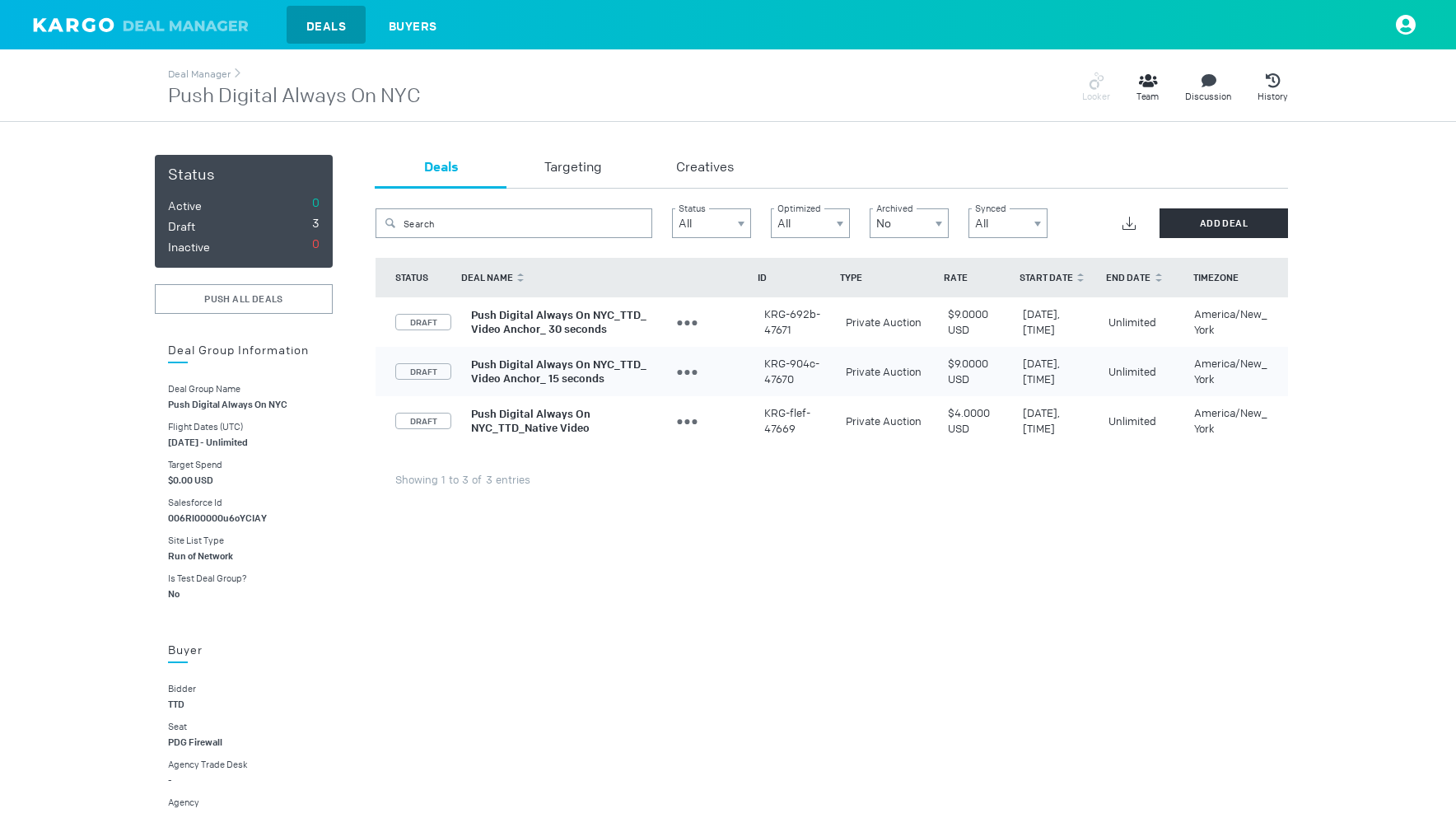 click on "Push Digital Always On NYC_TTD_ Video Anchor_ 30 seconds" at bounding box center (558, 322) 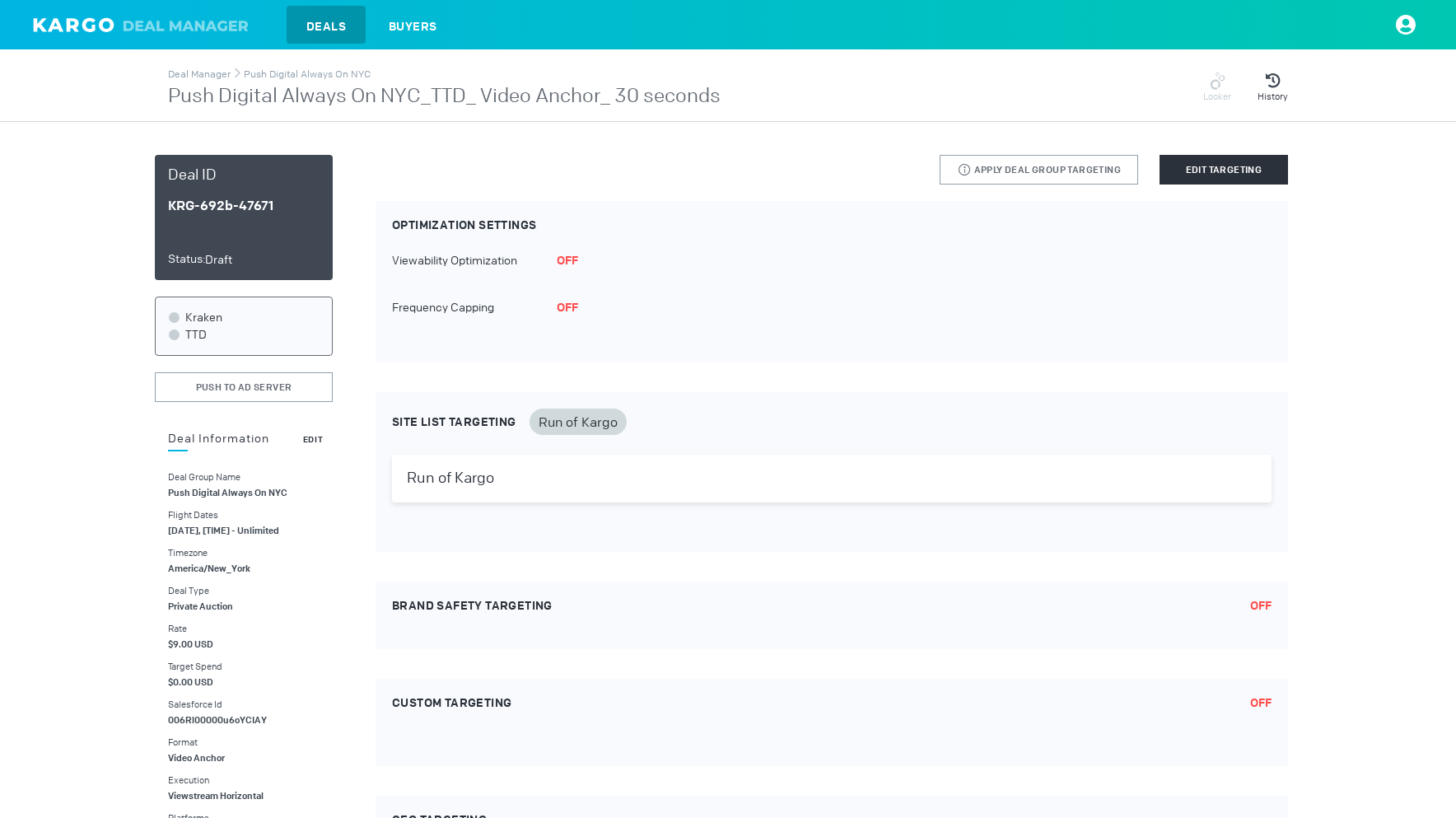 click on "Deal Information Edit" at bounding box center (244, 451) 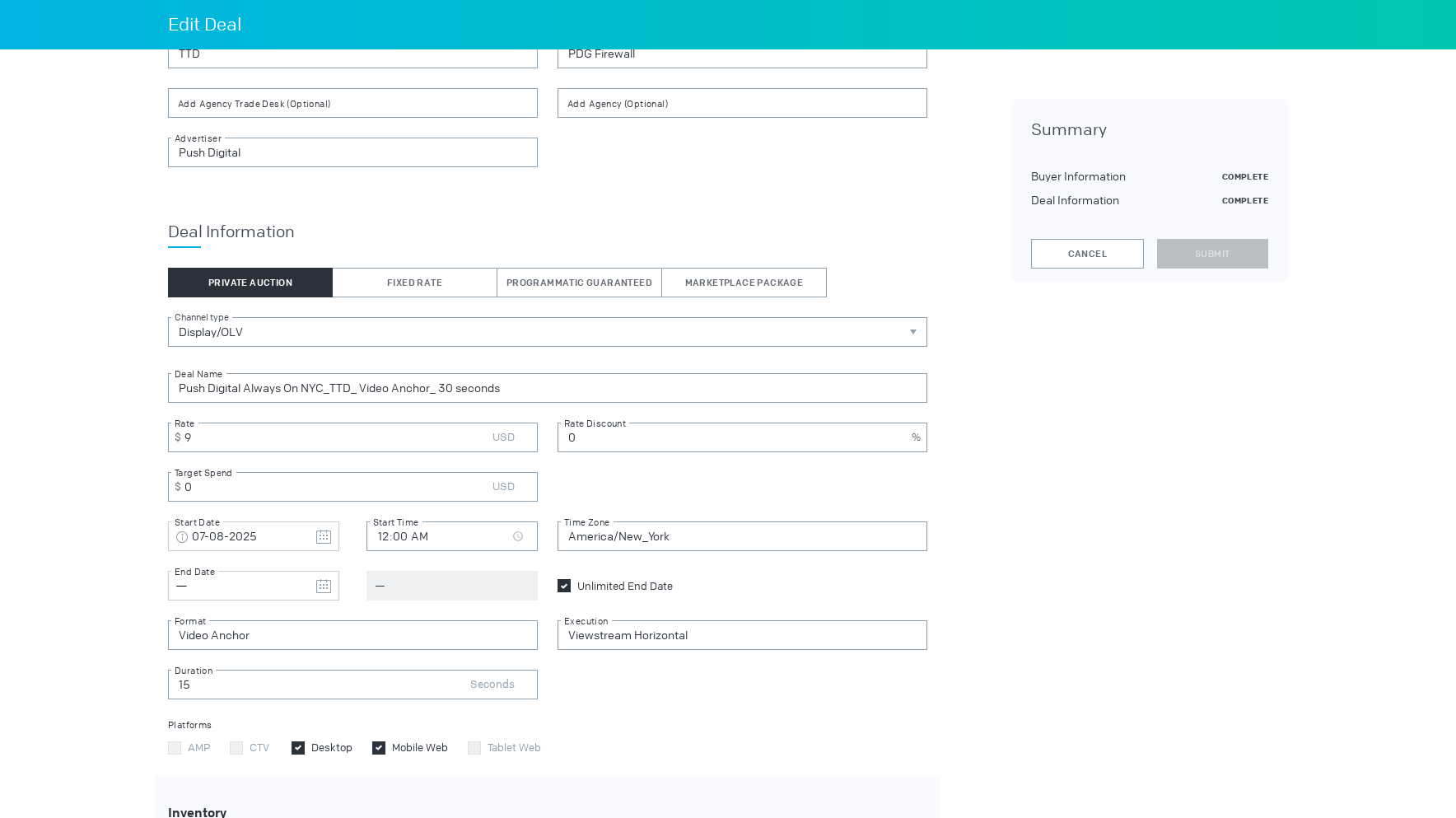 scroll, scrollTop: 112, scrollLeft: 0, axis: vertical 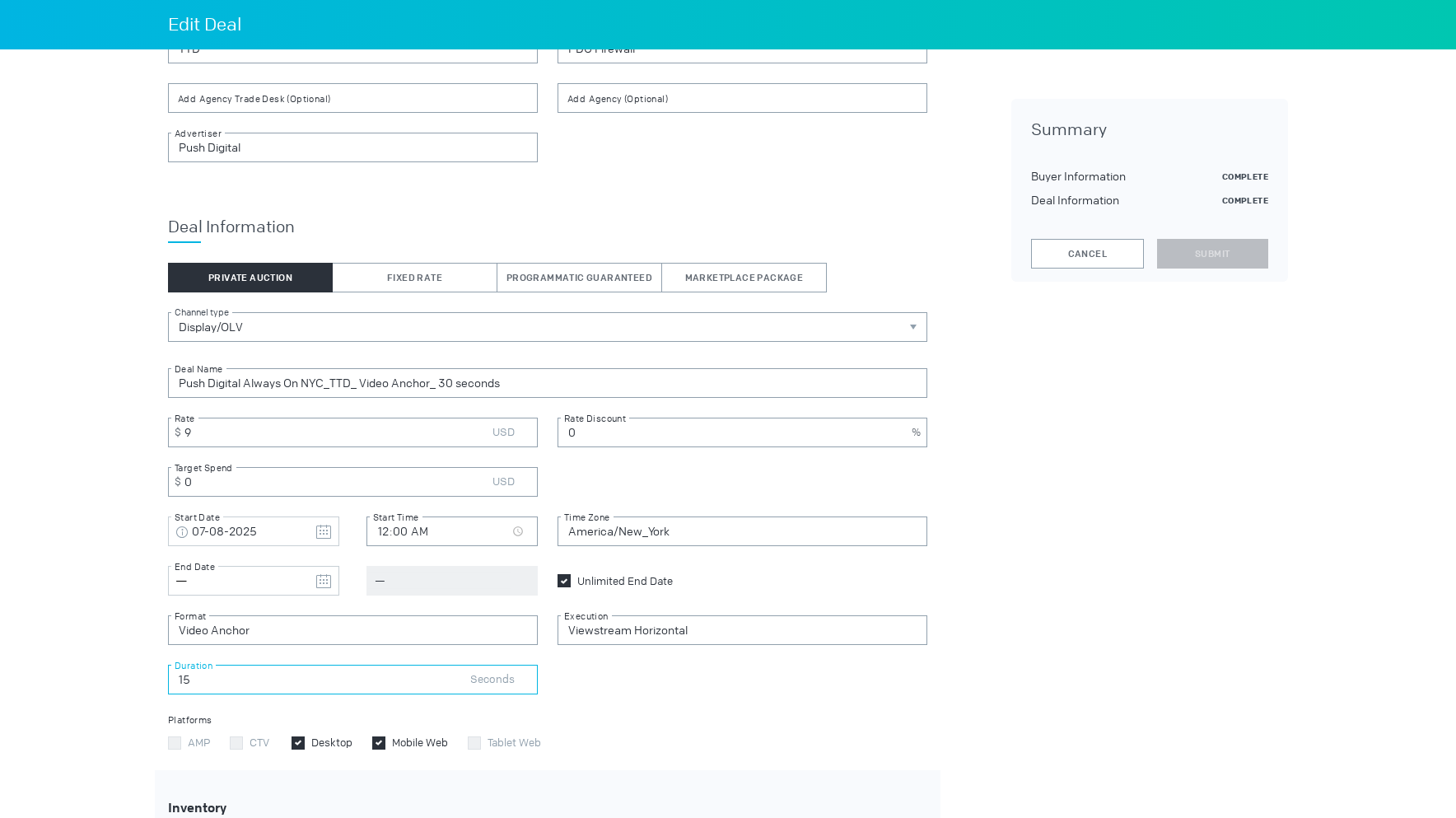 drag, startPoint x: 200, startPoint y: 680, endPoint x: 161, endPoint y: 680, distance: 39 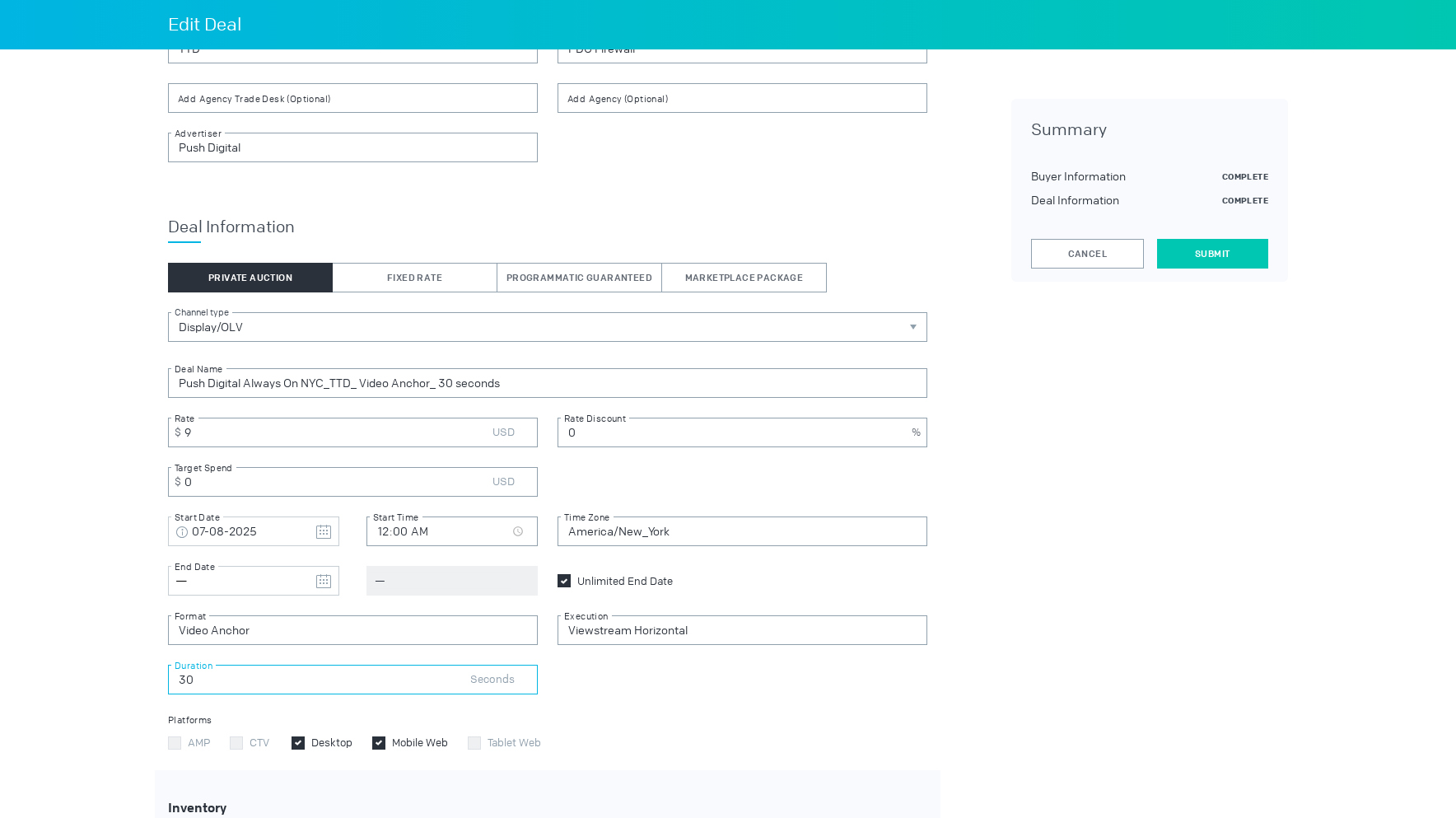 type on "30" 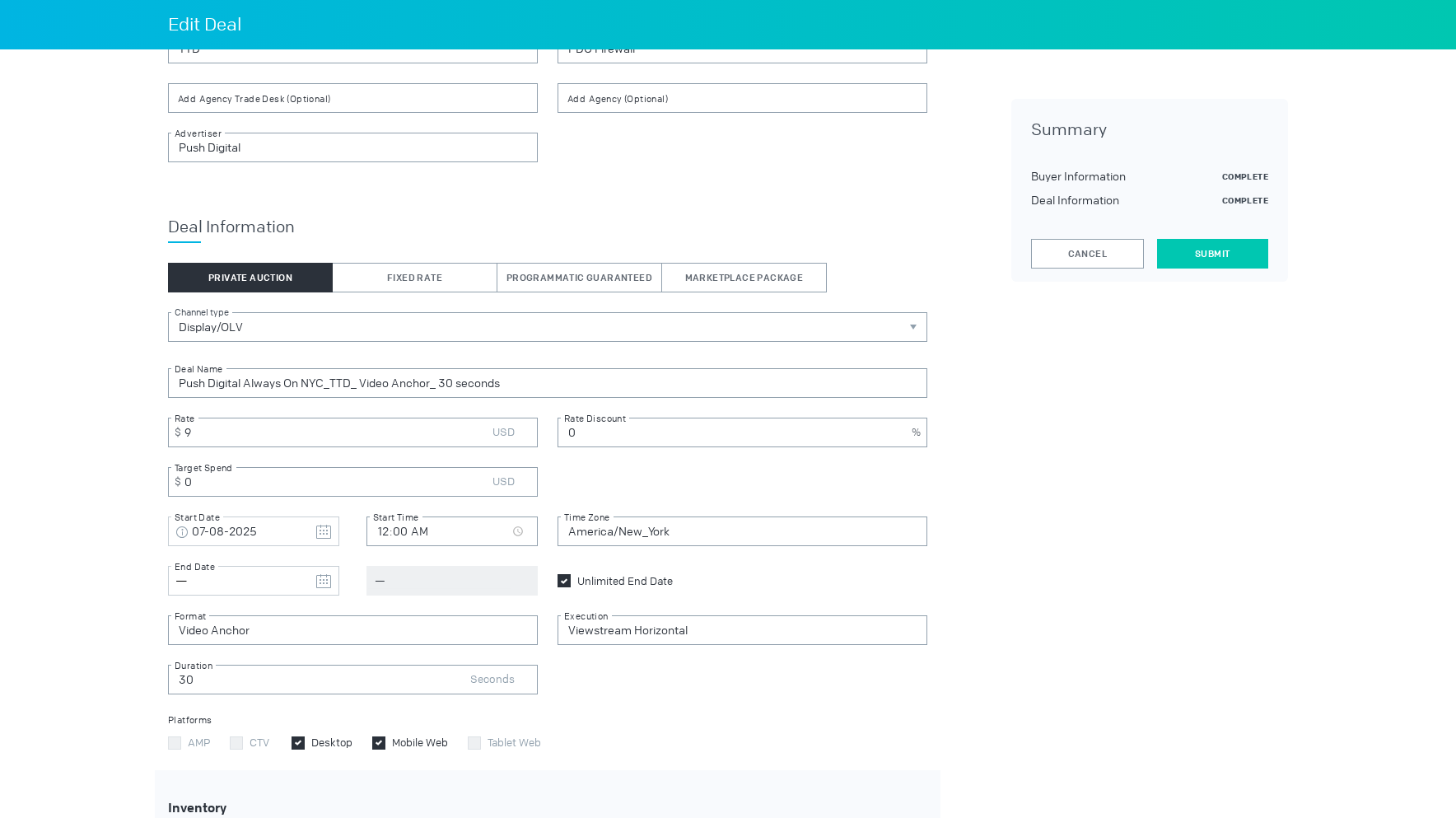 click on "Submit" at bounding box center [1212, 254] 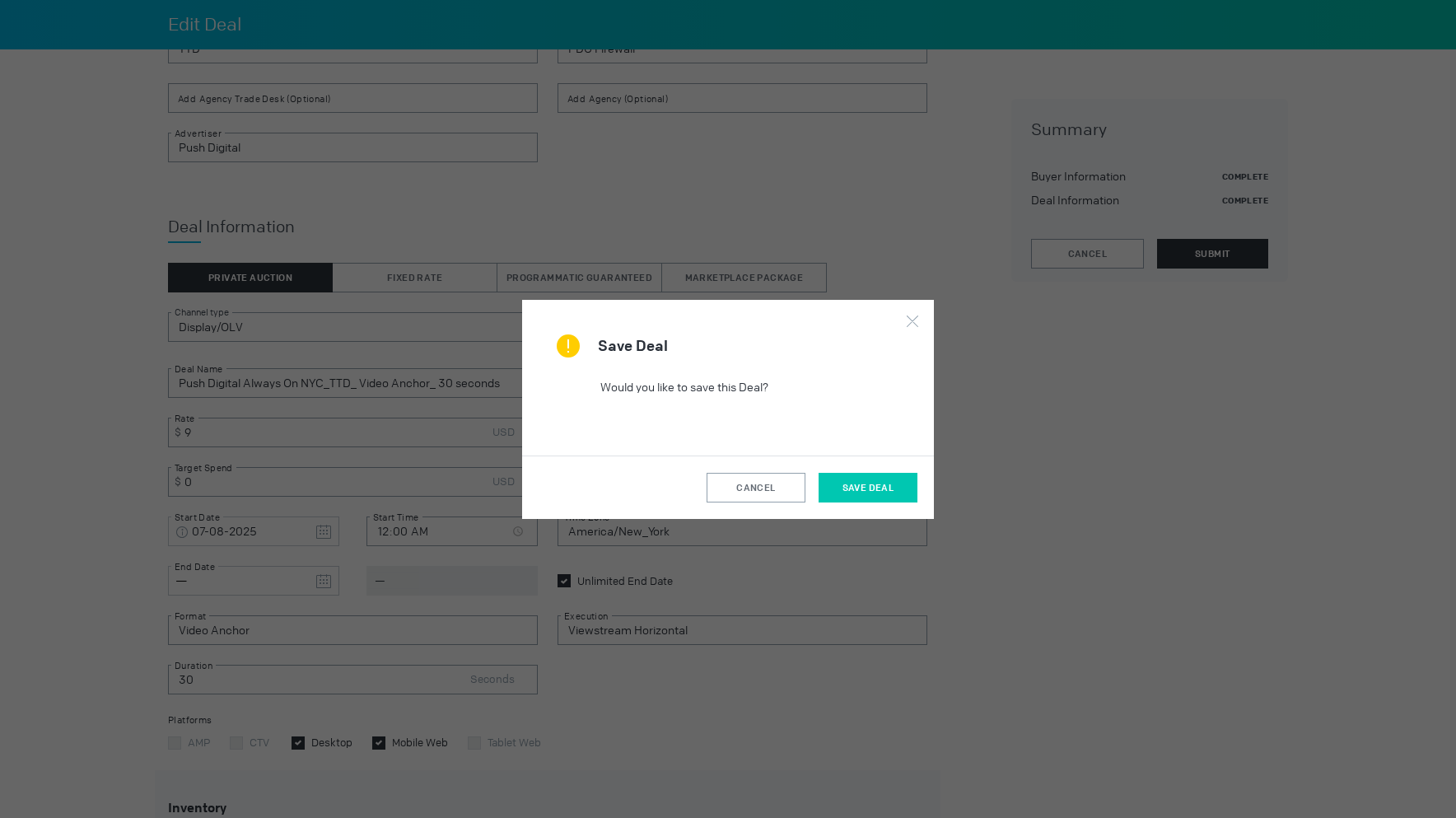 click on "Save Deal" at bounding box center [868, 488] 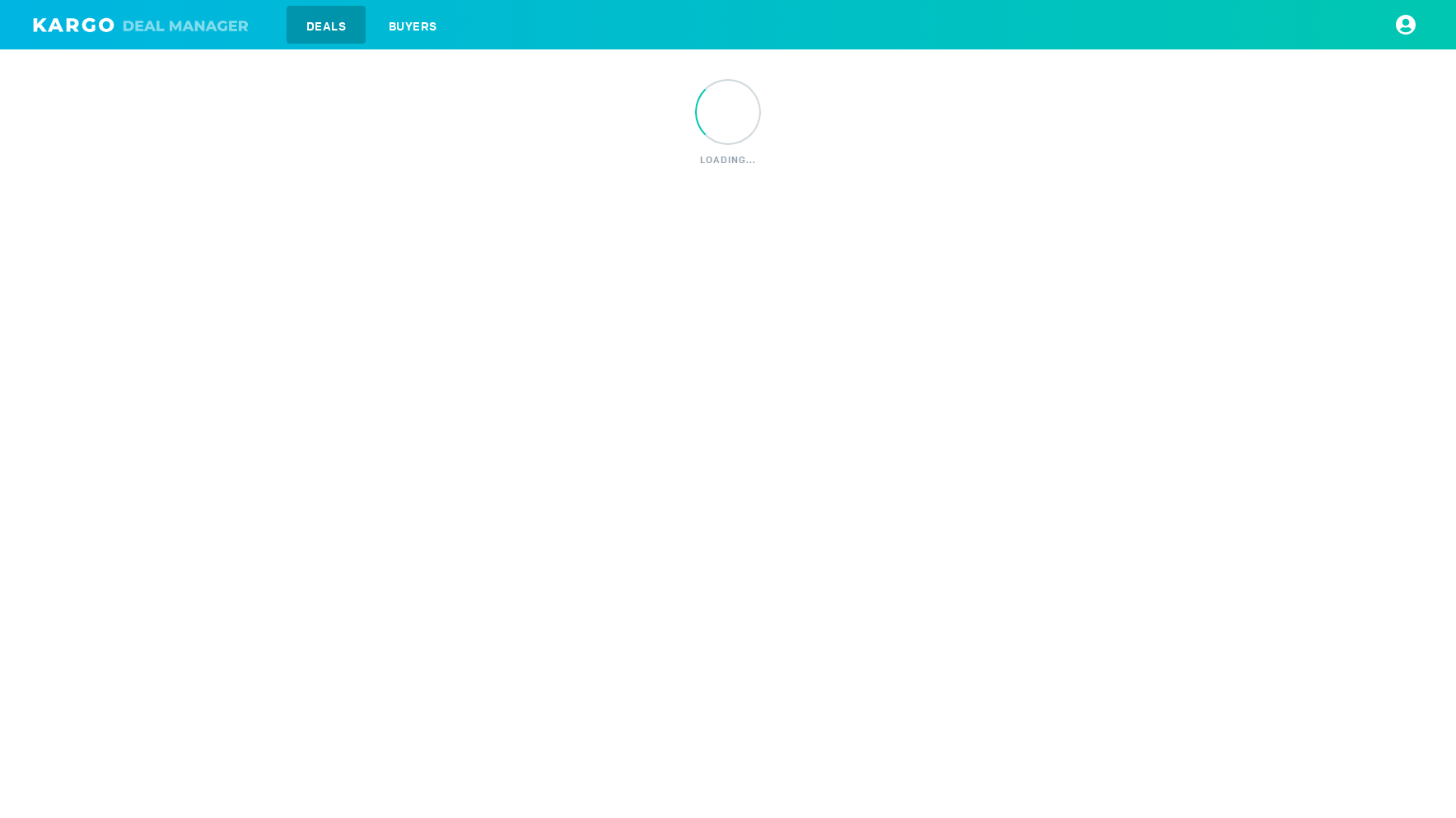 scroll, scrollTop: 0, scrollLeft: 0, axis: both 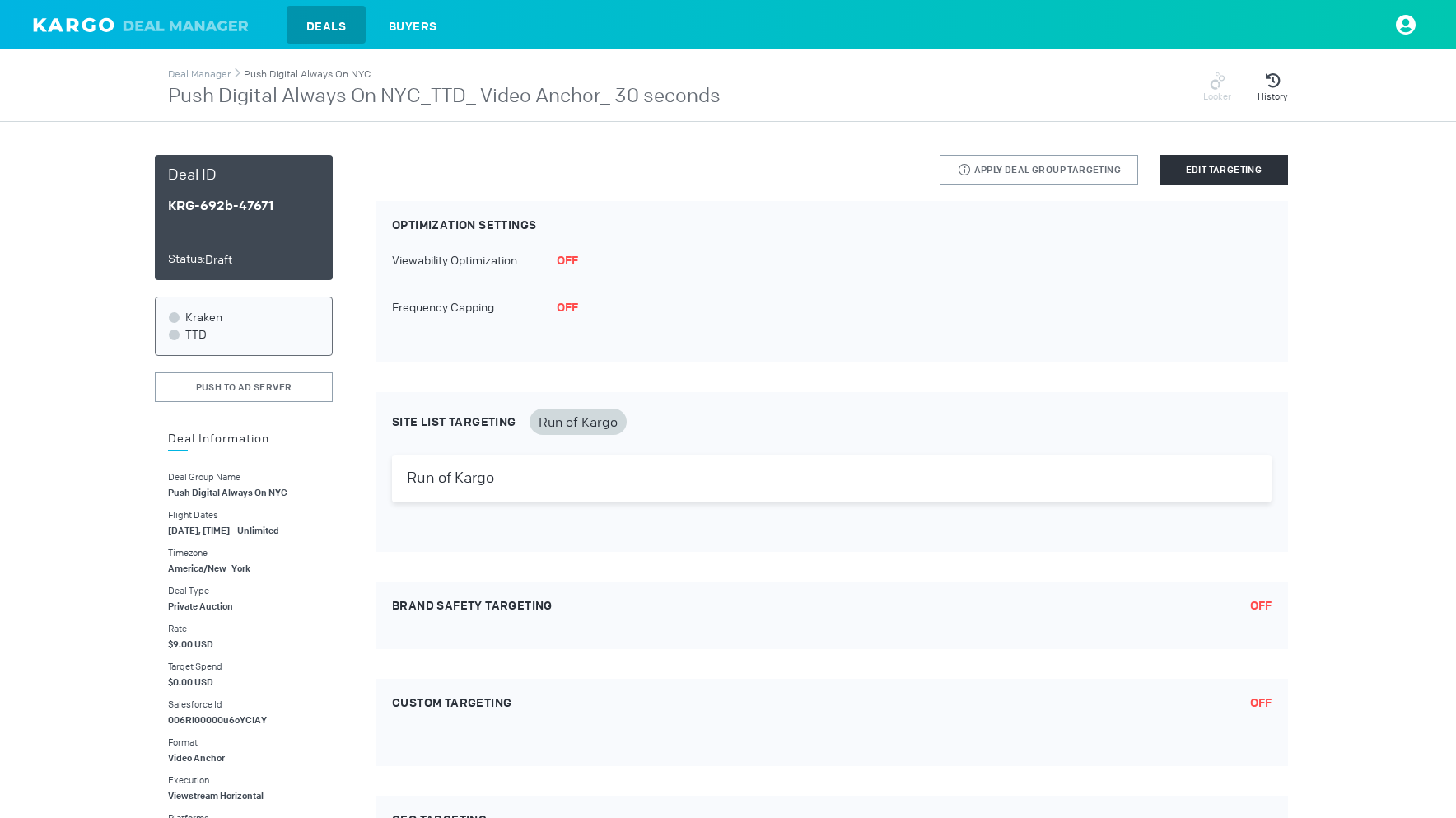 click on "Push Digital Always On NYC" at bounding box center [307, 74] 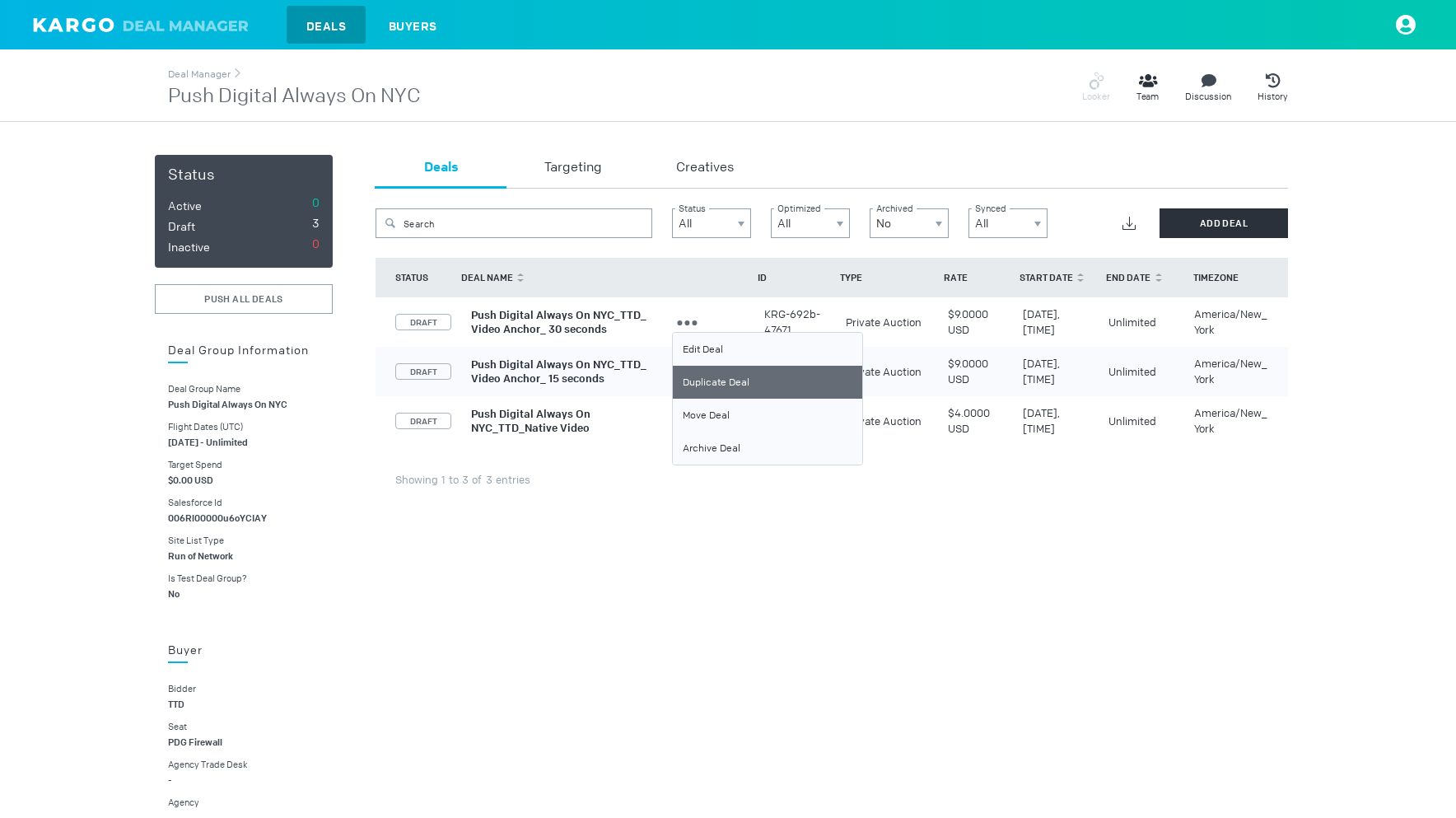 click on "Duplicate Deal" at bounding box center [768, 382] 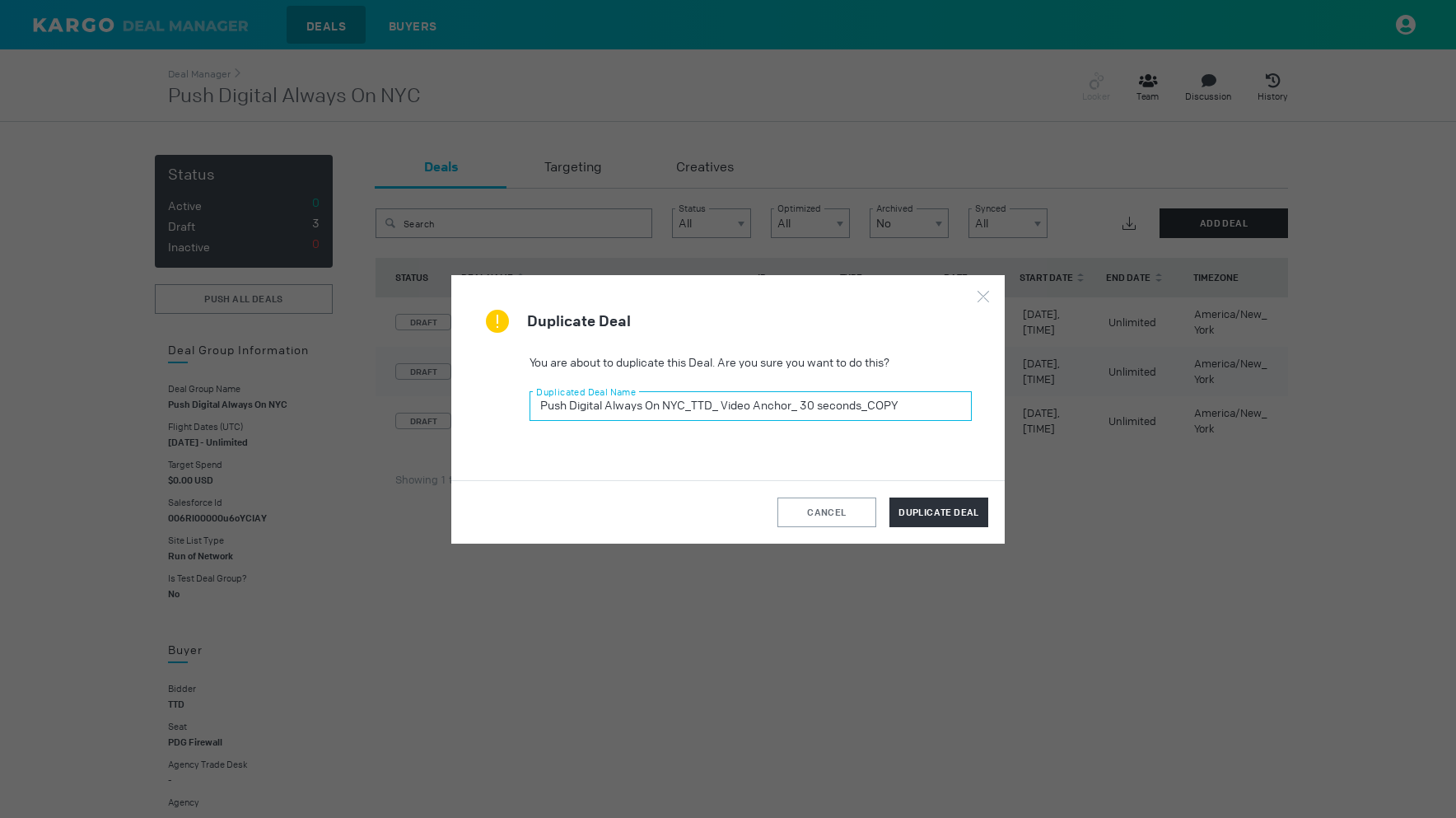 drag, startPoint x: 920, startPoint y: 412, endPoint x: 870, endPoint y: 406, distance: 50.35871 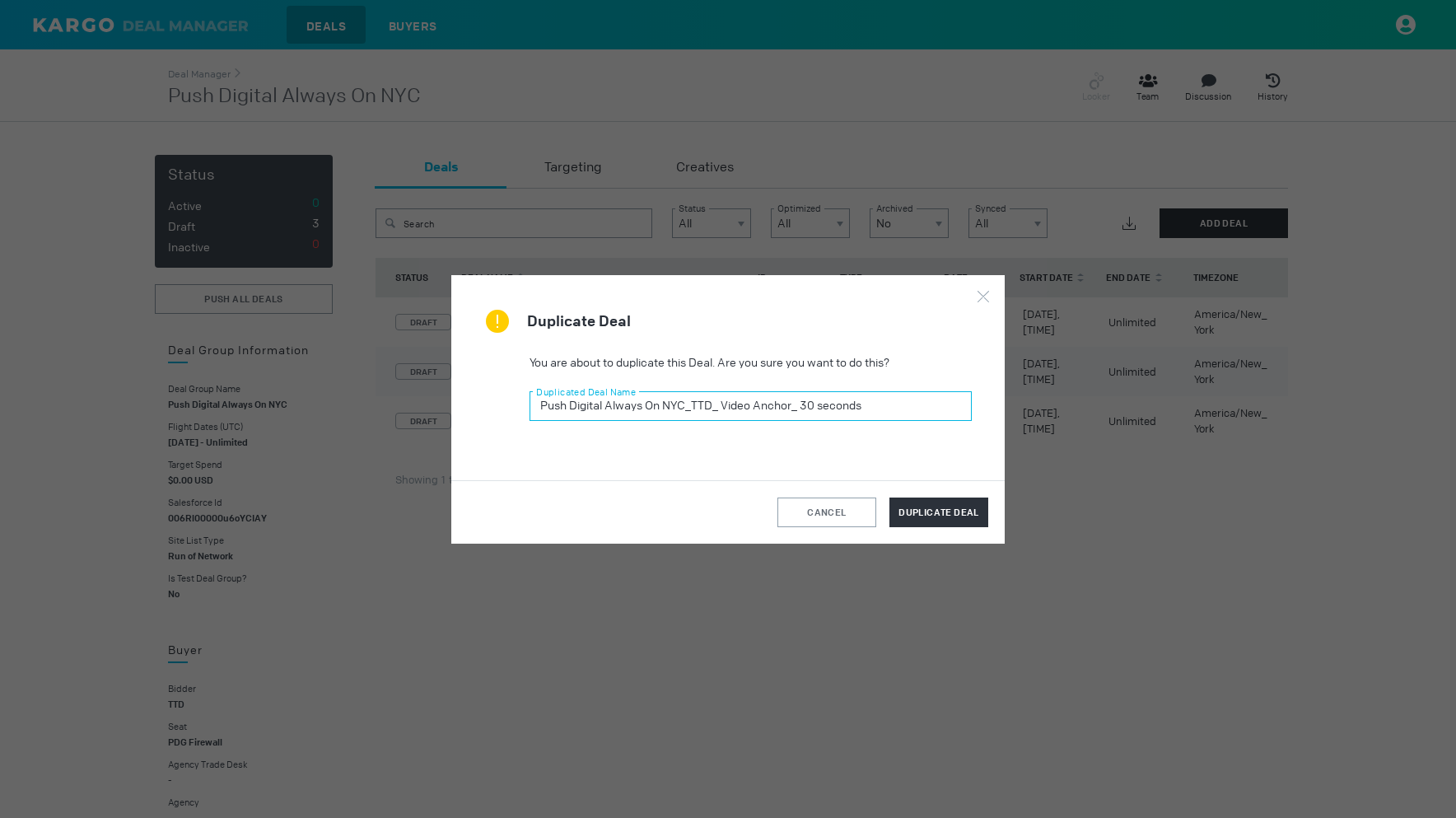 click on "Push Digital Always On NYC_TTD_ Video Anchor_ 30 seconds" at bounding box center (750, 406) 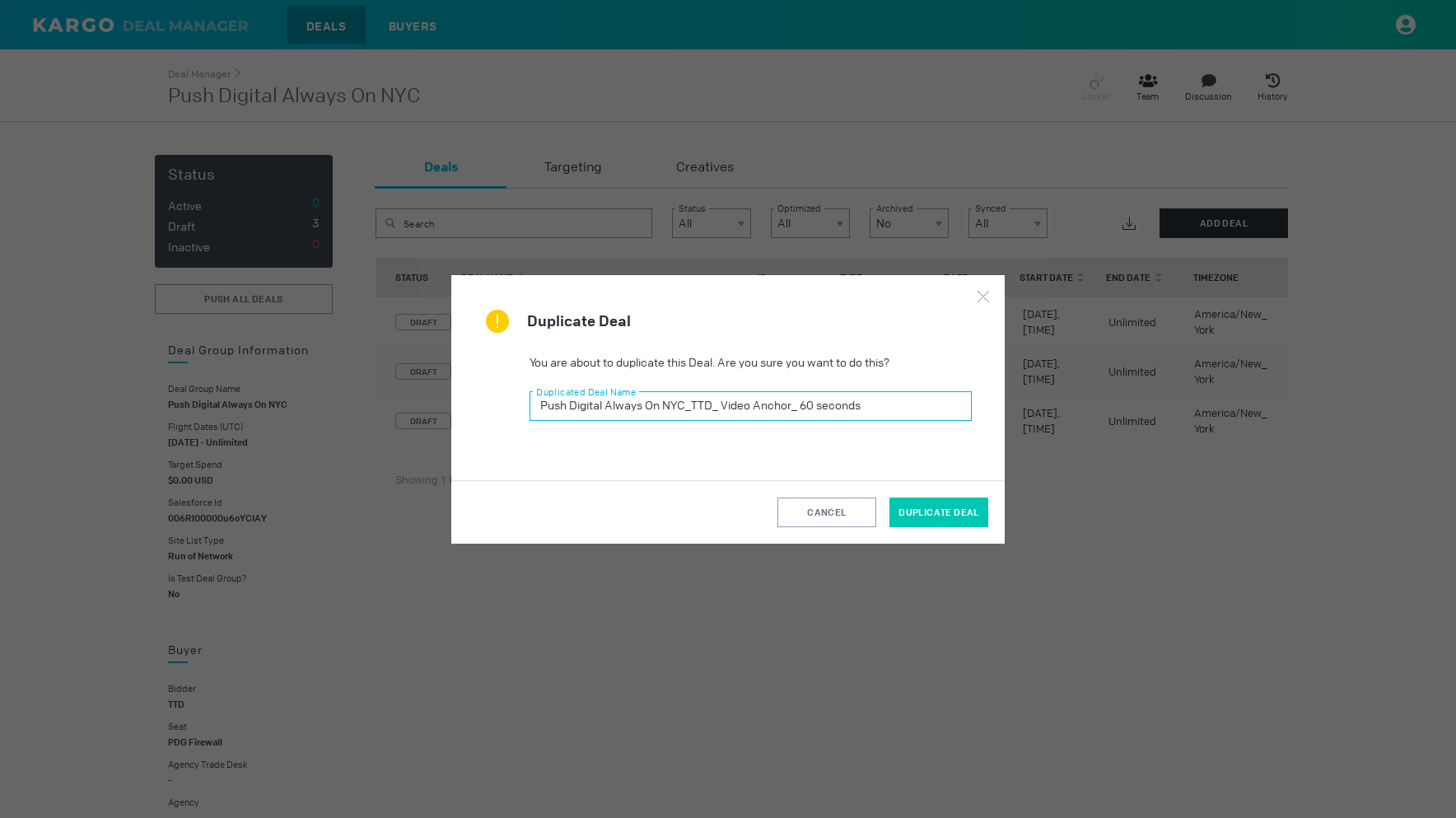 type on "Push Digital Always On NYC_TTD_ Video Anchor_ 60 seconds" 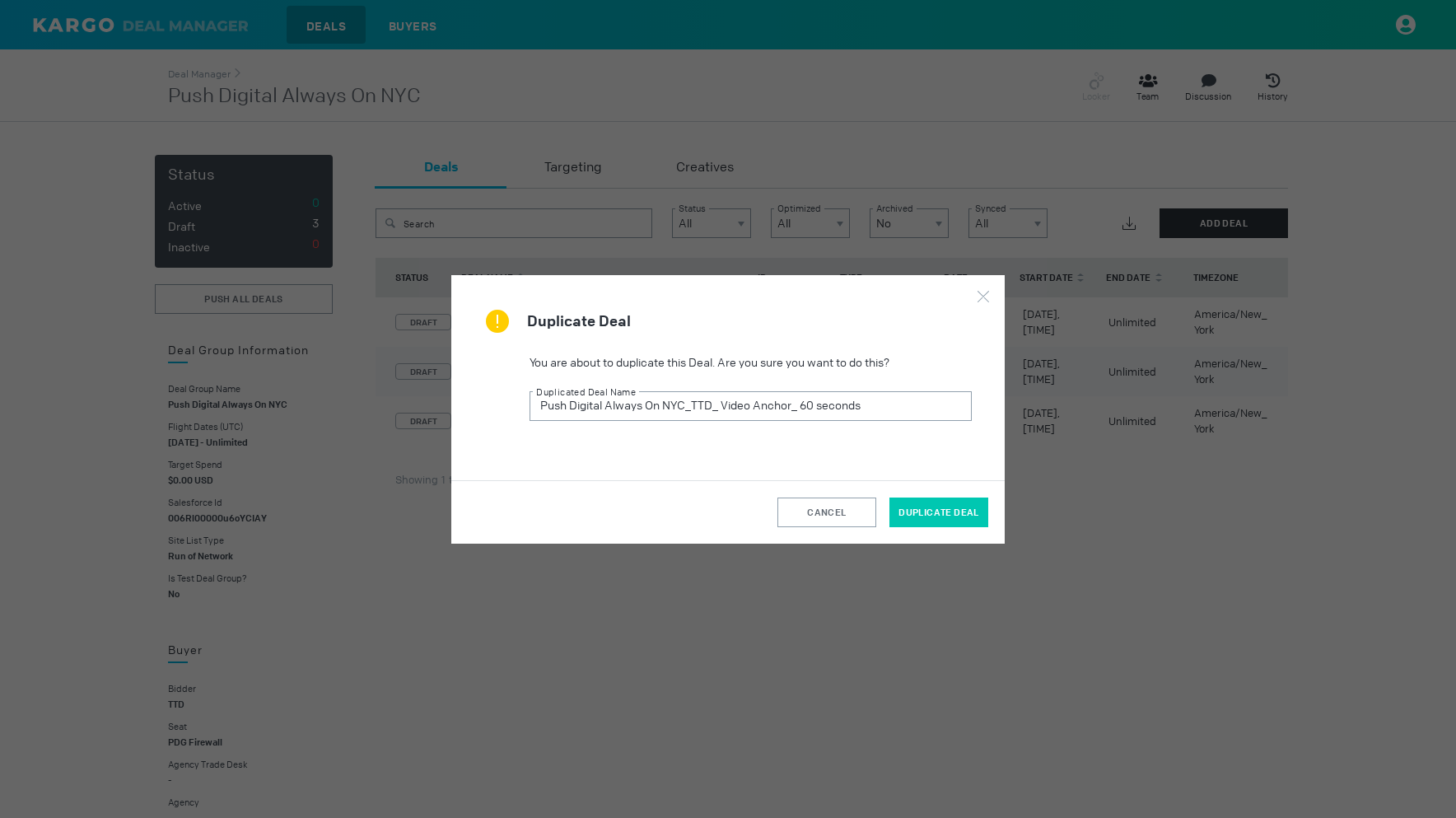click on "Duplicate Deal" at bounding box center [939, 512] 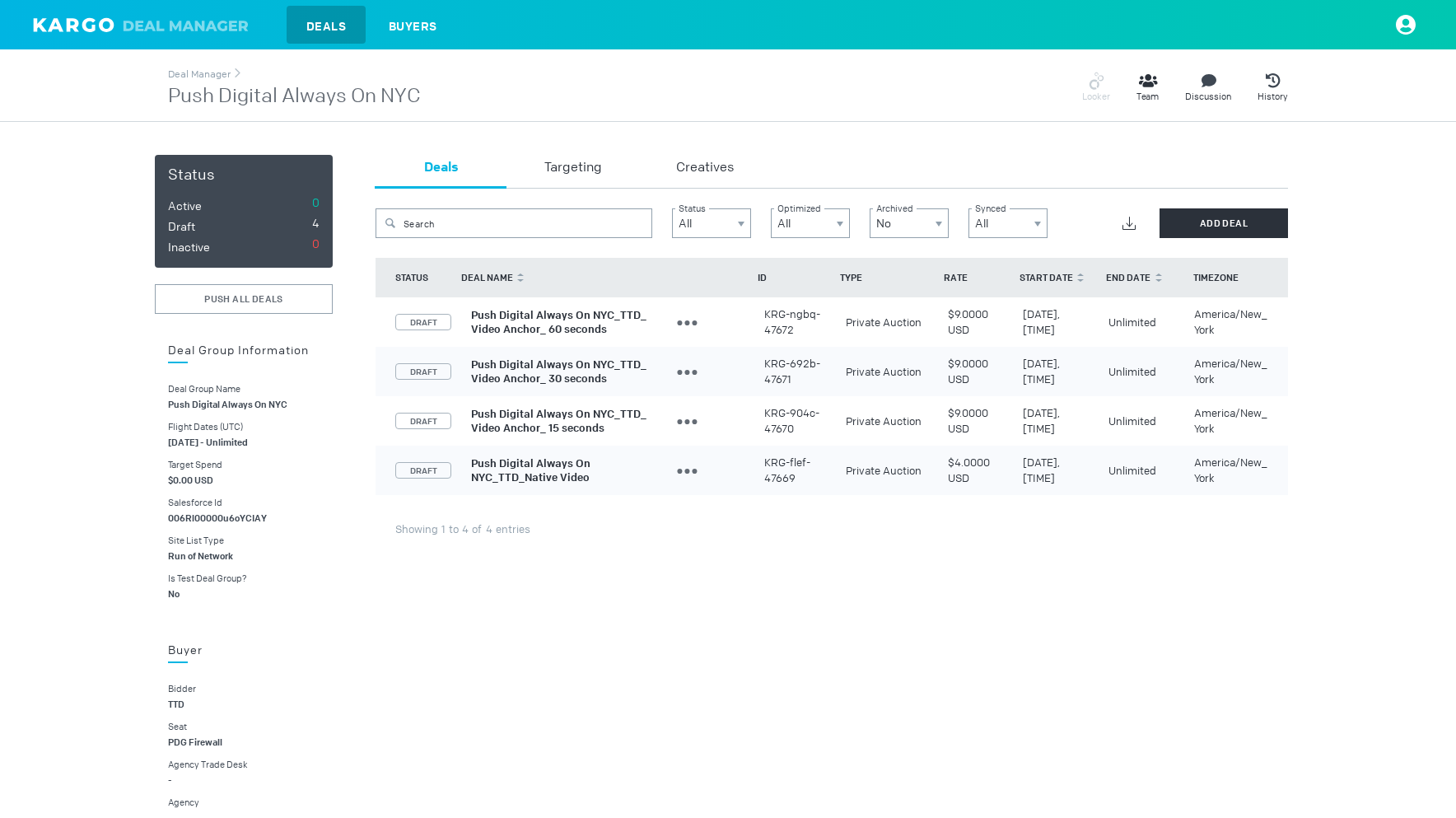 click on "Push Digital Always On NYC_TTD_ Video Anchor_ 60 seconds" at bounding box center [558, 322] 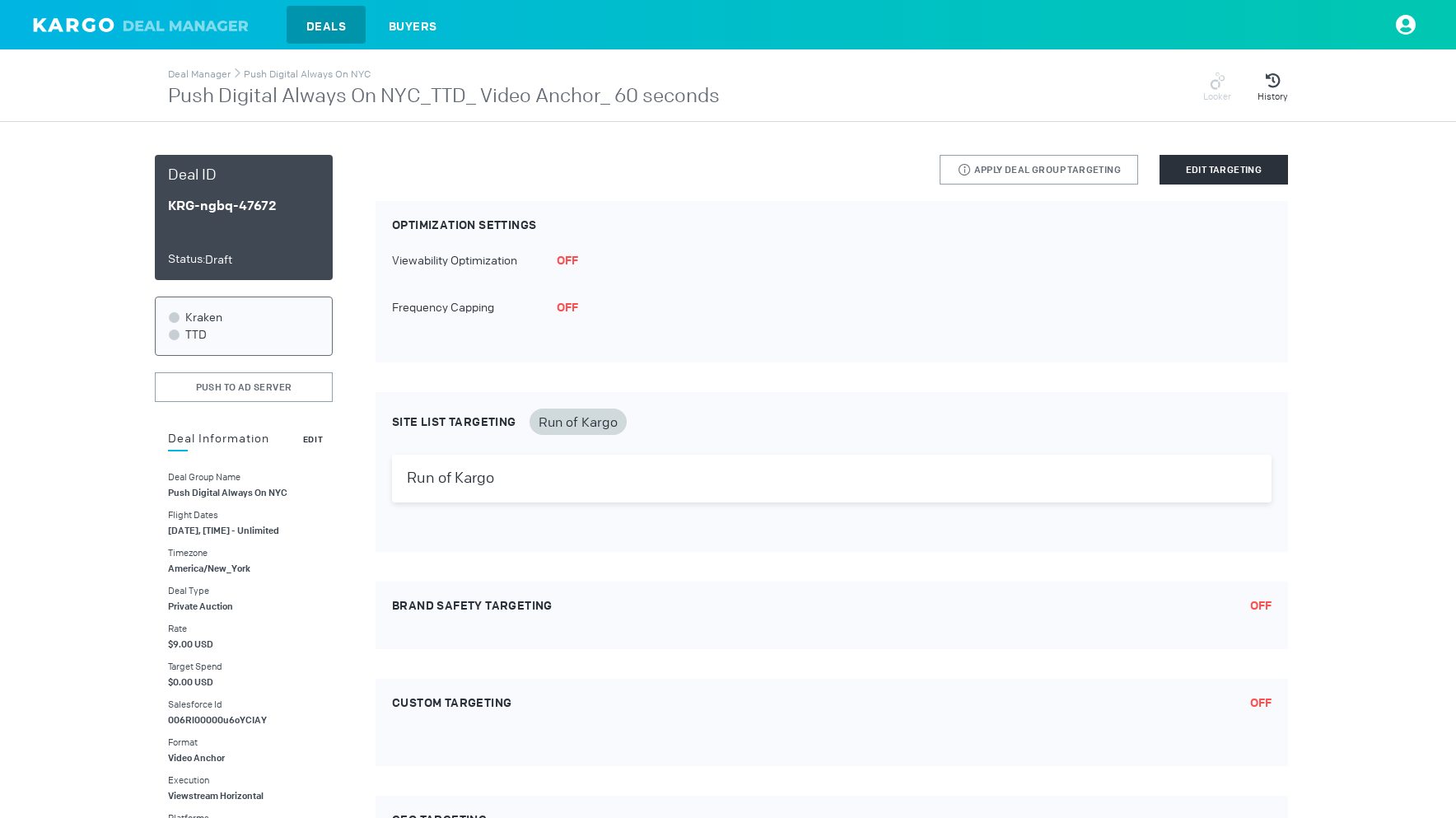 click on "Edit" at bounding box center (313, 439) 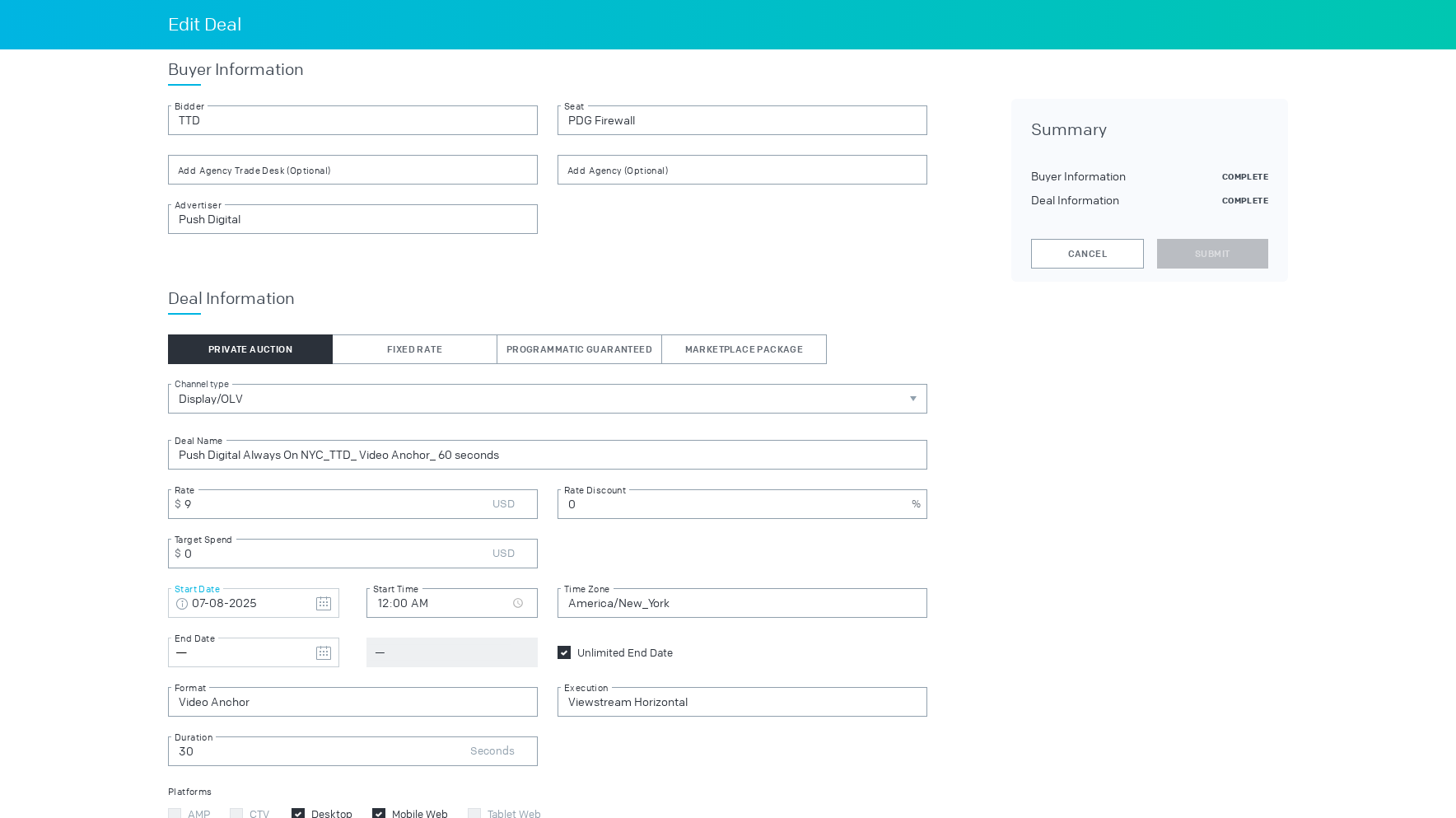 scroll, scrollTop: 90, scrollLeft: 0, axis: vertical 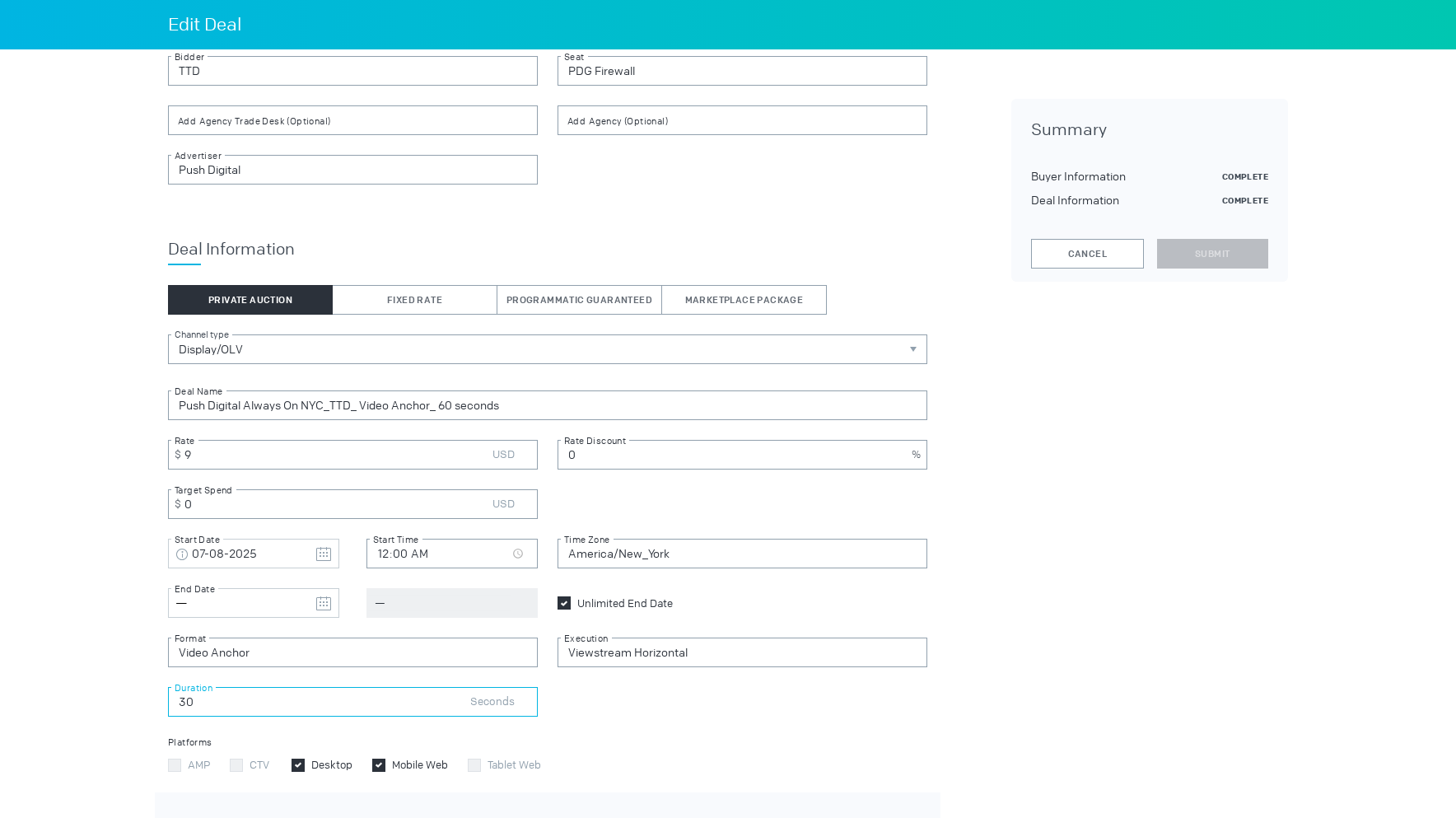 drag, startPoint x: 203, startPoint y: 696, endPoint x: 166, endPoint y: 699, distance: 37.12142 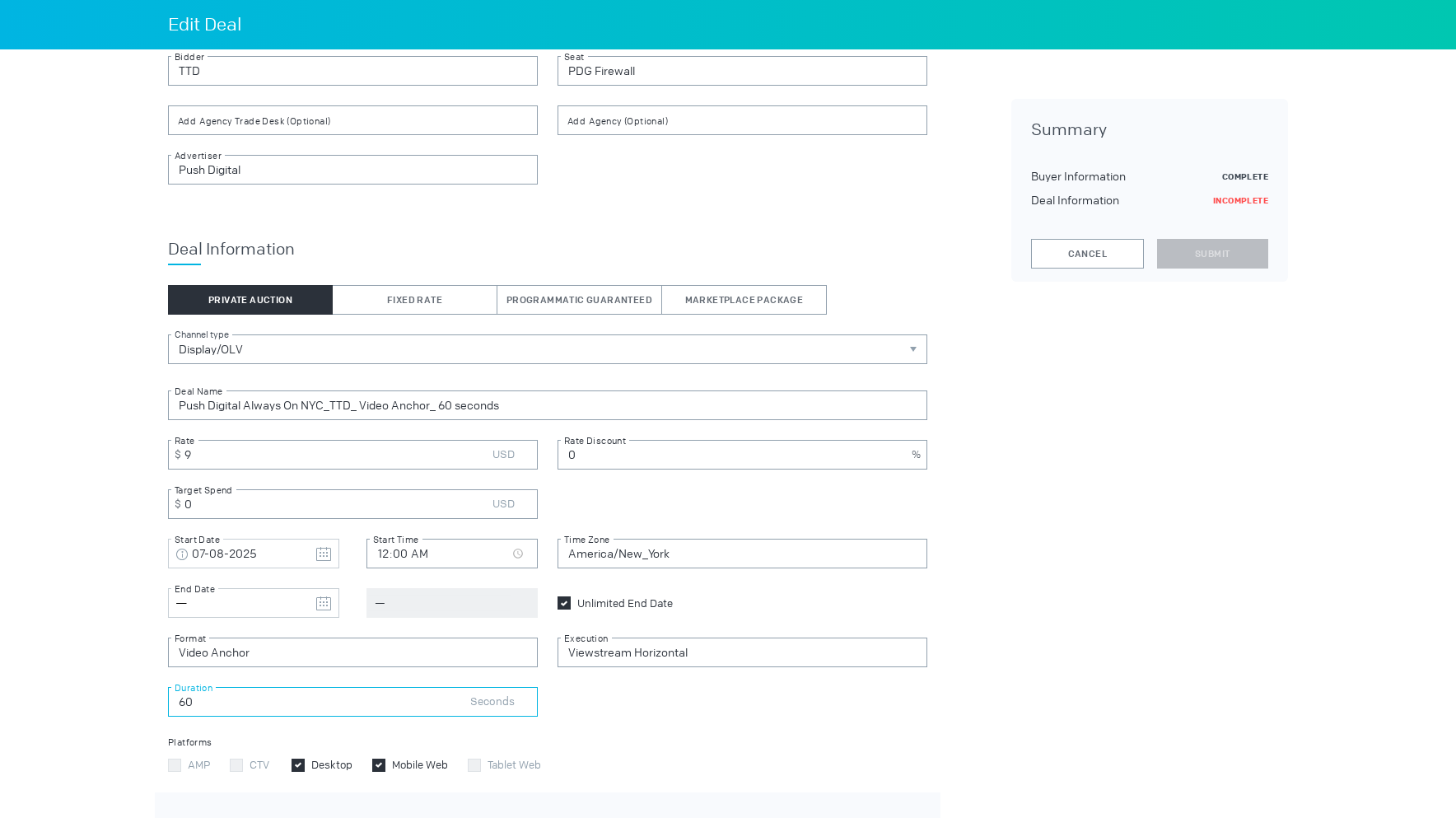 type on "60" 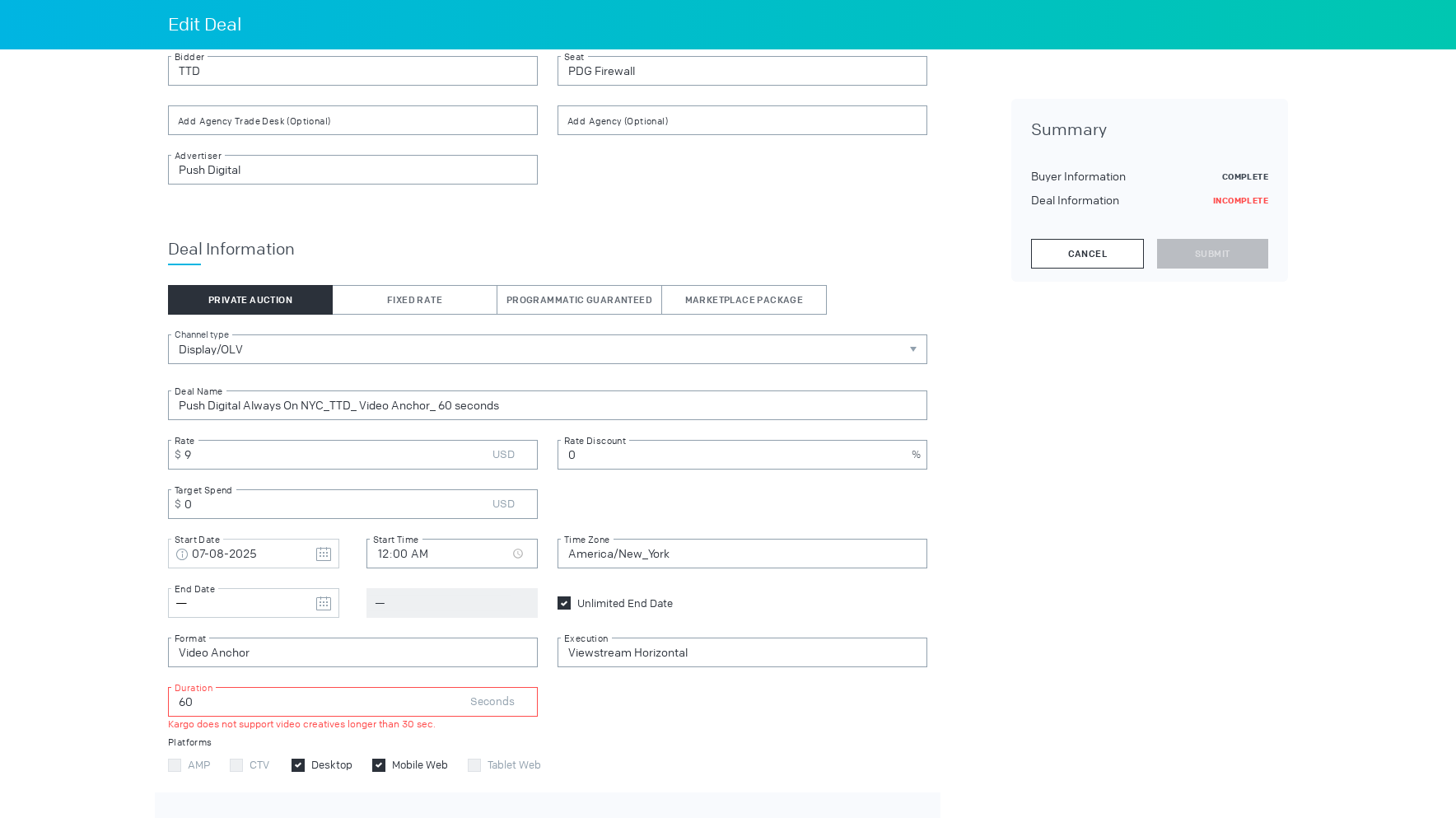 click on "Cancel" at bounding box center [1087, 254] 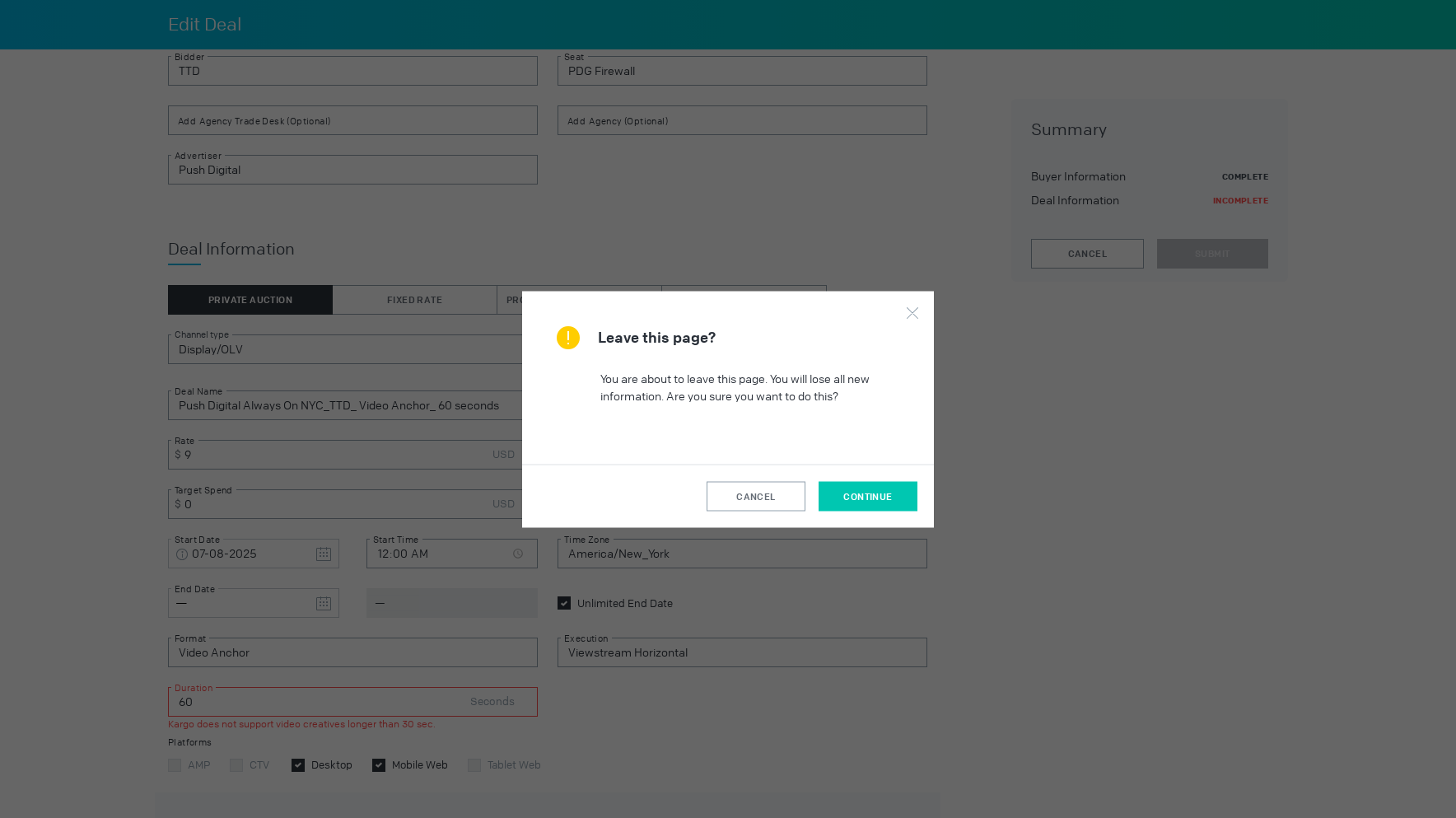 click on "continue" at bounding box center [868, 496] 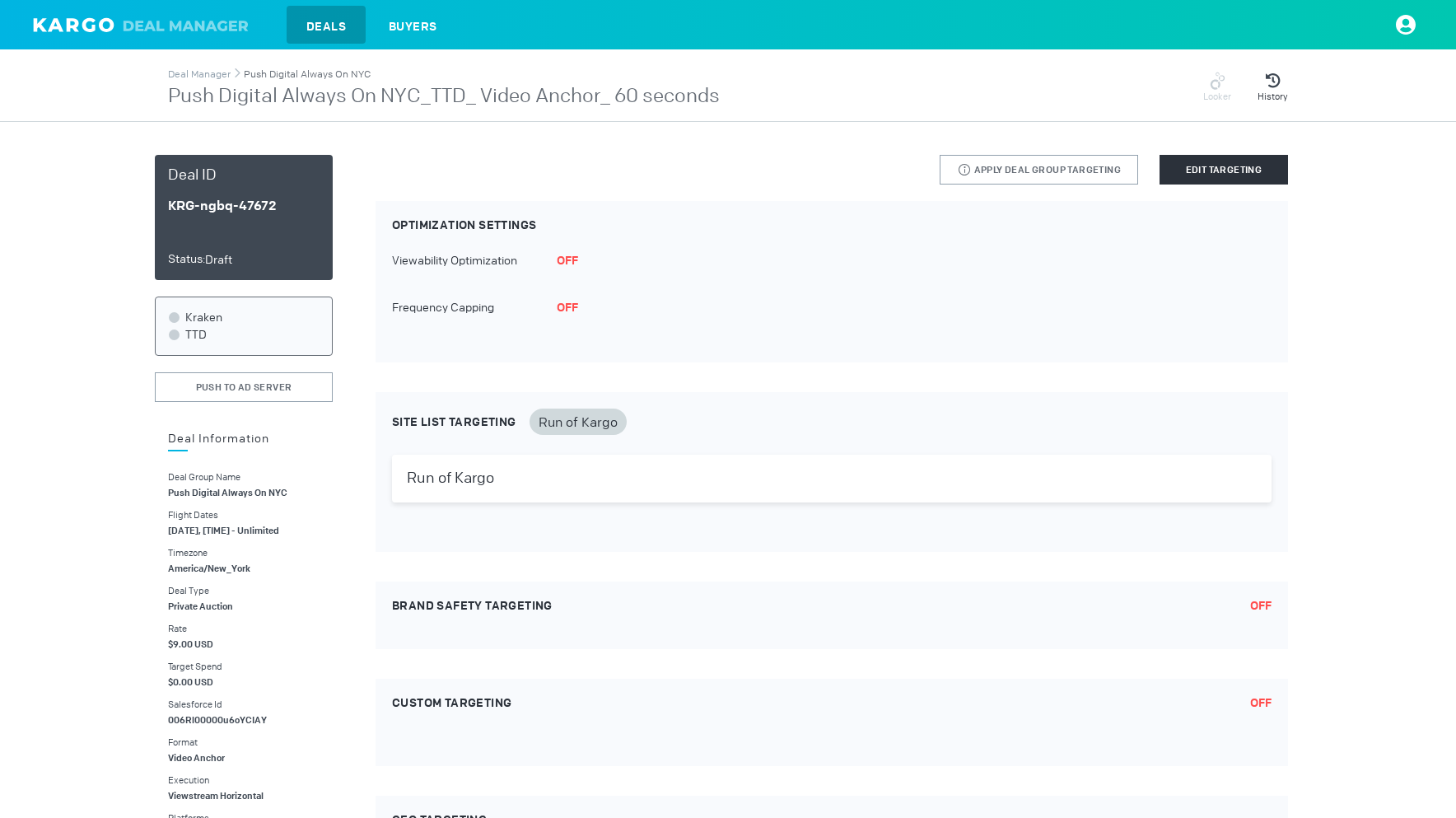 click on "Push Digital Always On NYC" at bounding box center (307, 74) 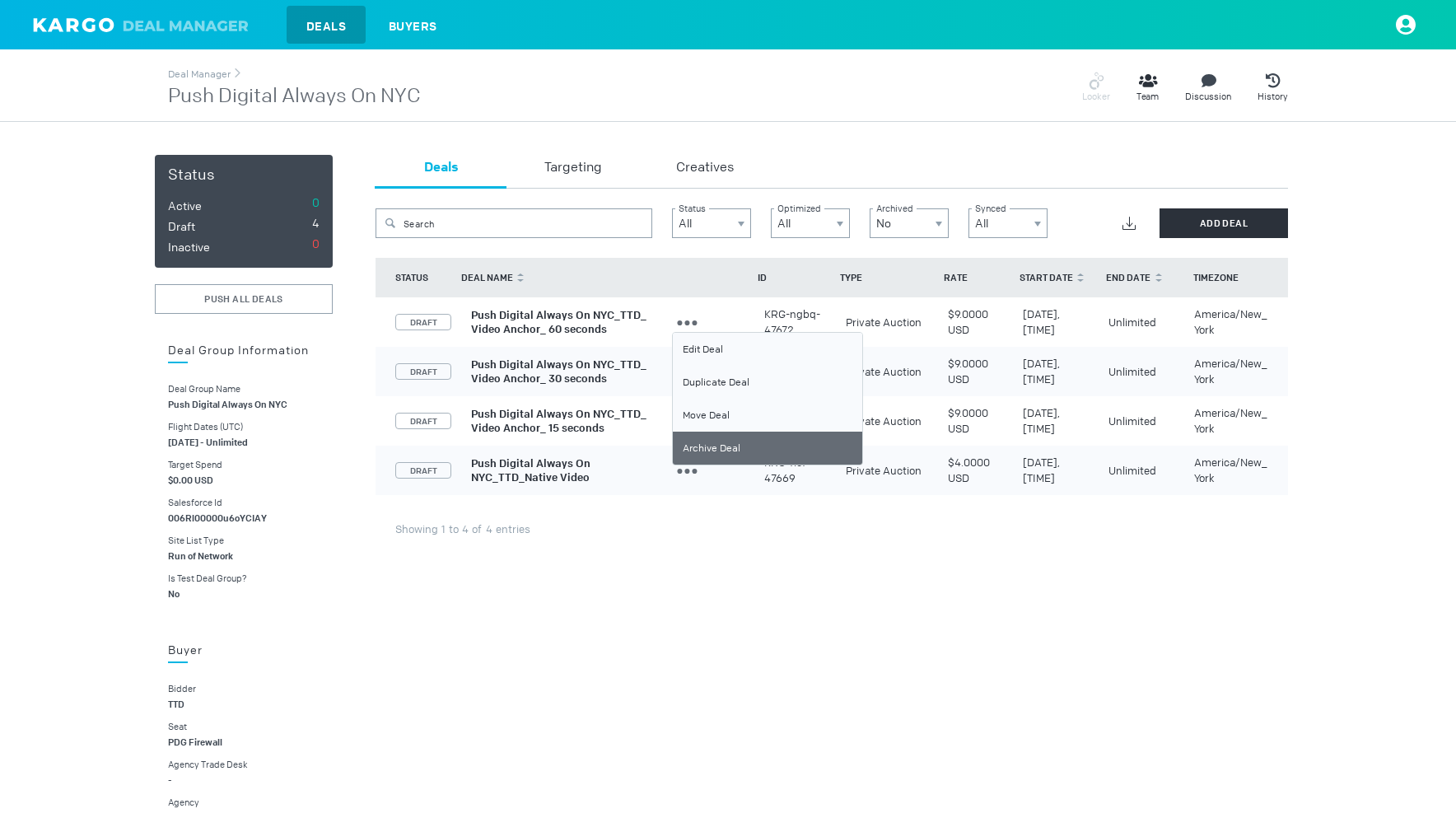click on "Archive Deal" at bounding box center (768, 448) 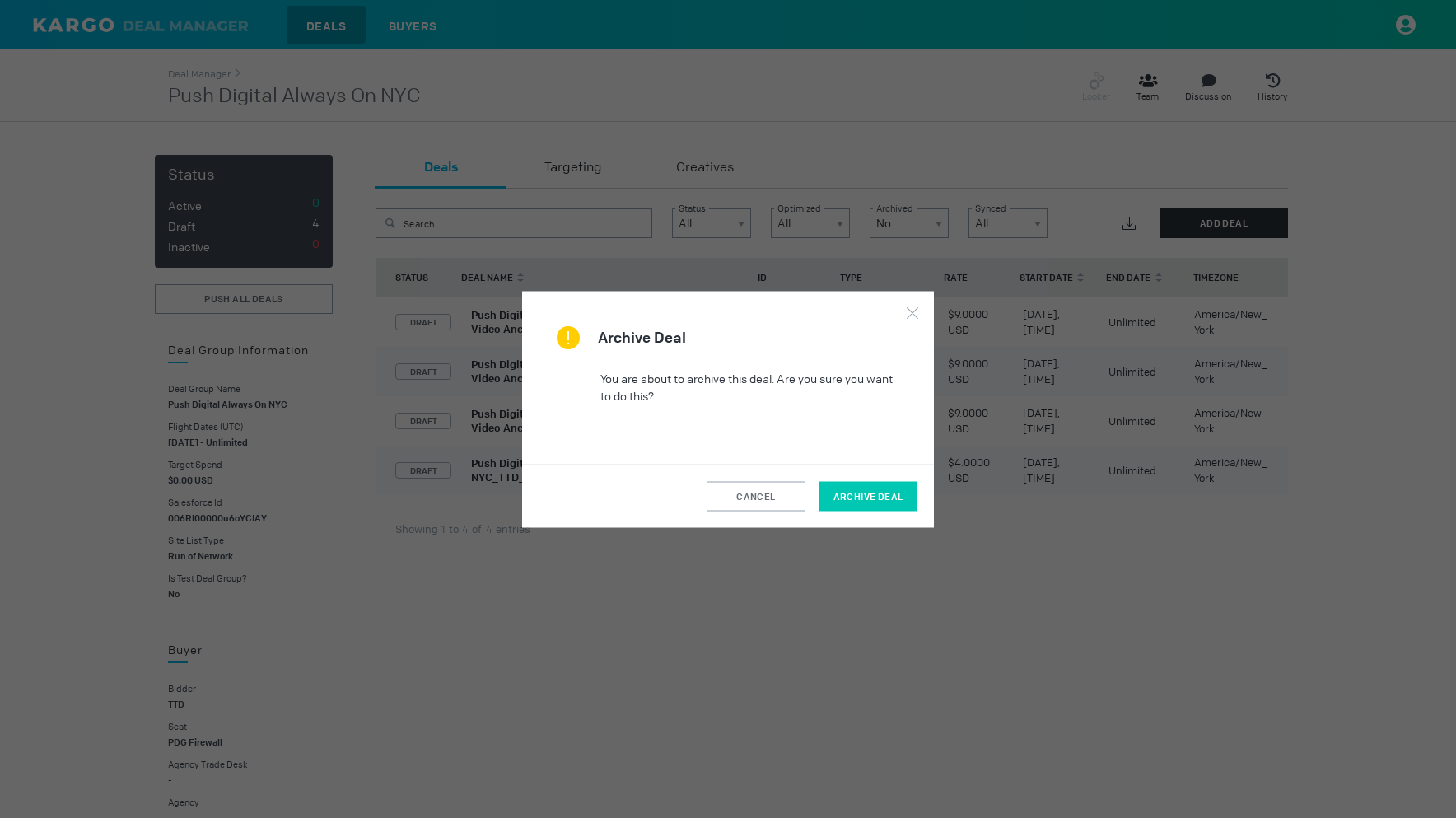 click on "Archive Deal" at bounding box center (868, 496) 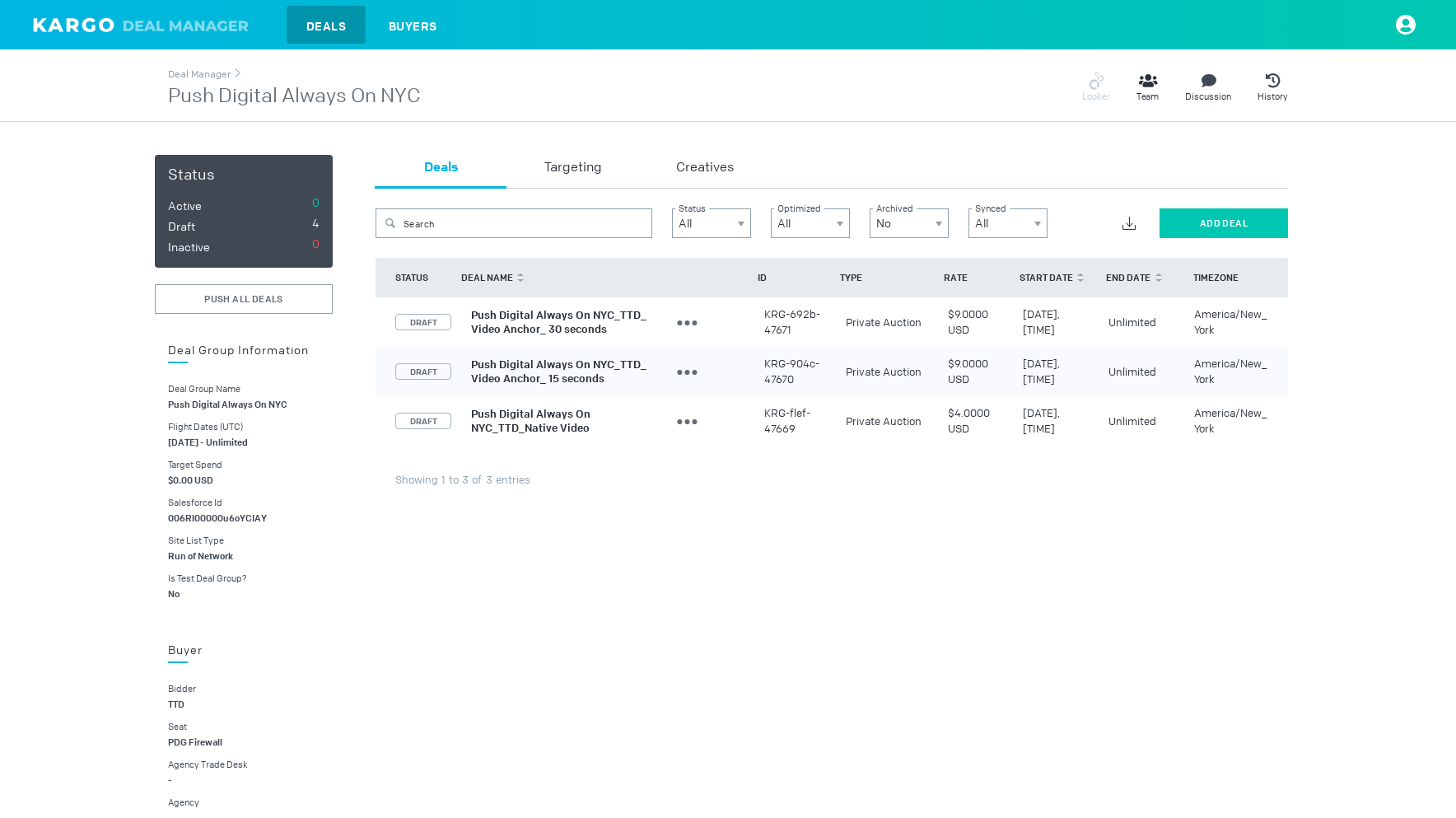 click on "Add Deal" at bounding box center (1224, 223) 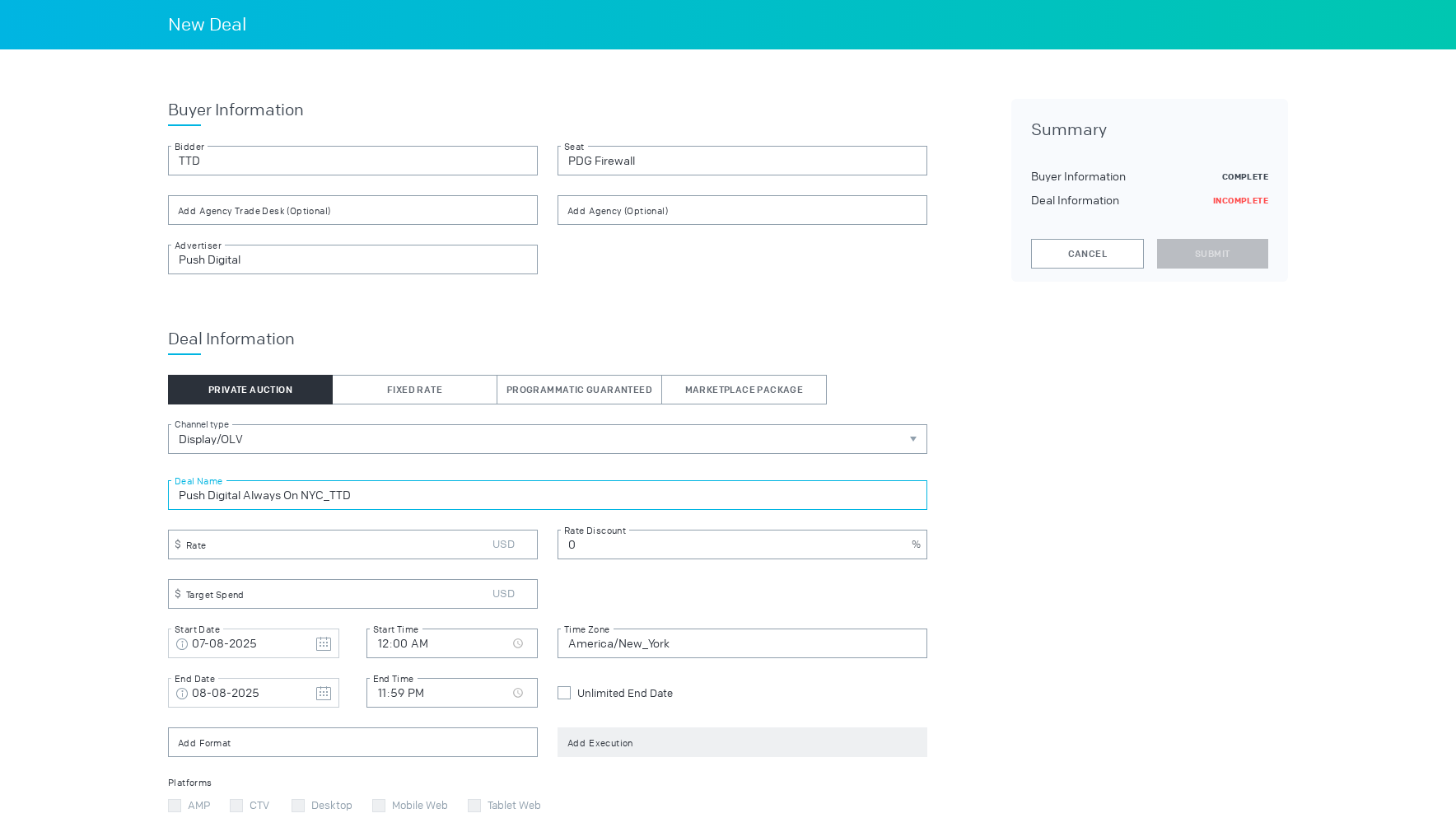 click on "Push Digital Always On NYC_TTD" at bounding box center (548, 495) 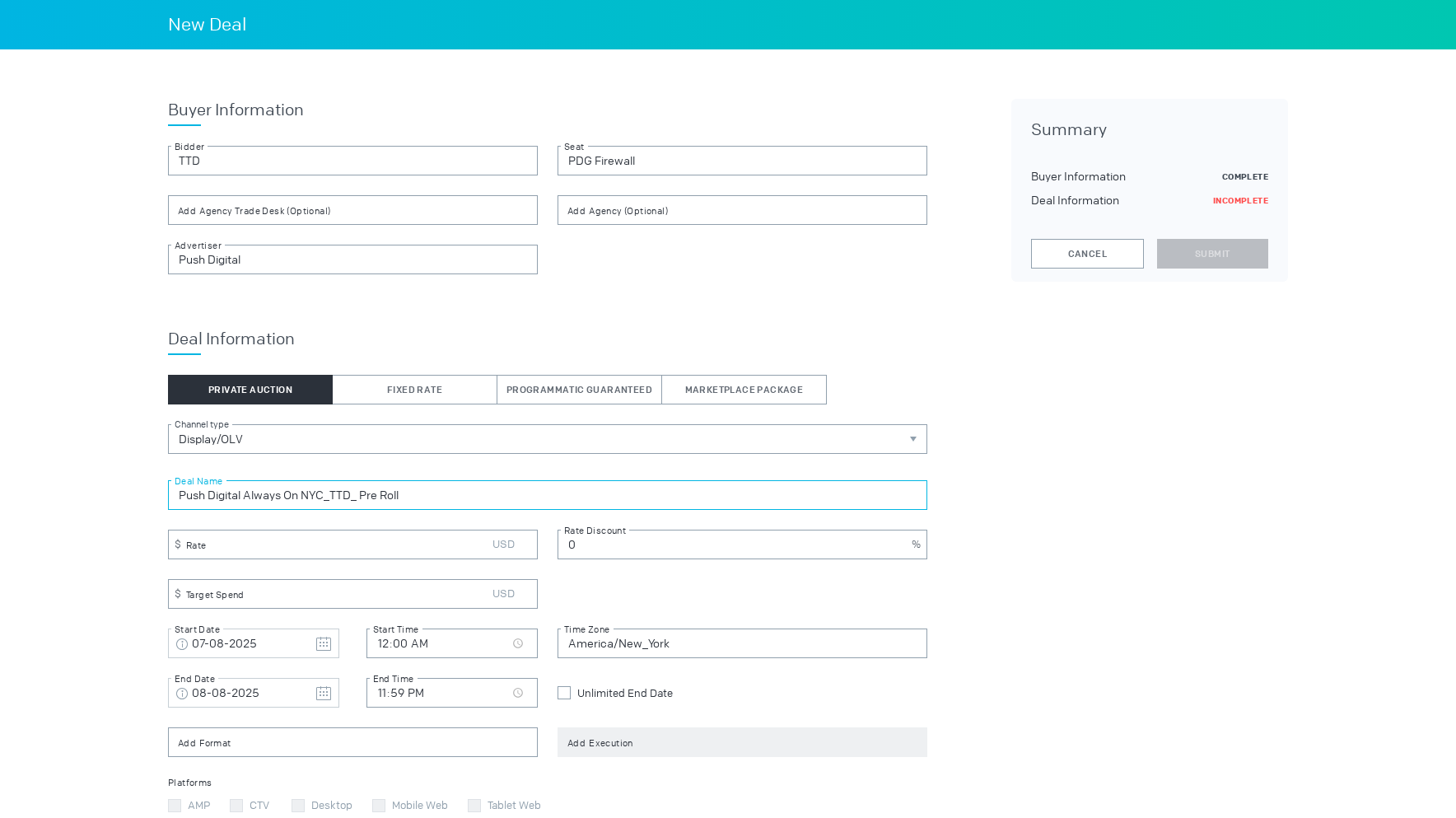 type on "Push Digital Always On NYC_TTD_ Pre Roll" 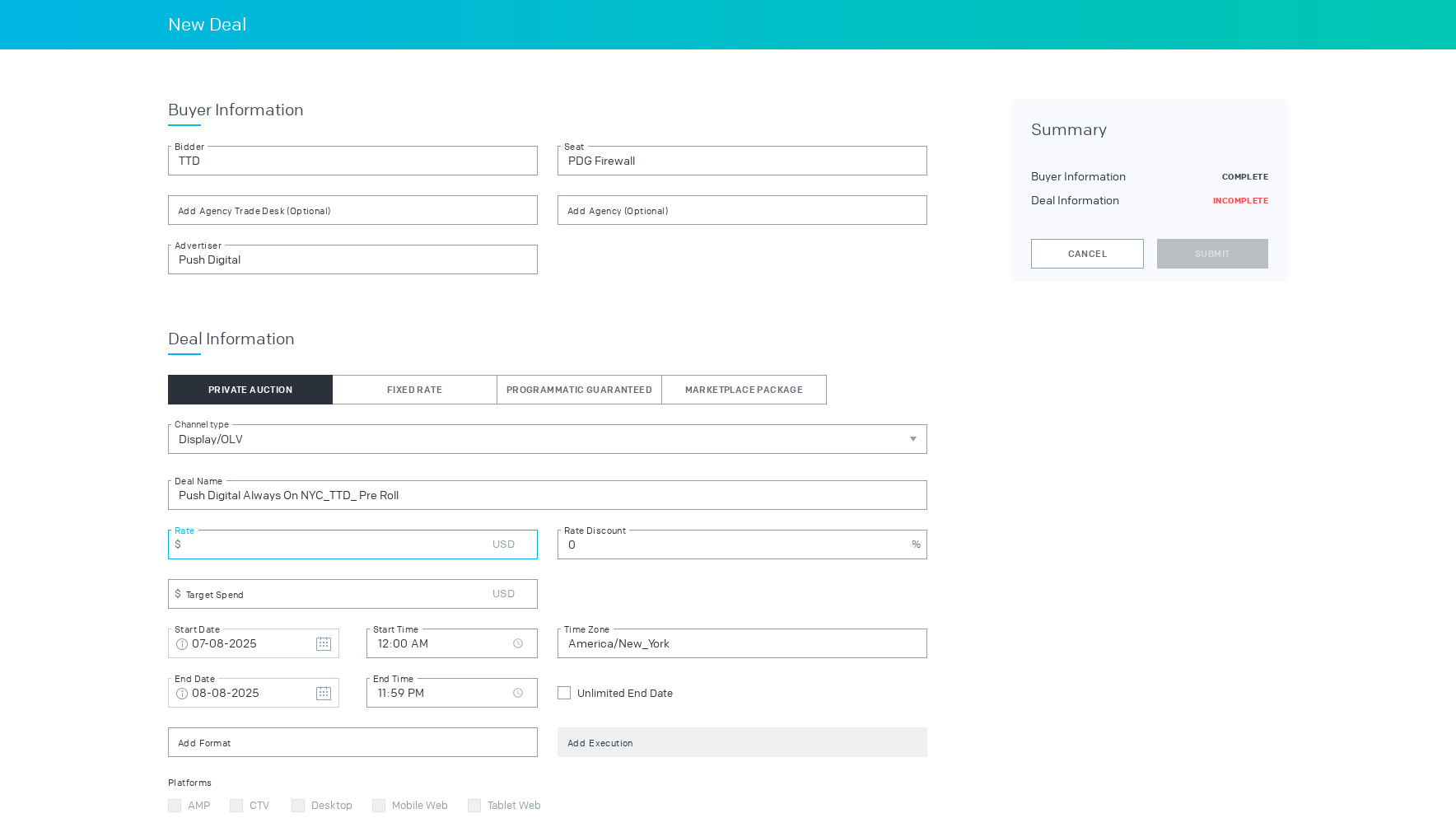 click at bounding box center [352, 545] 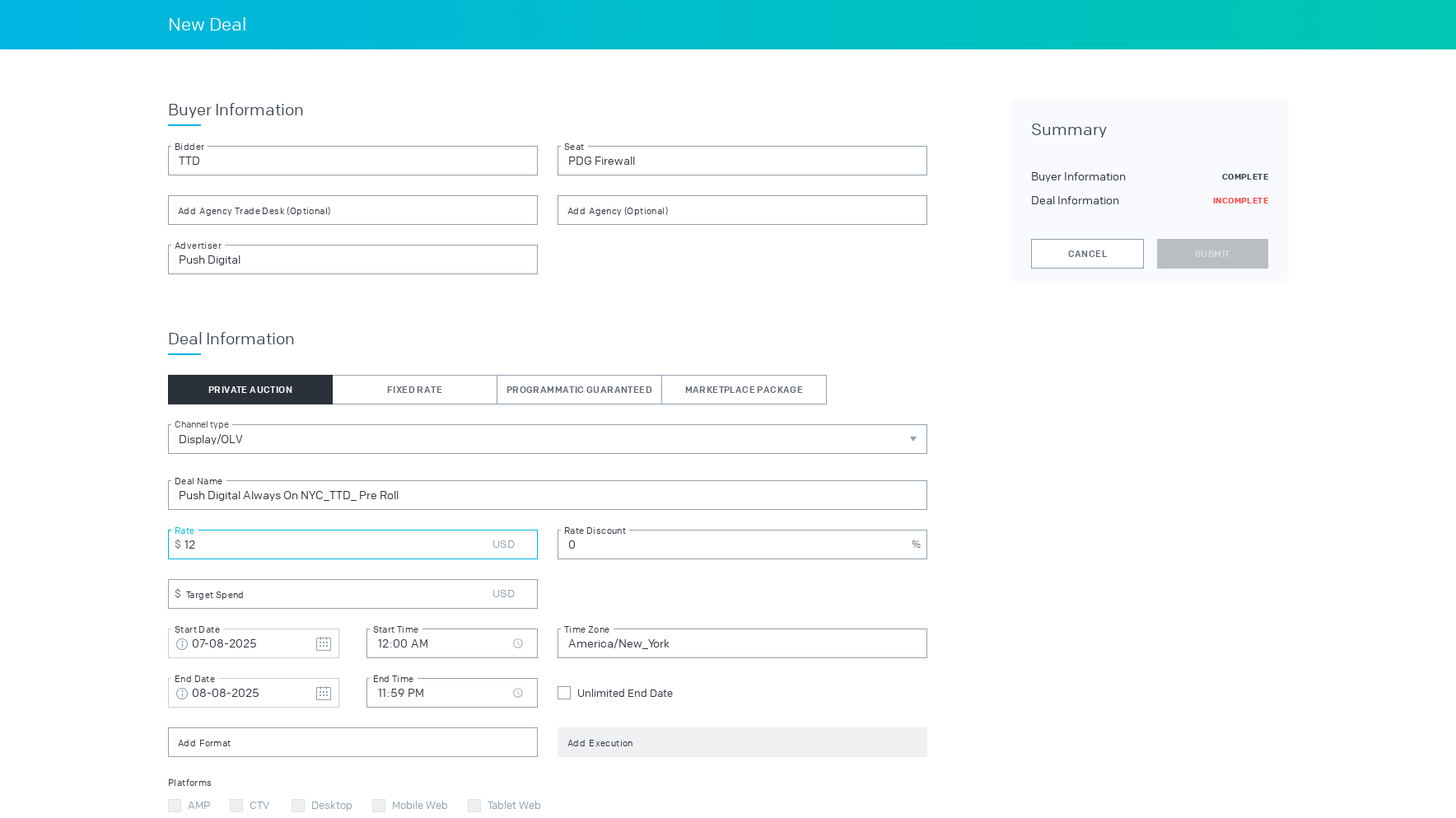 type on "12" 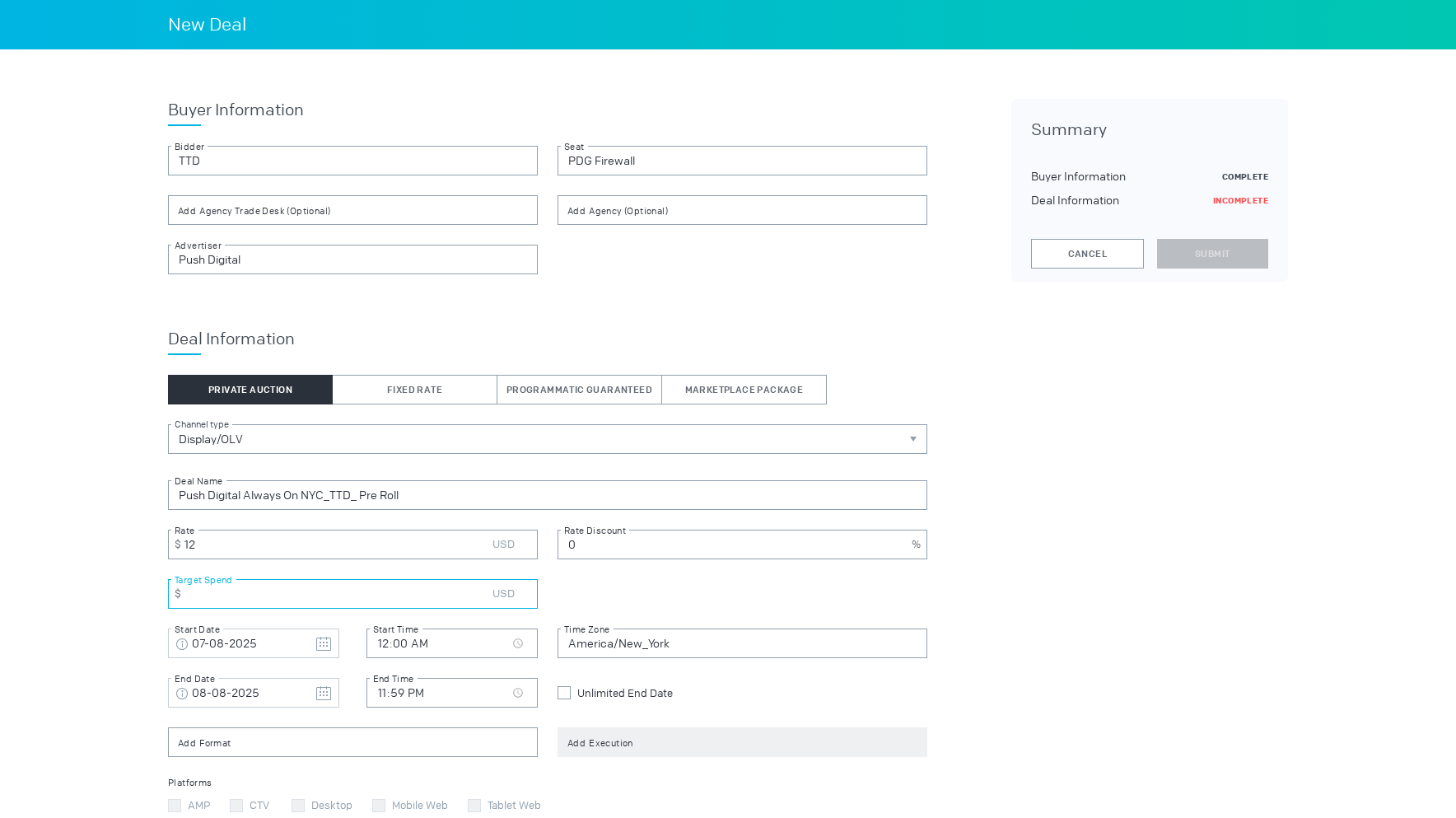 click at bounding box center (352, 594) 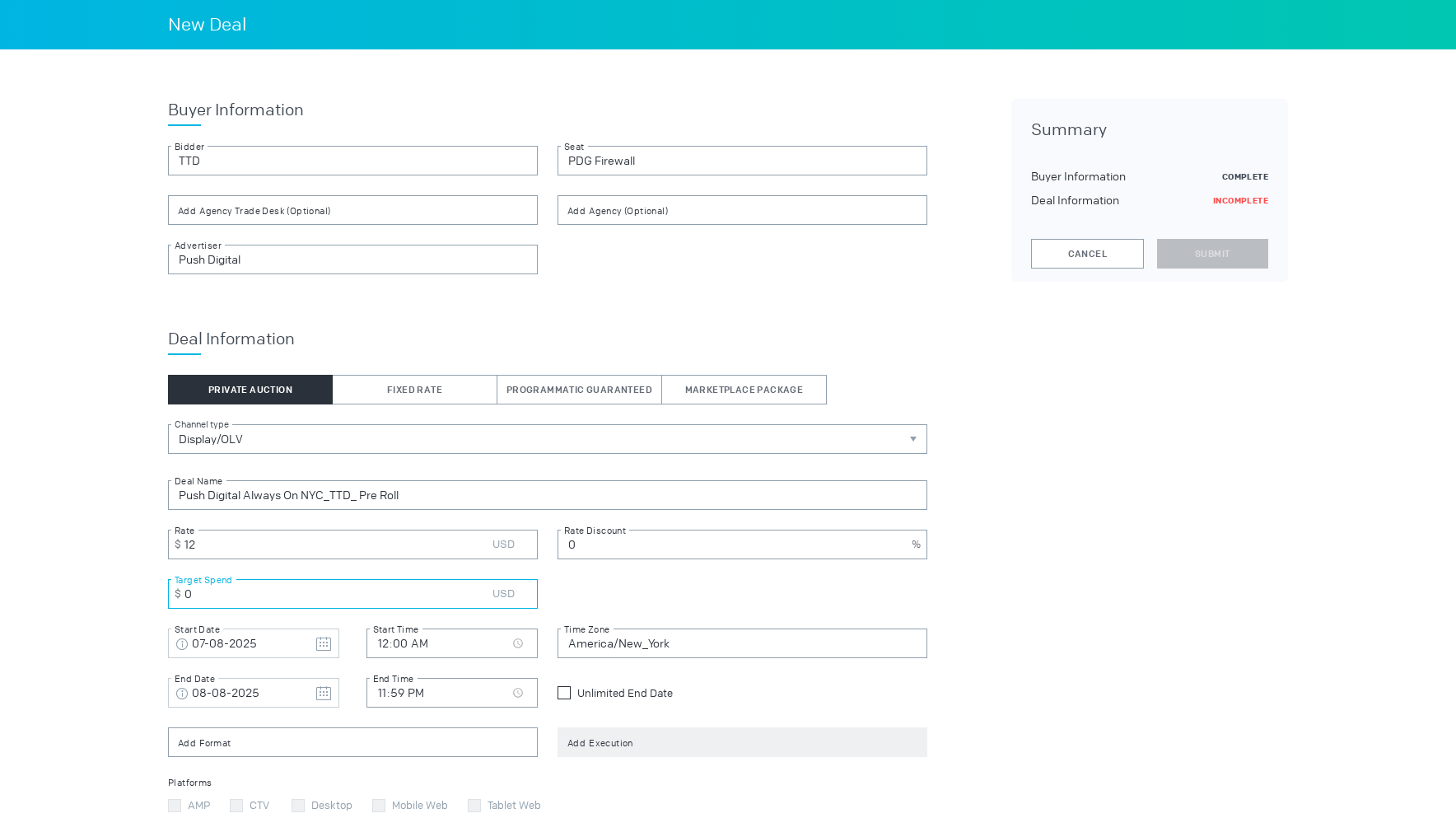 type on "0" 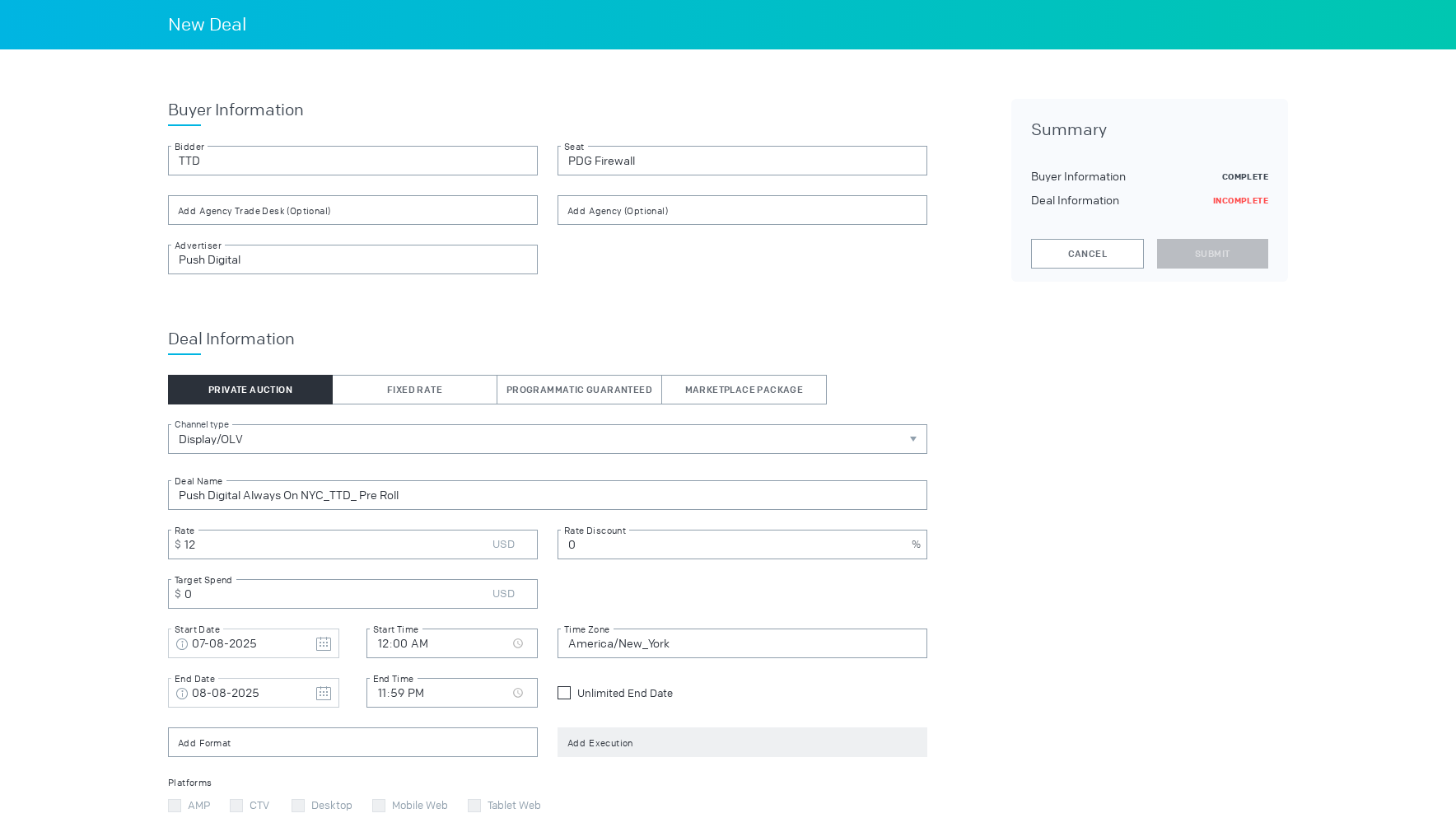 click at bounding box center [564, 693] 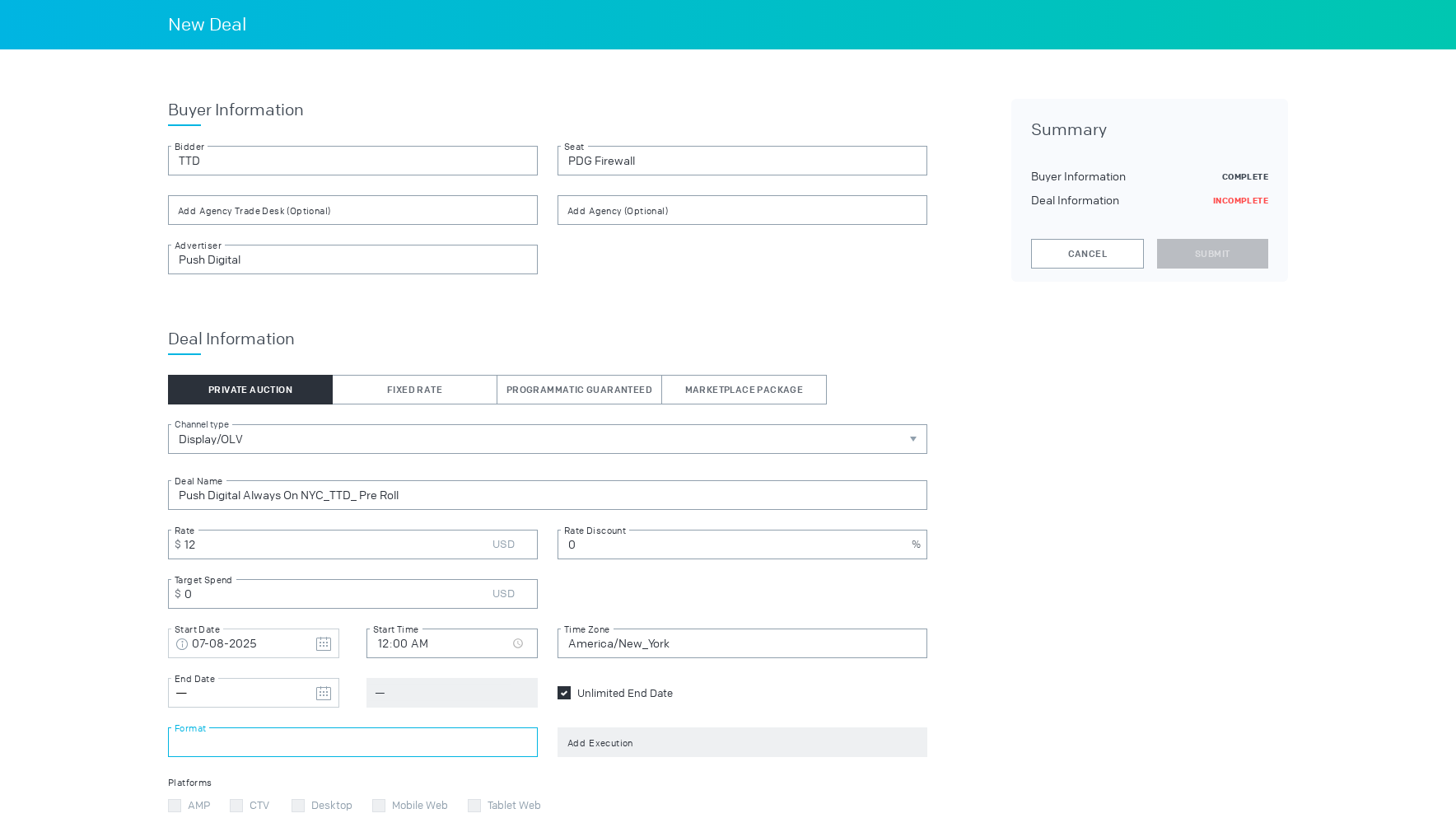 click at bounding box center (352, 742) 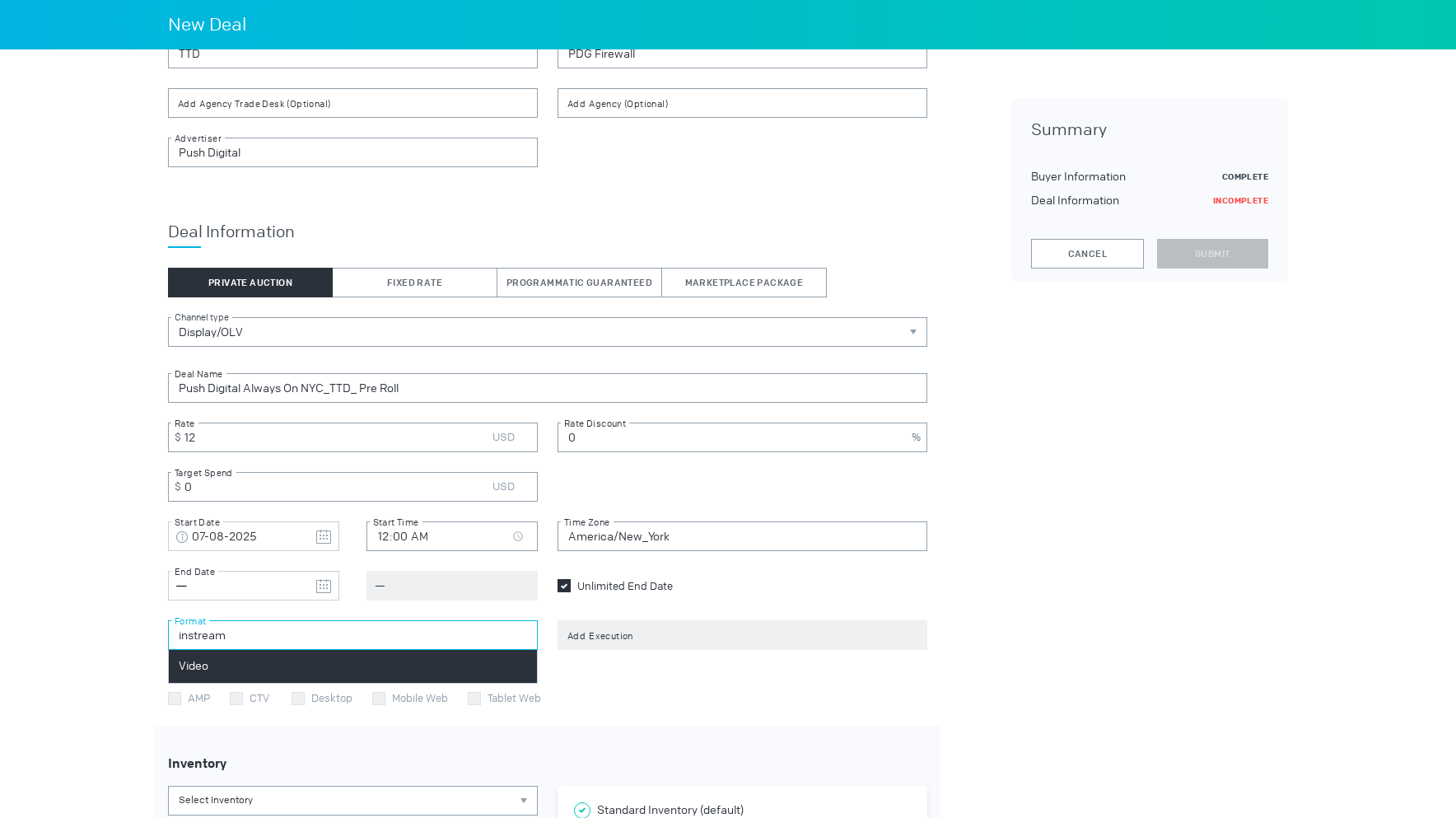 scroll, scrollTop: 133, scrollLeft: 0, axis: vertical 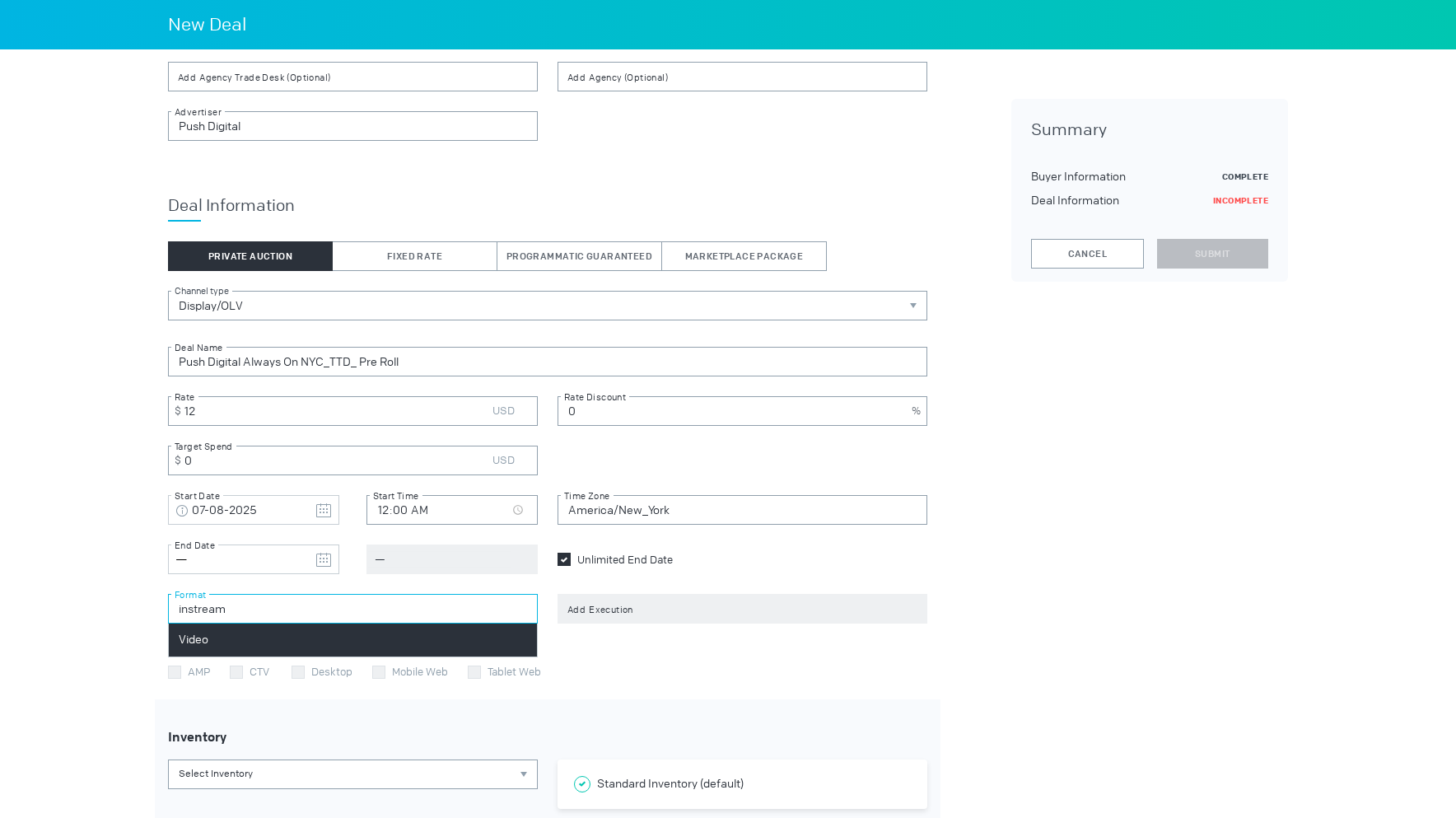 type on "instream" 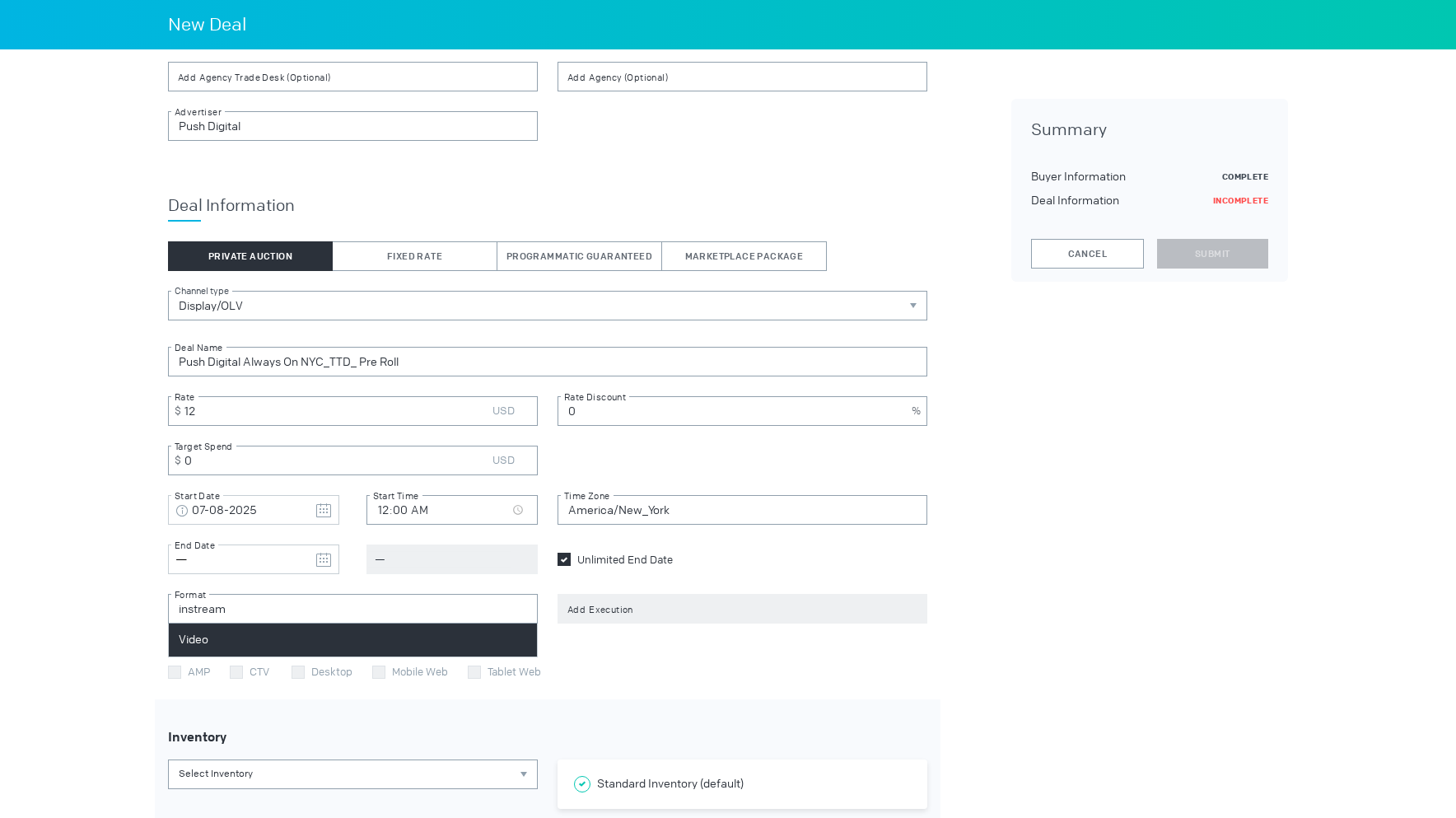 click on "Video" at bounding box center [352, 640] 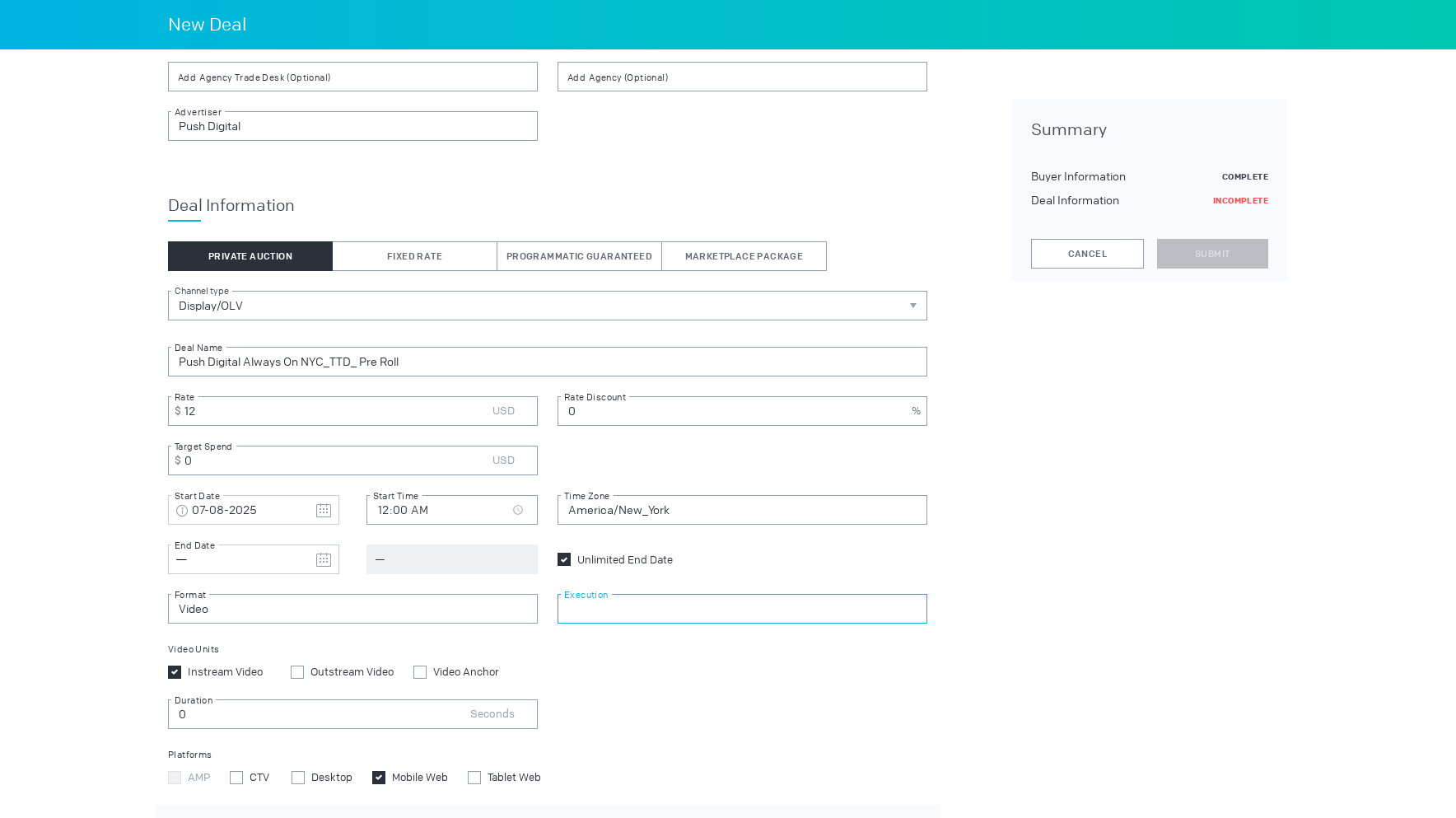 click at bounding box center (742, 609) 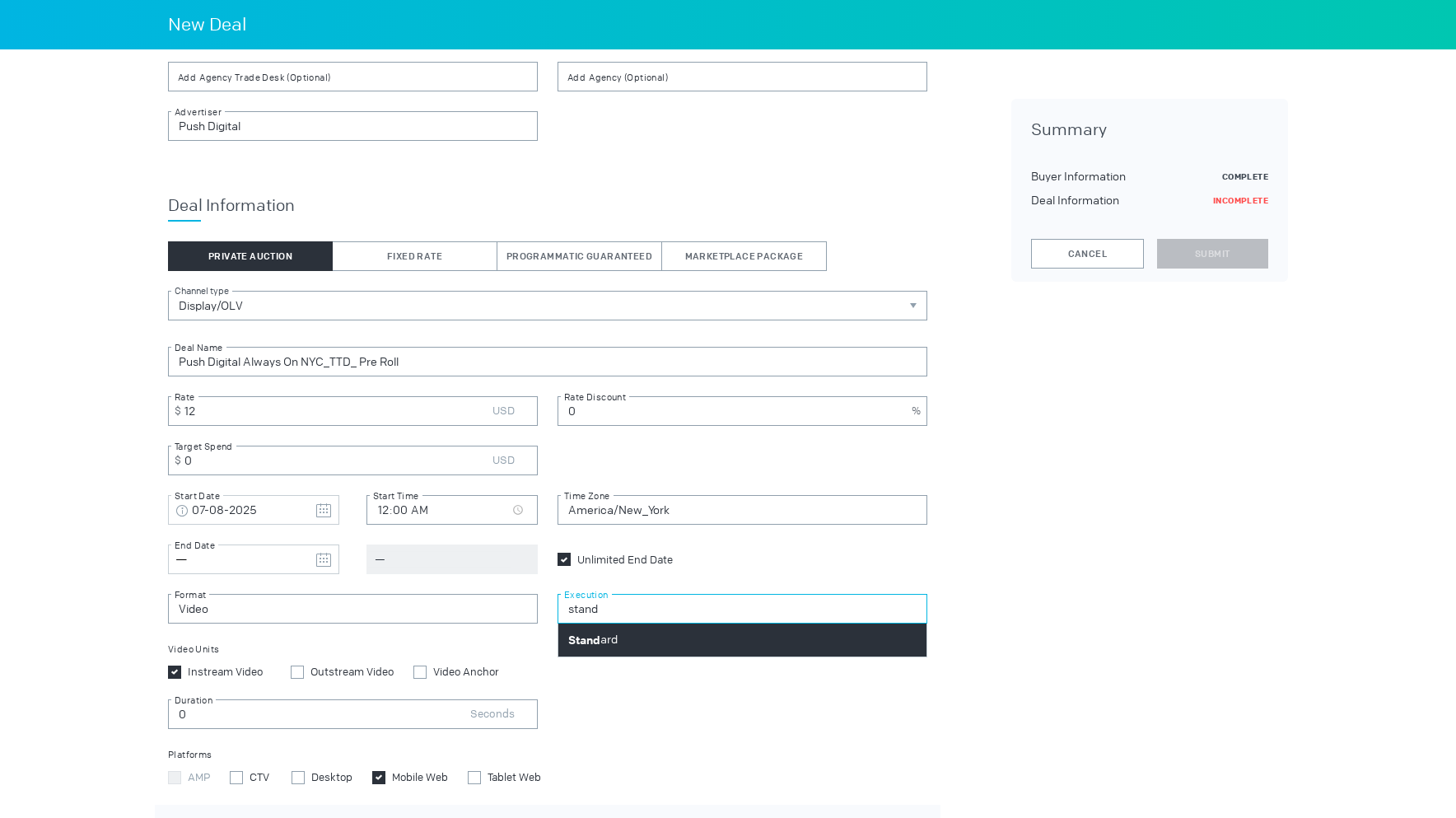 type on "stand" 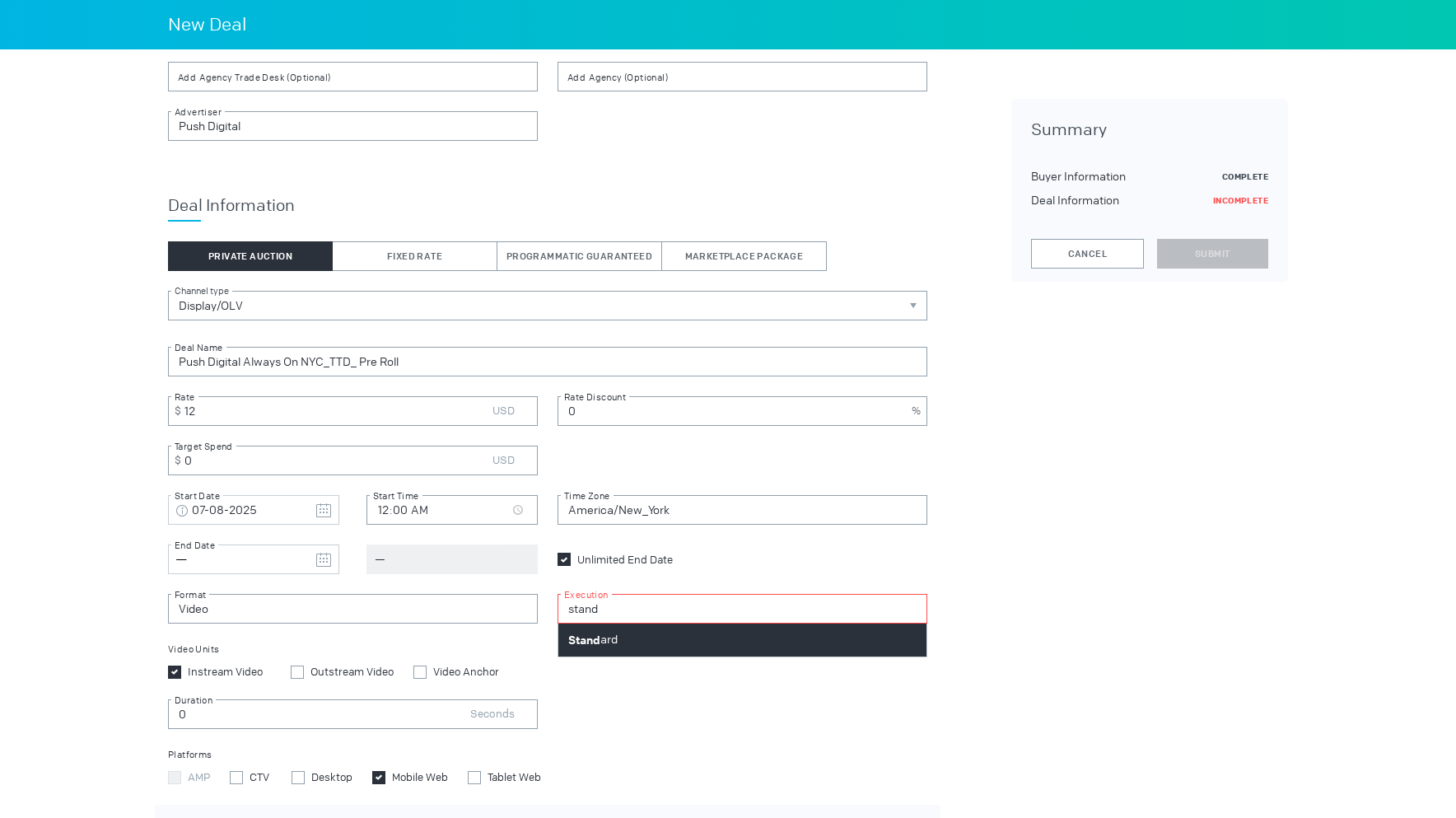 click on "Stand ard" at bounding box center [742, 640] 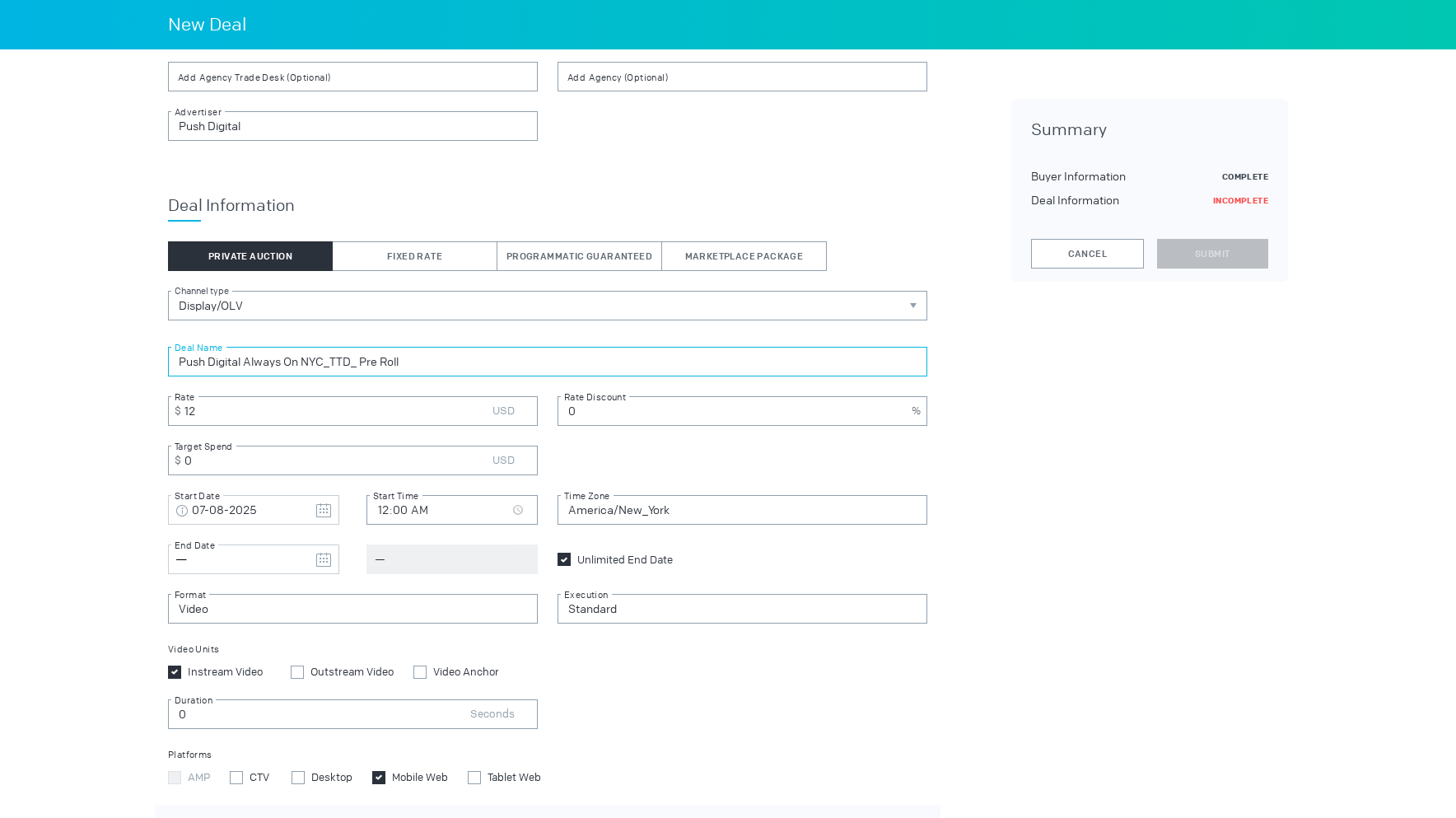 click on "Push Digital Always On NYC_TTD_ Pre Roll" at bounding box center [548, 362] 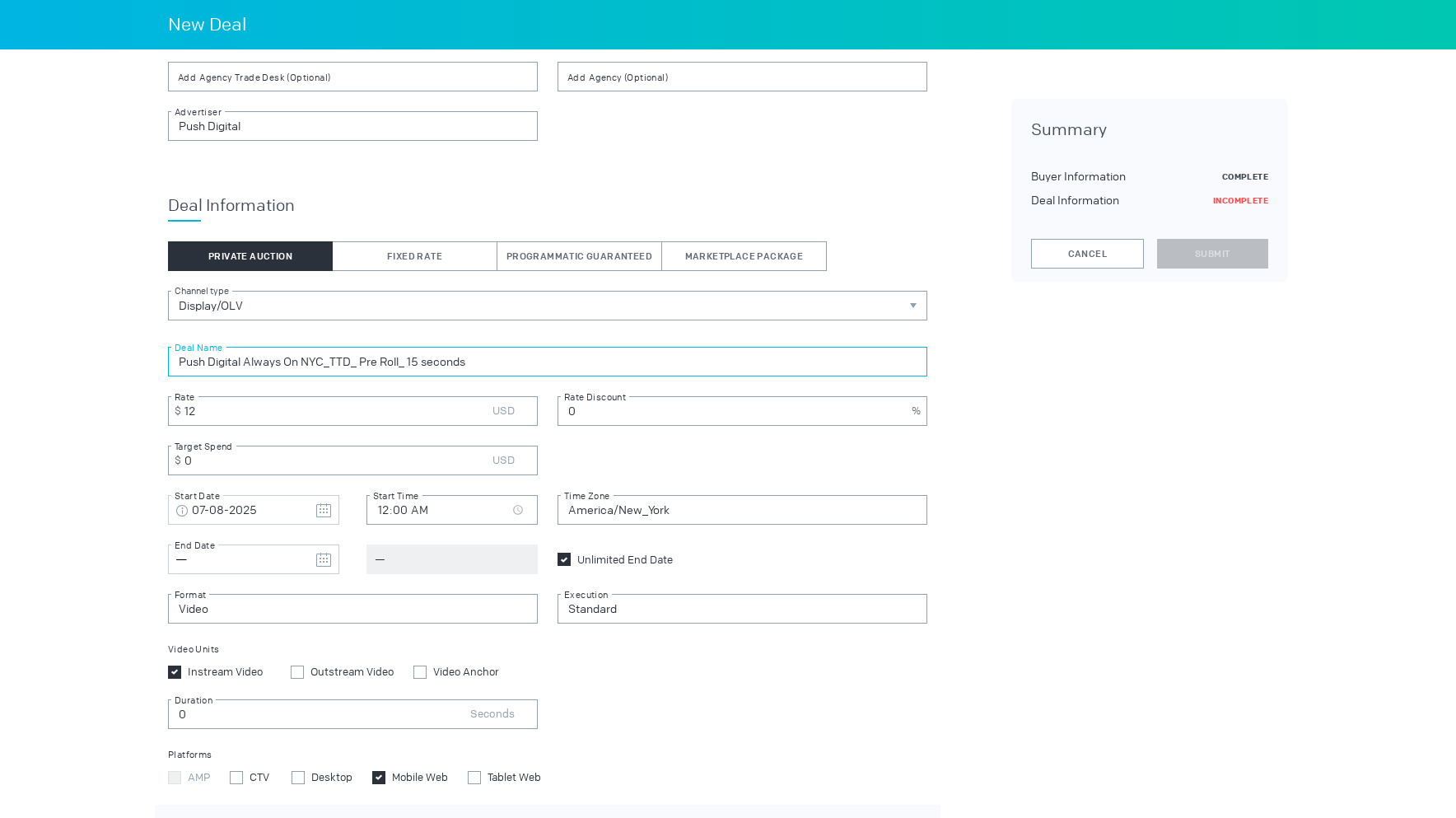type on "Push Digital Always On NYC_TTD_ Pre Roll_ 15 seconds" 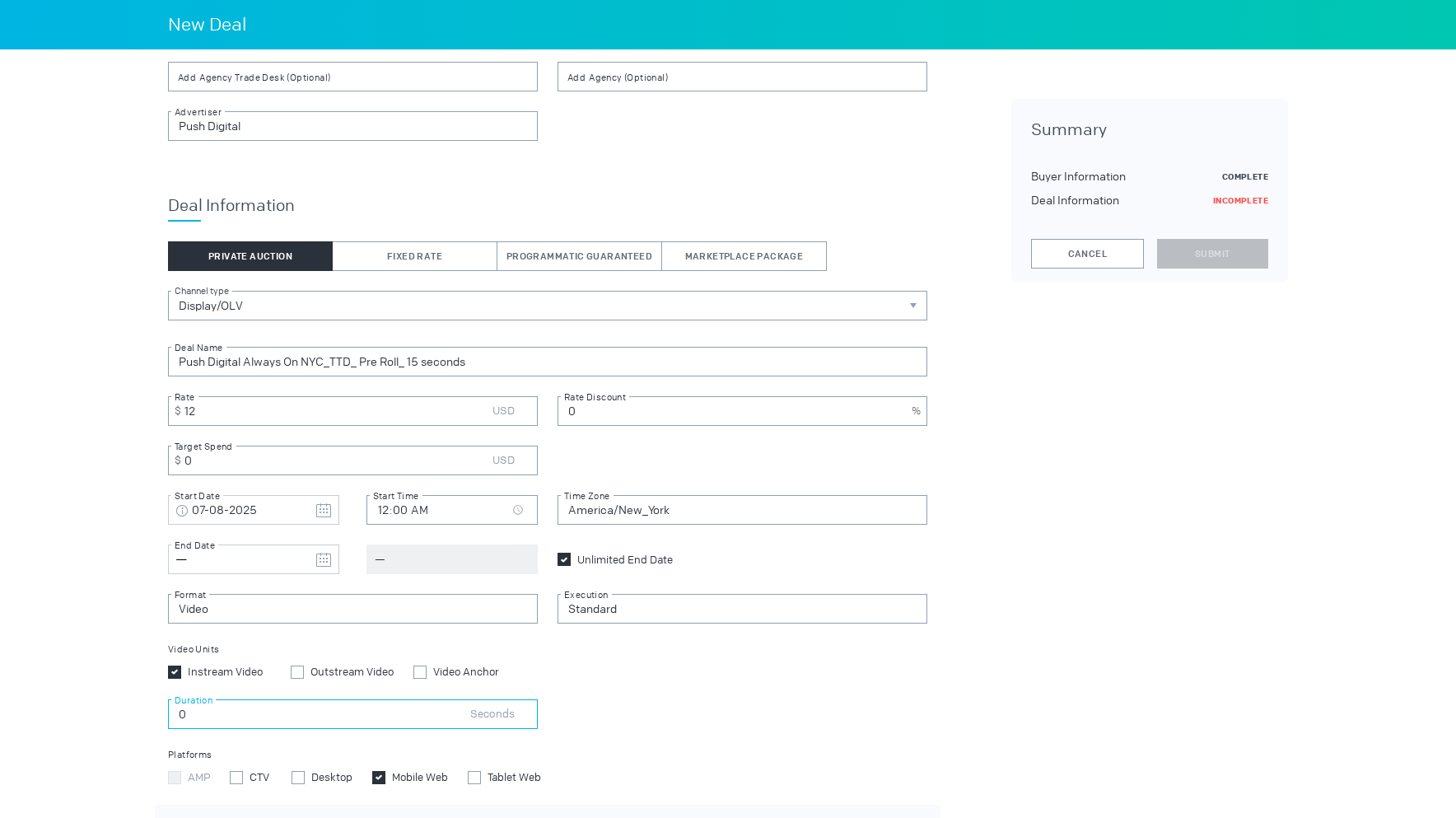 drag, startPoint x: 195, startPoint y: 713, endPoint x: 171, endPoint y: 713, distance: 24 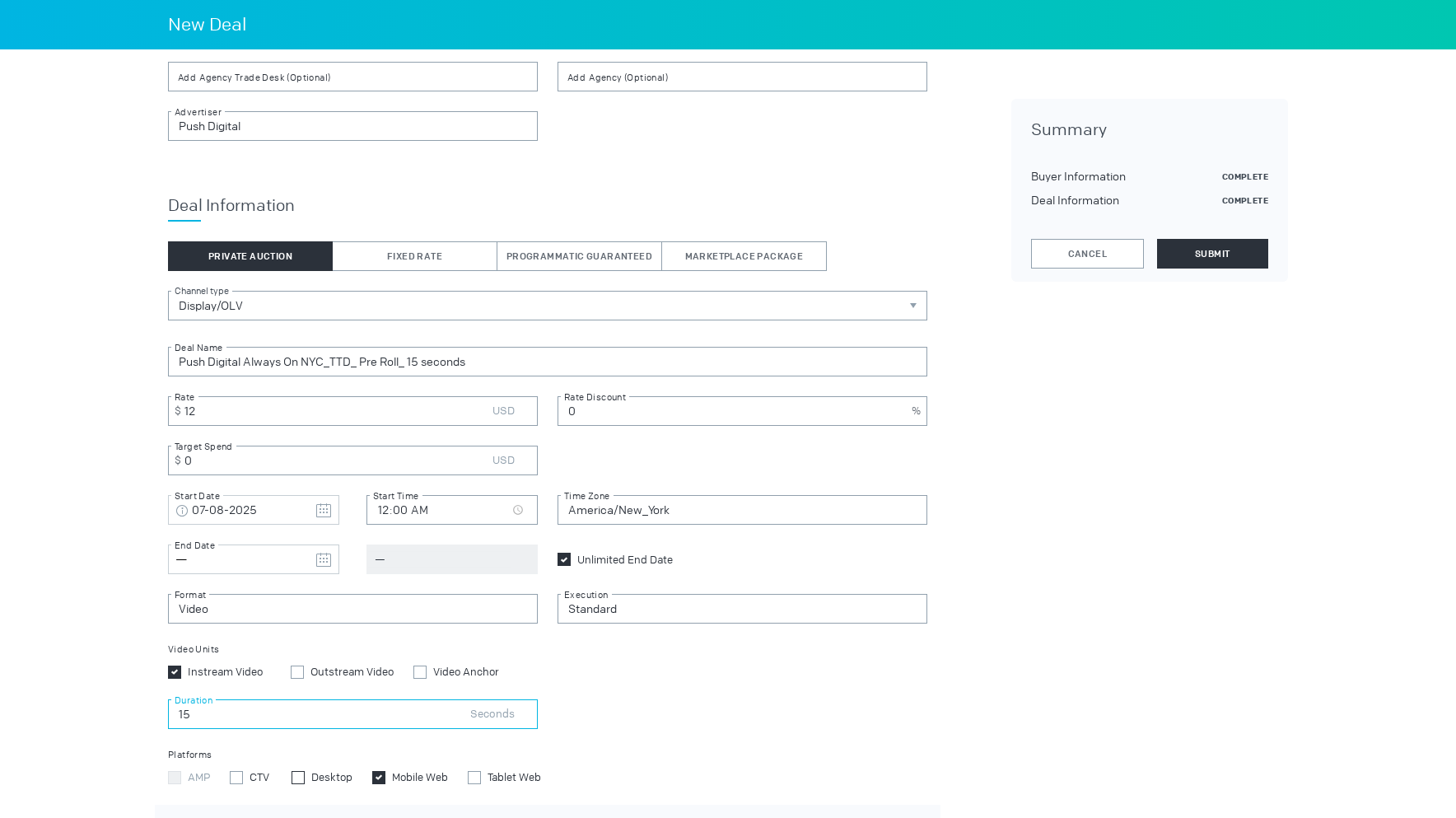 type on "15" 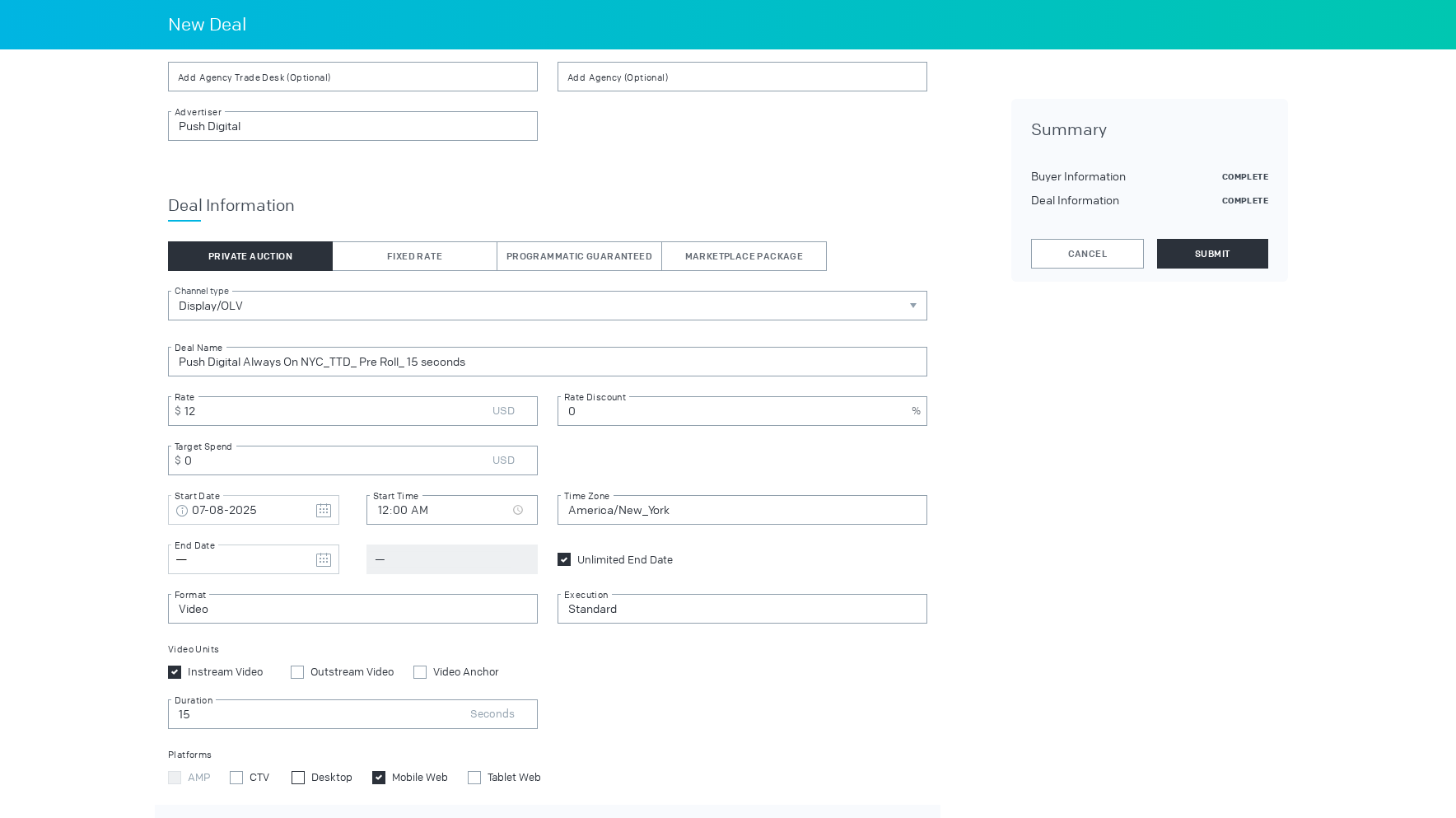 click at bounding box center (298, 778) 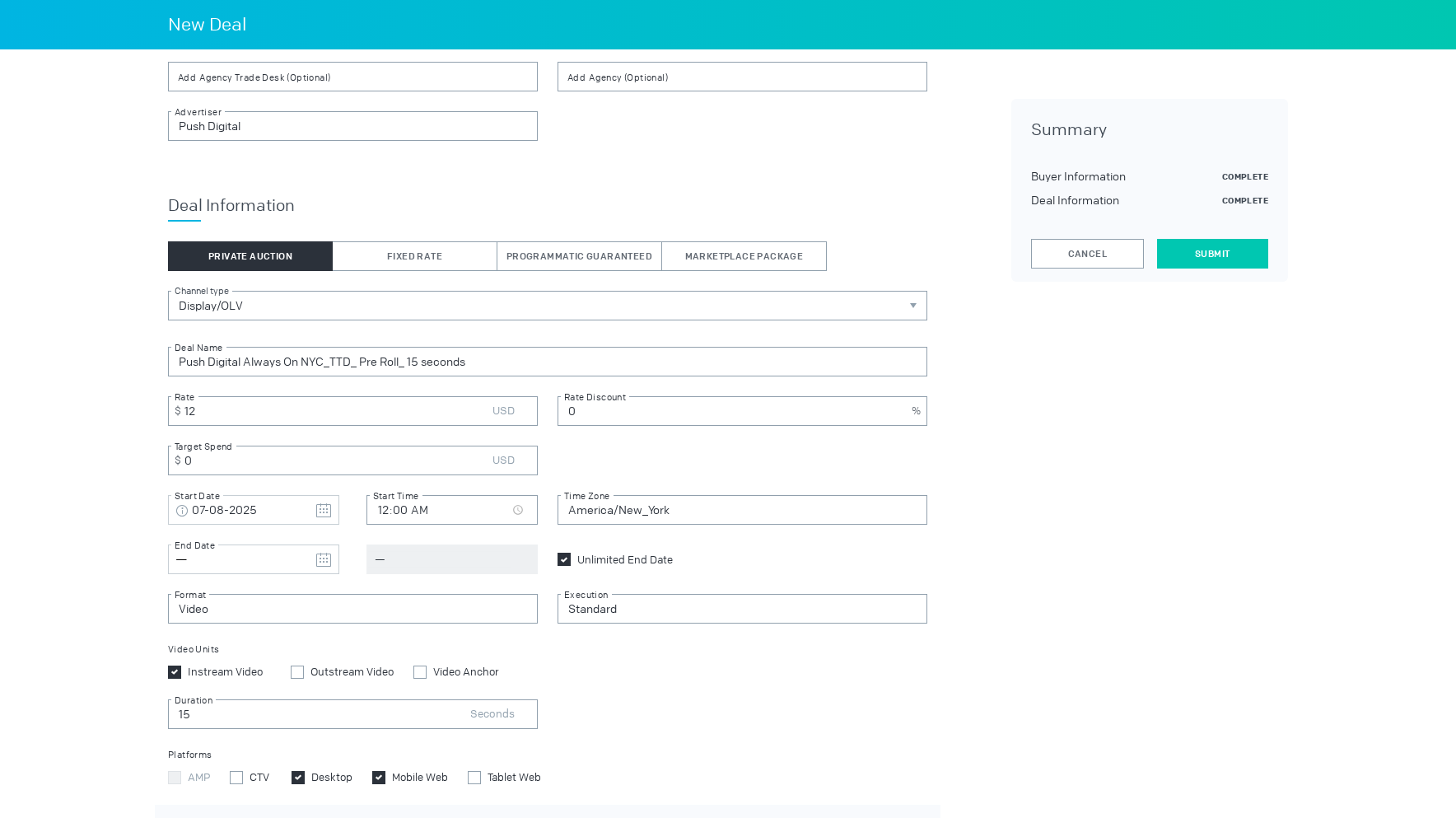 click on "Submit" at bounding box center [1212, 254] 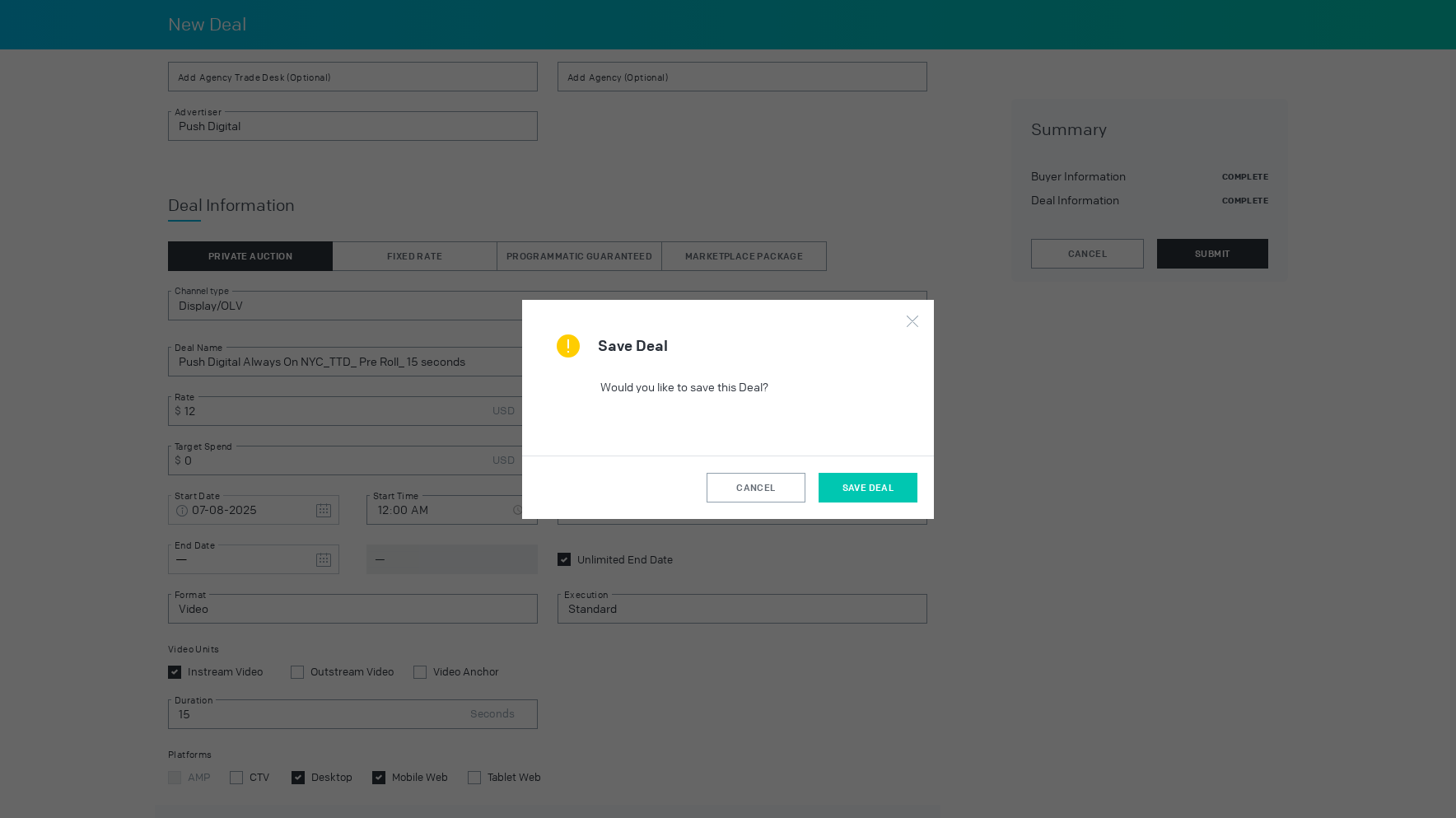 click on "Save Deal" at bounding box center (868, 488) 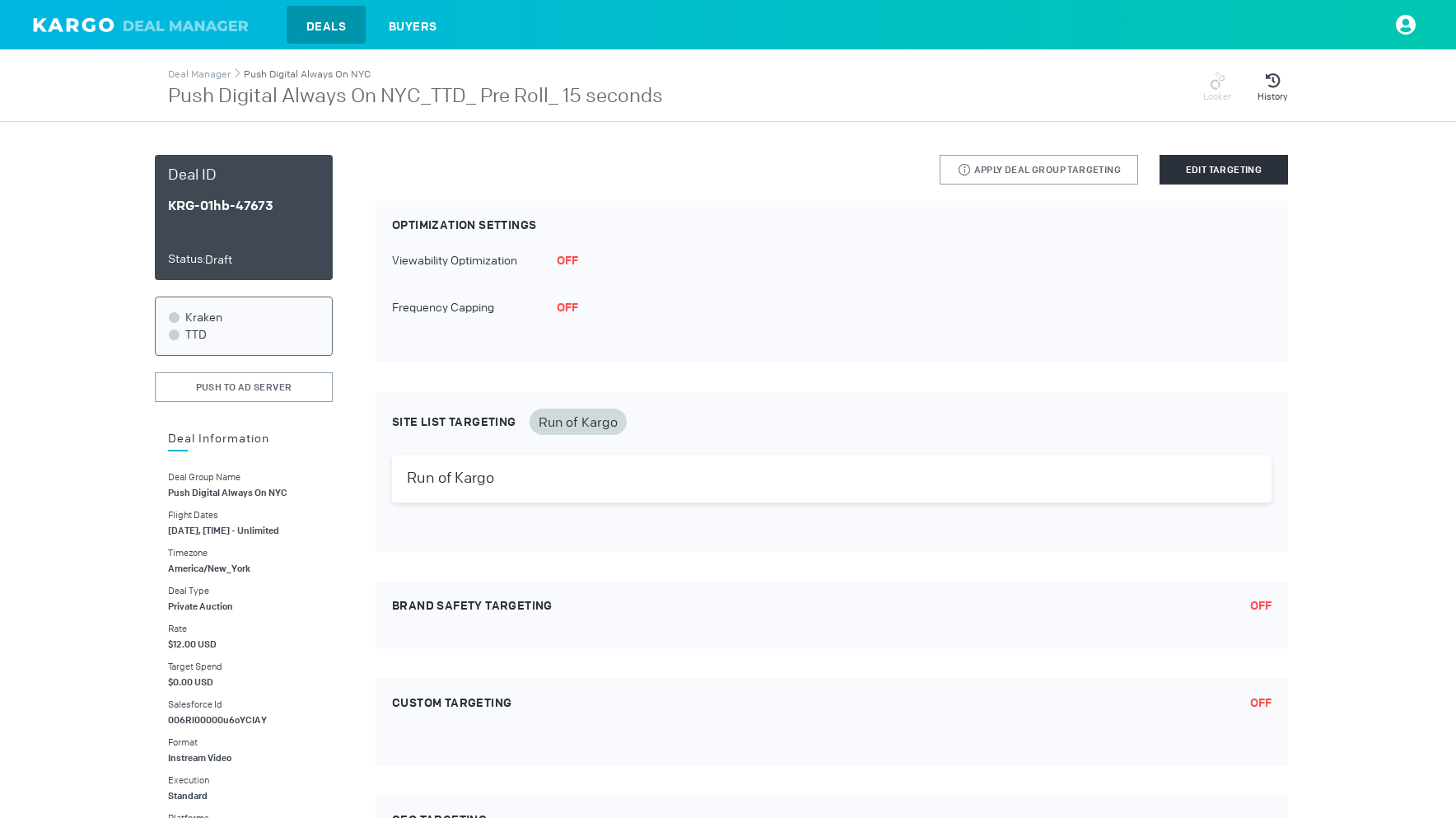 click on "Push Digital Always On NYC" at bounding box center (307, 74) 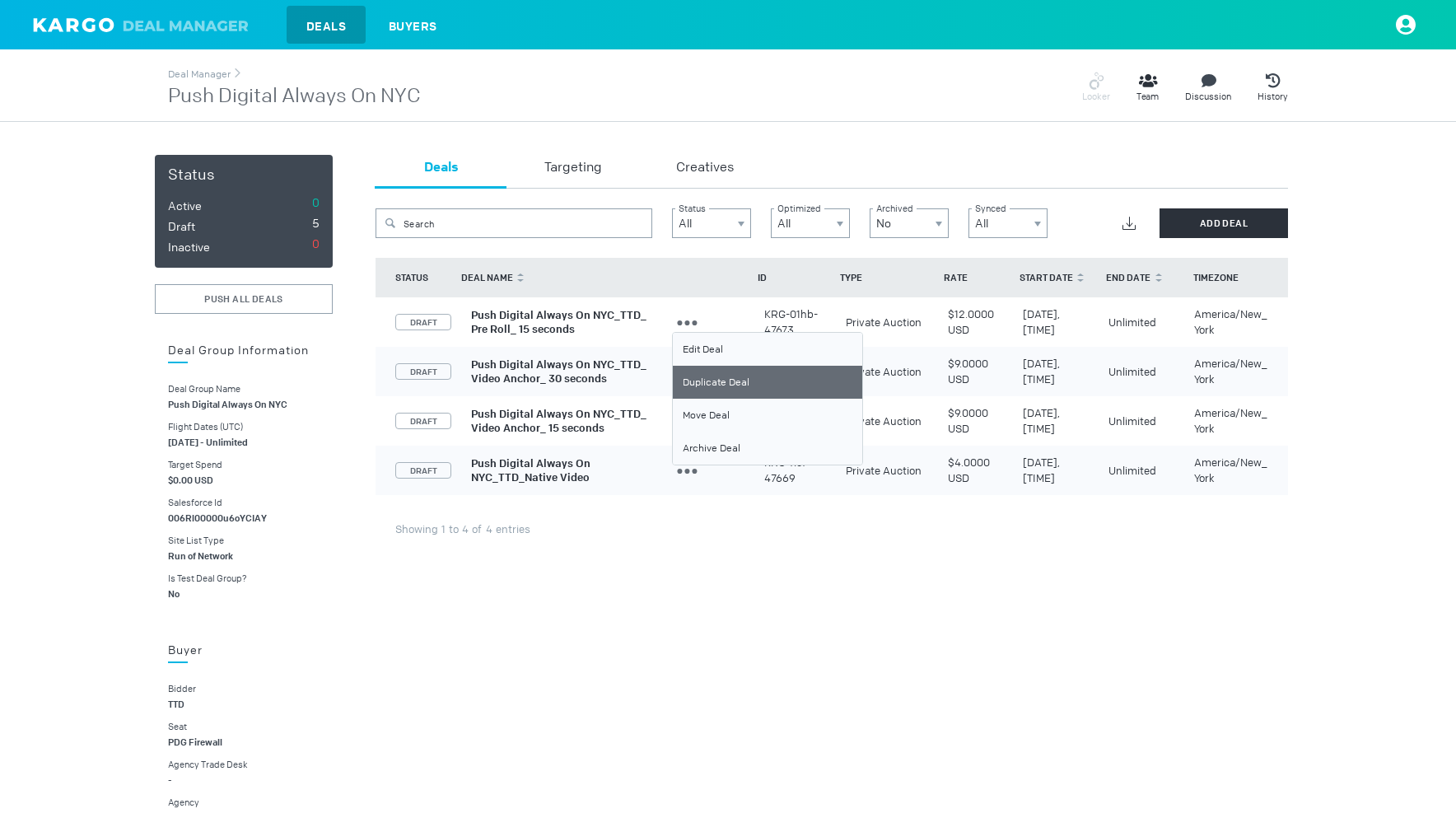 click on "Duplicate Deal" at bounding box center [768, 382] 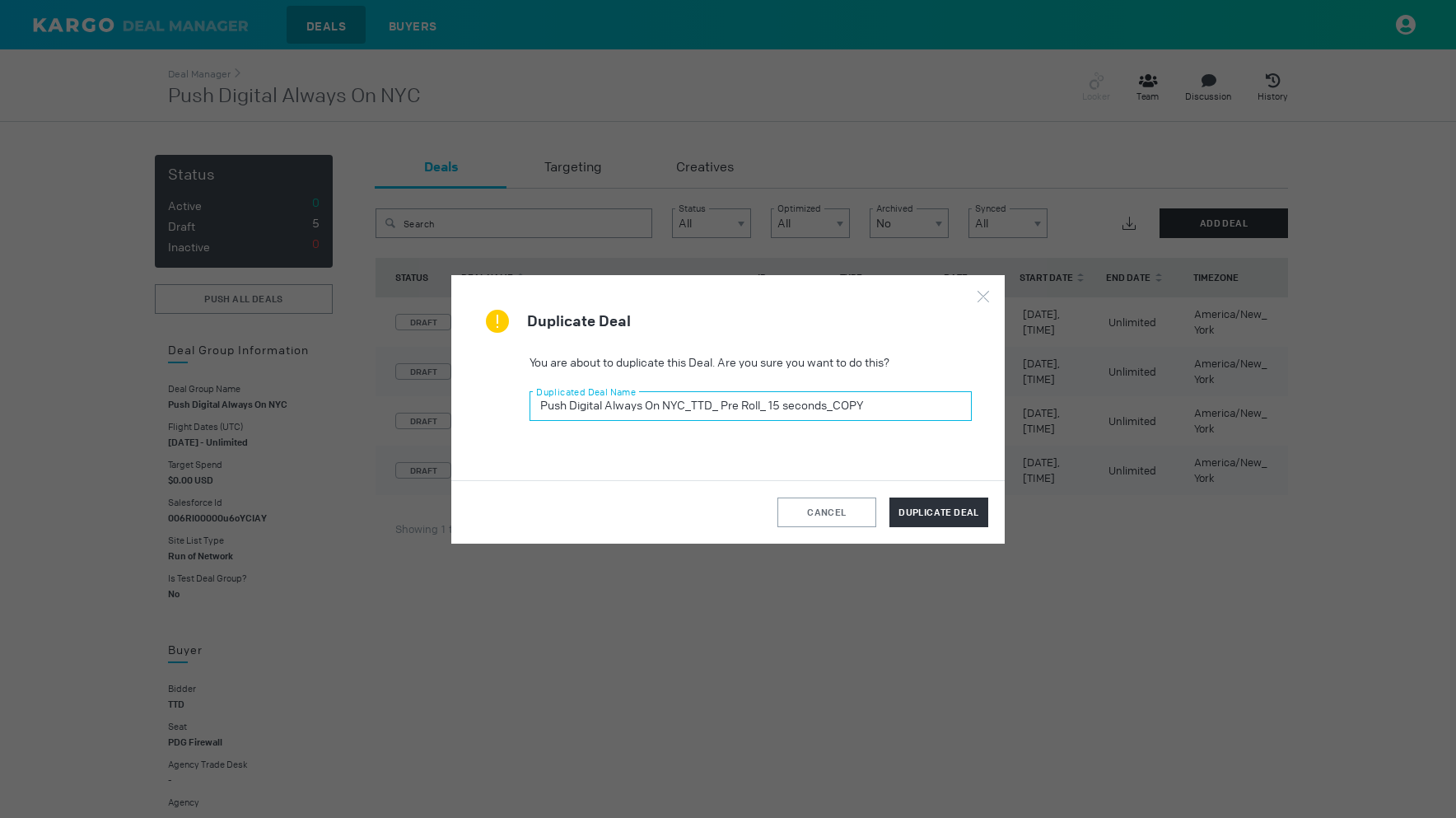 drag, startPoint x: 877, startPoint y: 404, endPoint x: 848, endPoint y: 404, distance: 29 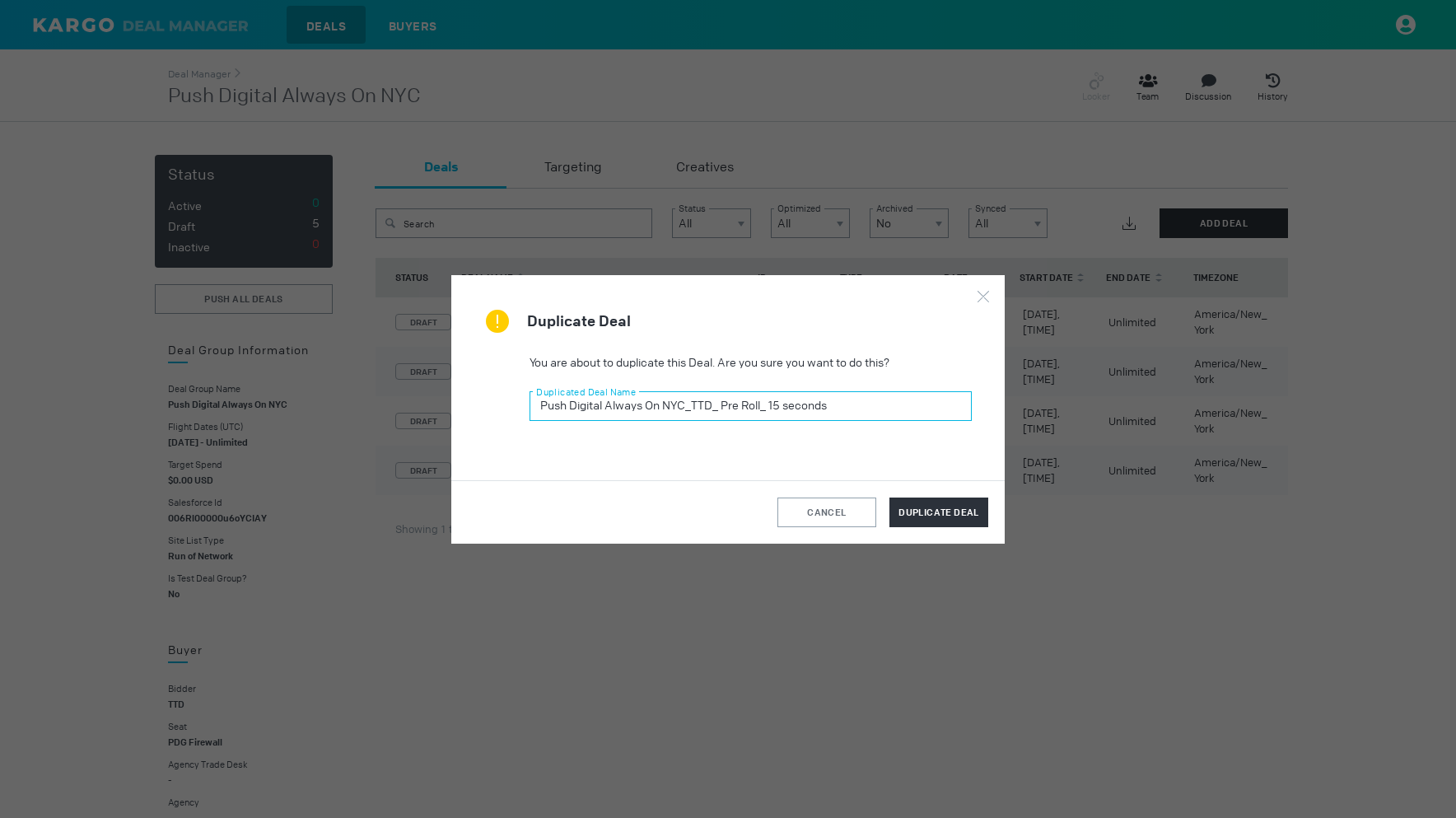 click on "Push Digital Always On NYC_TTD_ Pre Roll_ 15 seconds" at bounding box center [750, 406] 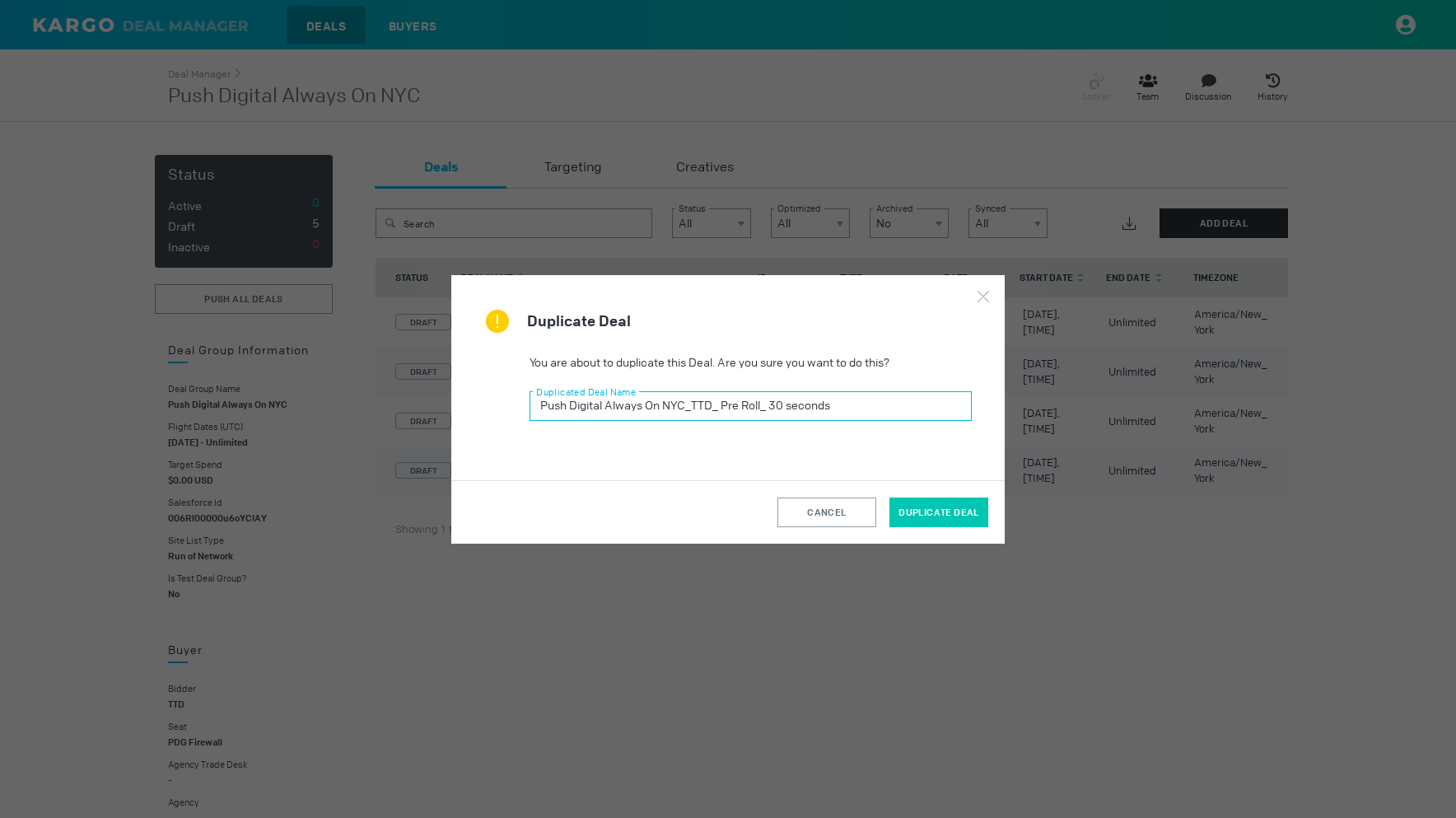 type on "Push Digital Always On NYC_TTD_ Pre Roll_ 30 seconds" 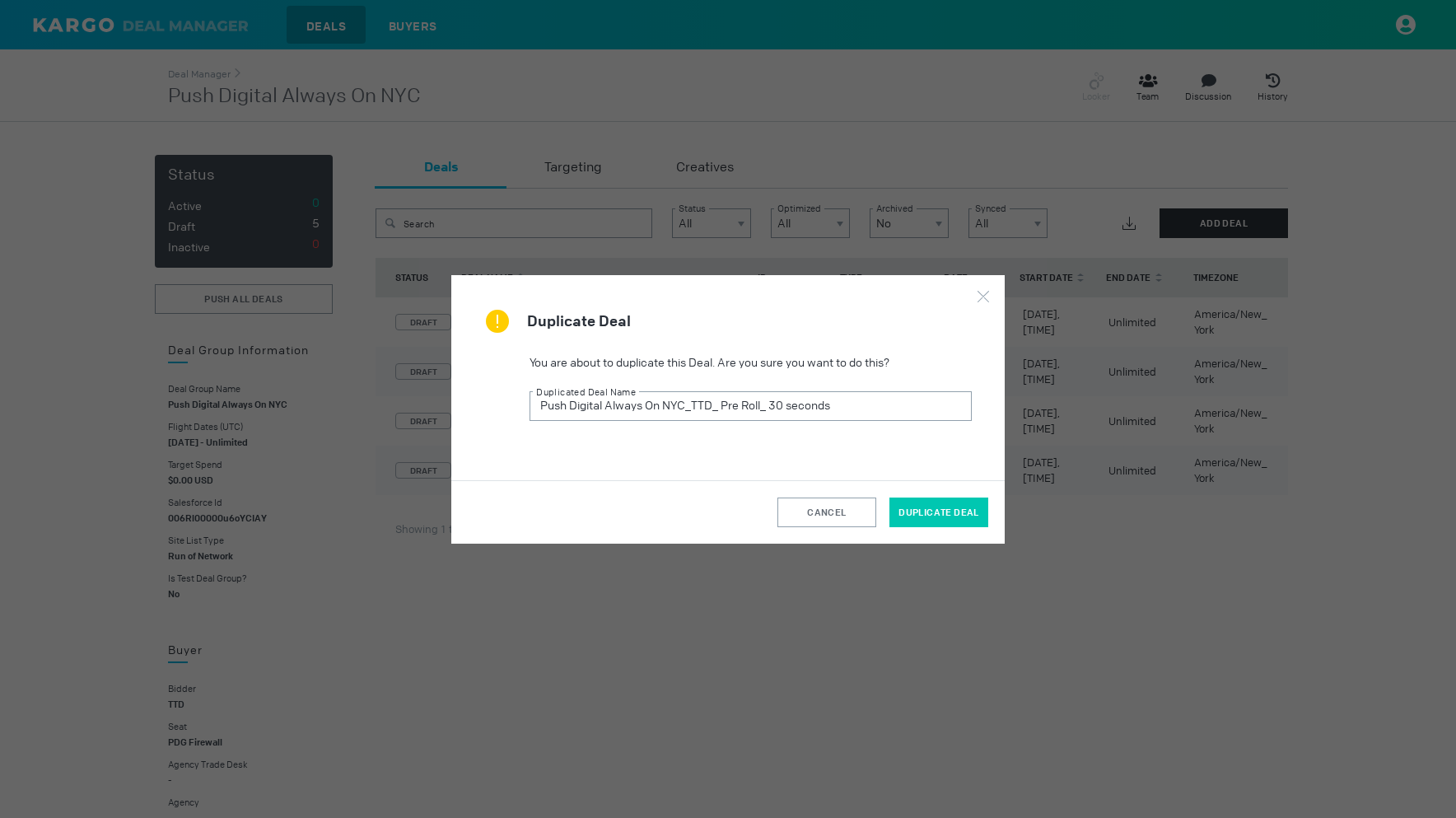 click on "Duplicate Deal" at bounding box center [939, 512] 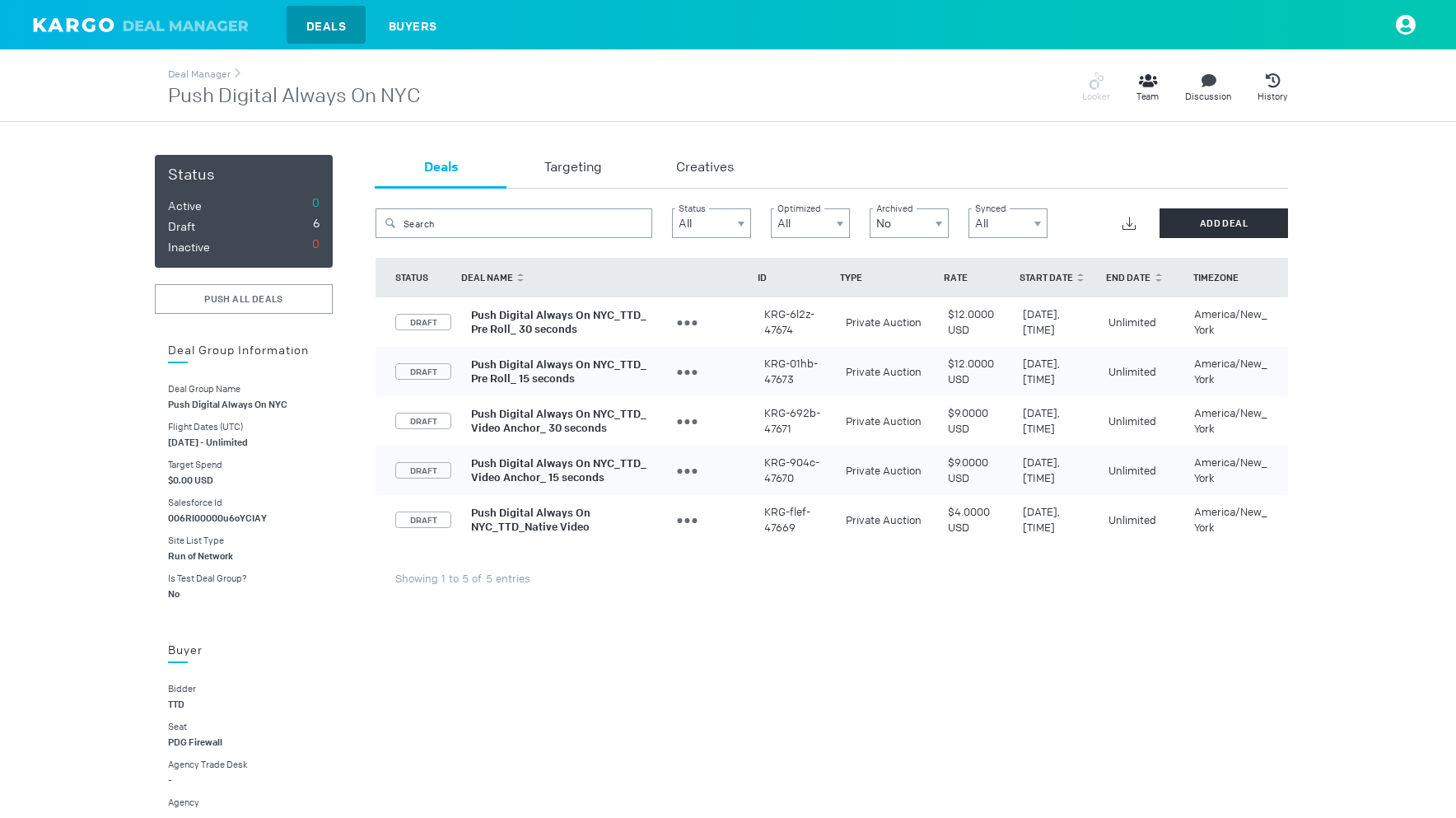 click on "Push Digital Always On NYC_TTD_ Pre Roll_ 30 seconds" at bounding box center (558, 322) 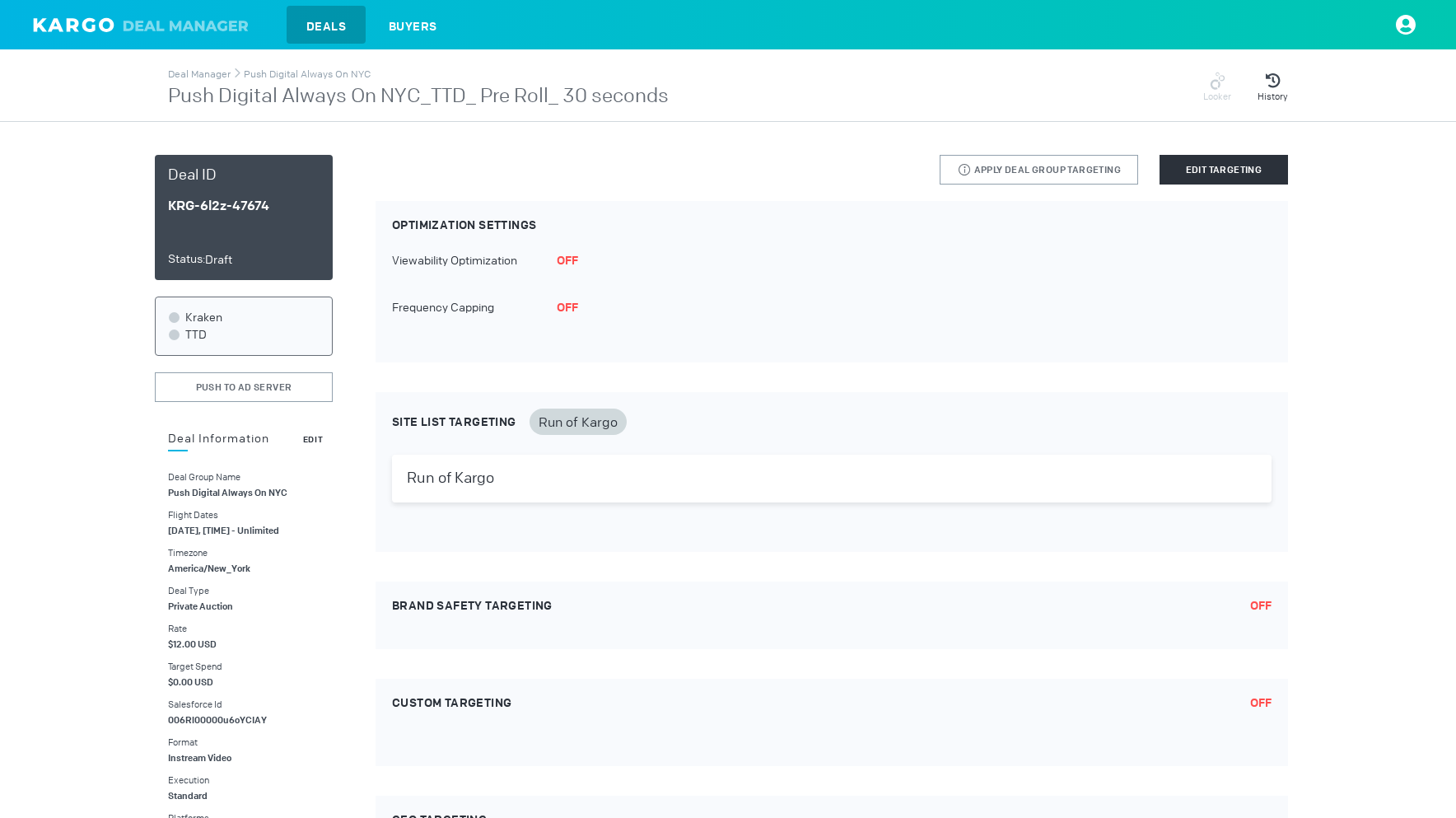 click on "Edit" at bounding box center [313, 439] 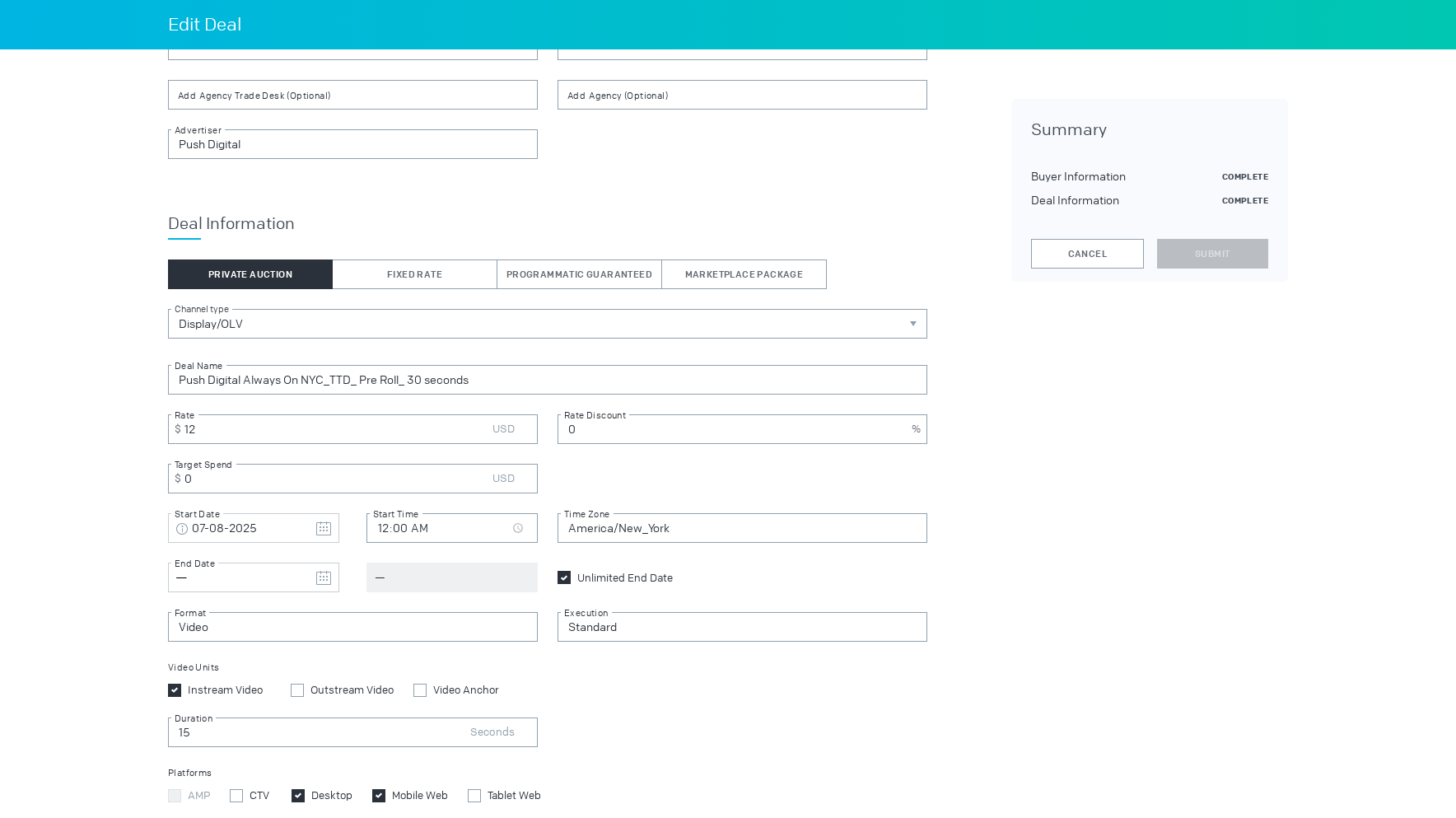 scroll, scrollTop: 139, scrollLeft: 0, axis: vertical 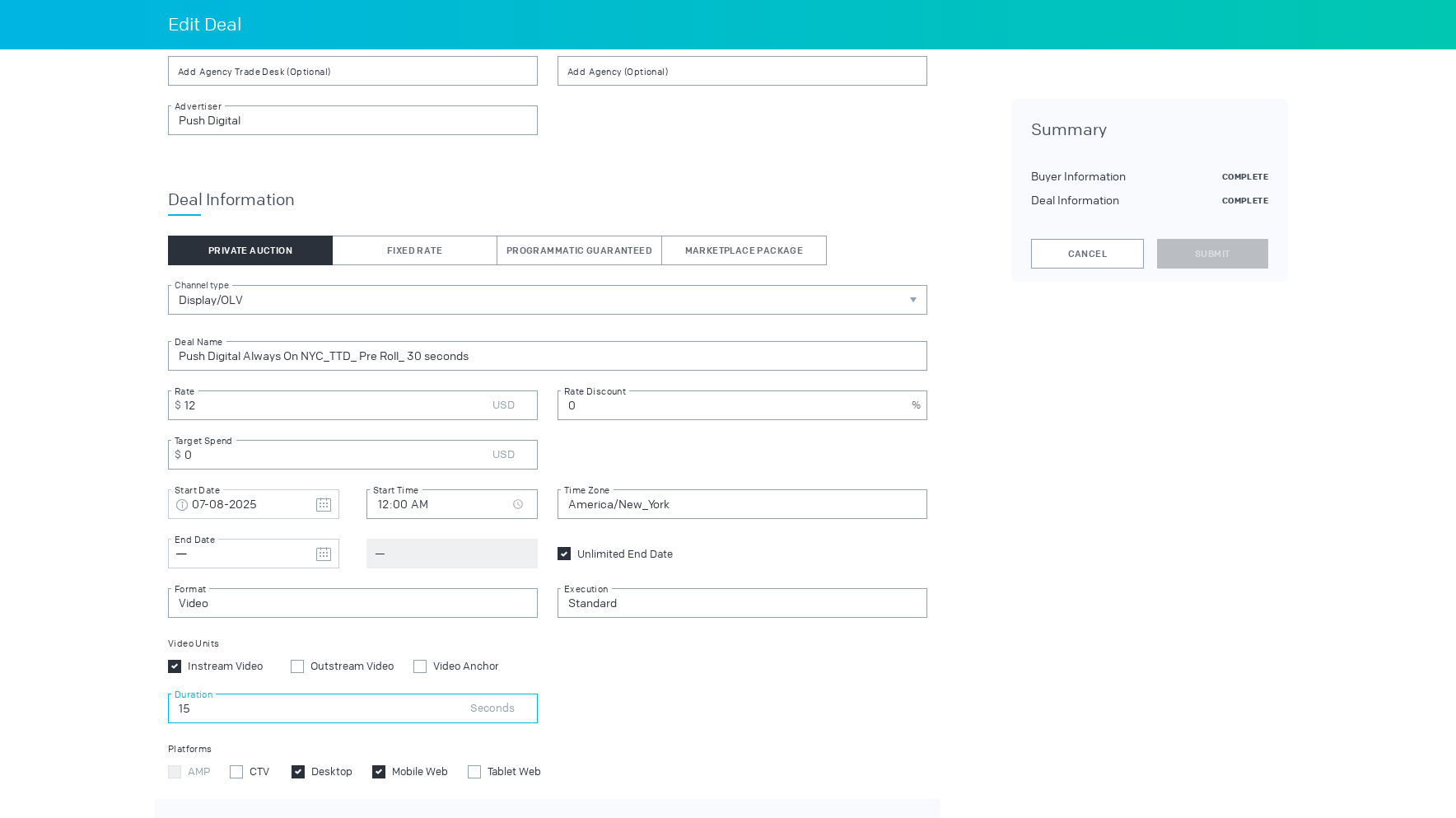 drag, startPoint x: 190, startPoint y: 711, endPoint x: 163, endPoint y: 711, distance: 27 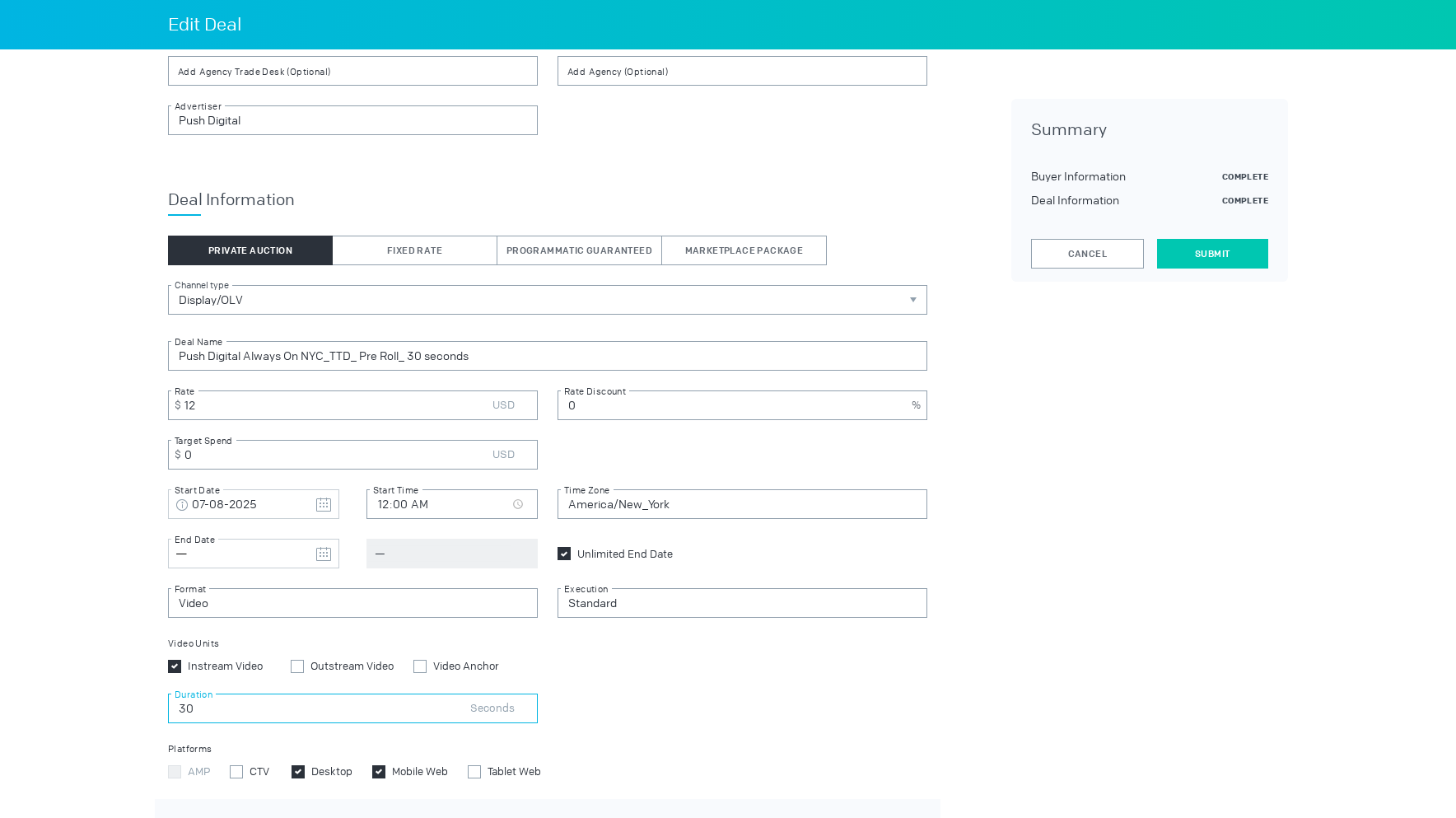 type on "30" 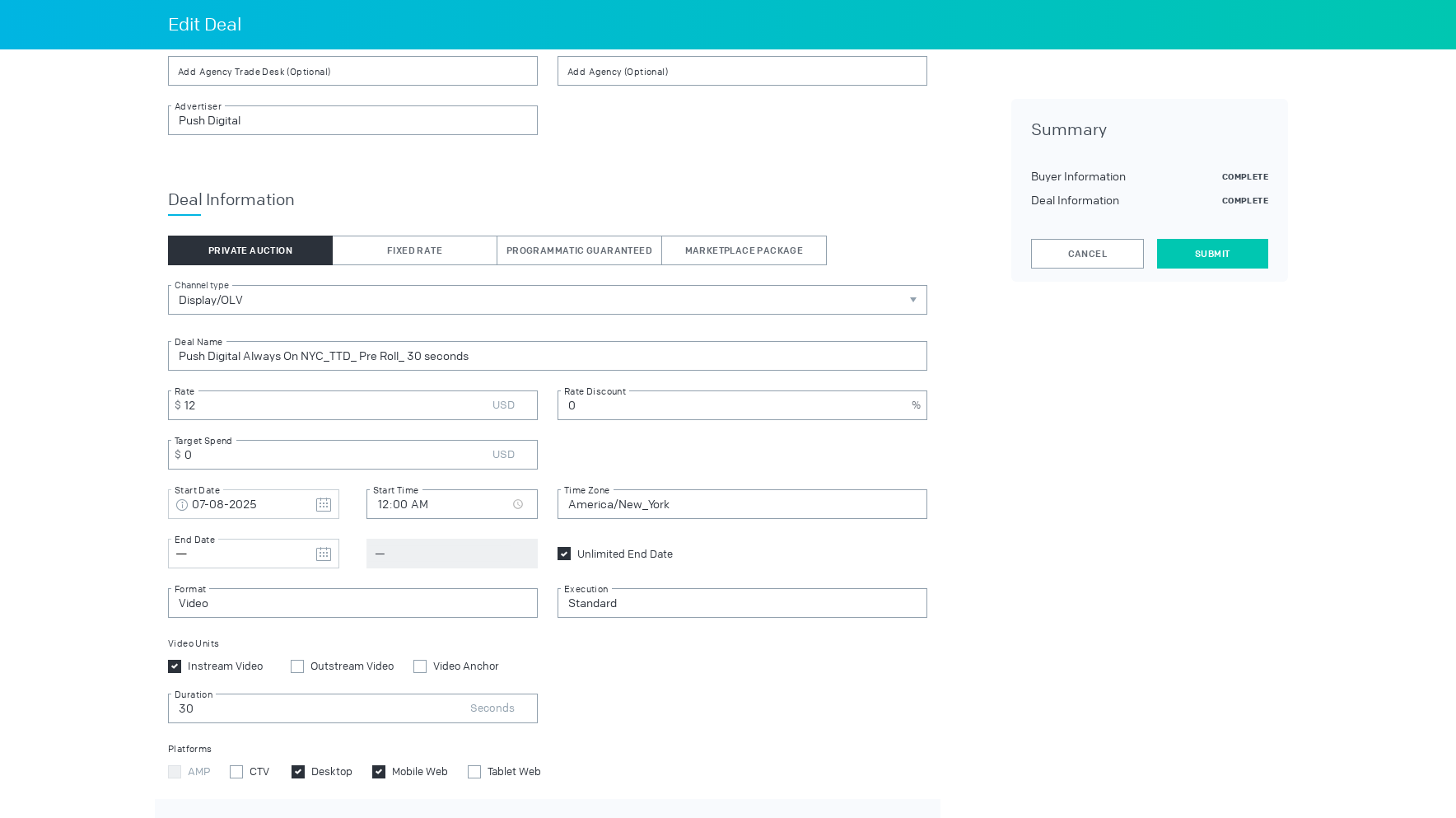 click on "Submit" at bounding box center [1212, 254] 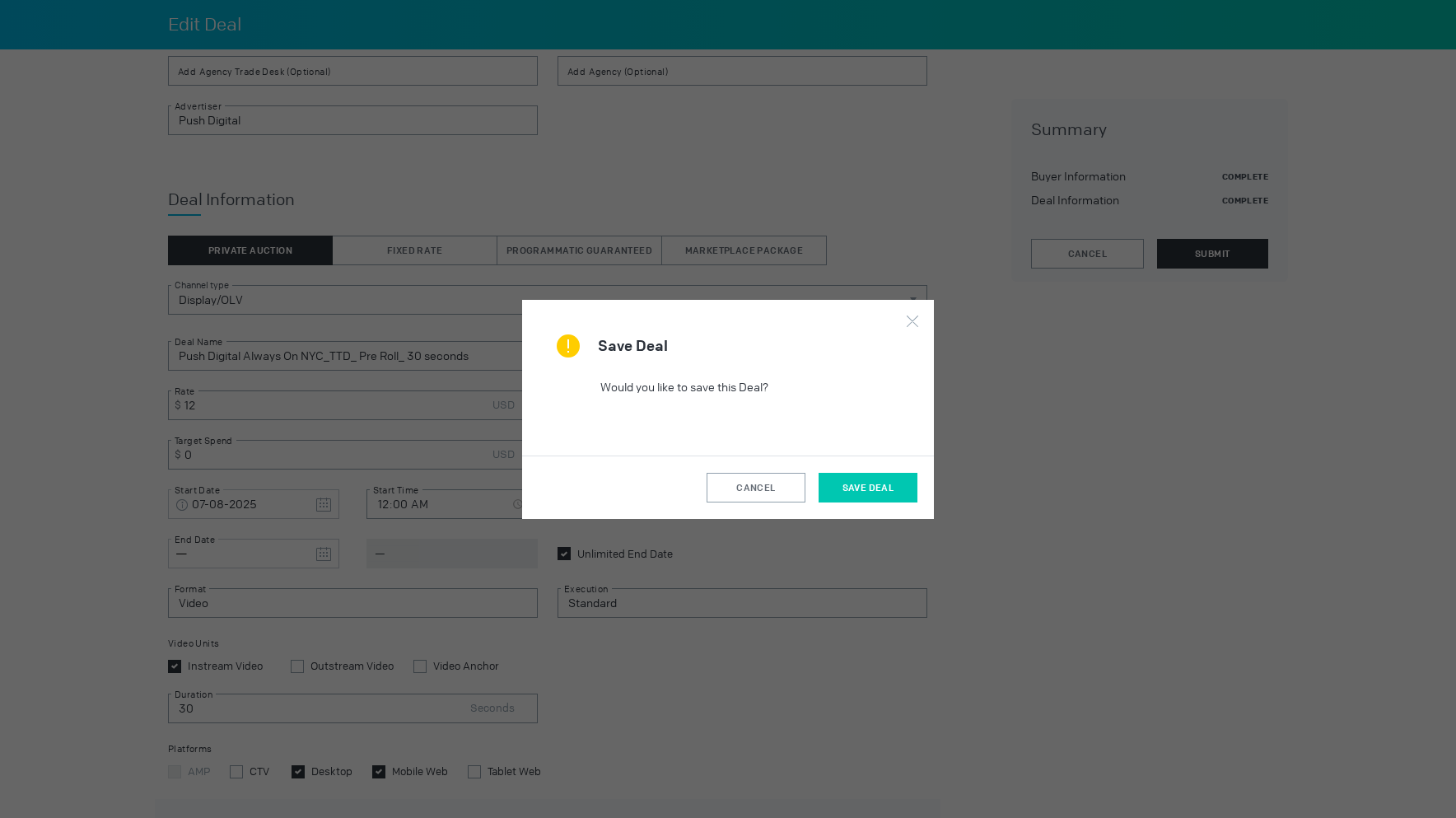 click on "Save Deal" at bounding box center [868, 488] 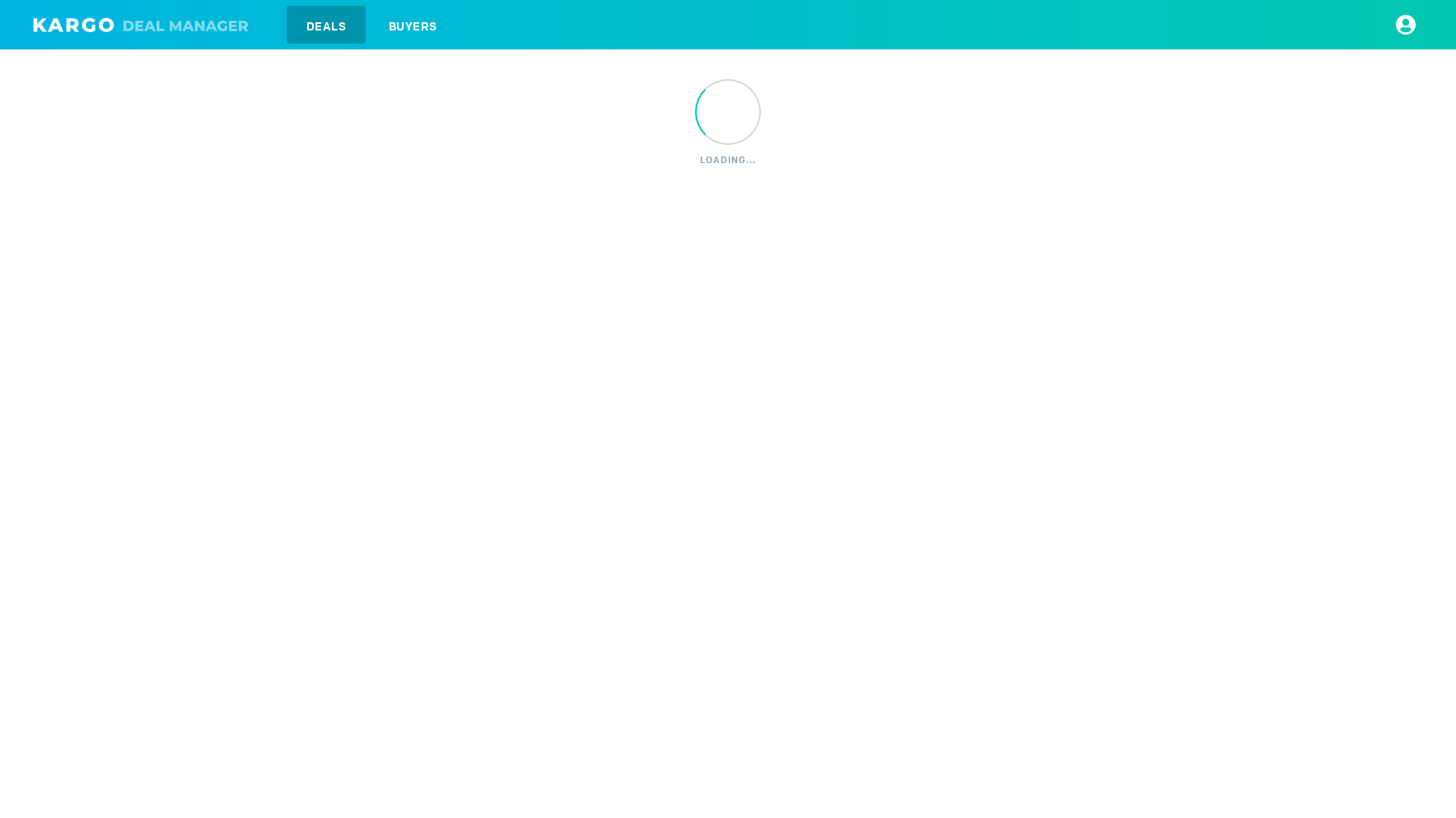 scroll, scrollTop: 0, scrollLeft: 0, axis: both 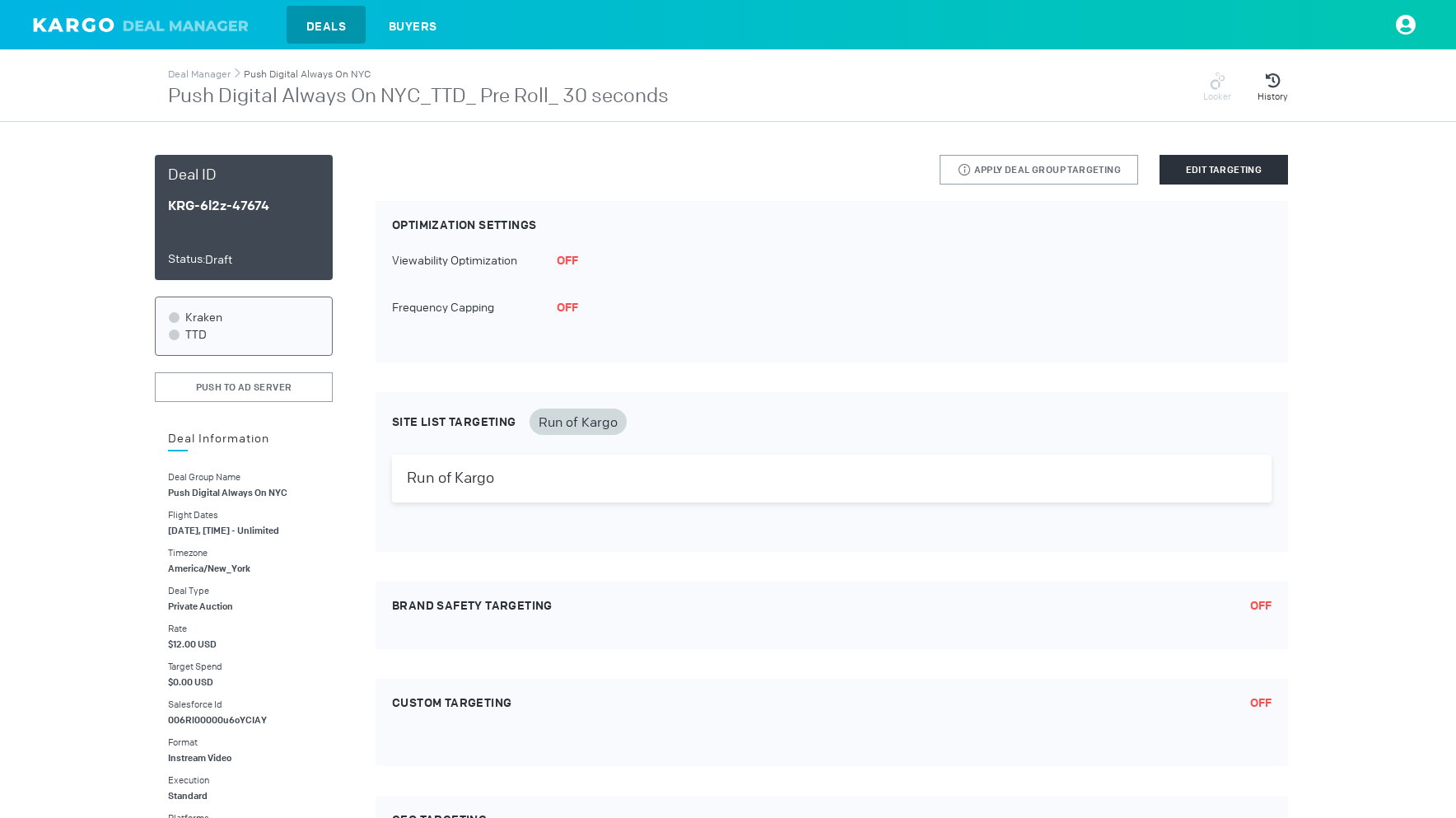 click on "Push Digital Always On NYC" at bounding box center [307, 74] 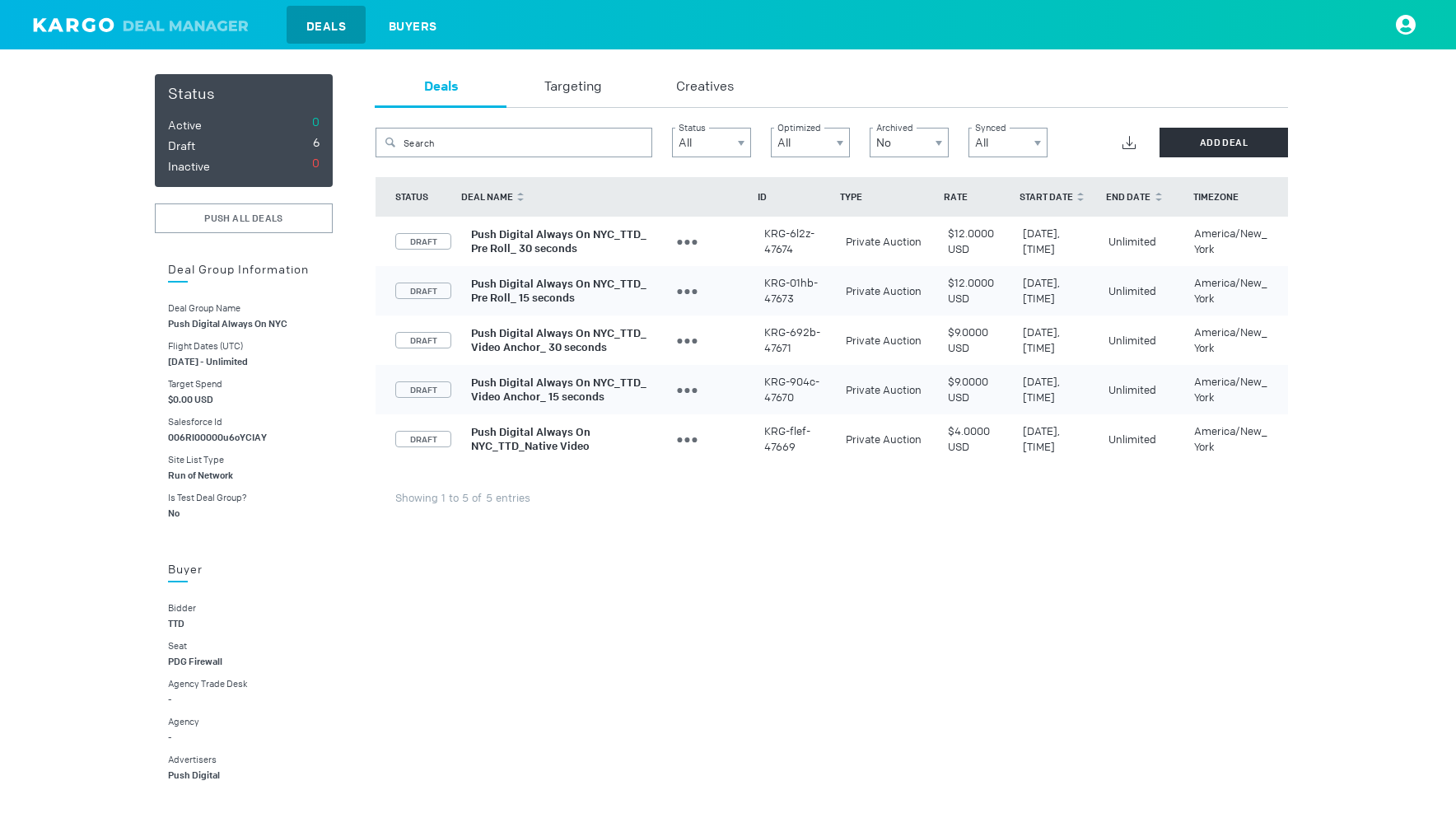 scroll, scrollTop: 0, scrollLeft: 0, axis: both 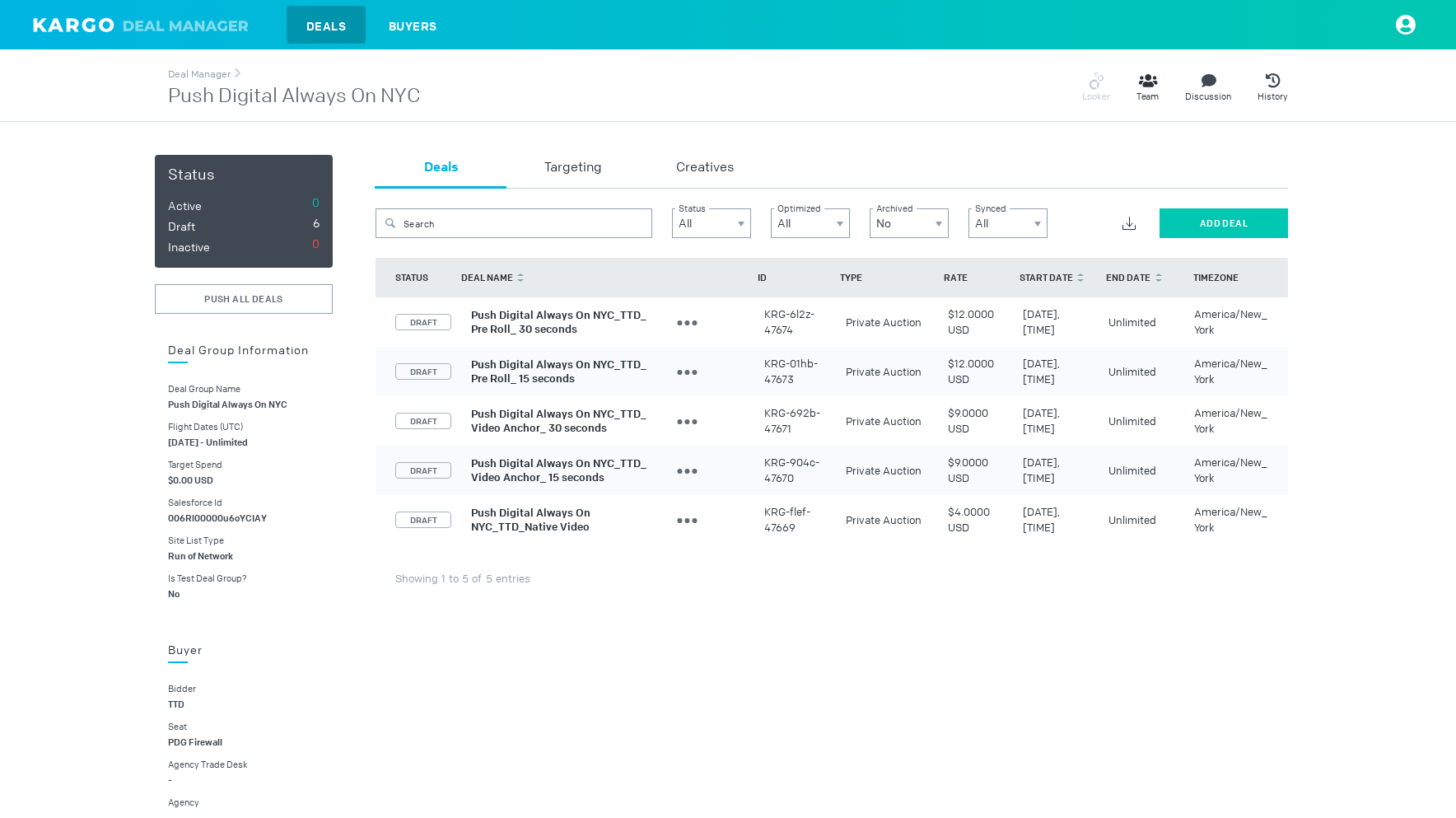 click on "Add Deal" at bounding box center (1224, 223) 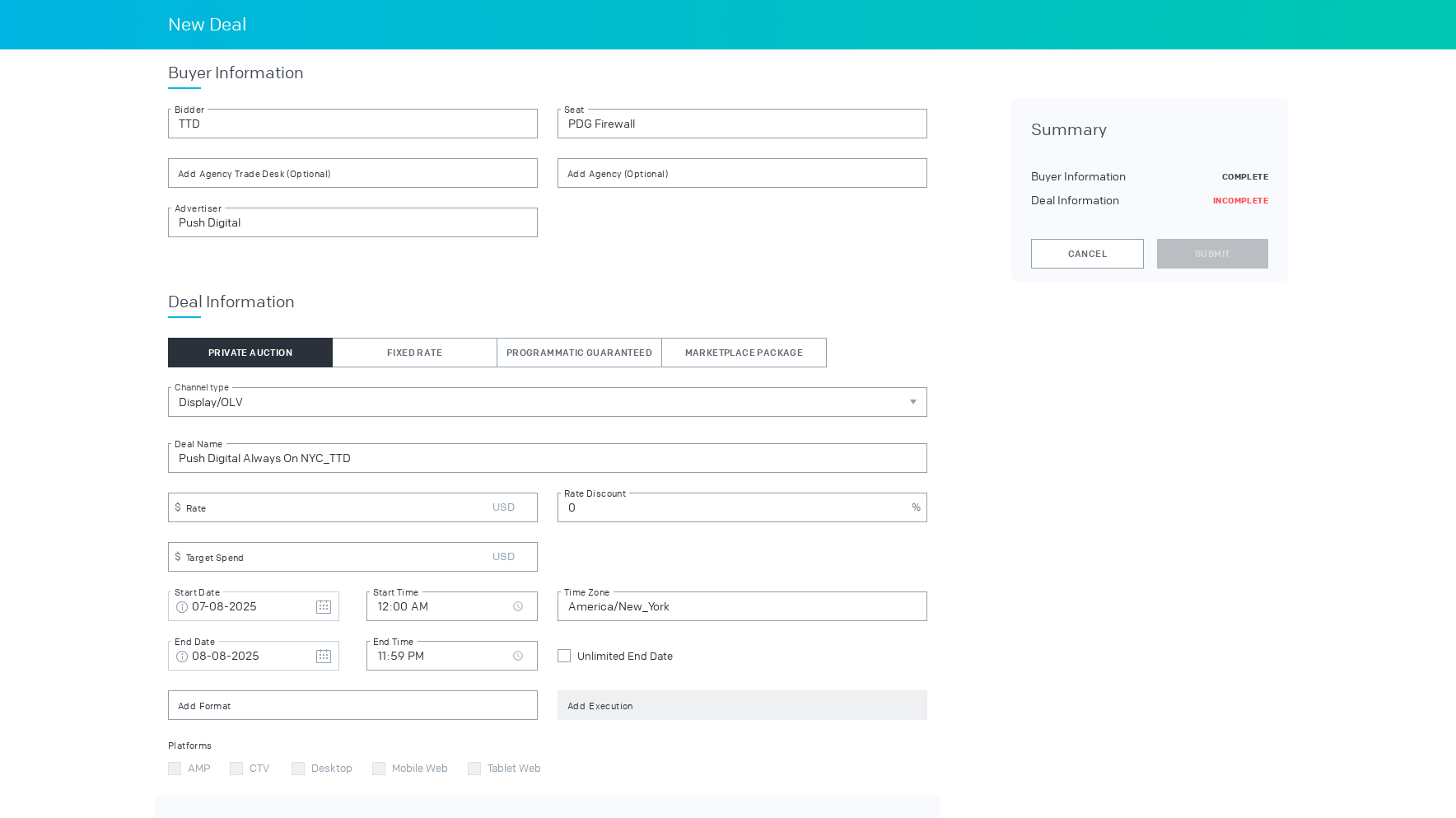 scroll, scrollTop: 41, scrollLeft: 0, axis: vertical 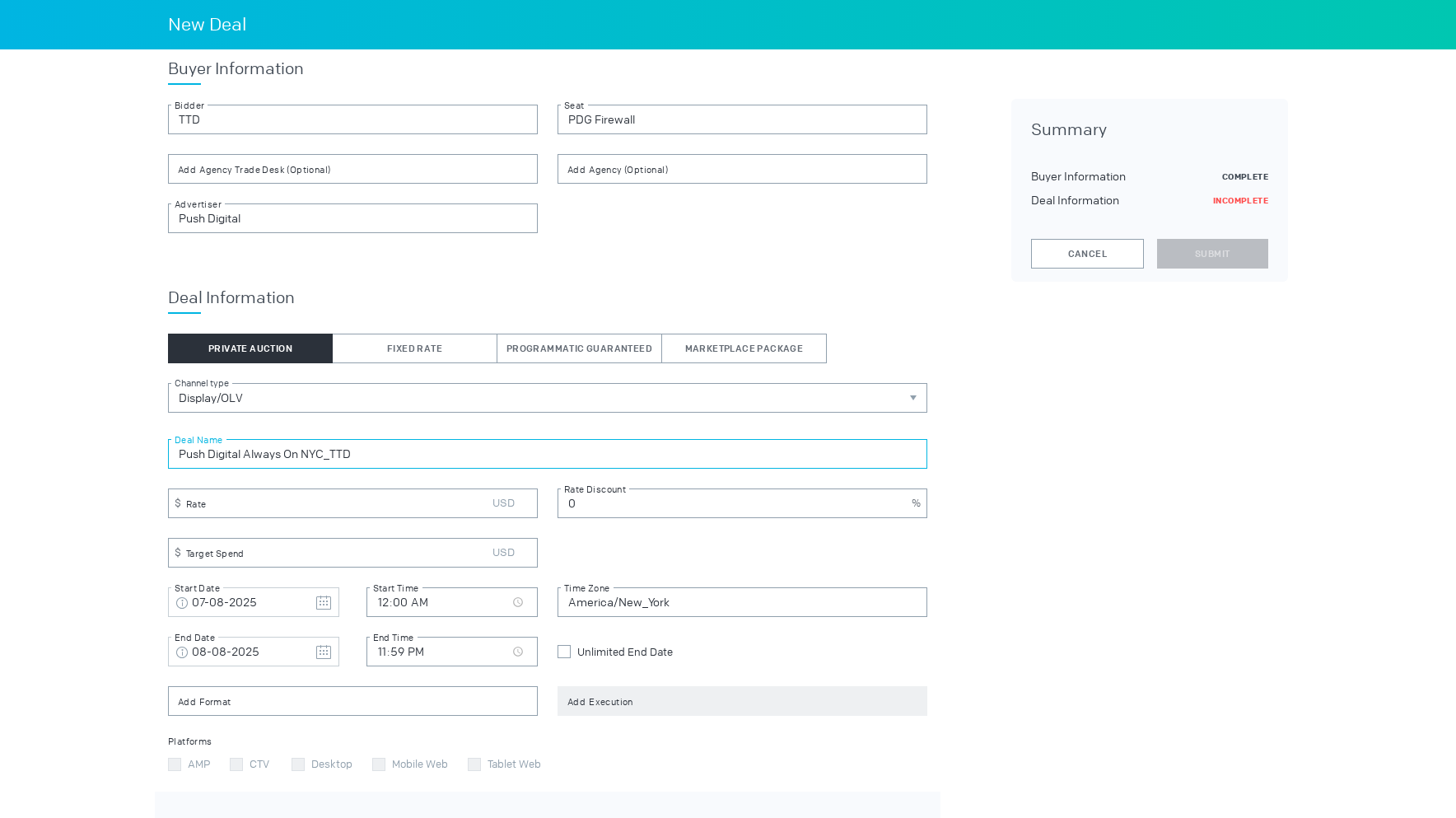 click on "Push Digital Always On NYC_TTD" at bounding box center (548, 454) 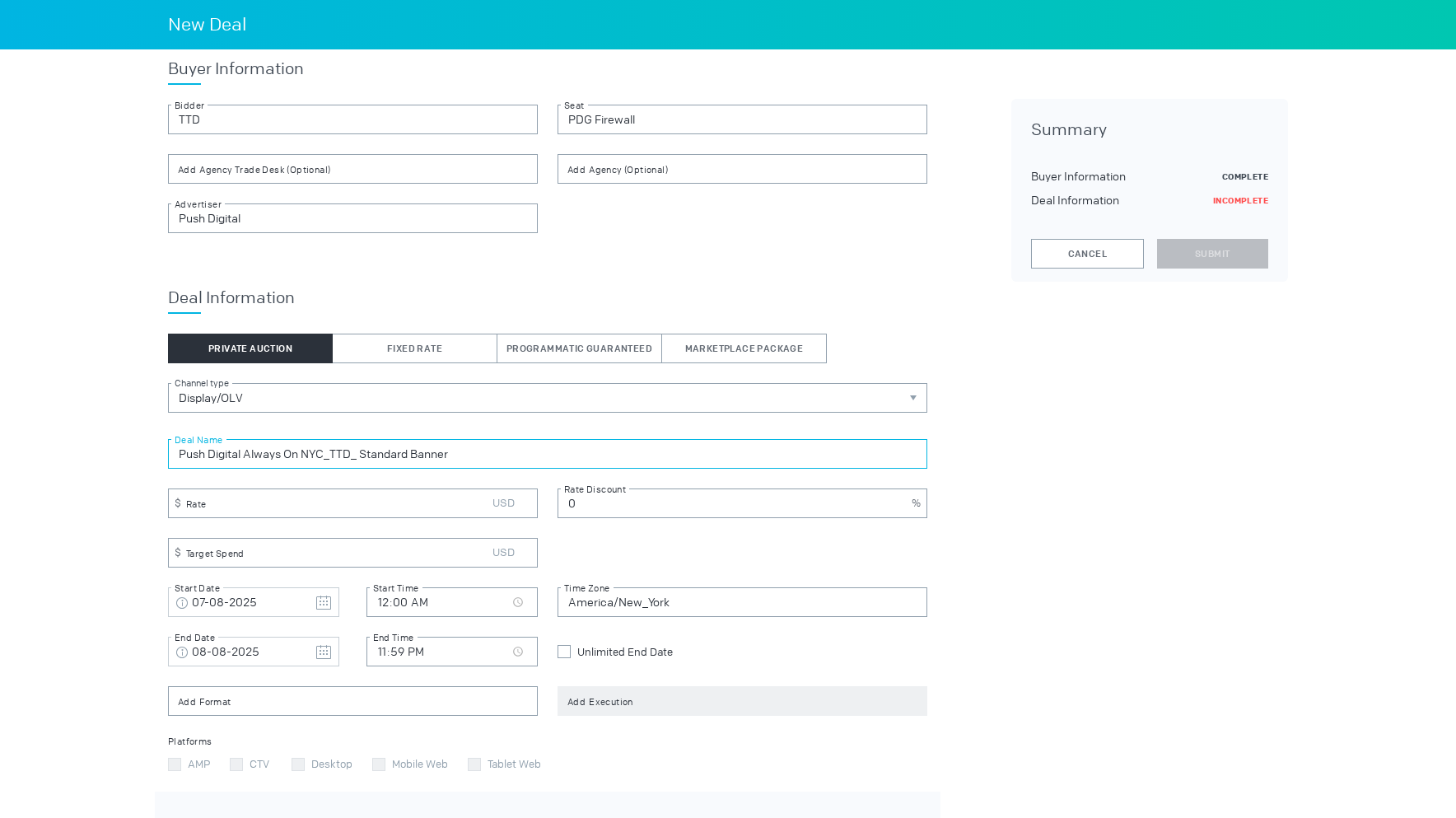 type on "Push Digital Always On NYC_TTD_ Standard Banner" 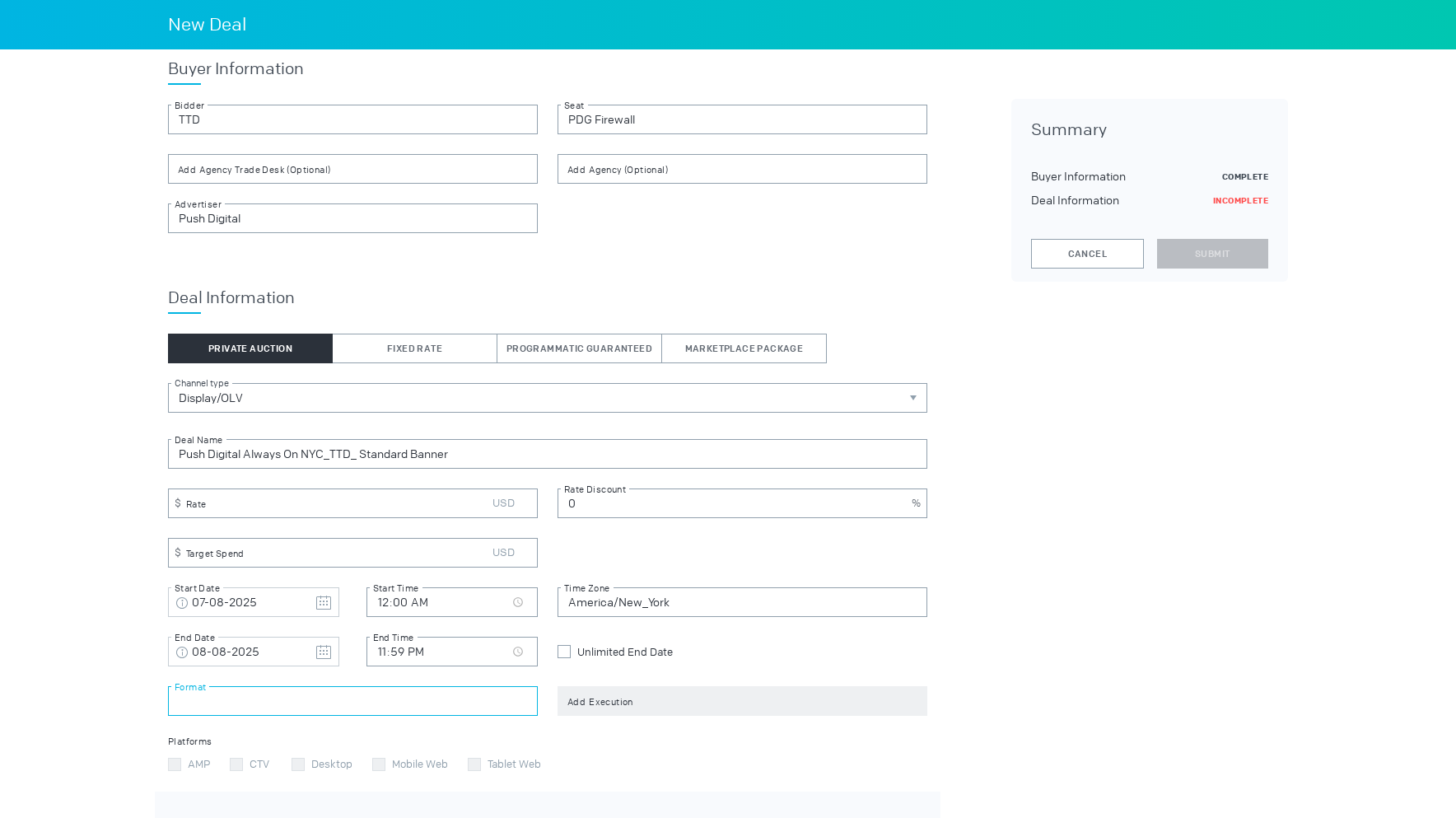 click at bounding box center (352, 701) 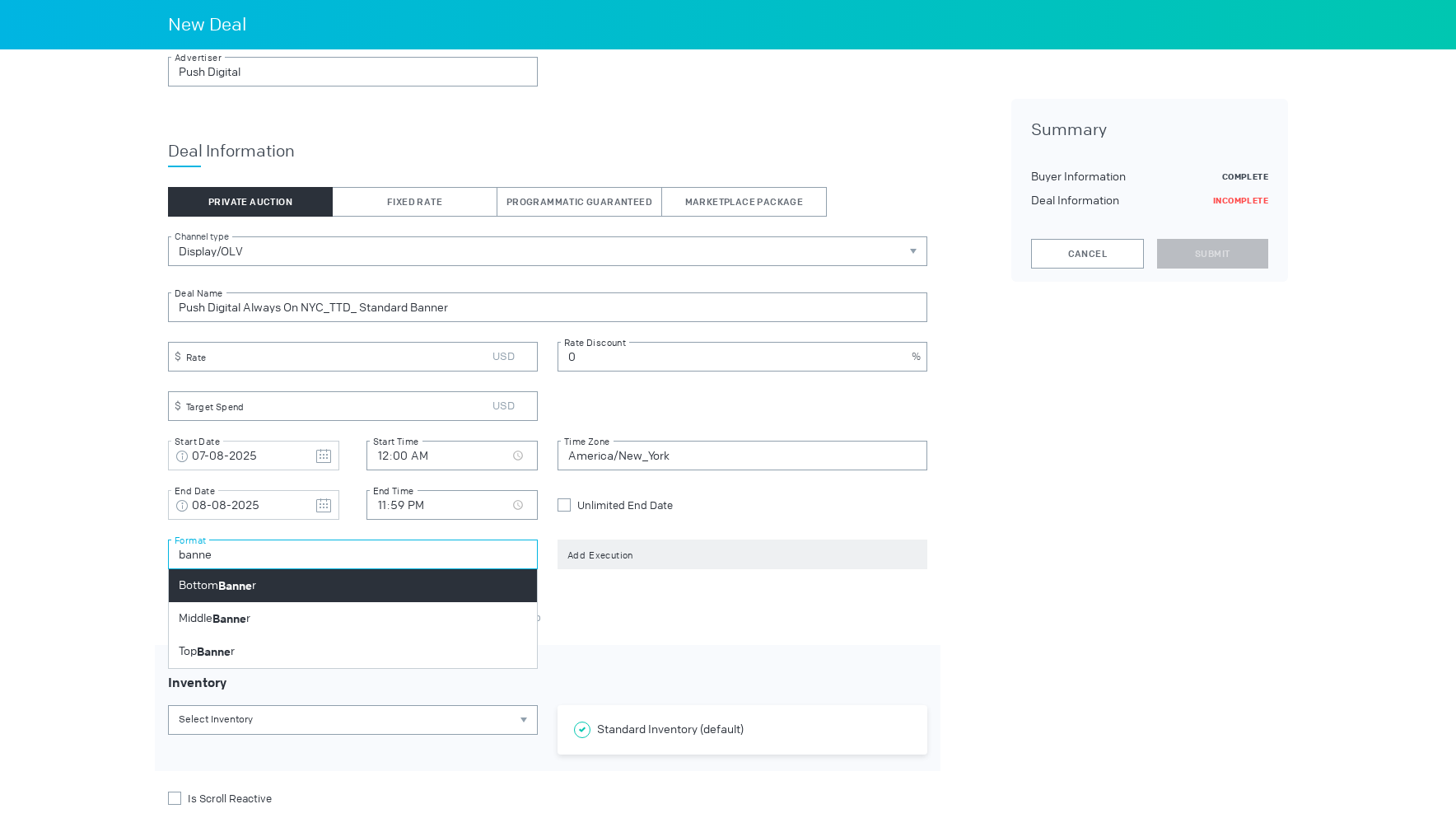 scroll, scrollTop: 189, scrollLeft: 0, axis: vertical 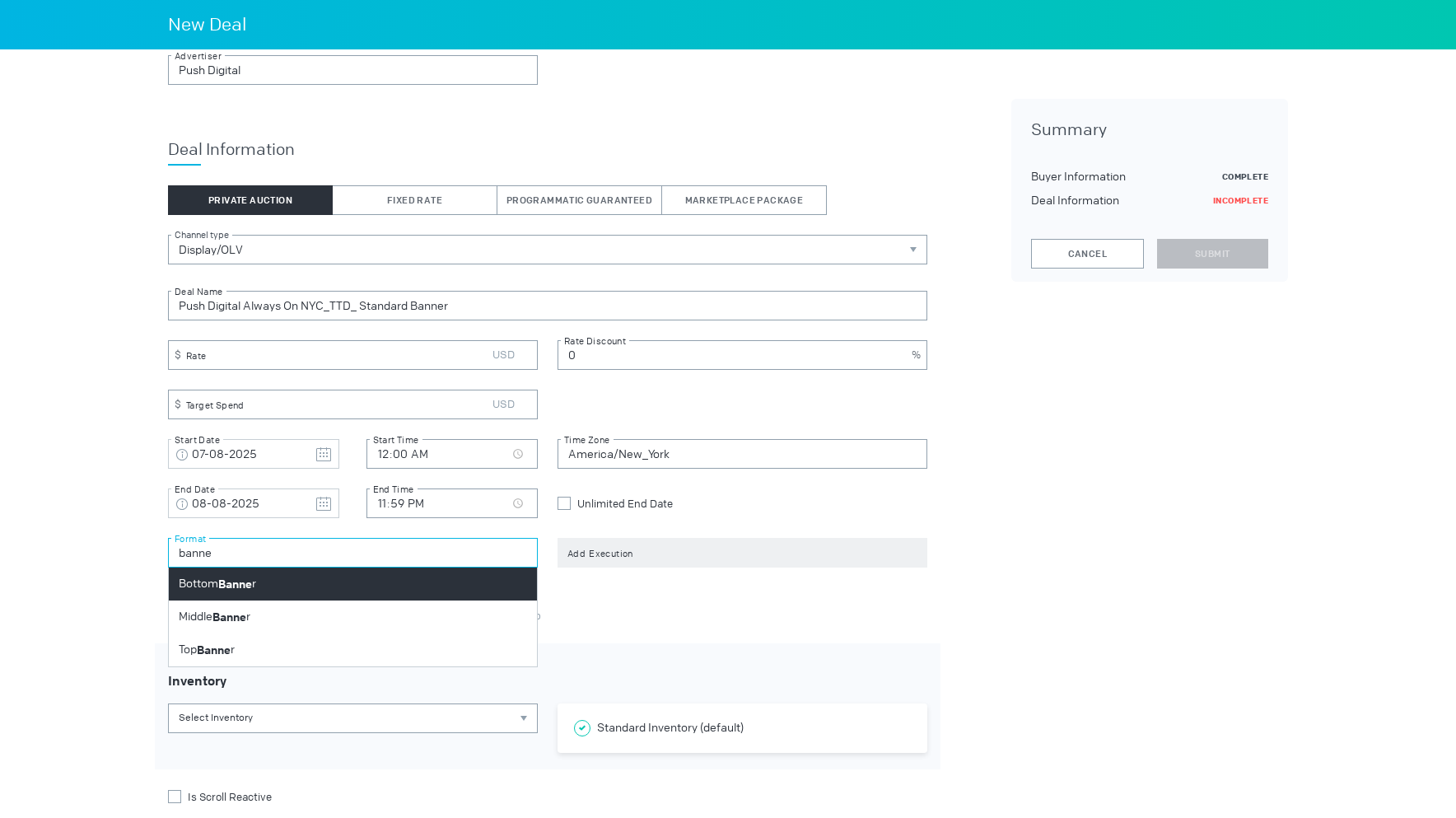 type on "banne" 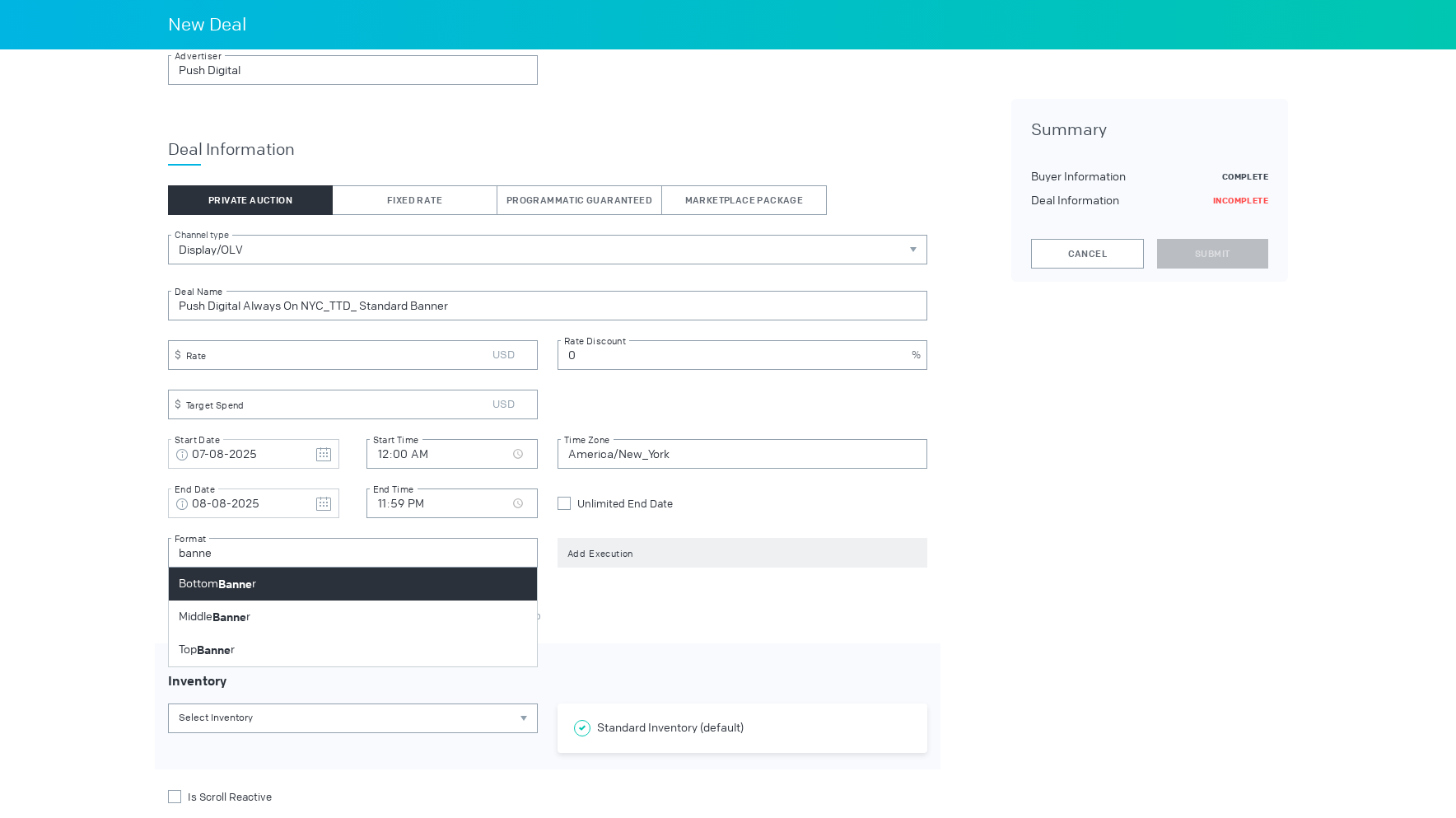 click on "Bottom  Banne r" at bounding box center (352, 584) 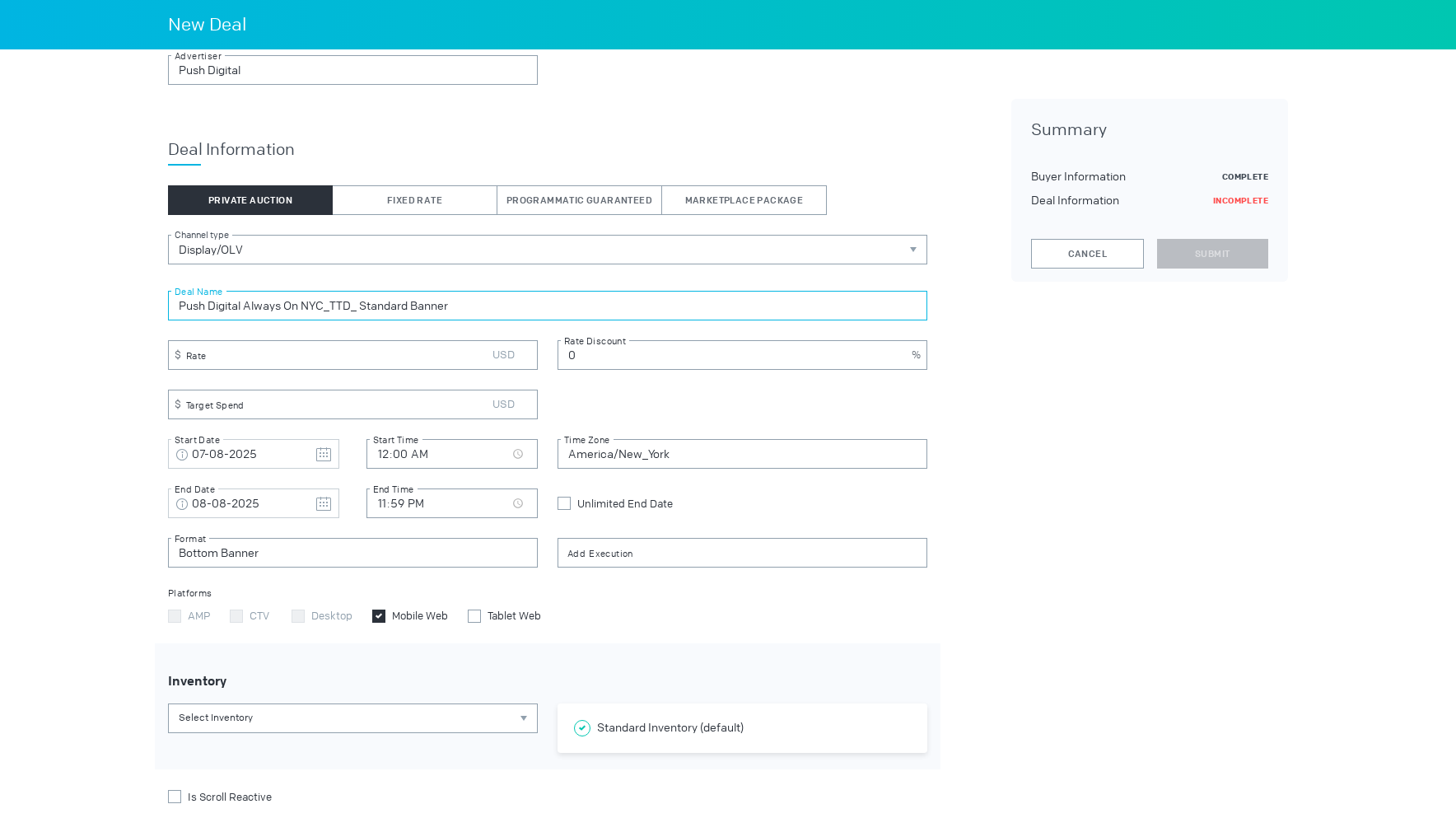 drag, startPoint x: 407, startPoint y: 308, endPoint x: 459, endPoint y: 336, distance: 59.0593 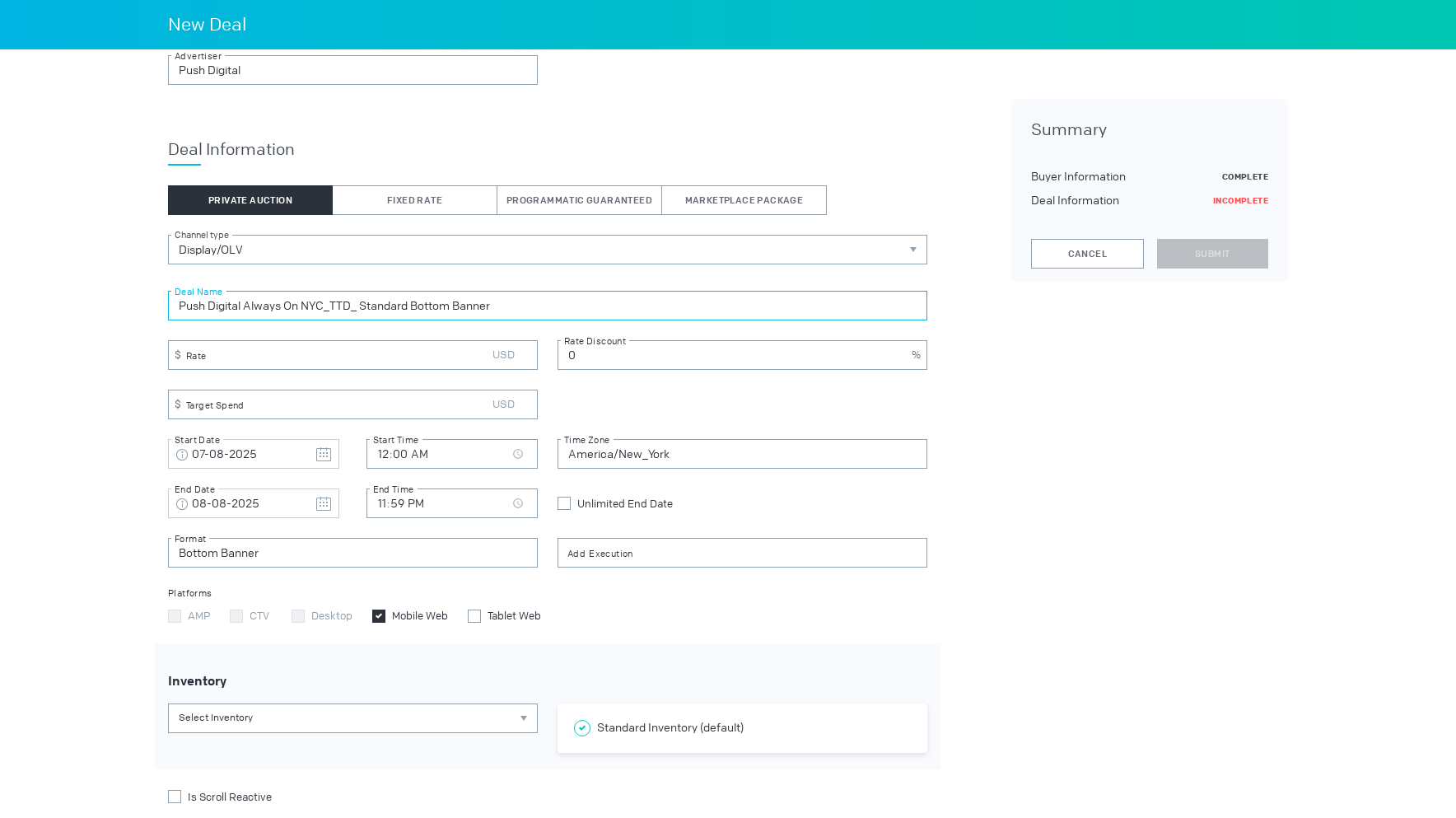 type on "Push Digital Always On NYC_TTD_ Standard Bottom Banner" 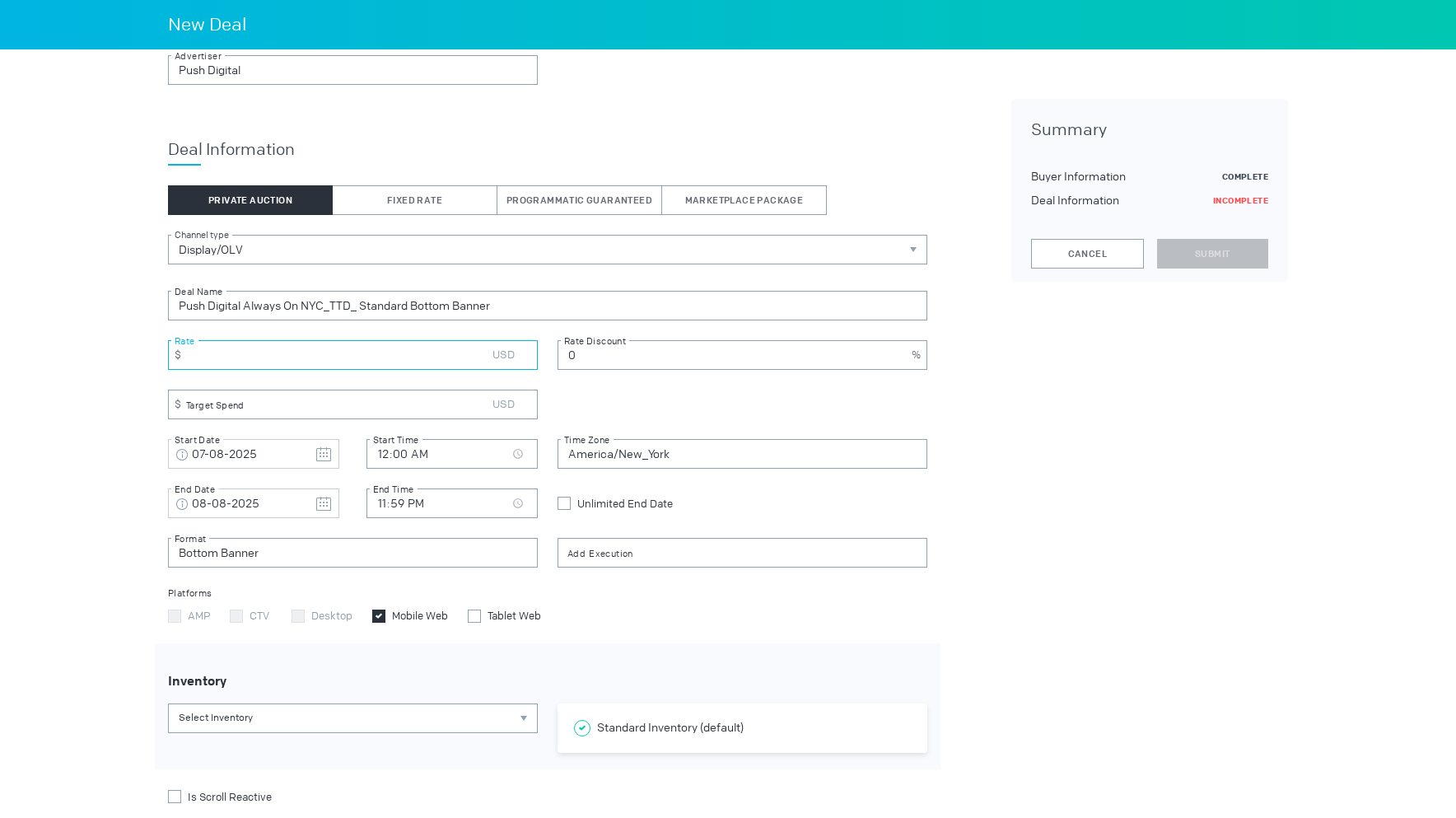 click at bounding box center (352, 355) 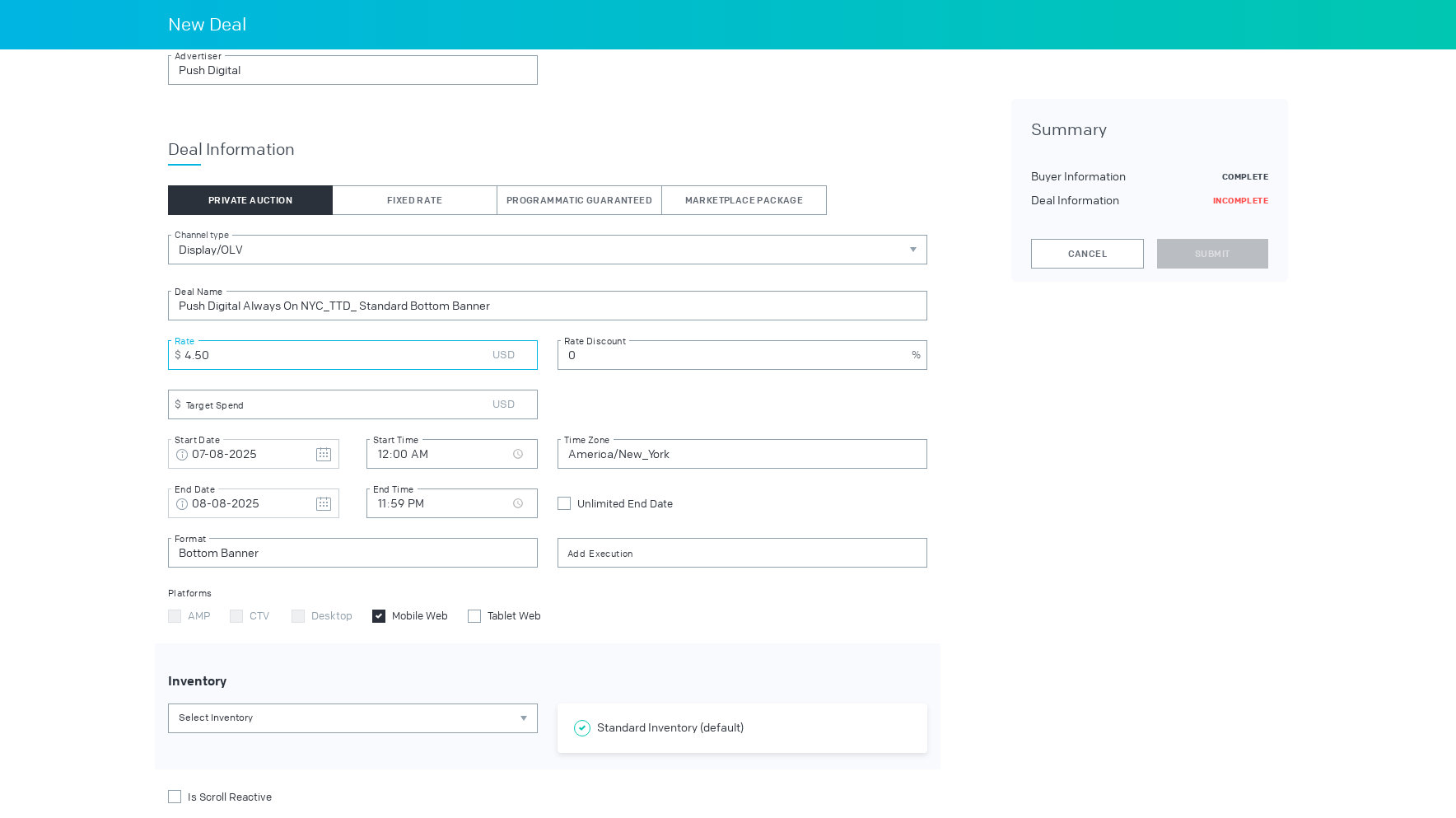 type on "4.50" 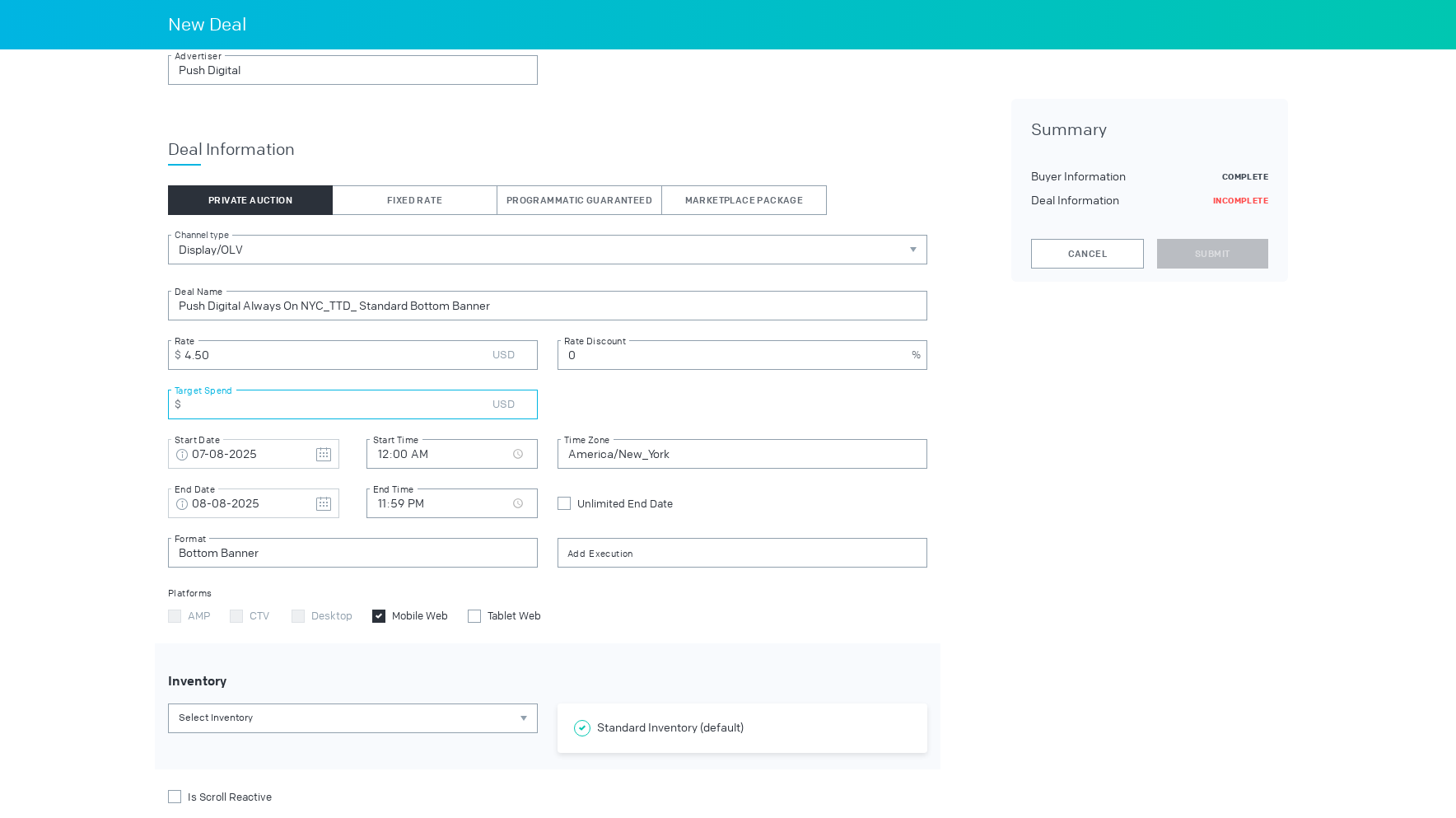 click at bounding box center (352, 404) 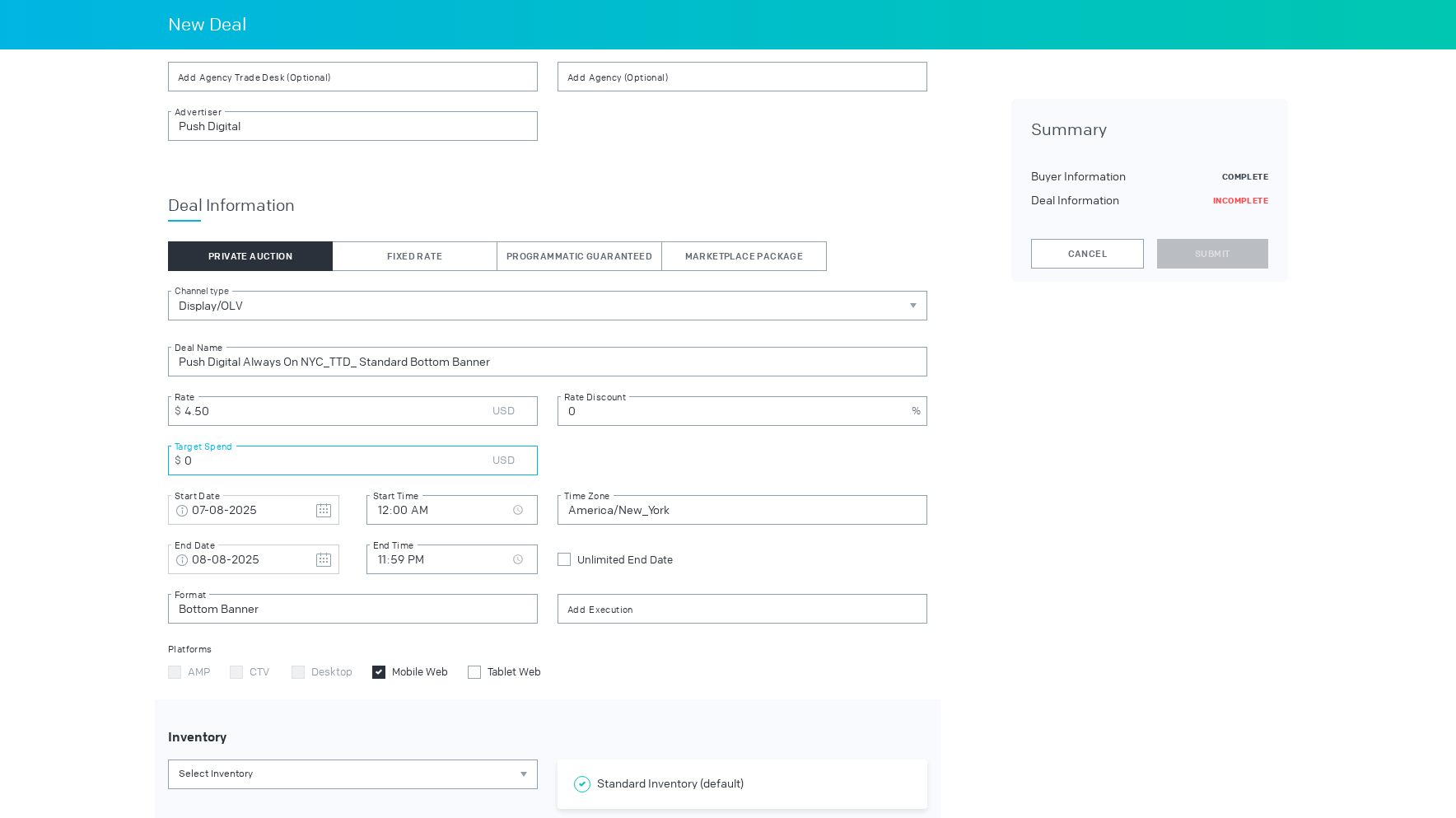 scroll, scrollTop: 110, scrollLeft: 0, axis: vertical 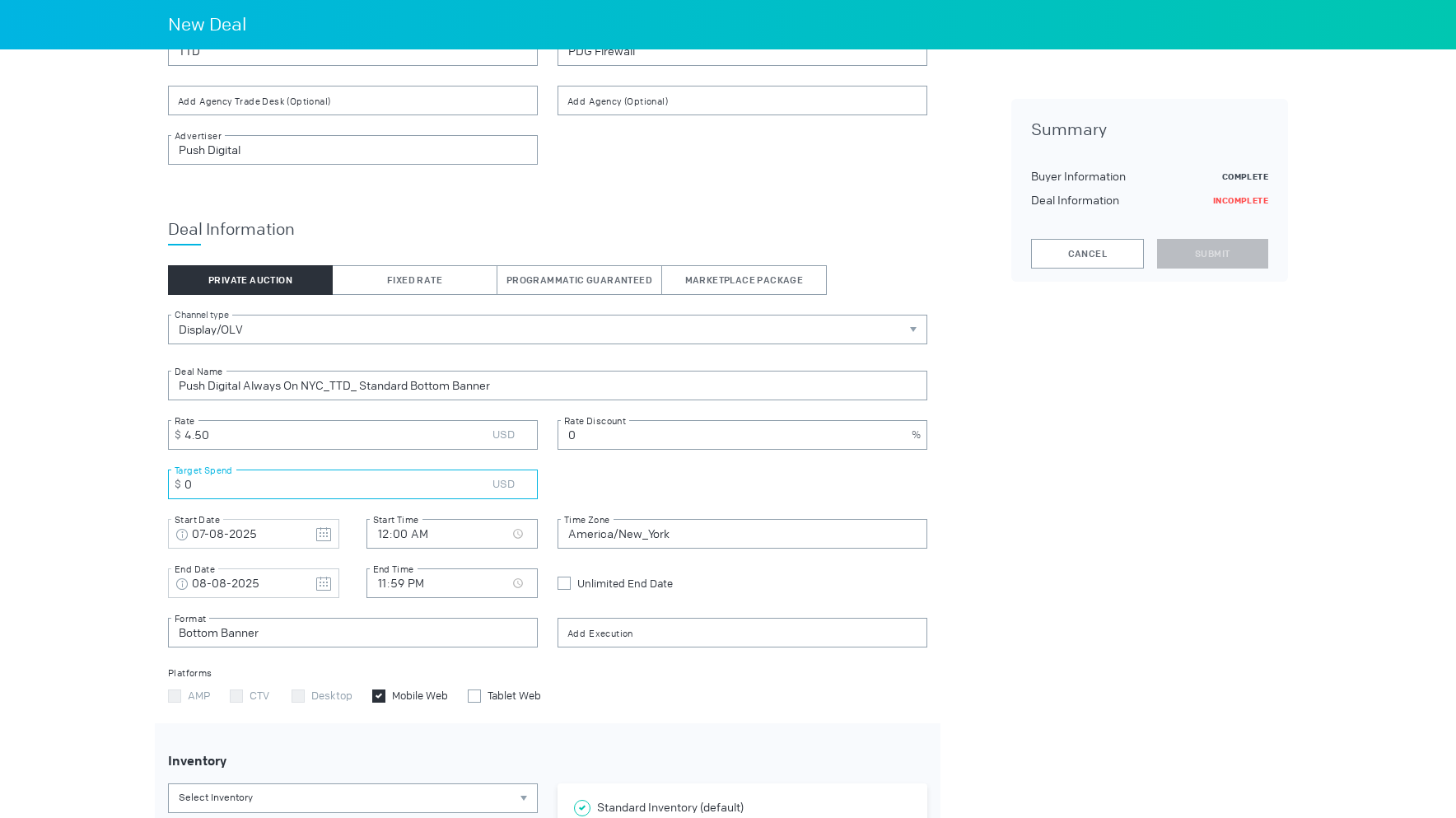 type on "0" 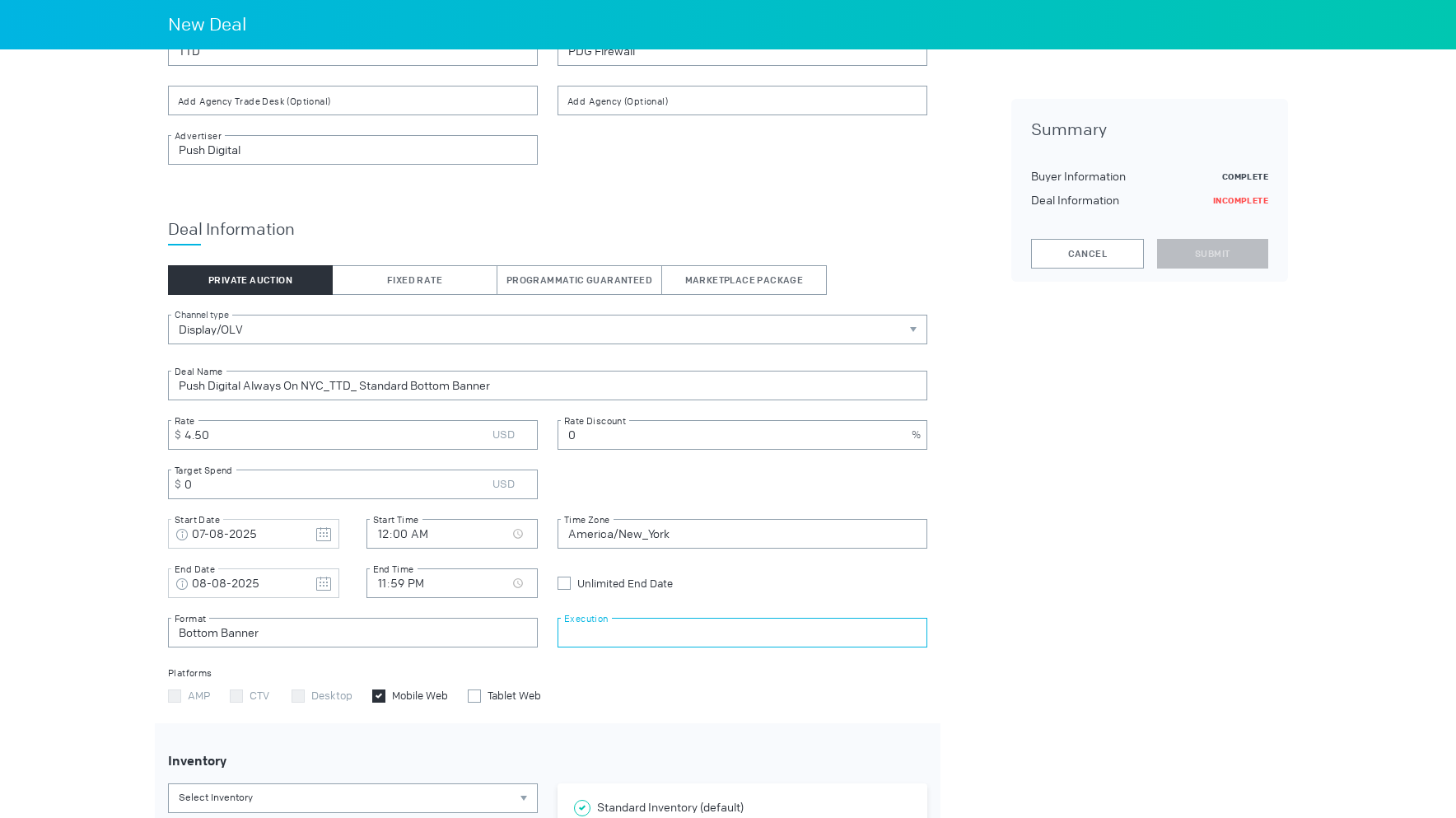 click at bounding box center (742, 633) 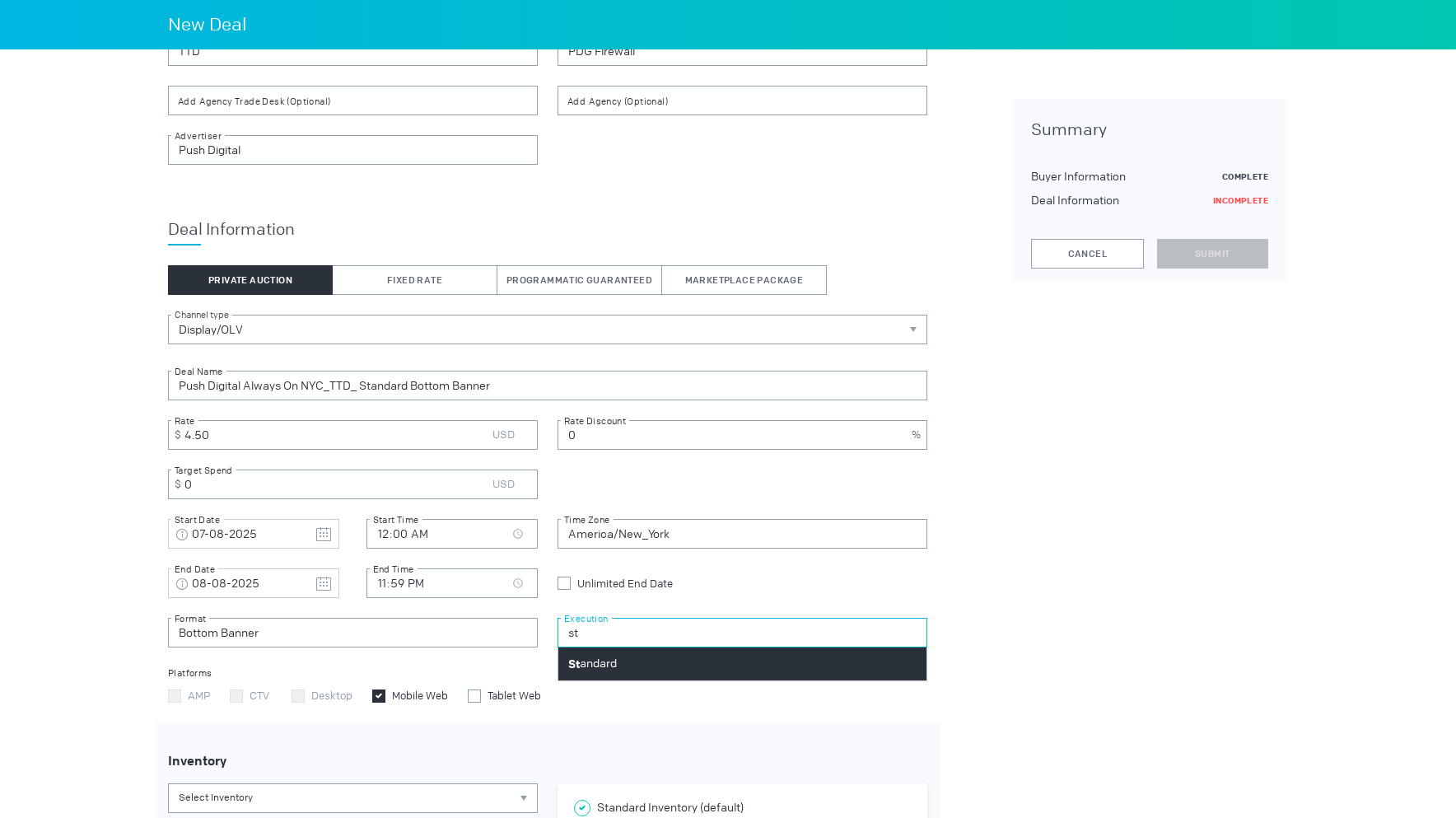 type on "st" 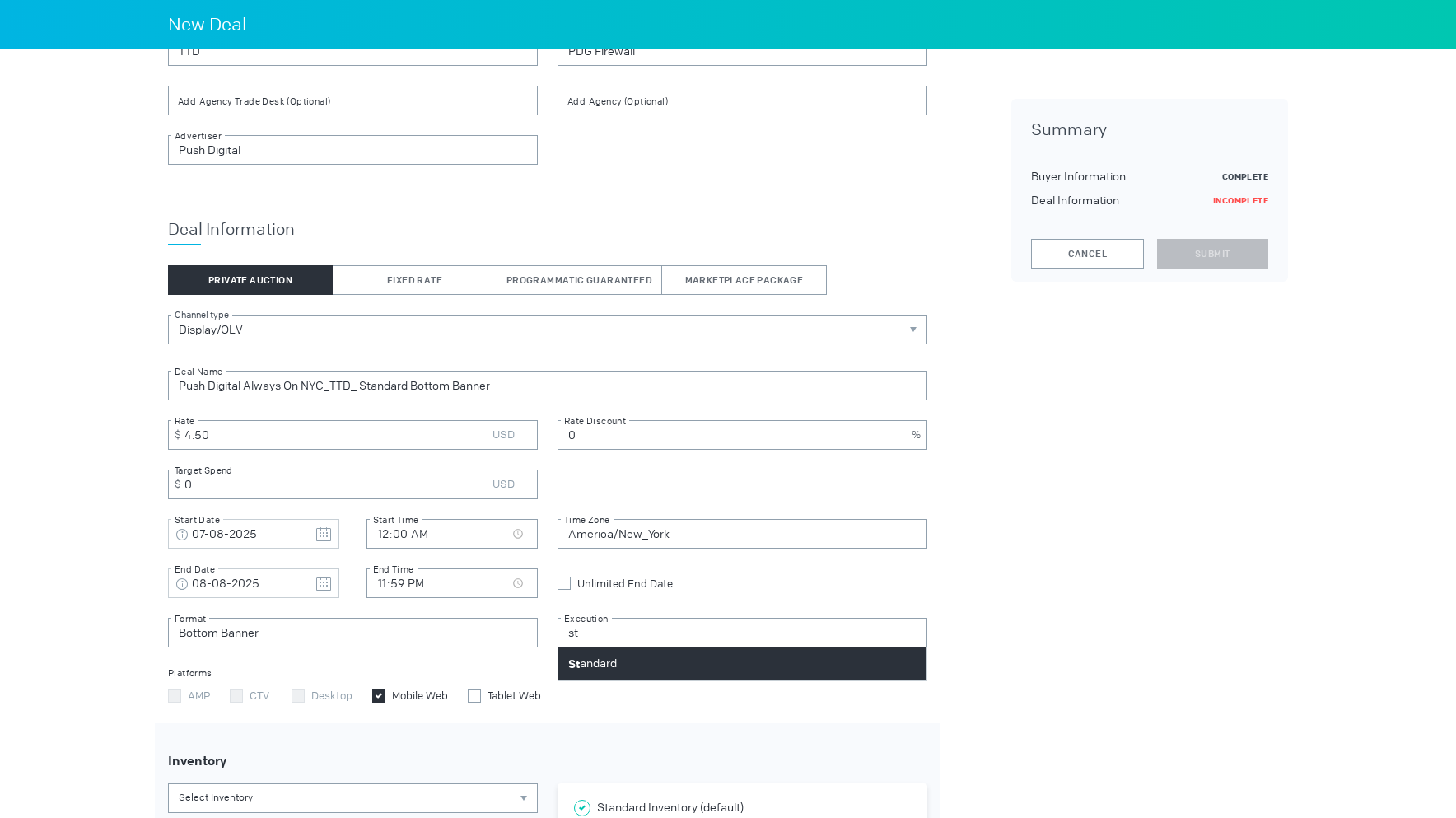 click on "St andard" at bounding box center (742, 664) 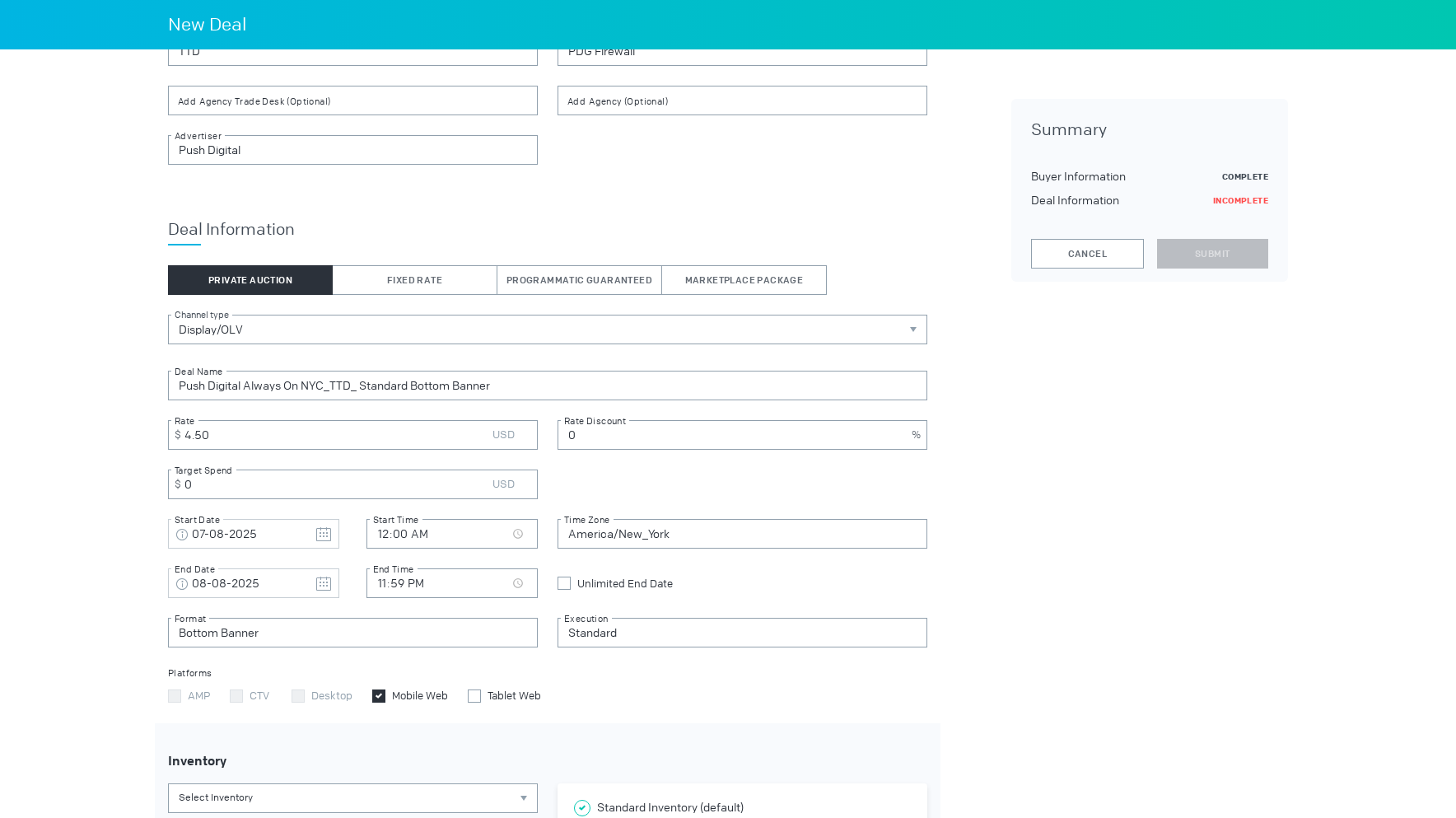 scroll, scrollTop: 330, scrollLeft: 0, axis: vertical 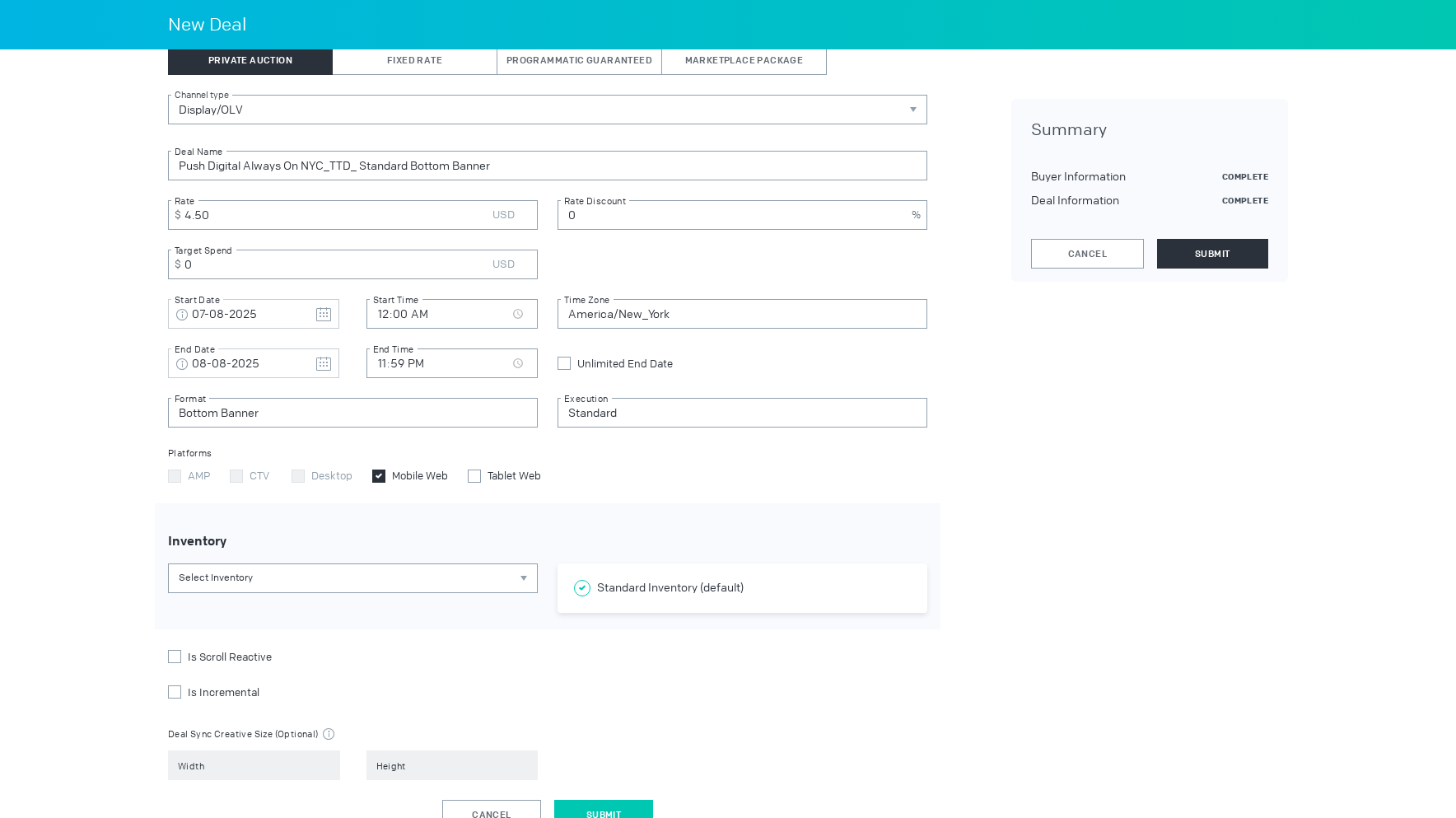 click on "Submit" at bounding box center (604, 815) 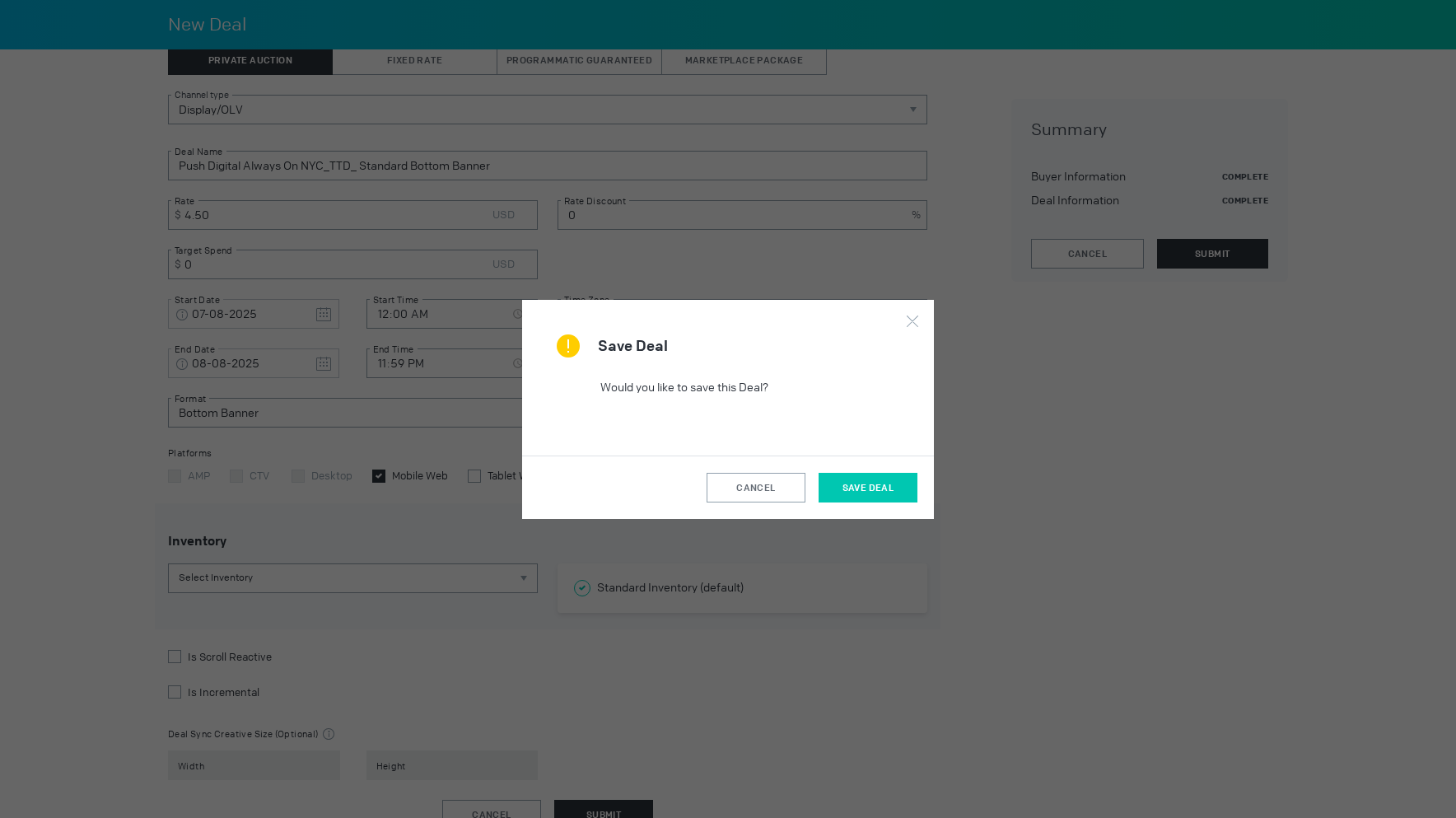 click on "Save Deal" at bounding box center (868, 488) 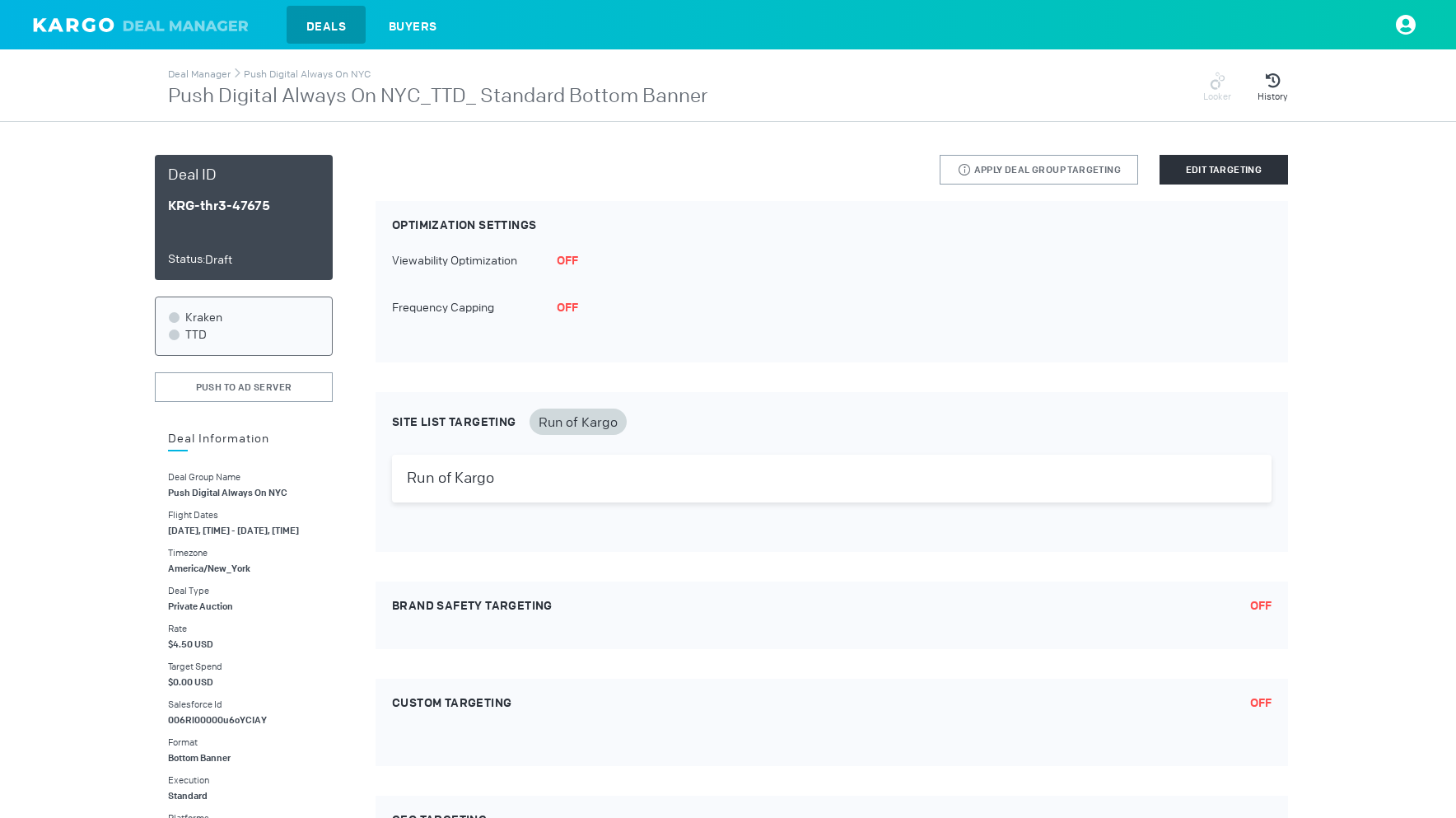 click on "Push Digital Always On NYC" at bounding box center [307, 72] 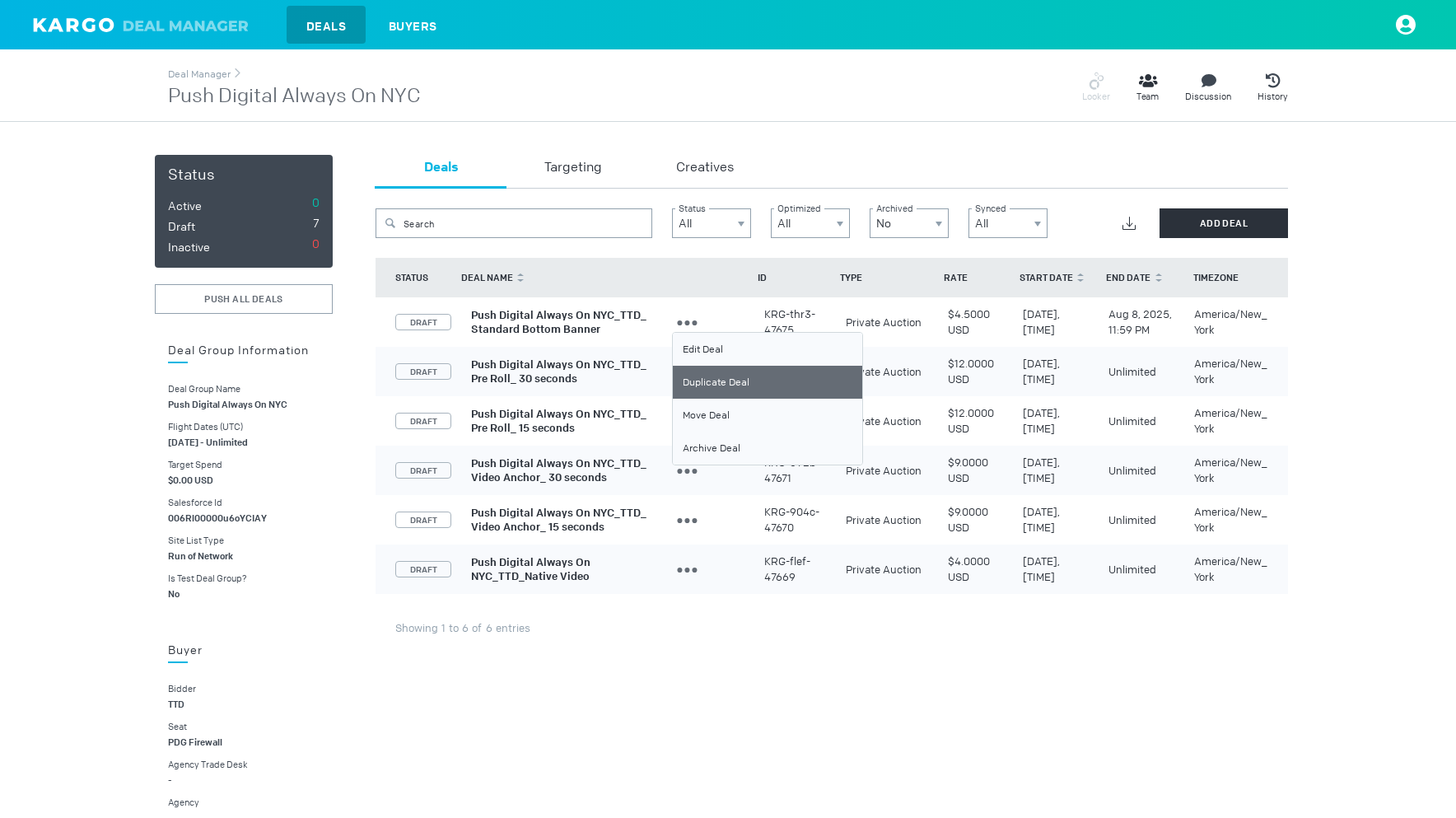 click on "Duplicate Deal" at bounding box center [768, 382] 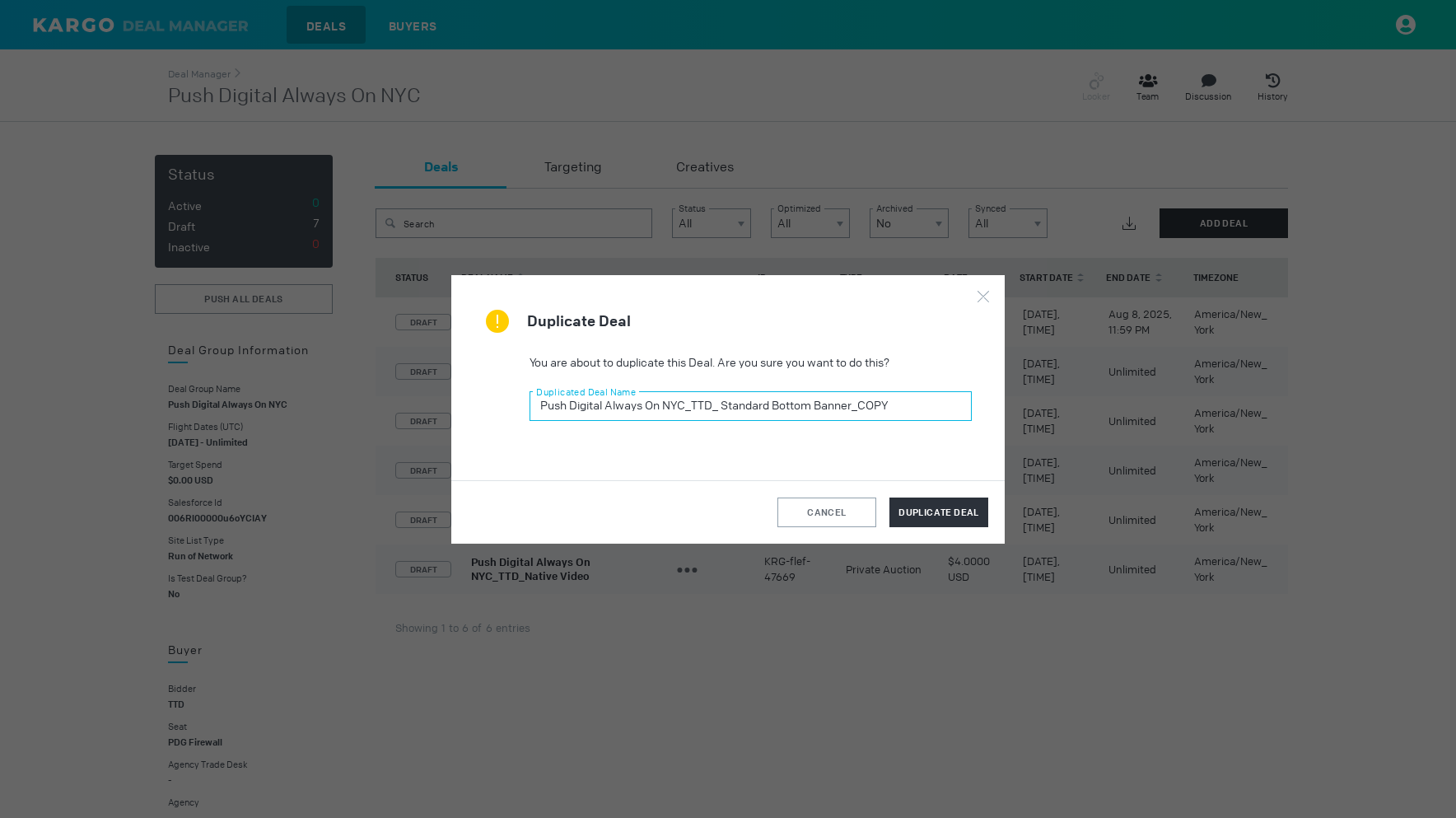drag, startPoint x: 940, startPoint y: 407, endPoint x: 865, endPoint y: 401, distance: 75.23962 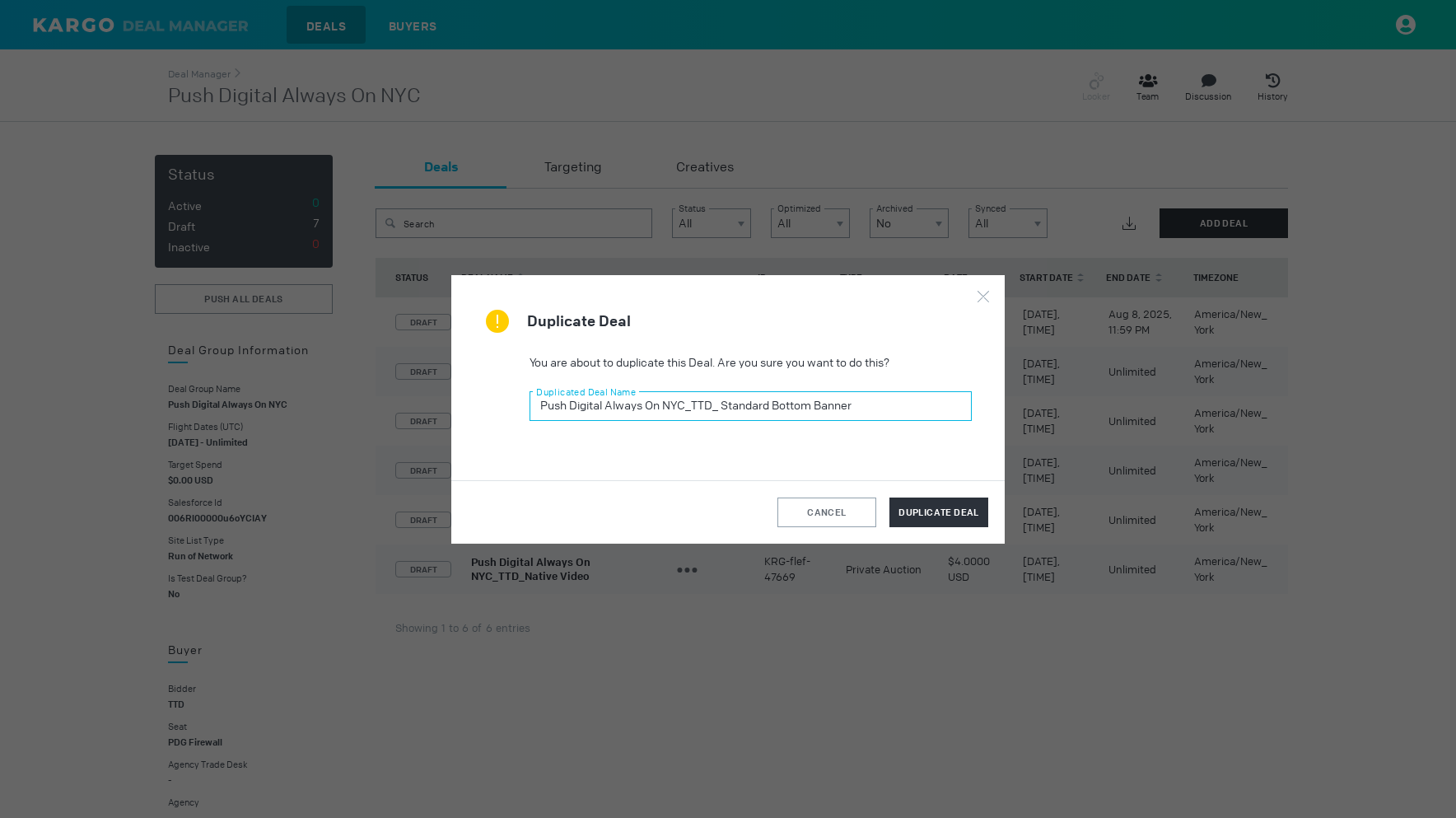 drag, startPoint x: 815, startPoint y: 408, endPoint x: 781, endPoint y: 406, distance: 34.058773 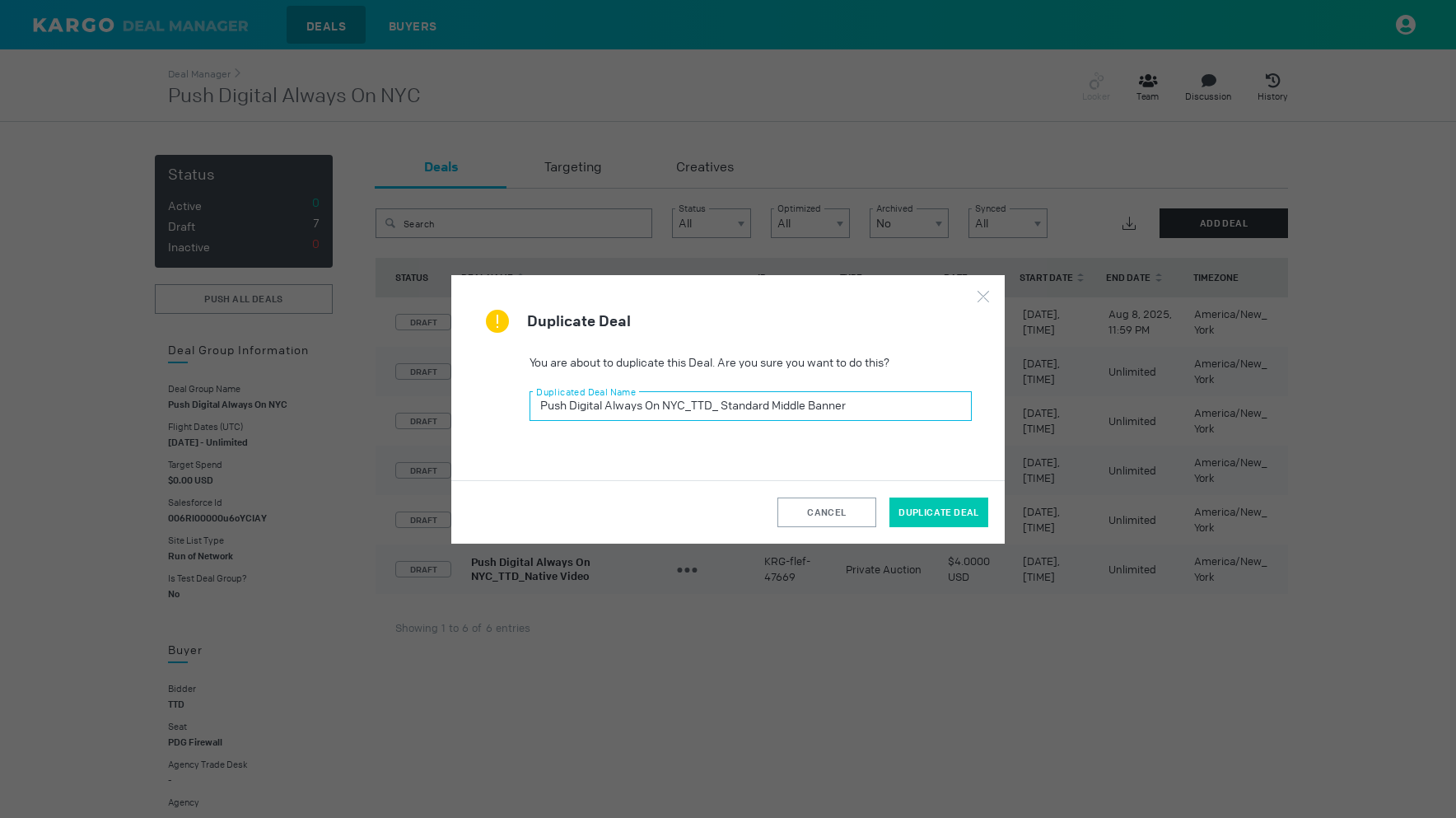 type on "Push Digital Always On NYC_TTD_ Standard Middle Banner" 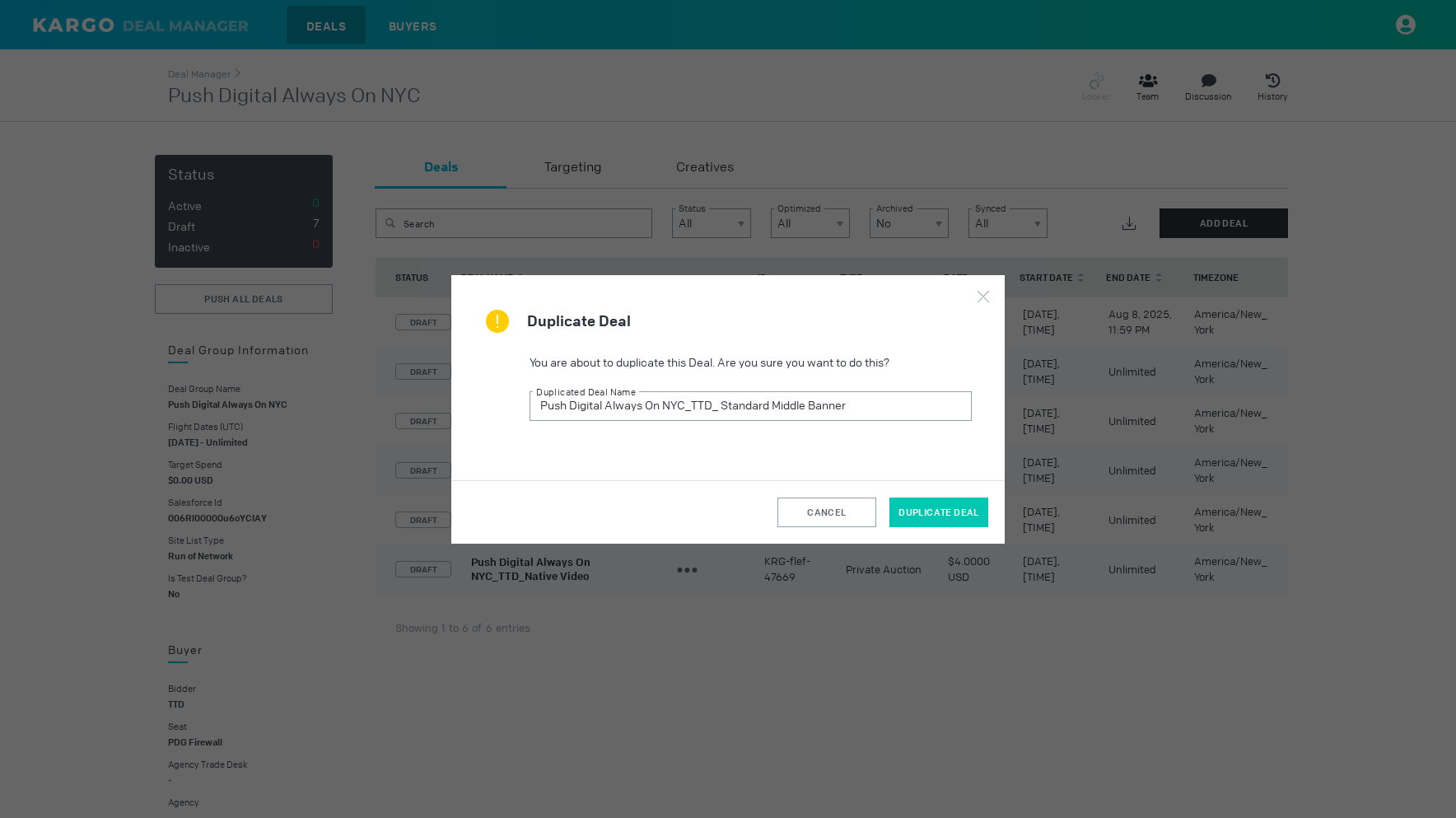 click on "Duplicate Deal" at bounding box center [939, 512] 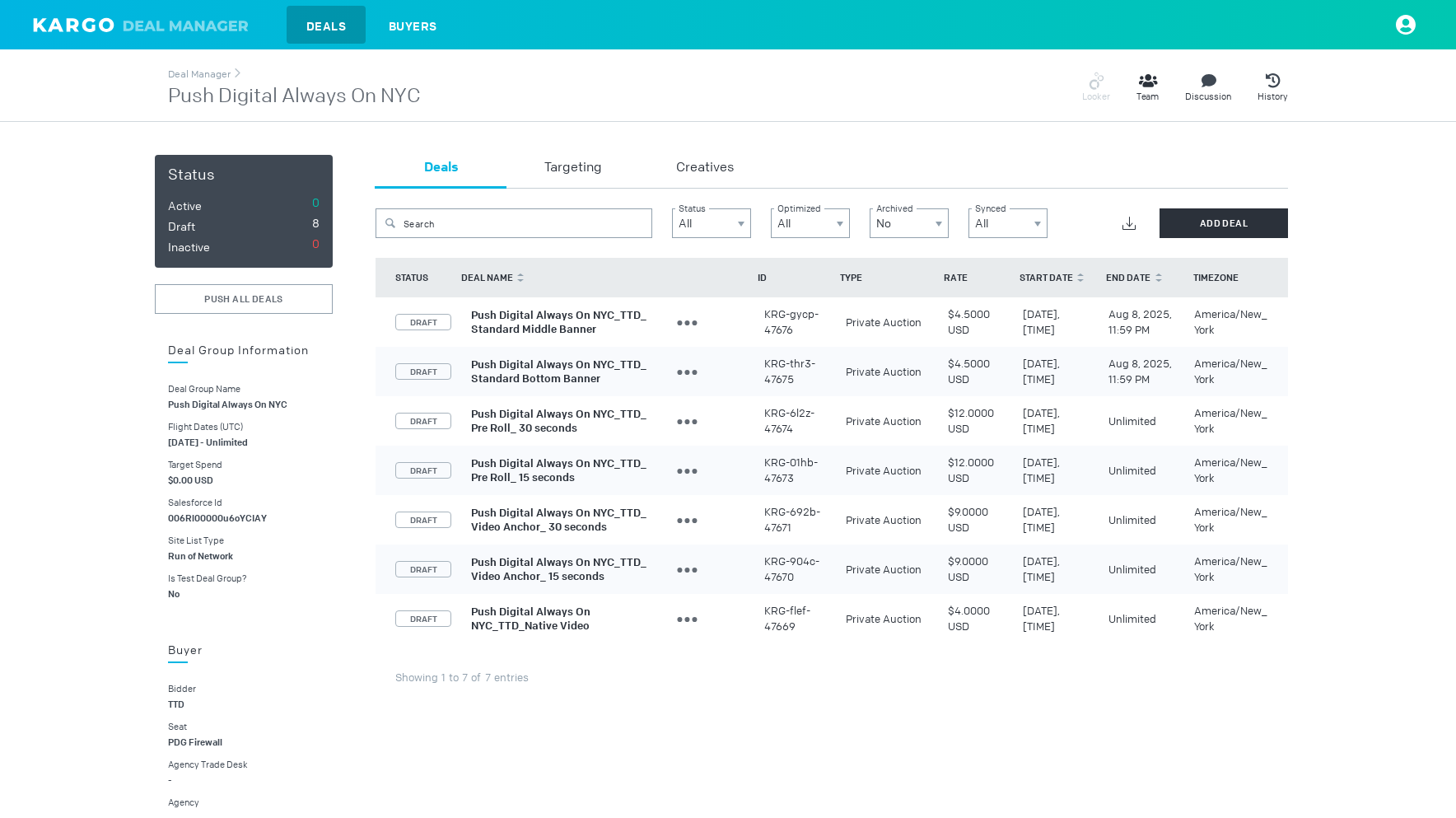 click on "Push Digital Always On NYC_TTD_ Standard Middle Banner" at bounding box center (558, 322) 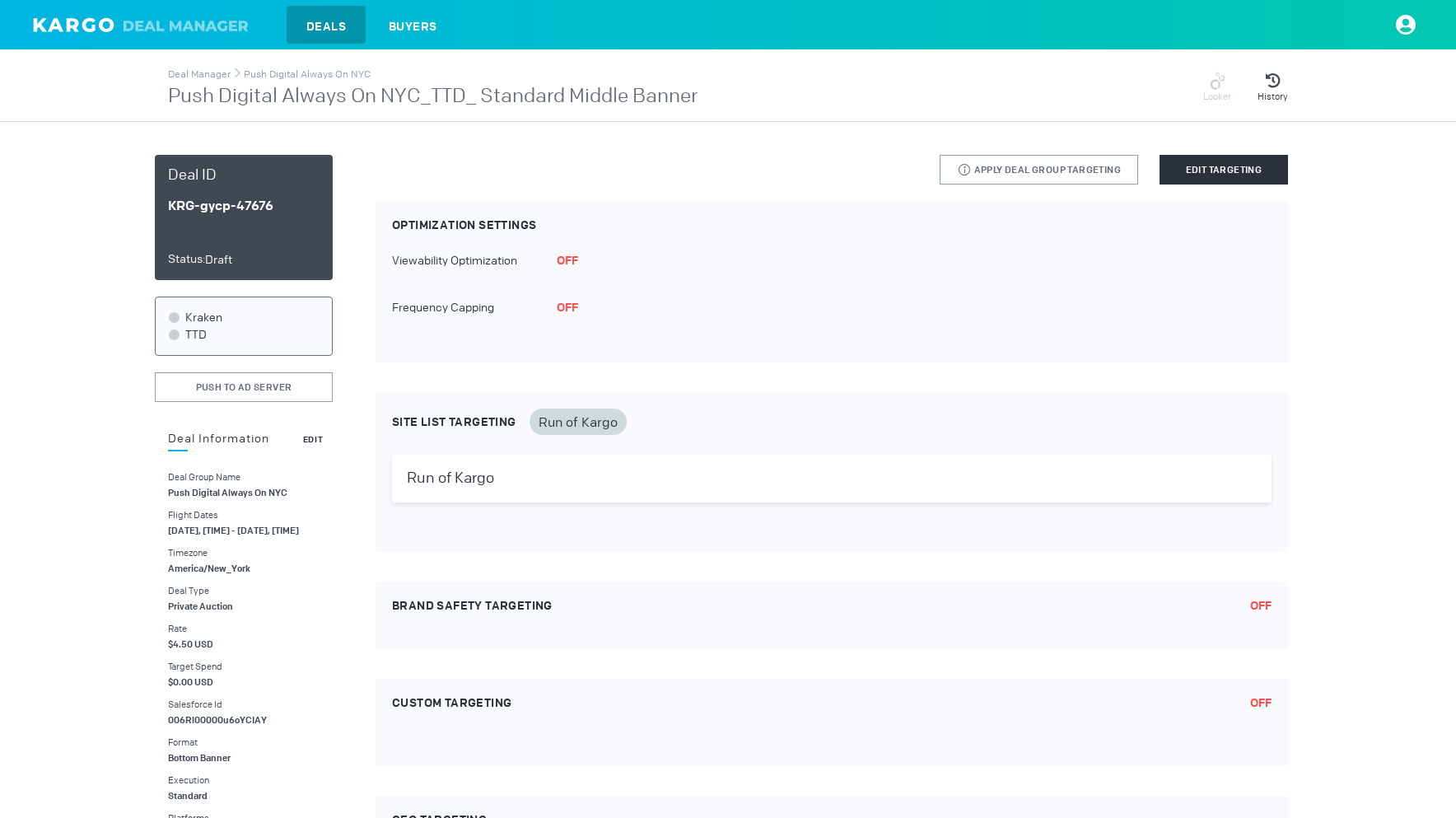 click on "Edit" at bounding box center (313, 439) 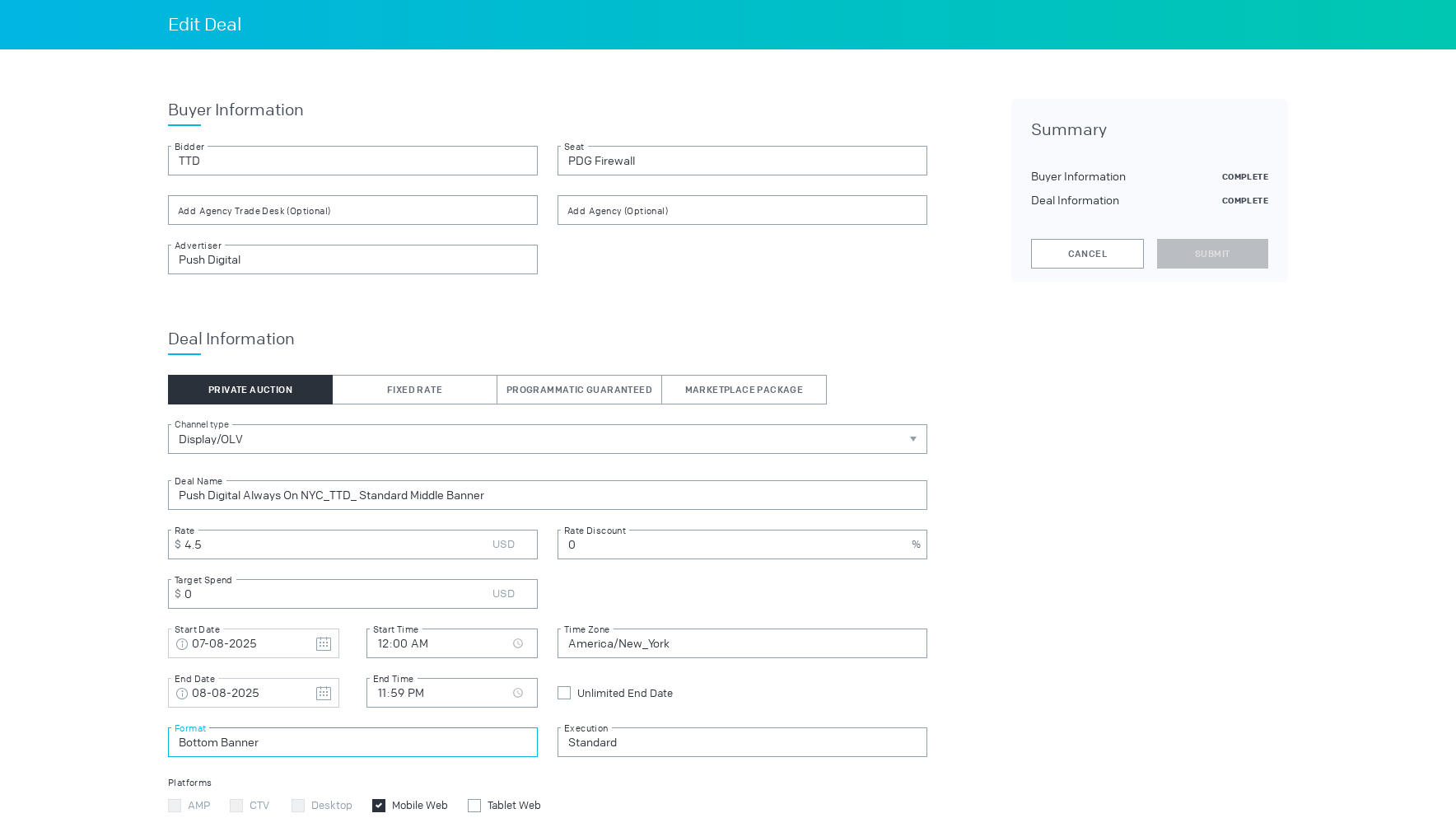 click on "Bottom Banner" at bounding box center [352, 742] 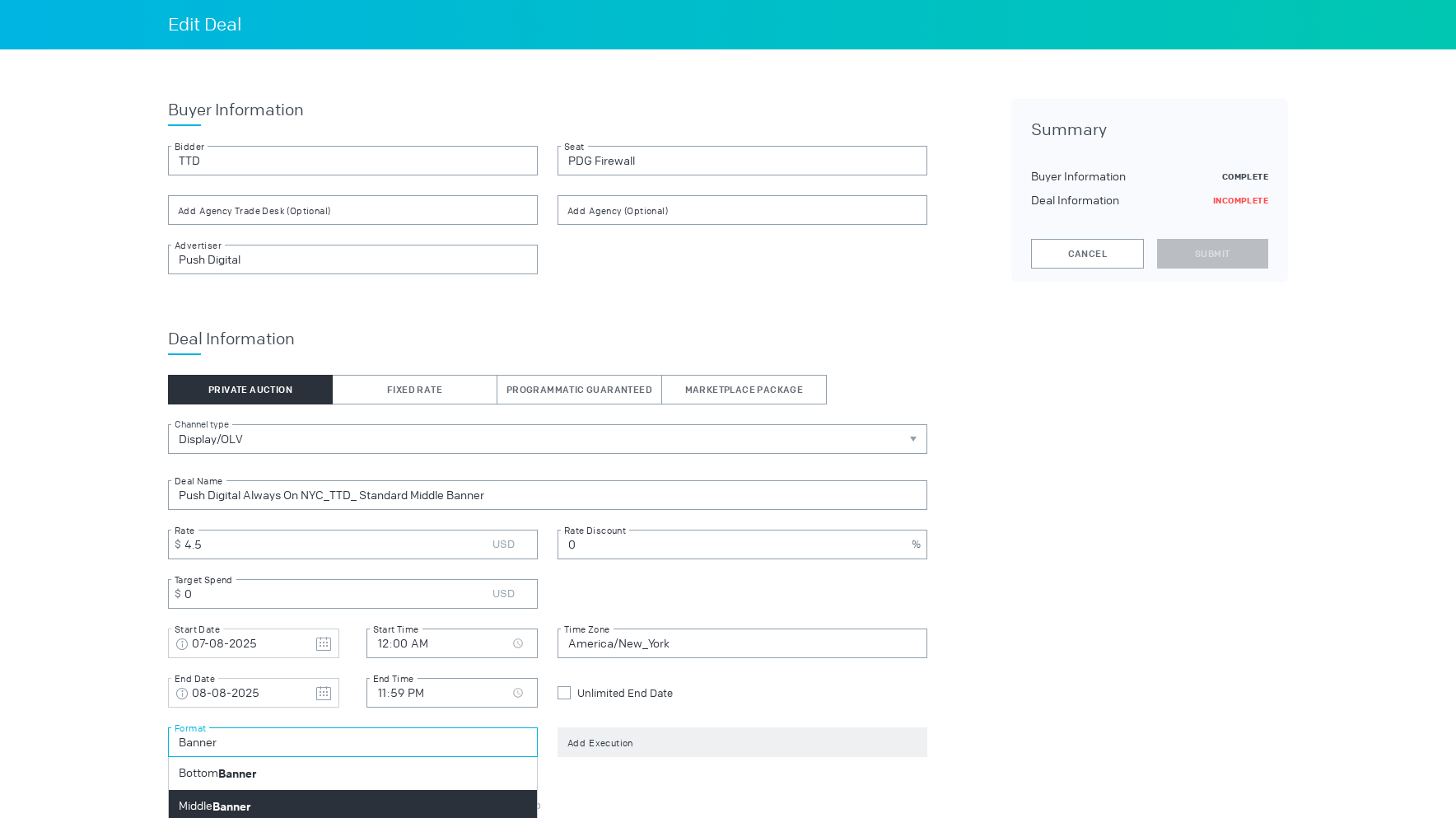type on "Banner" 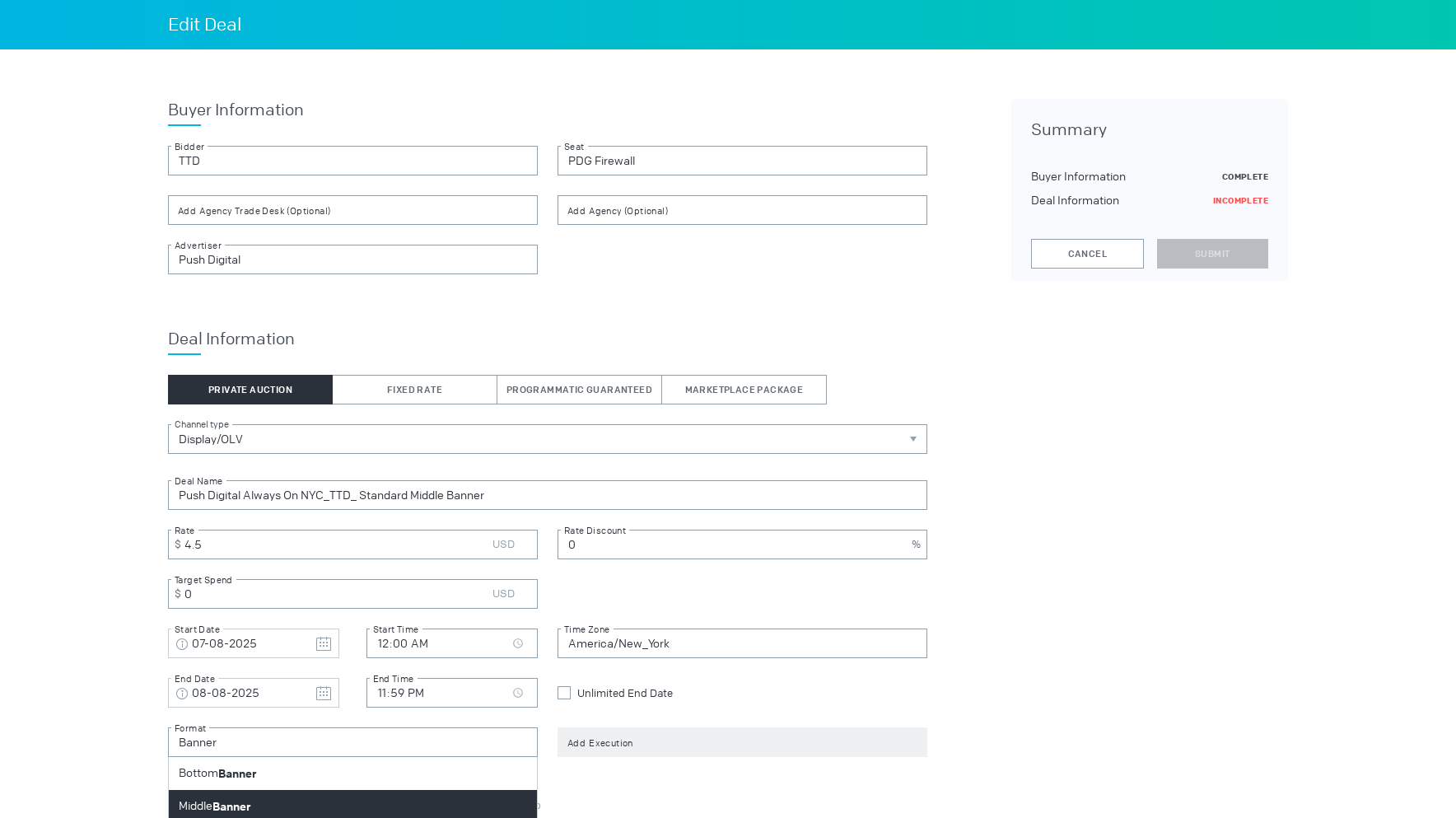 click on "Banner" at bounding box center (231, 806) 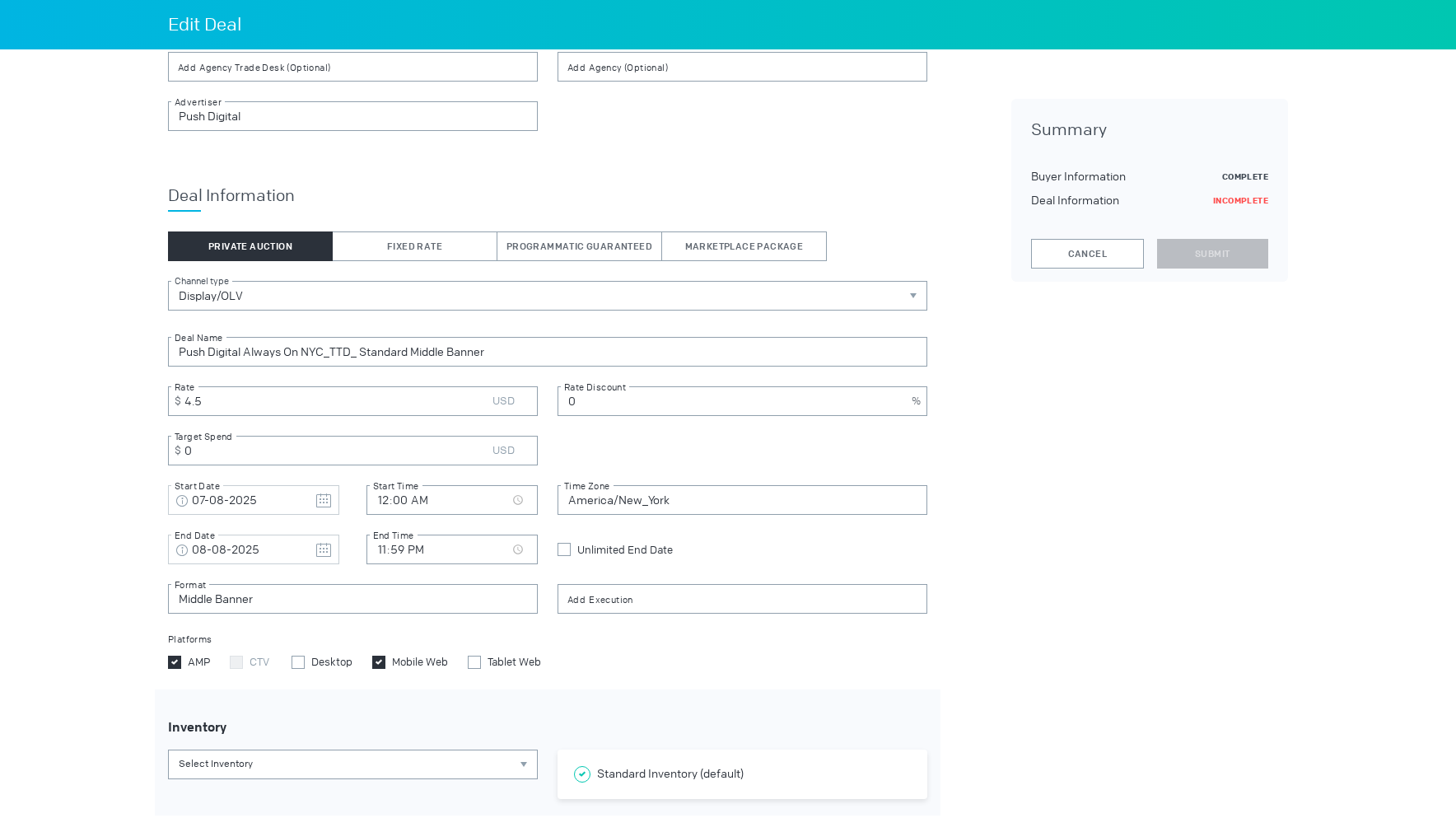scroll, scrollTop: 150, scrollLeft: 0, axis: vertical 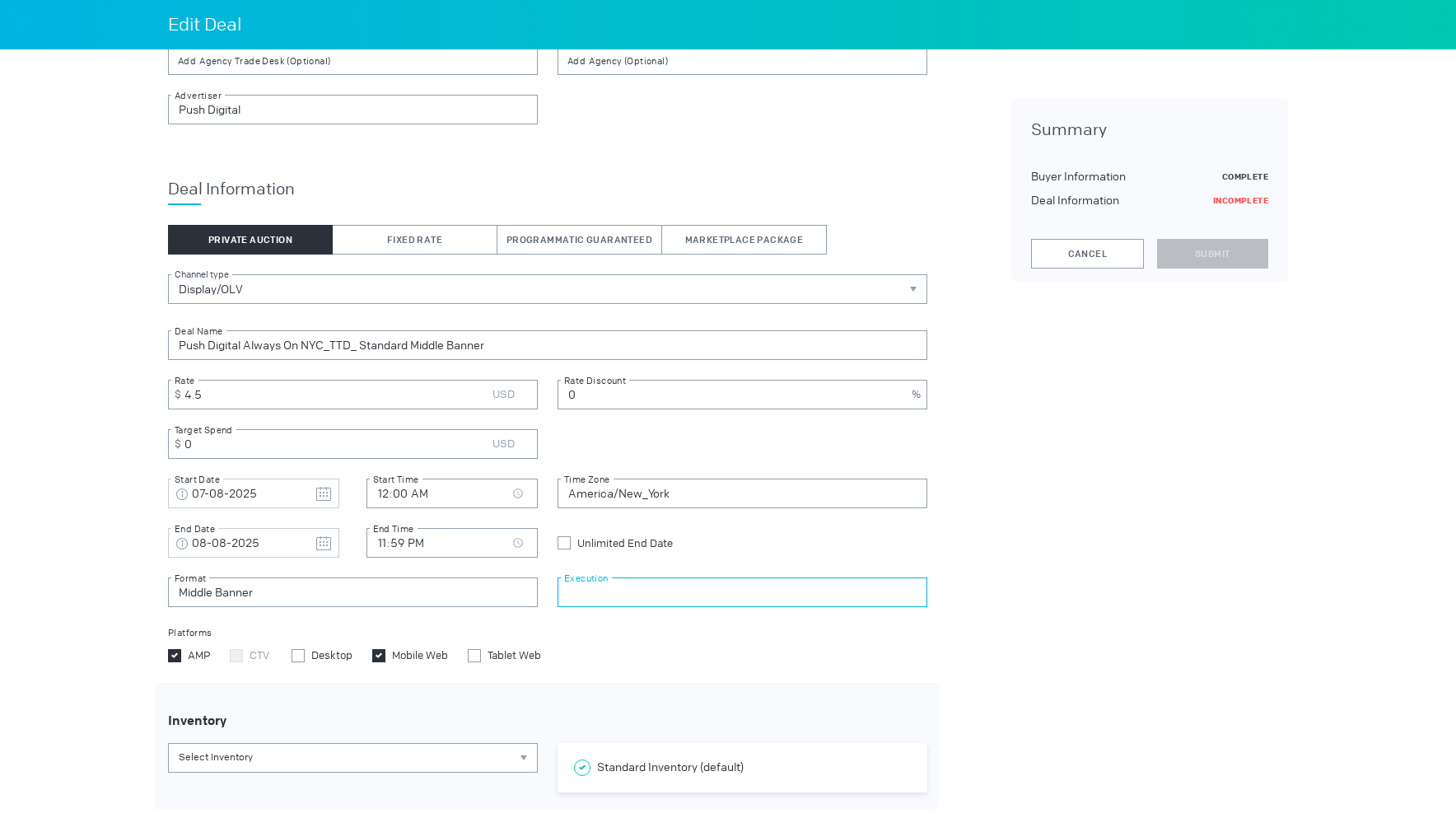 click at bounding box center [742, 592] 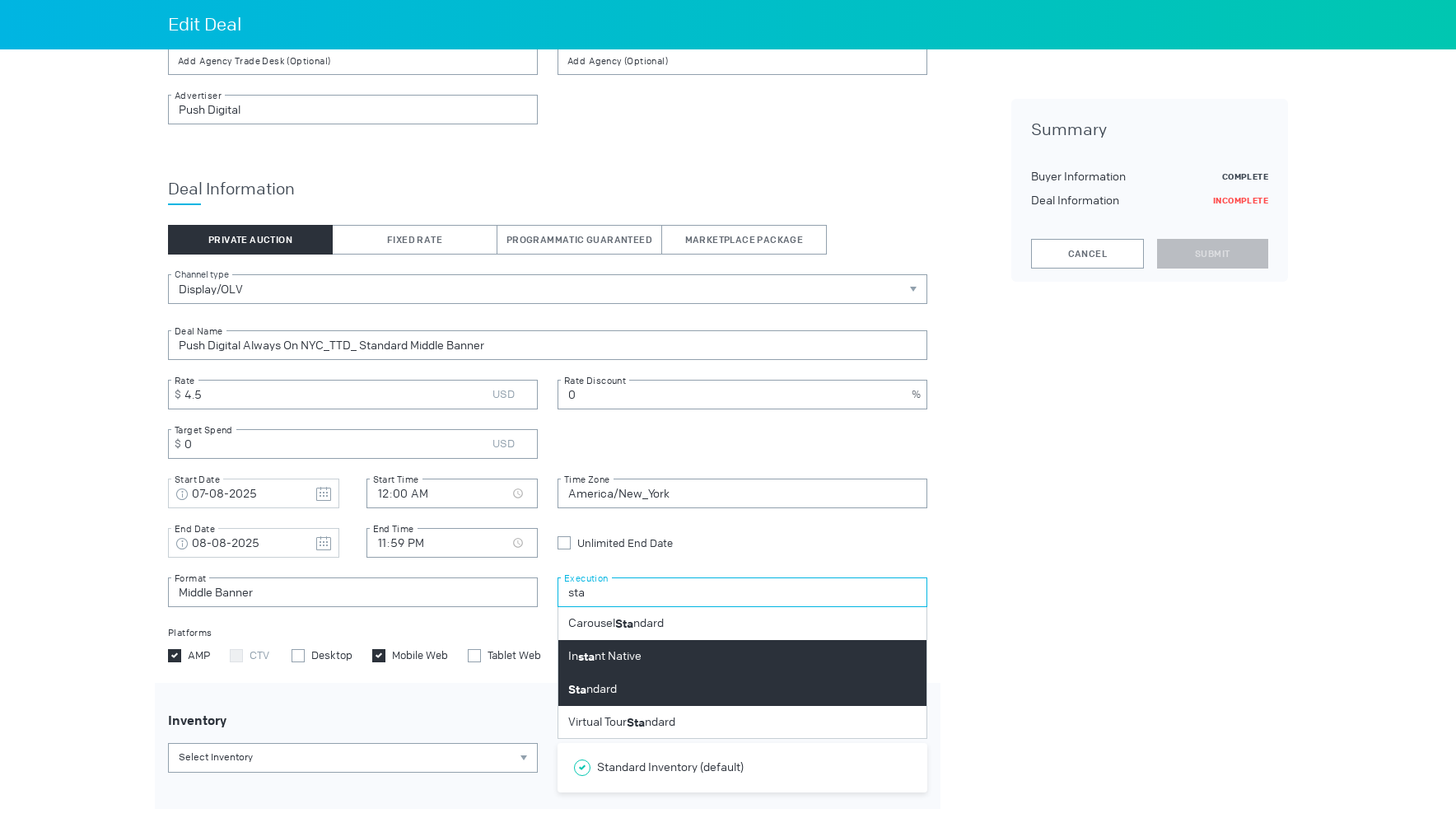 type on "sta" 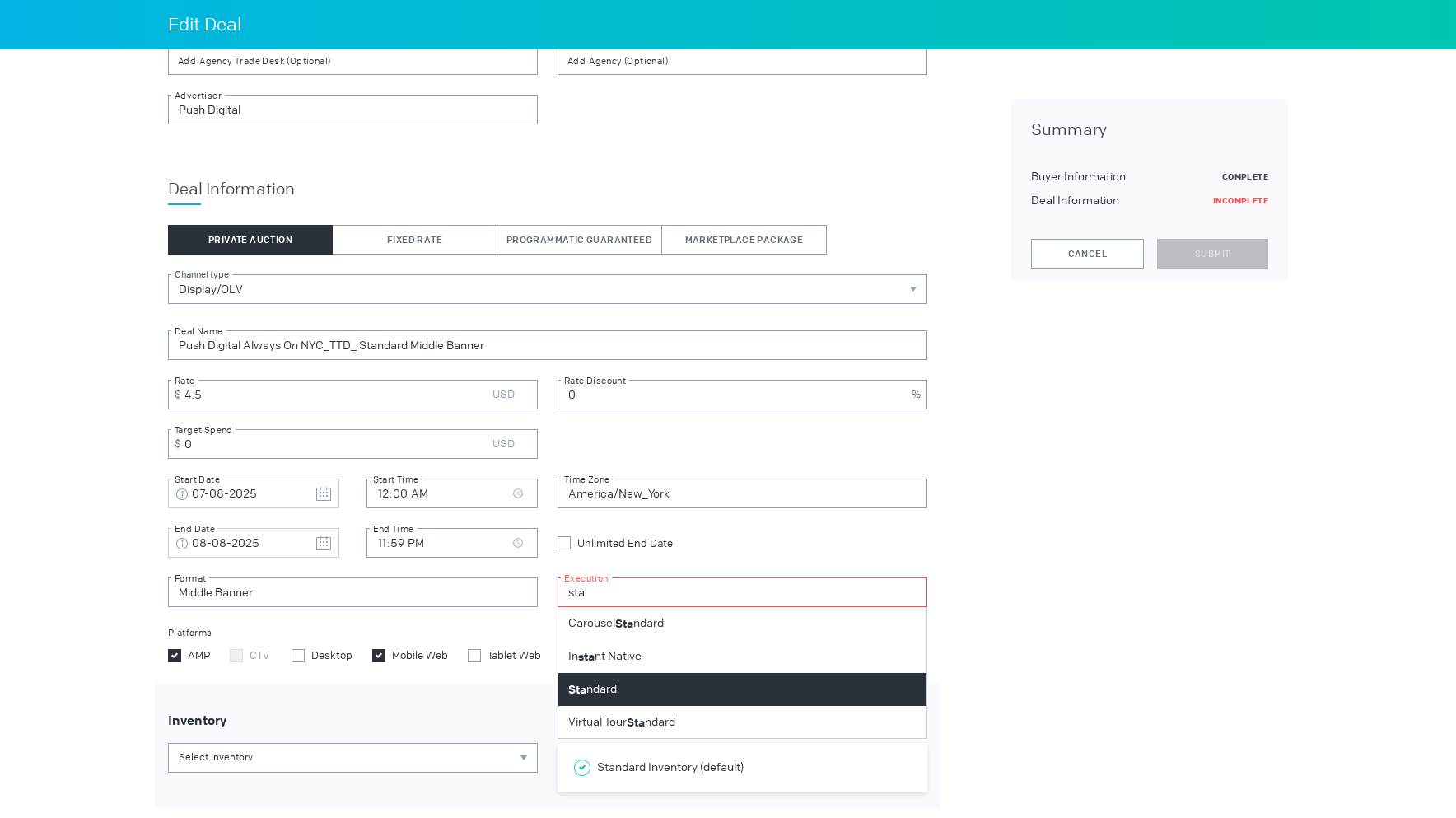 click on "Sta ndard" at bounding box center [742, 689] 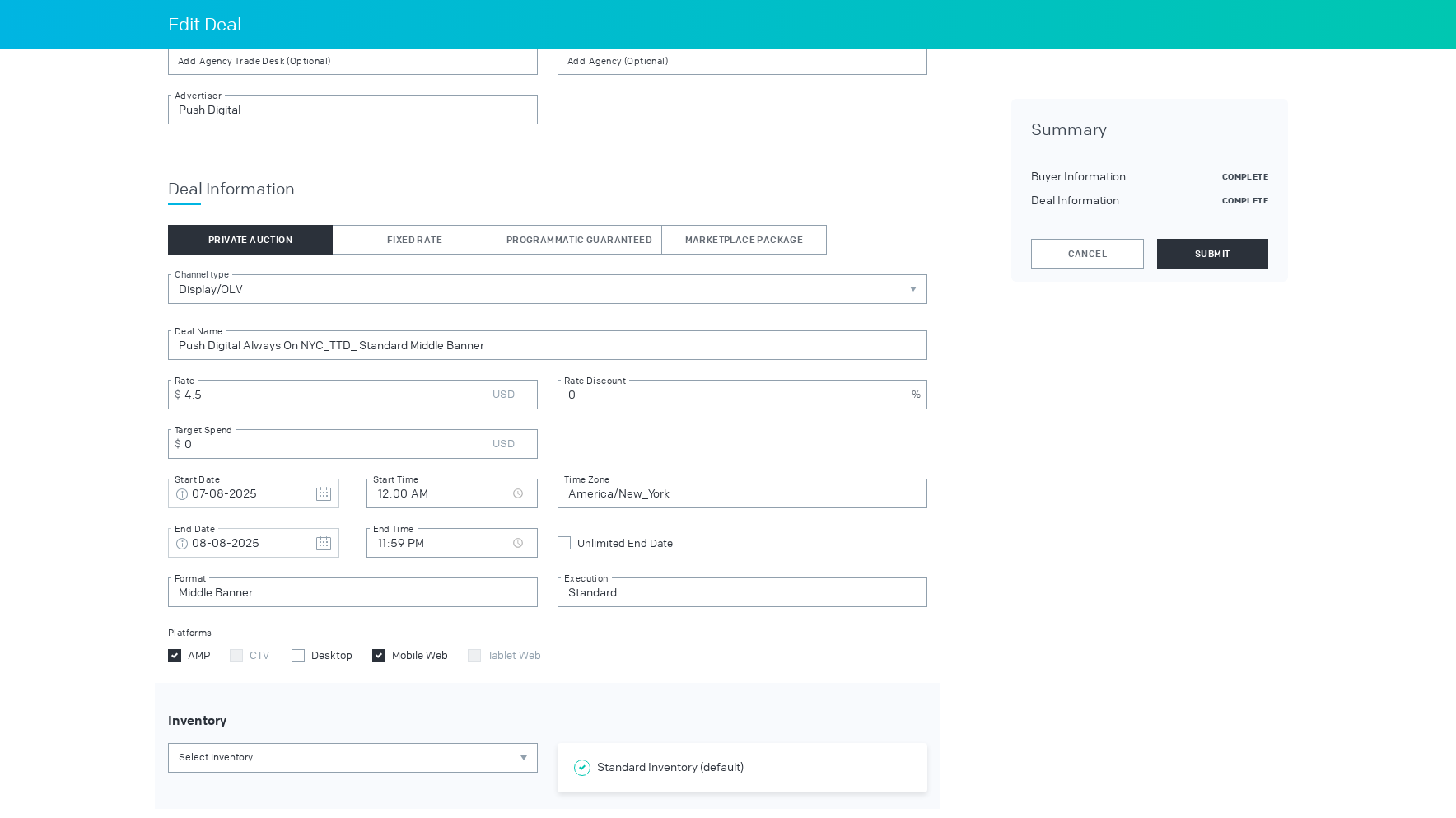 click on "Desktop" at bounding box center (322, 655) 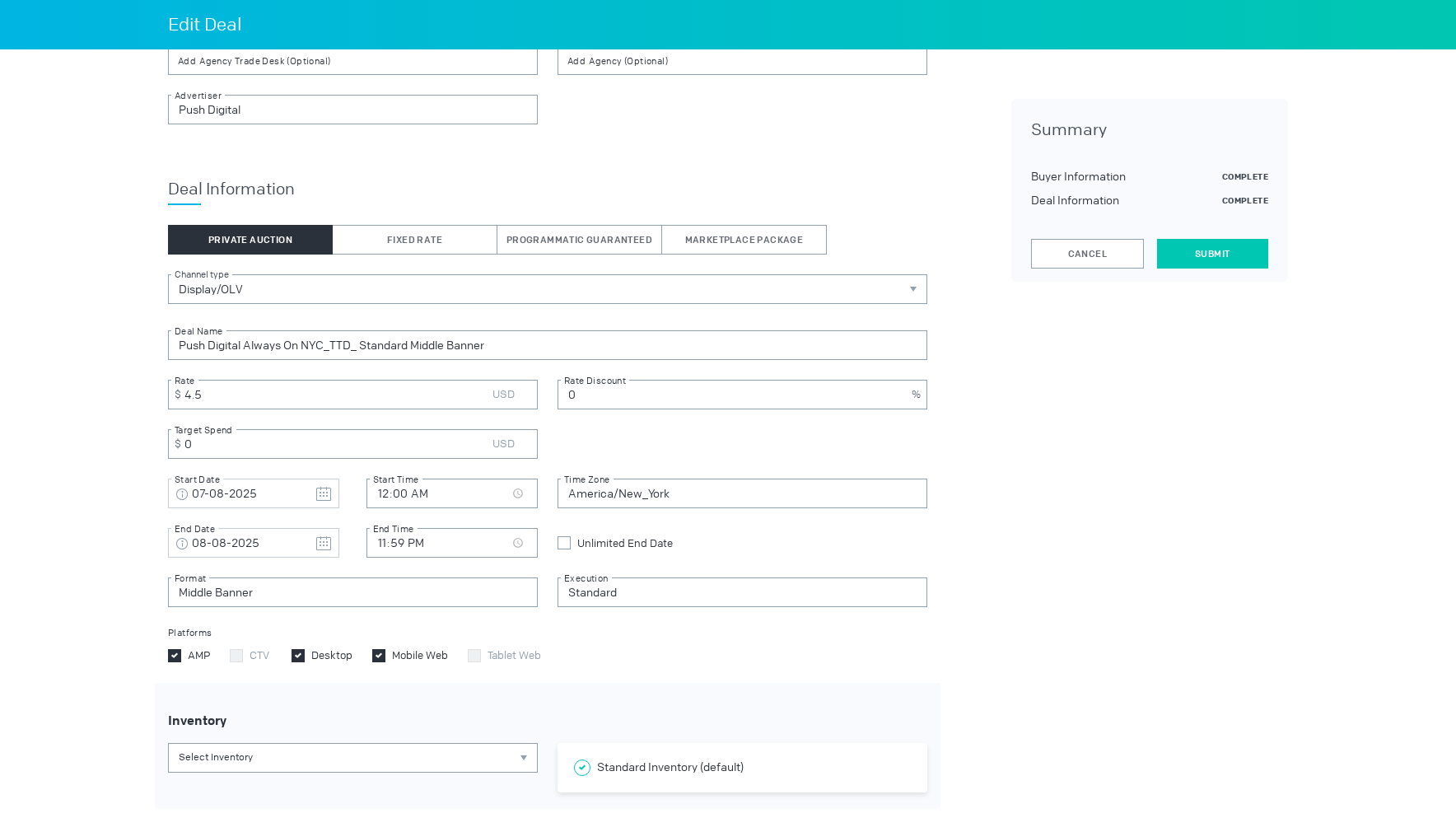 click on "Submit" at bounding box center [1212, 254] 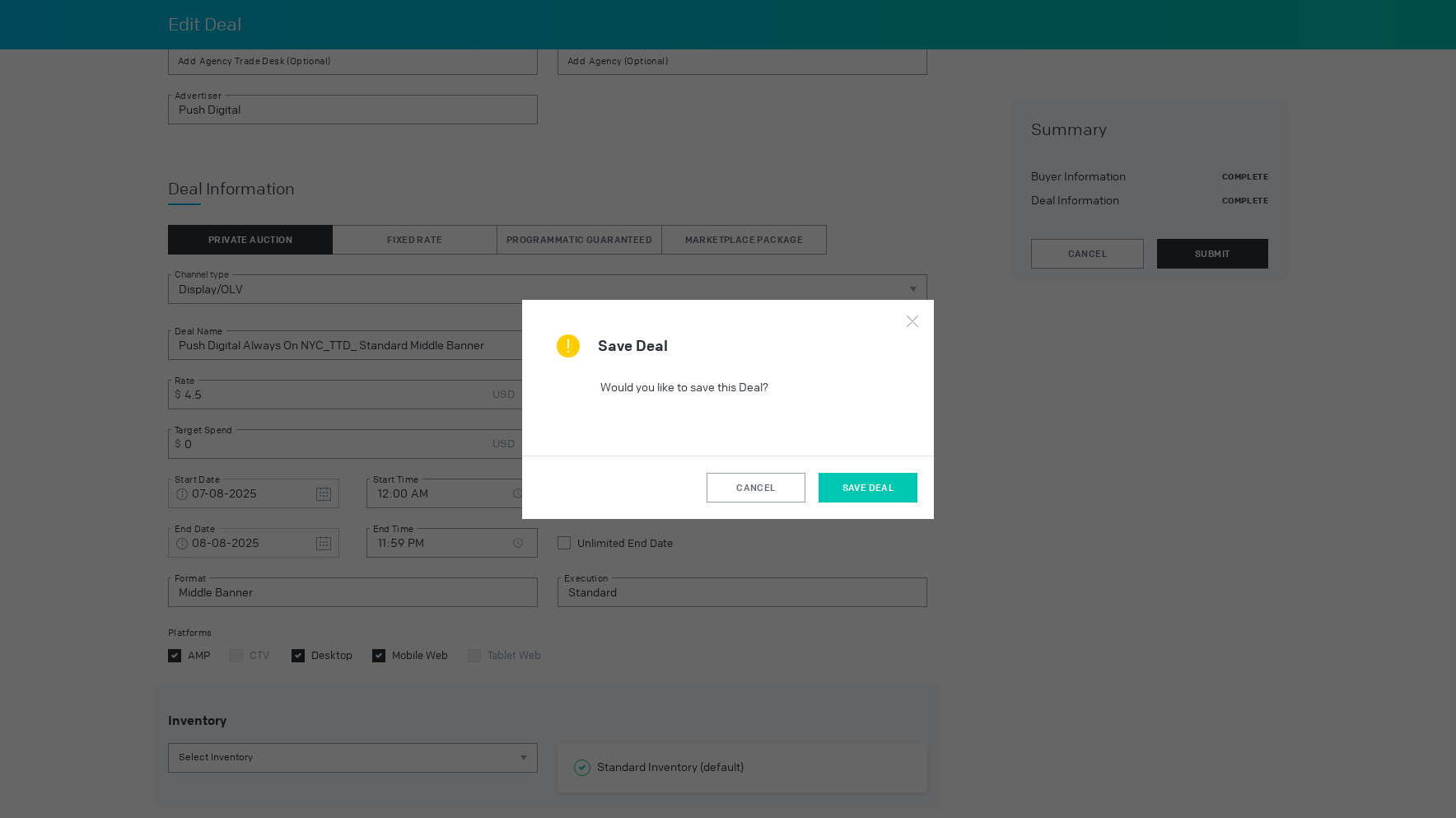 click on "Save Deal" at bounding box center [868, 488] 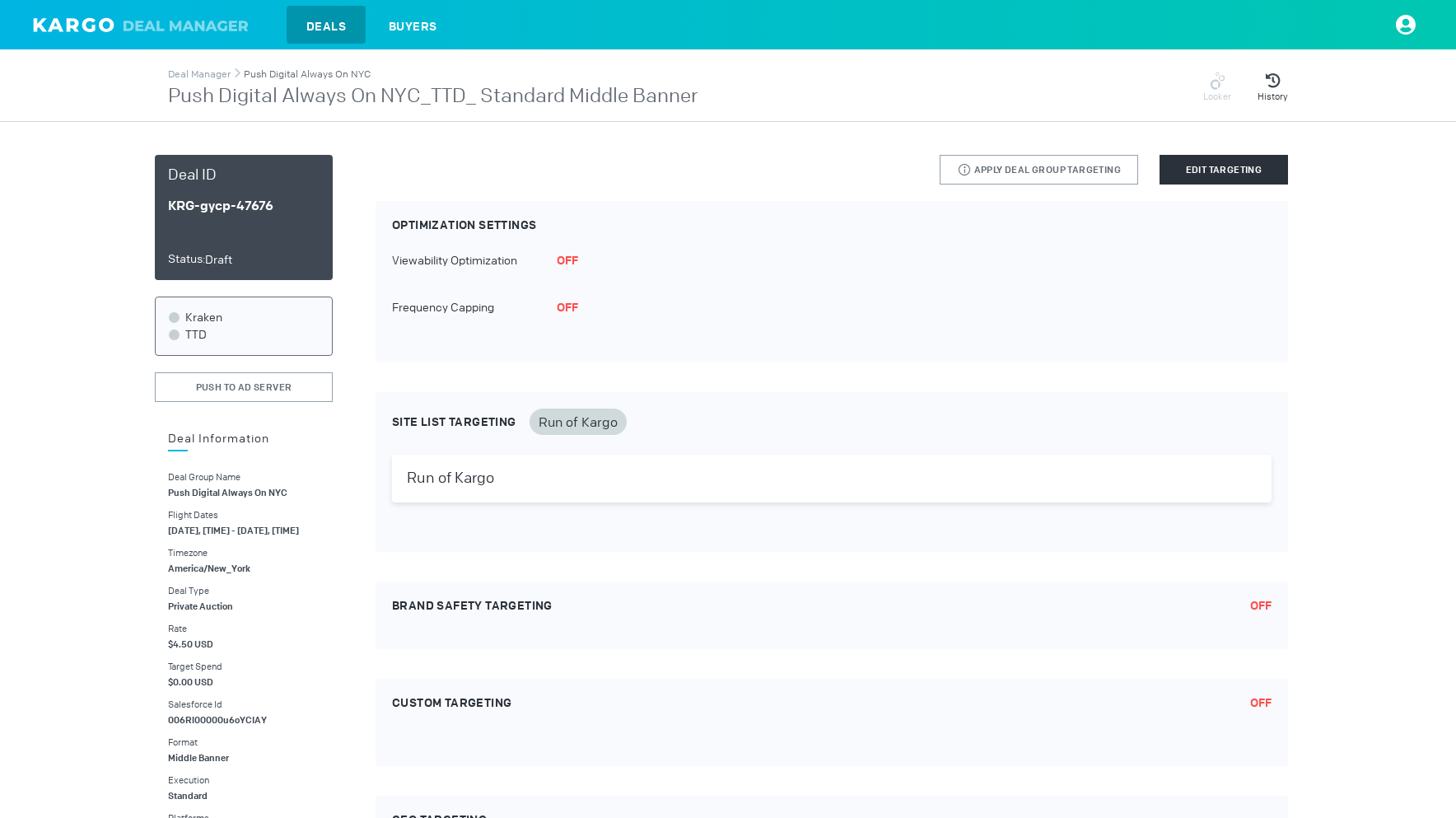 click on "Push Digital Always On NYC" at bounding box center [307, 74] 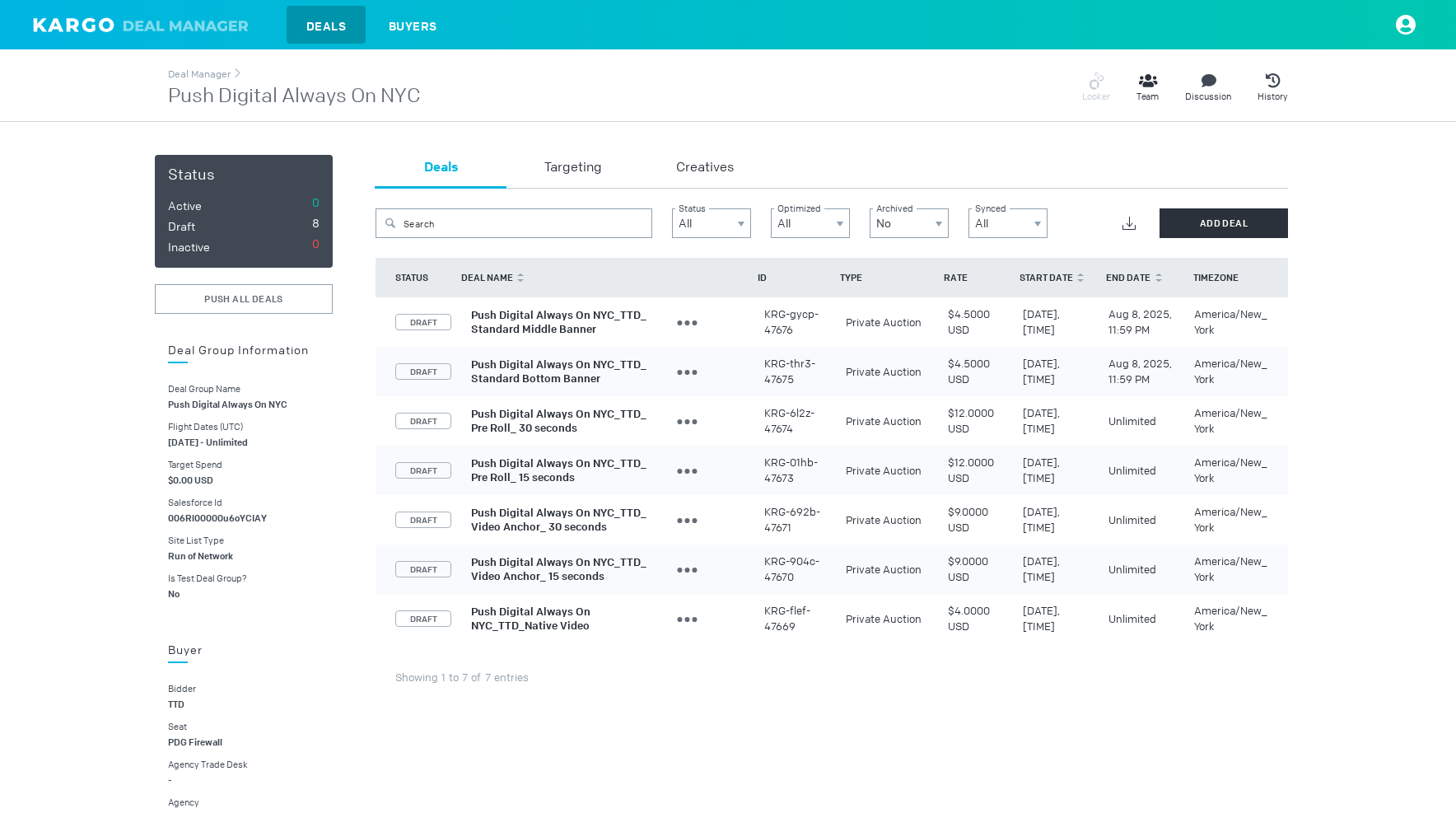 click on "Push Digital Always On NYC_TTD_ Standard Bottom Banner" at bounding box center [558, 372] 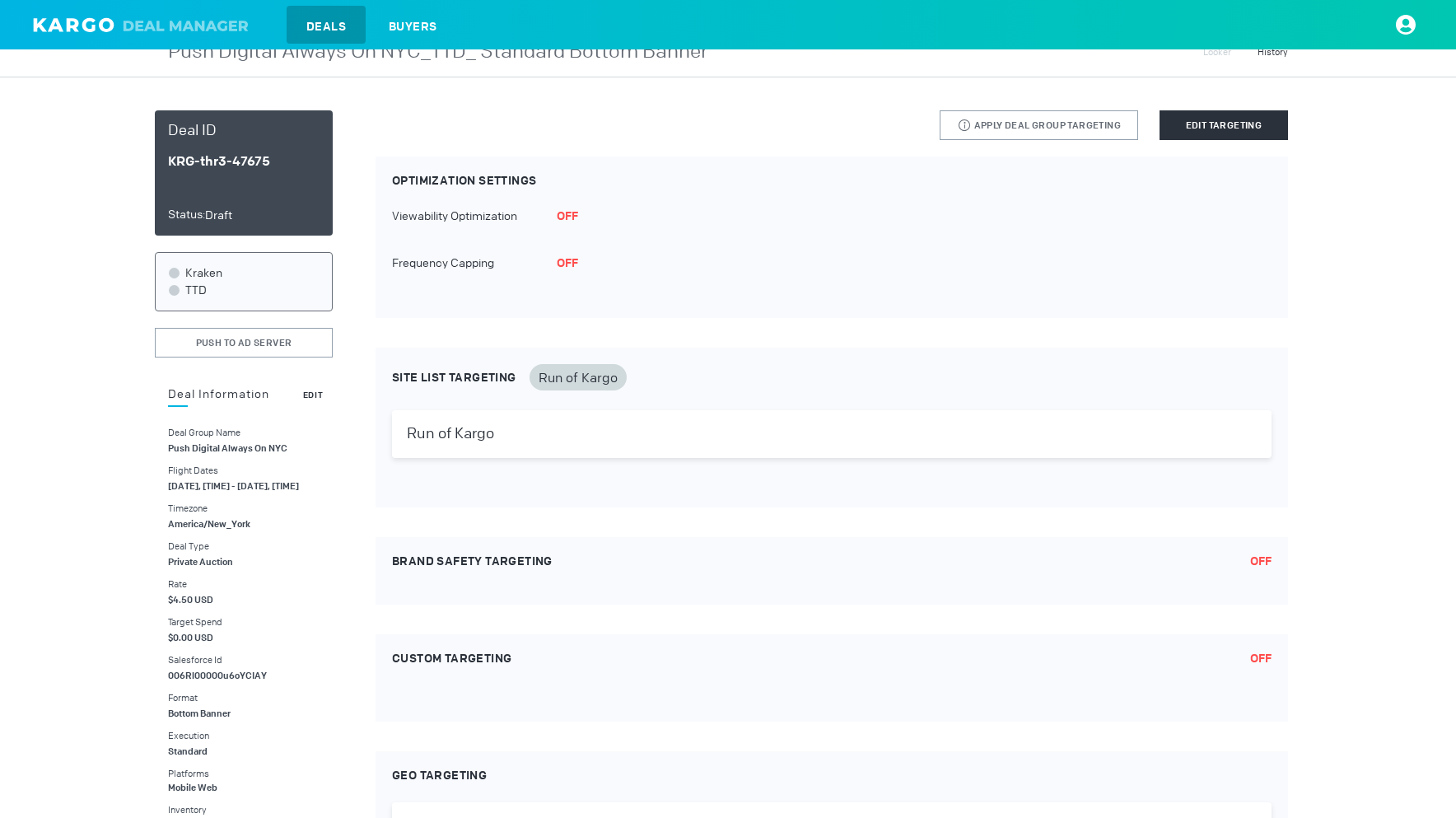 scroll, scrollTop: 84, scrollLeft: 0, axis: vertical 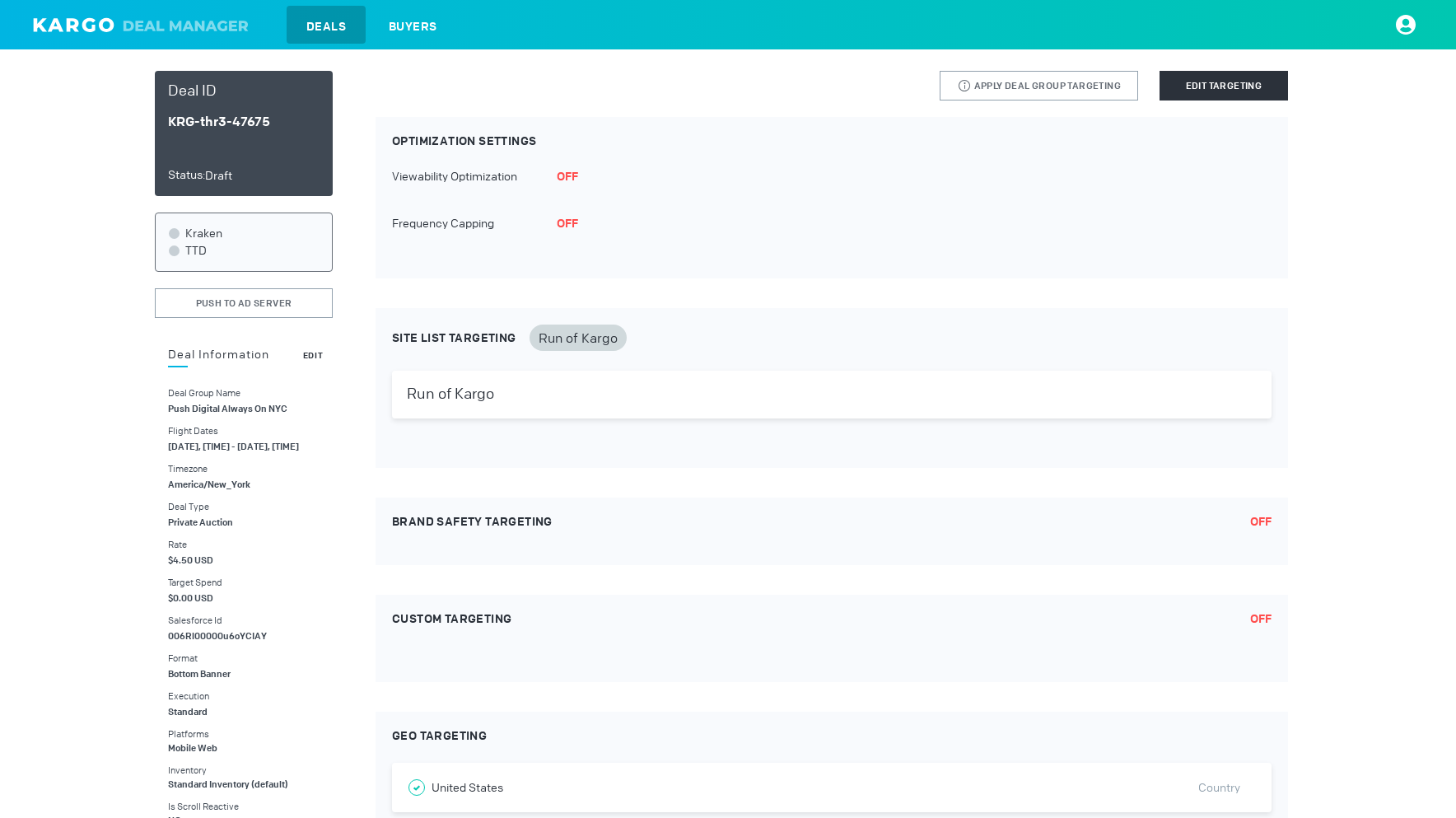 click on "Edit" at bounding box center (313, 355) 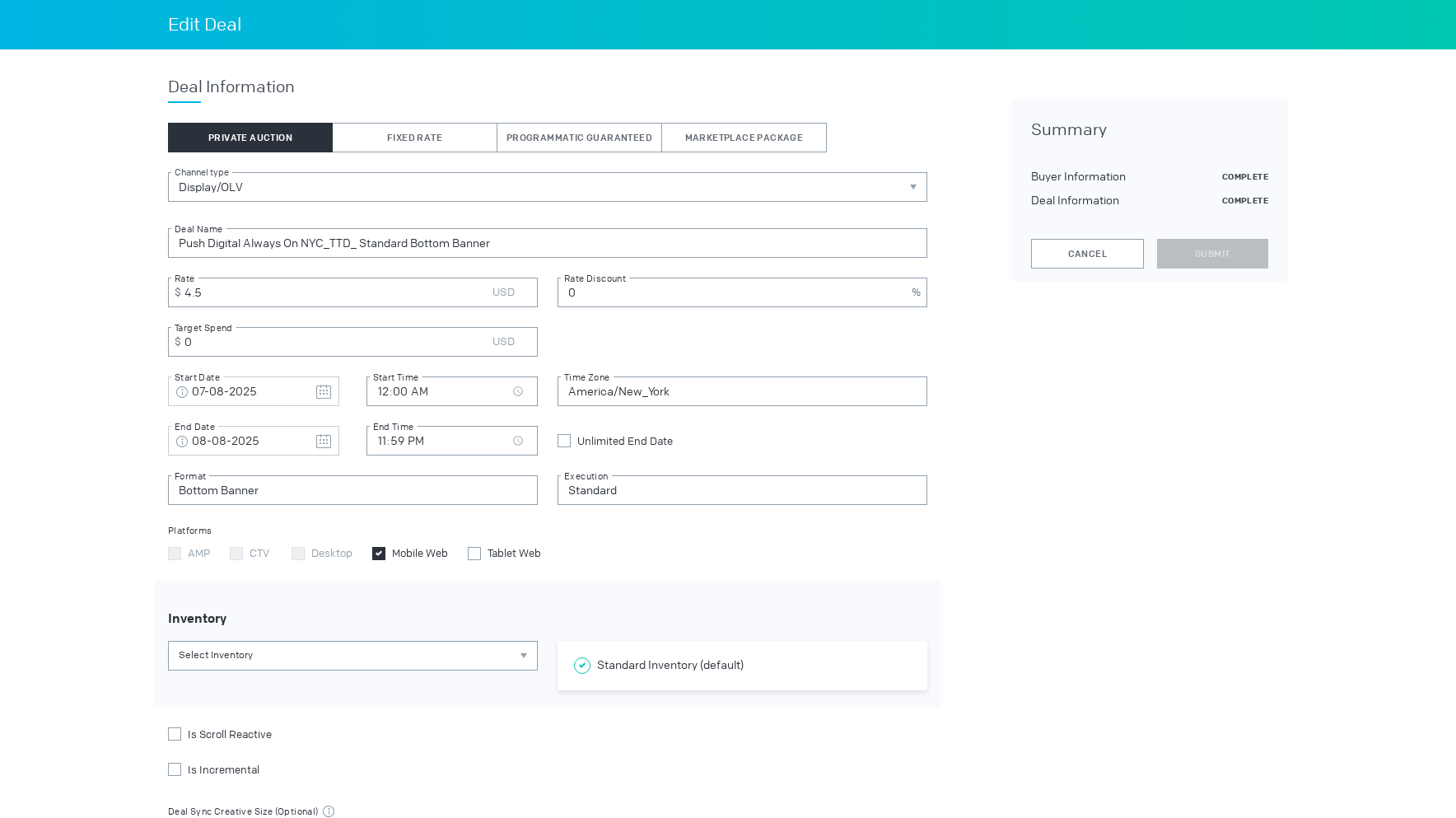 scroll, scrollTop: 403, scrollLeft: 0, axis: vertical 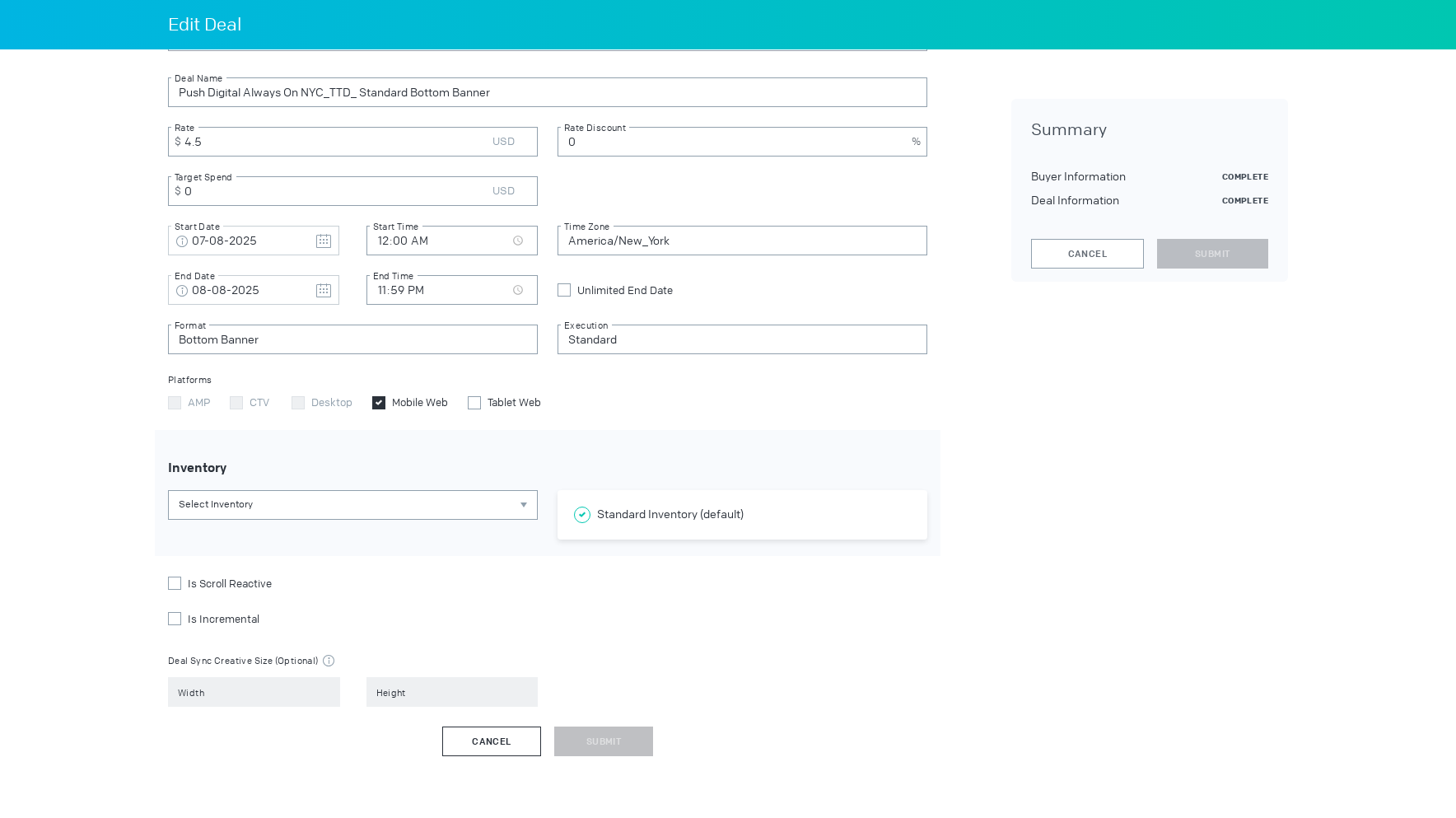 click on "Cancel" at bounding box center (492, 741) 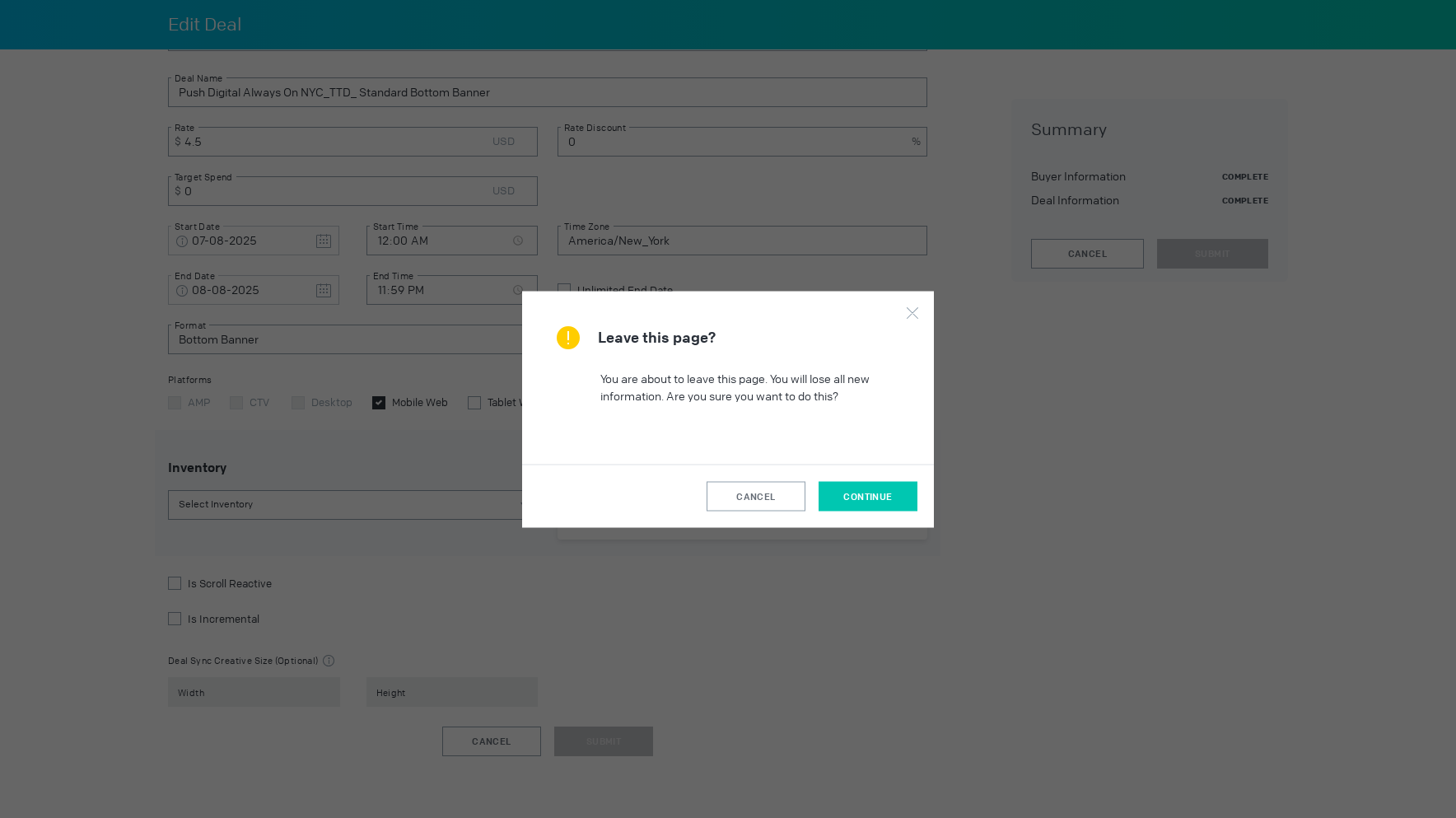 click on "continue" at bounding box center (868, 496) 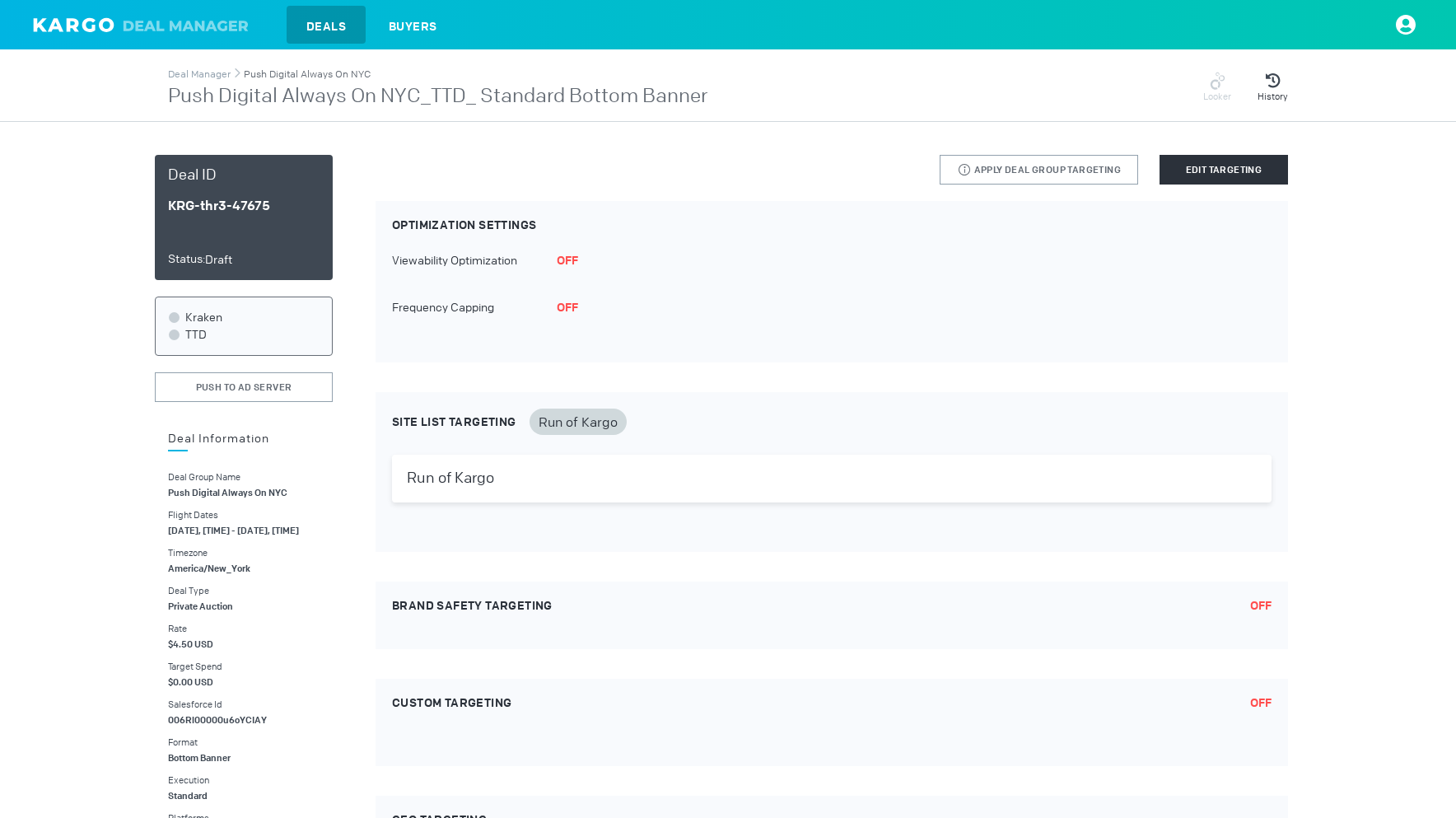 click on "Push Digital Always On NYC" at bounding box center [307, 74] 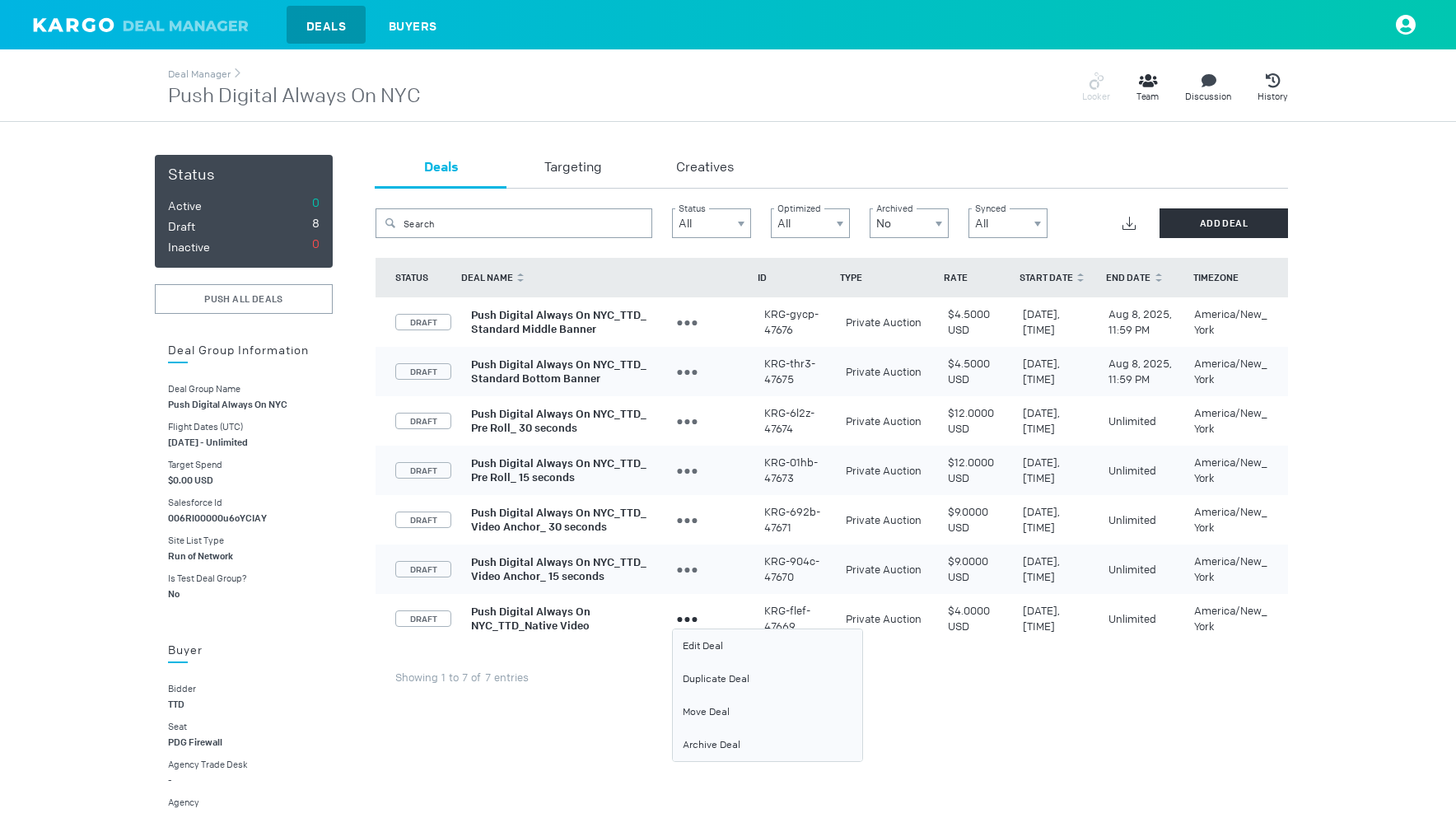 click at bounding box center (687, 322) 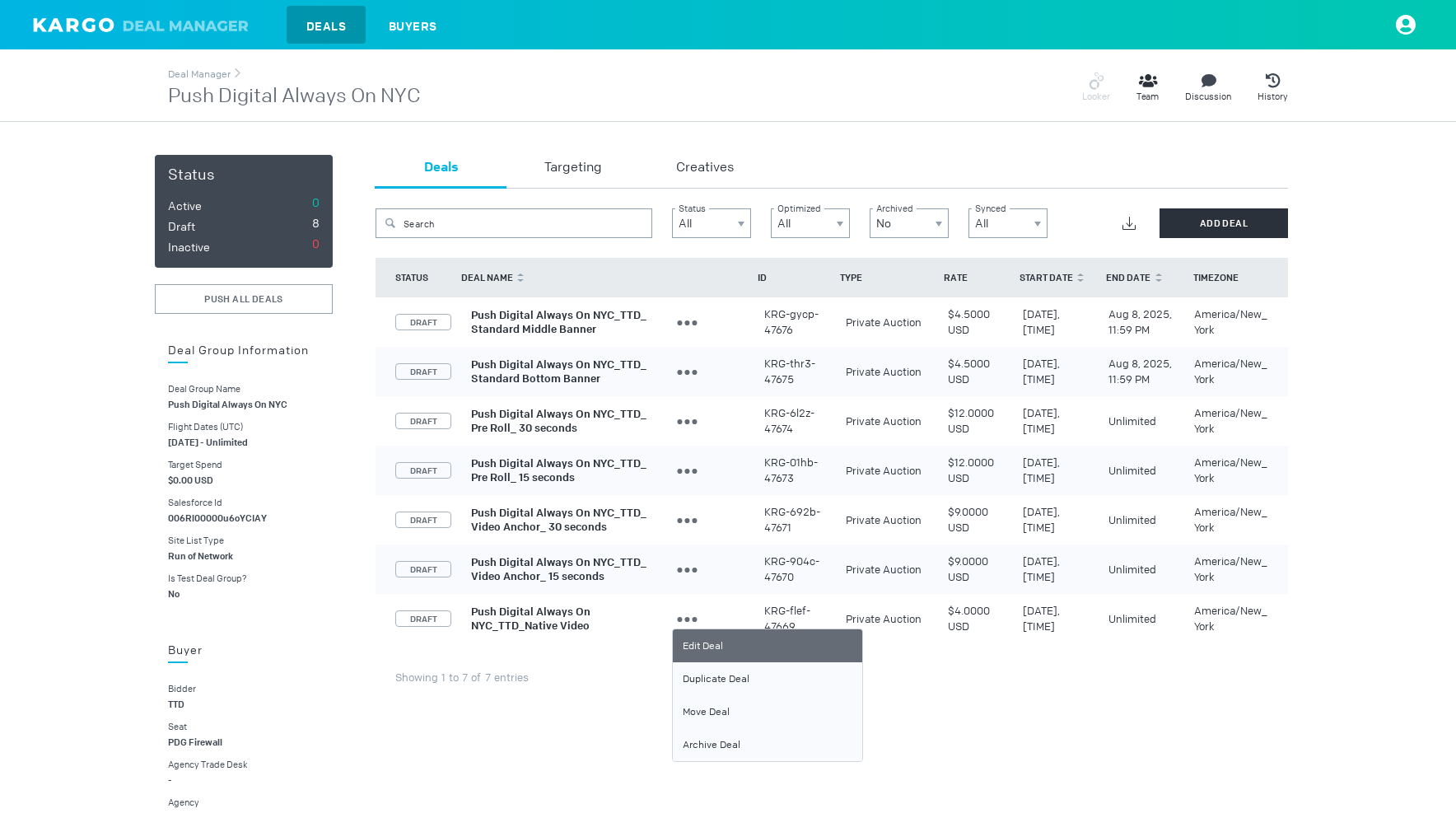 click on "Edit Deal" at bounding box center (768, 646) 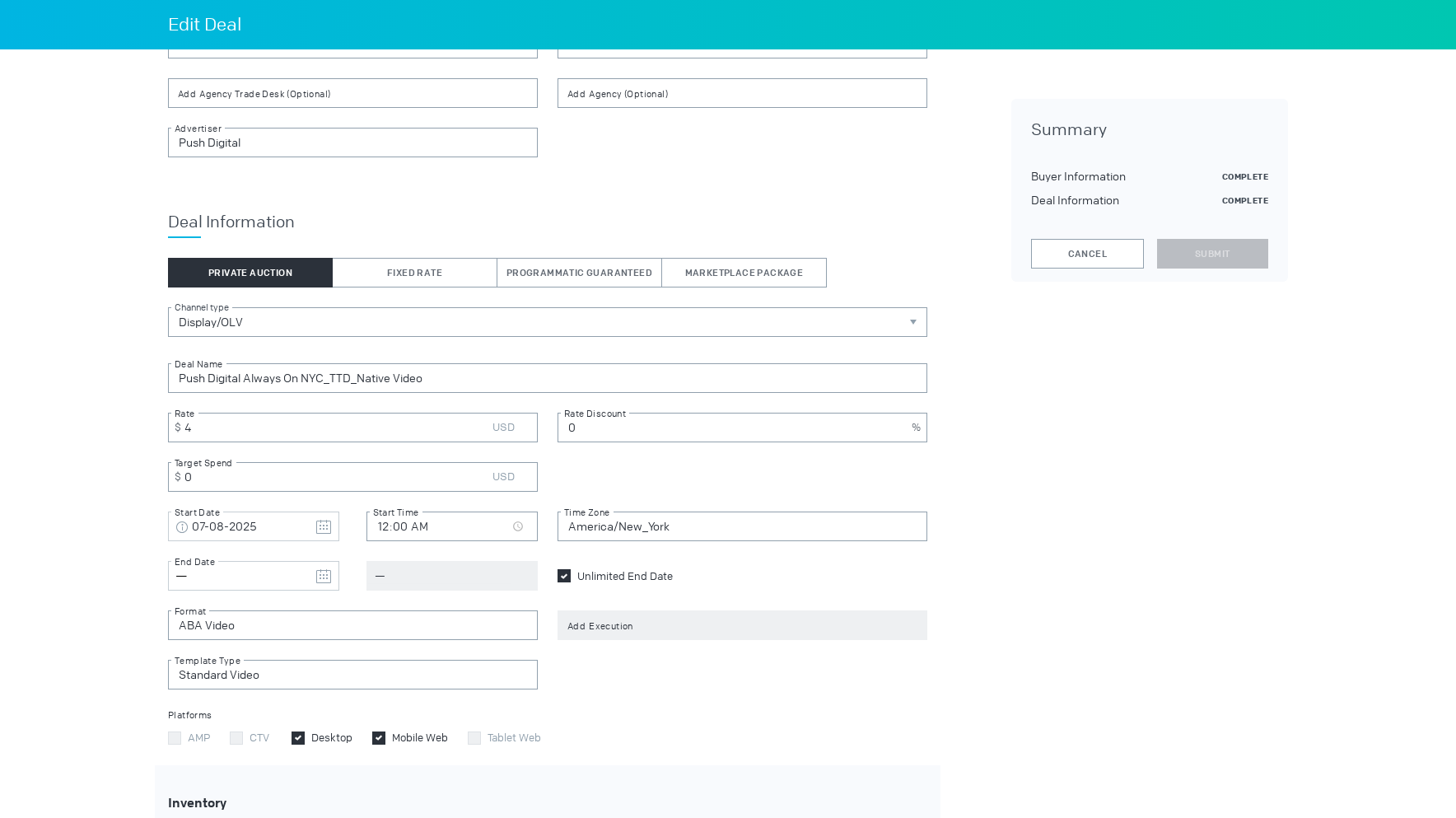 scroll, scrollTop: 119, scrollLeft: 0, axis: vertical 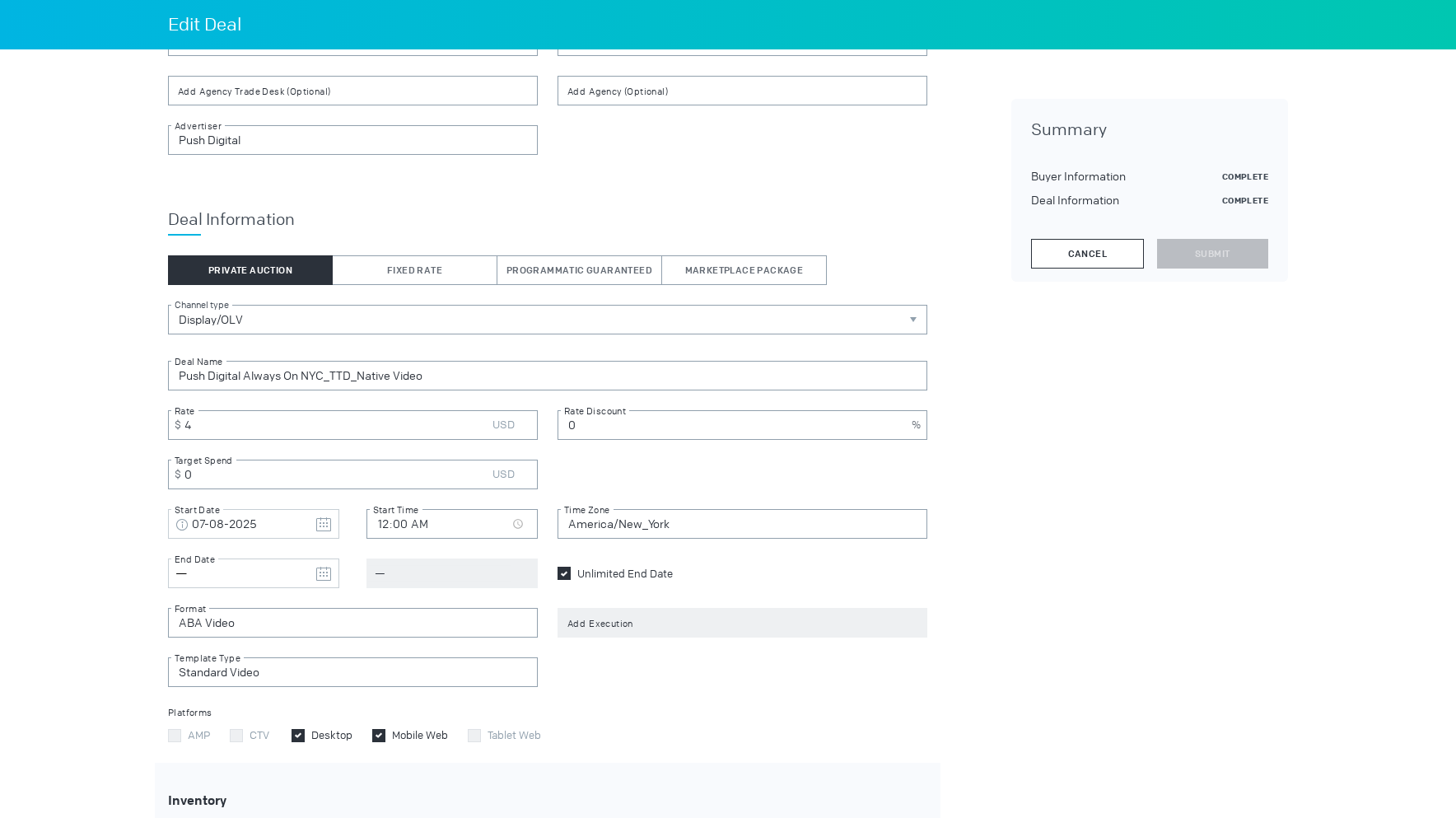 click on "Cancel" at bounding box center [1087, 254] 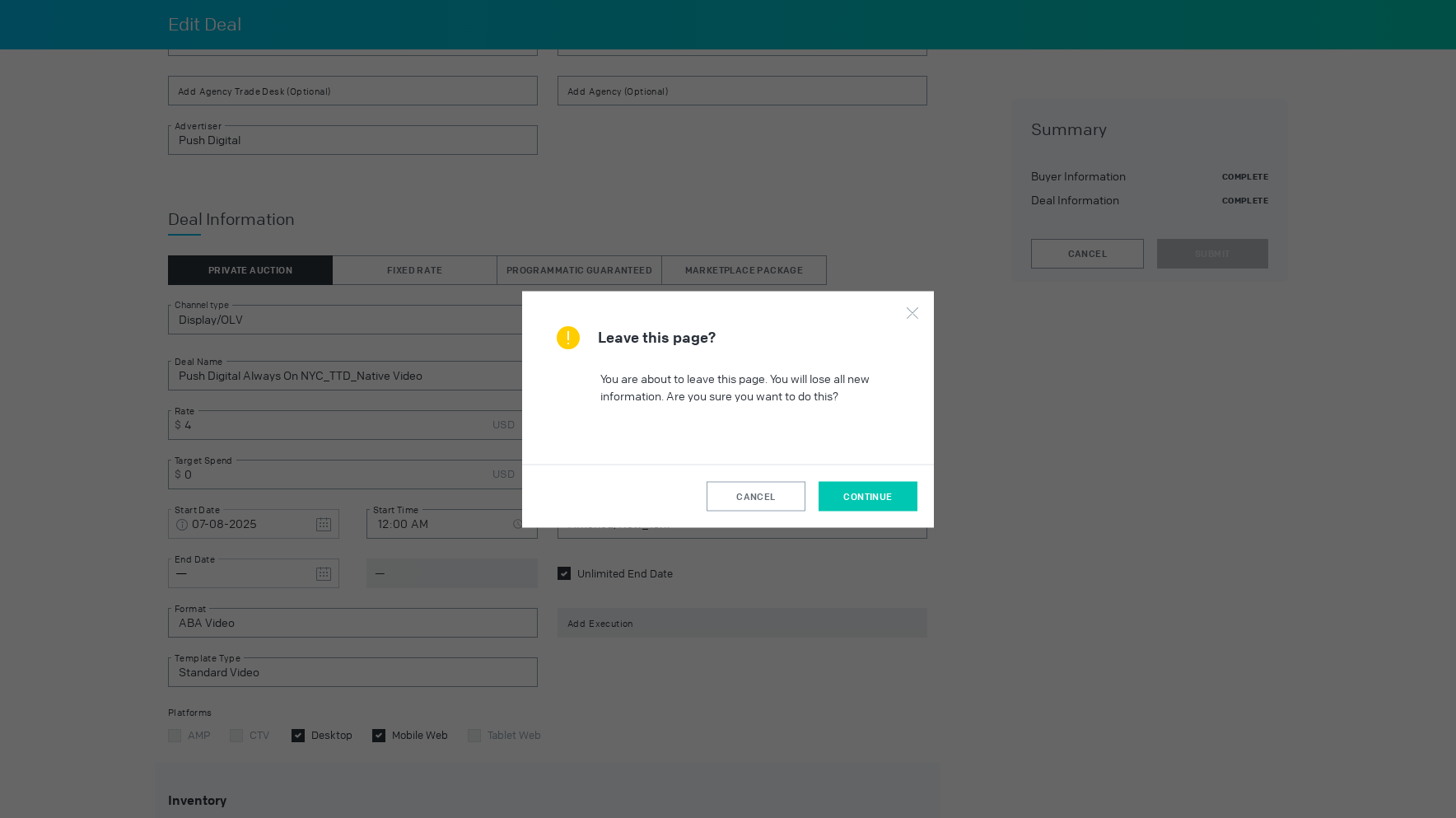 click on "continue" at bounding box center [868, 496] 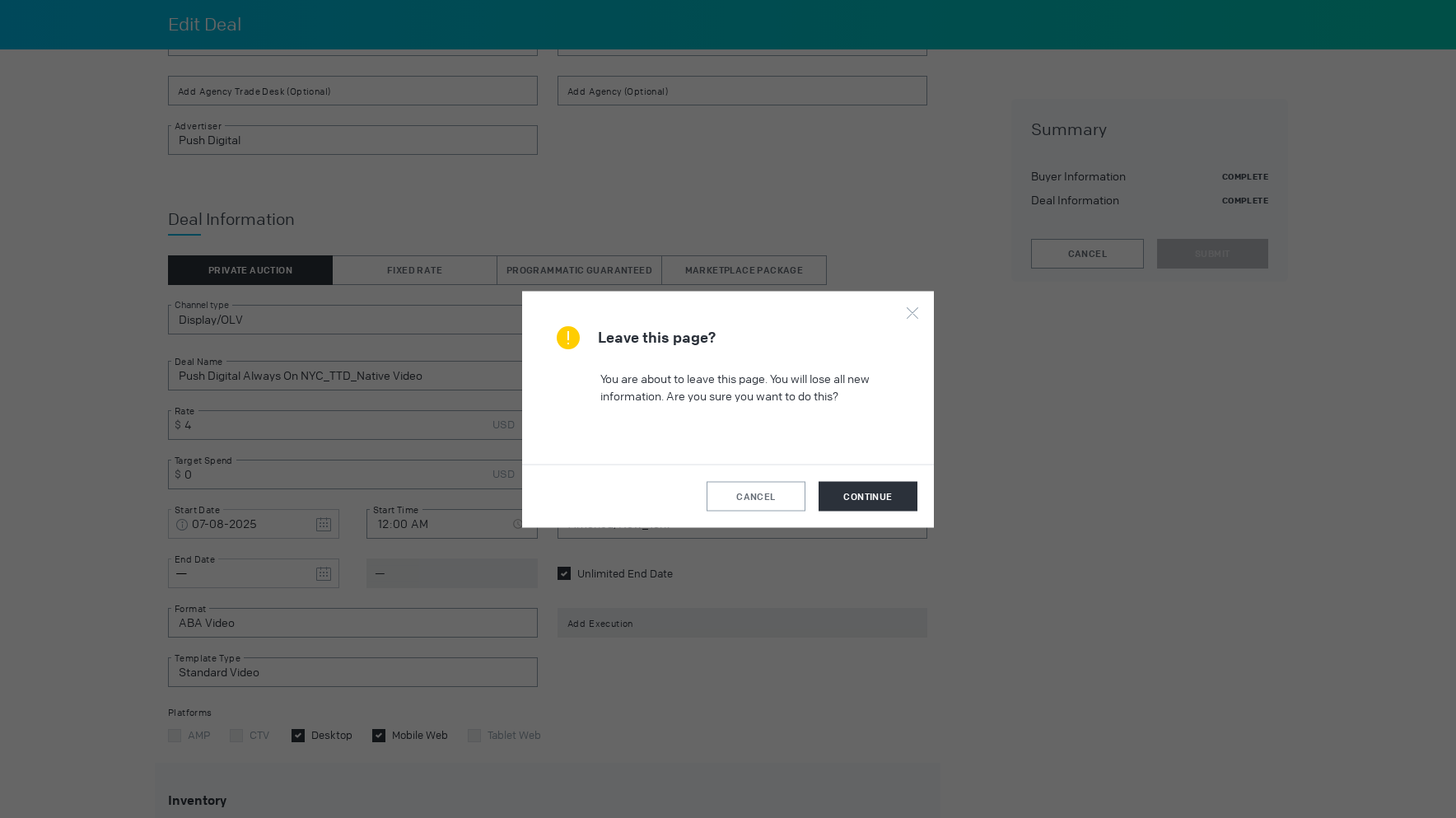 scroll, scrollTop: 0, scrollLeft: 0, axis: both 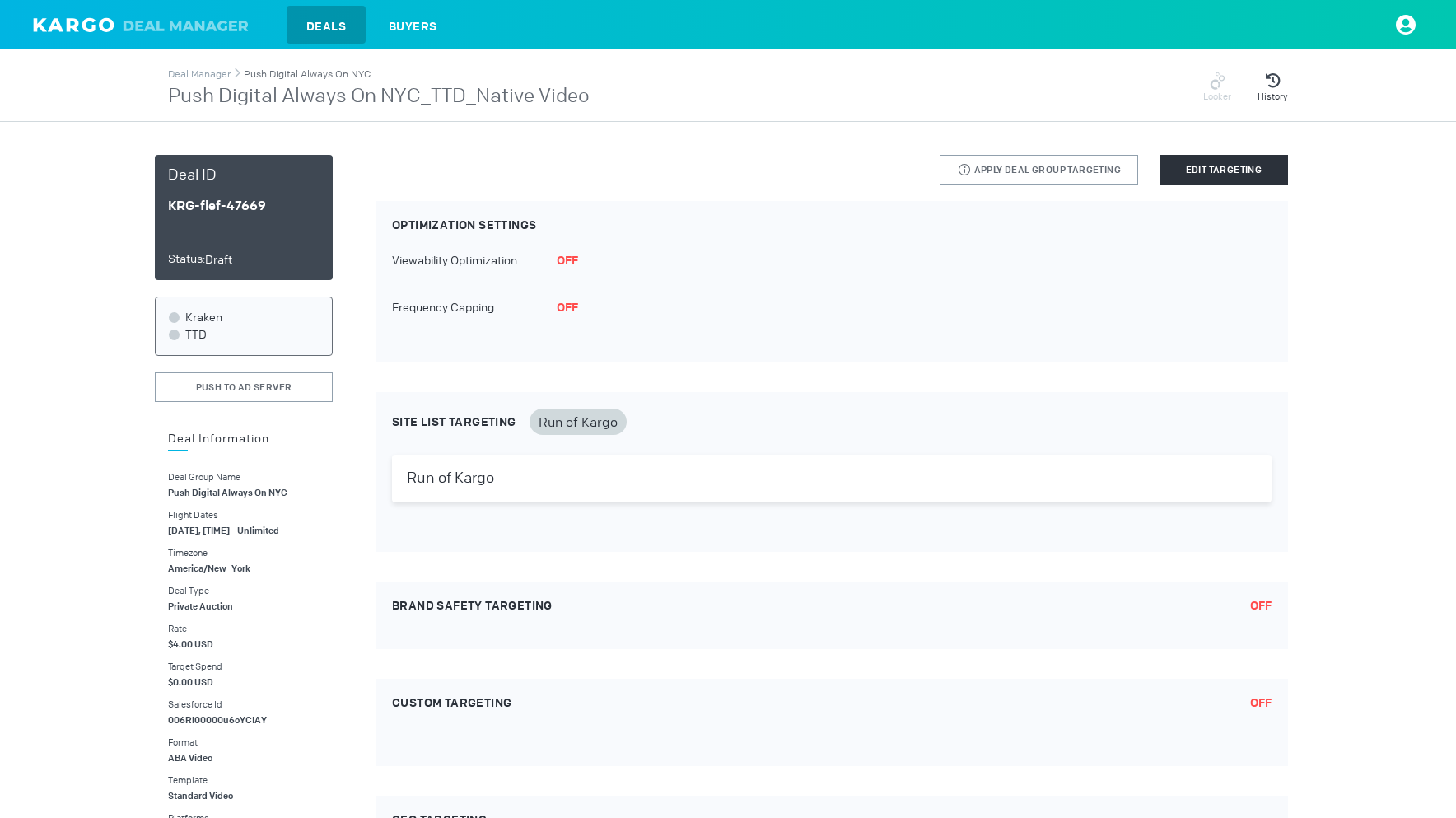 click on "Push Digital Always On NYC" at bounding box center [307, 74] 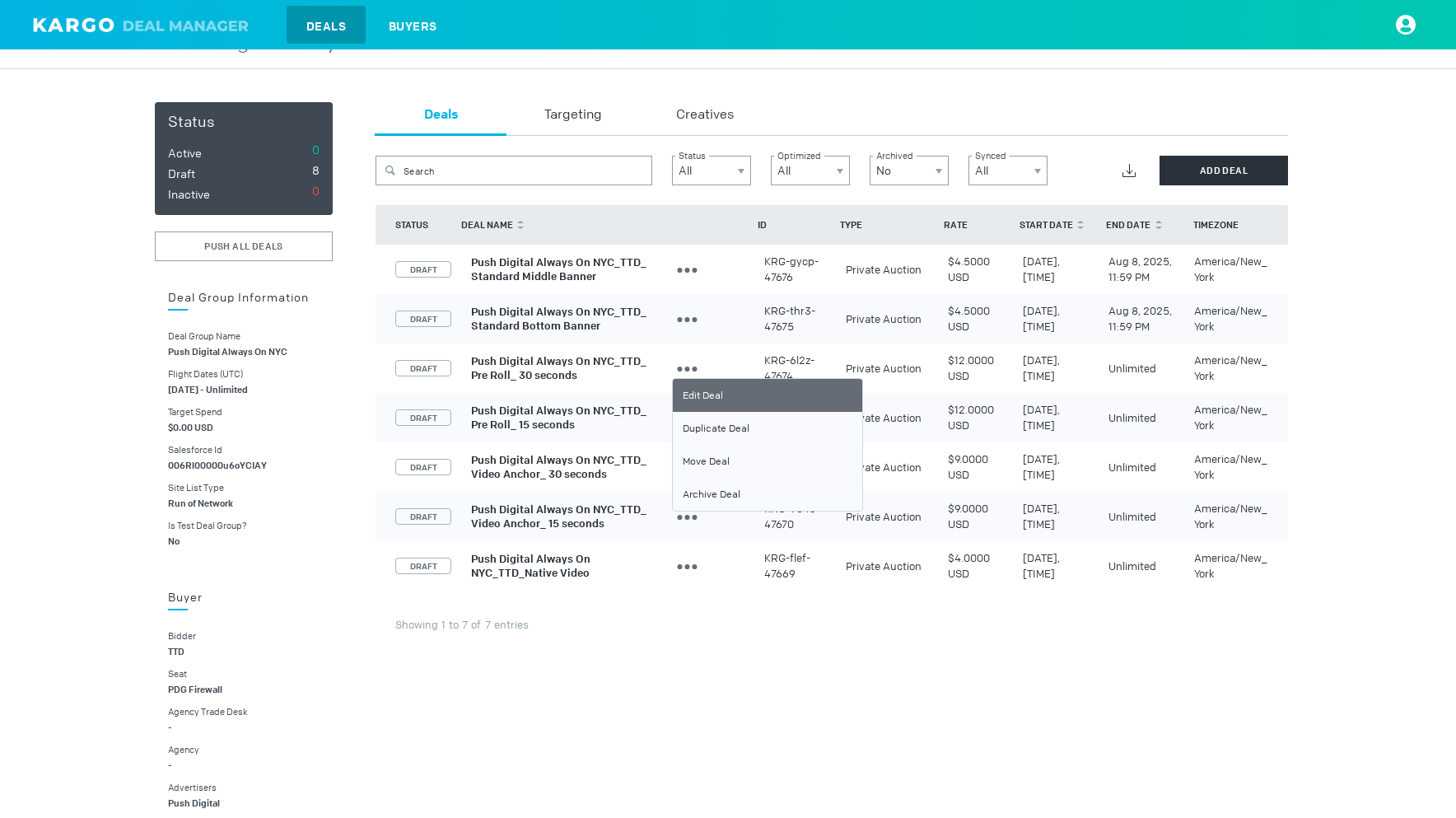 scroll, scrollTop: 56, scrollLeft: 0, axis: vertical 